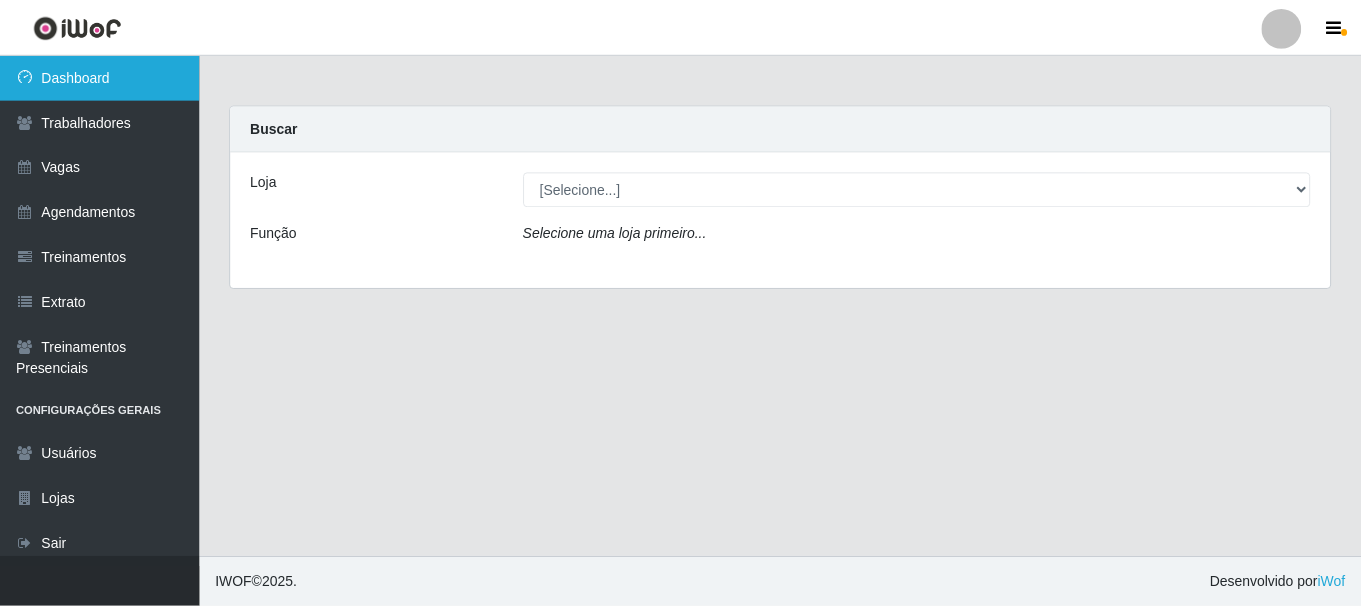 scroll, scrollTop: 0, scrollLeft: 0, axis: both 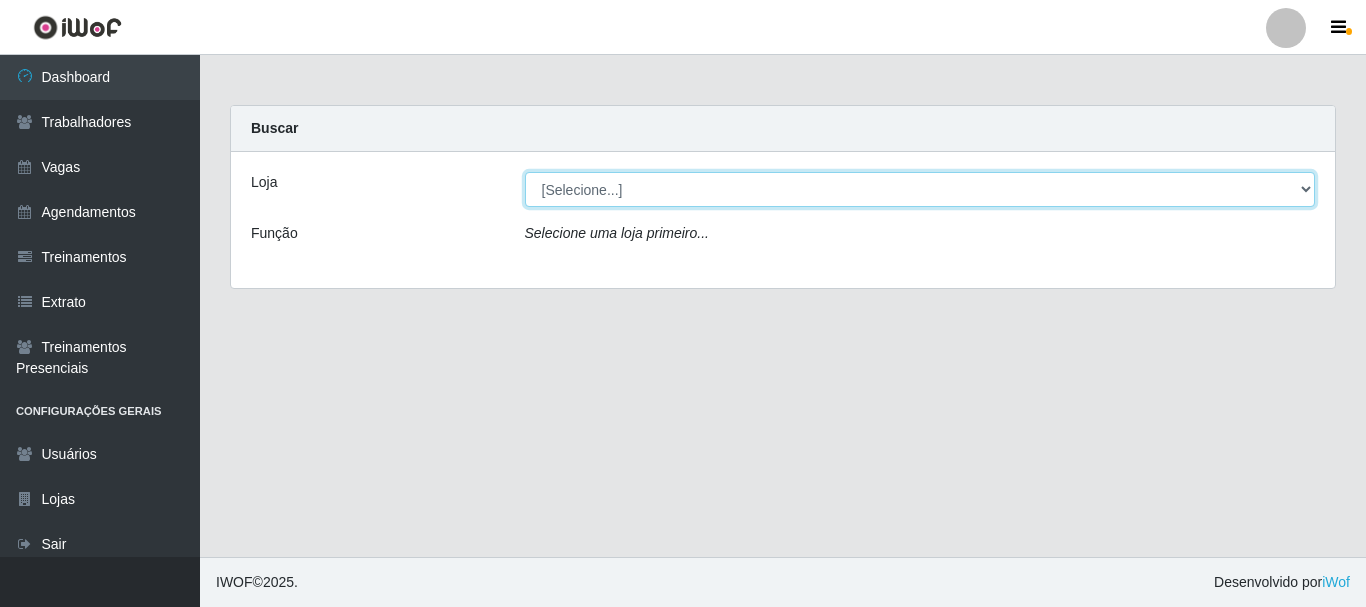 click on "[Selecione...] SuperFácil Atacado - [PERSON_NAME]" at bounding box center [920, 189] 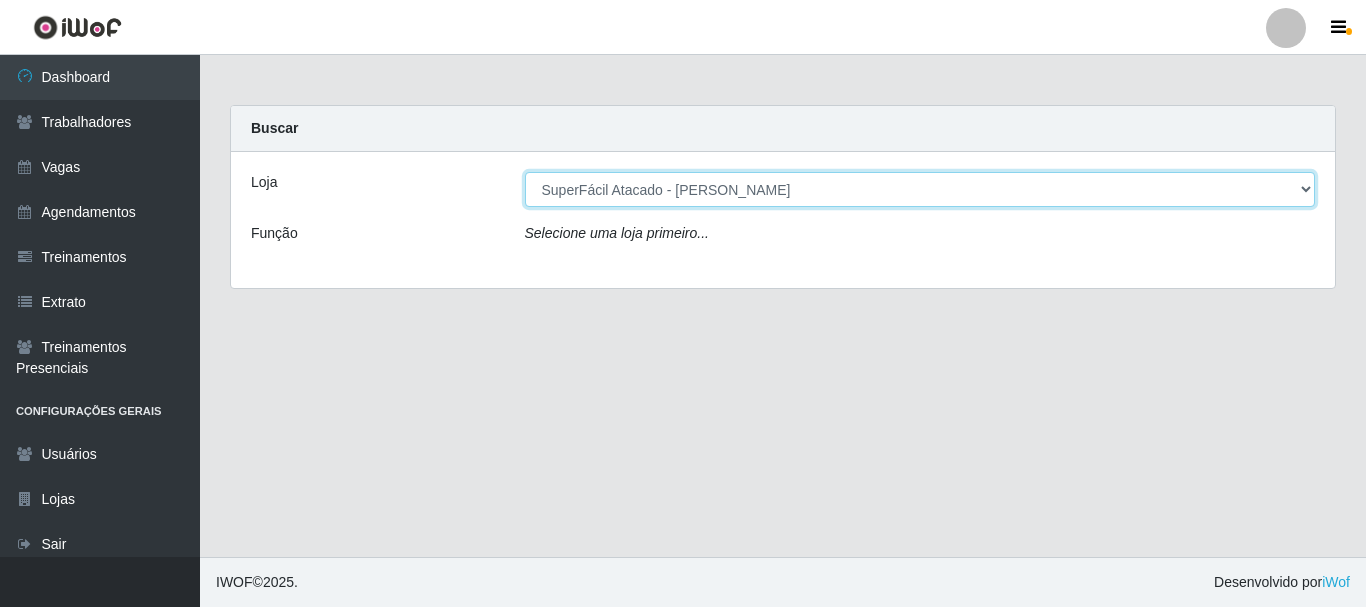 click on "[Selecione...] SuperFácil Atacado - [PERSON_NAME]" at bounding box center (920, 189) 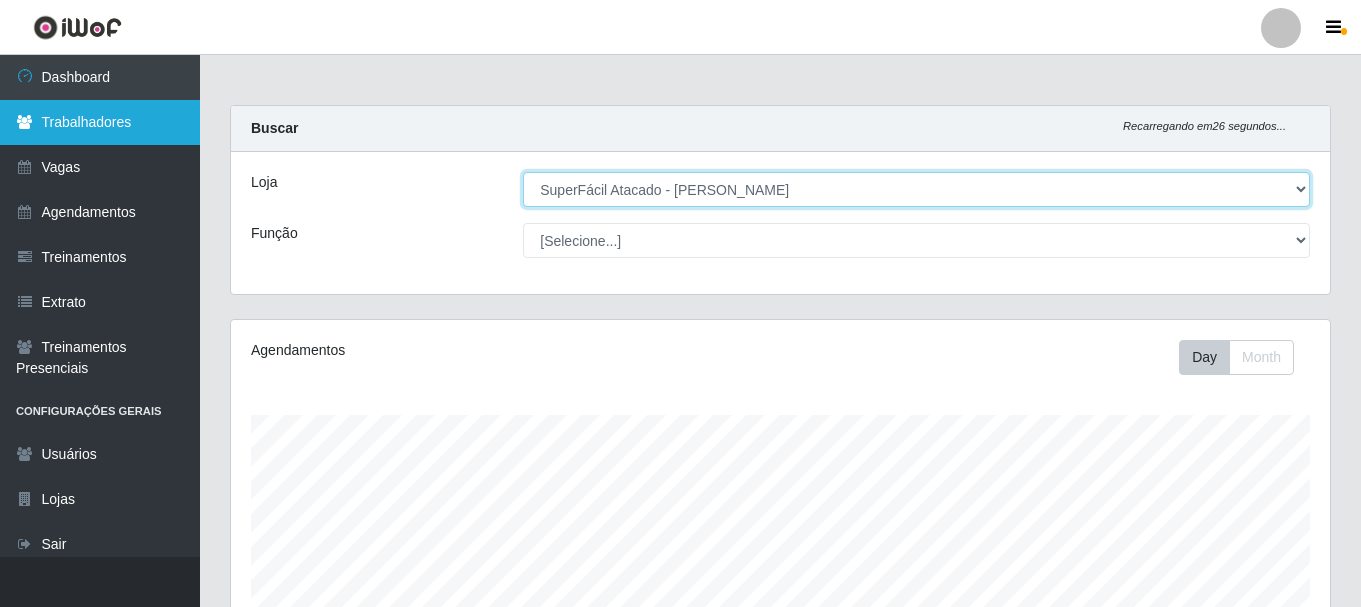 scroll, scrollTop: 999585, scrollLeft: 998901, axis: both 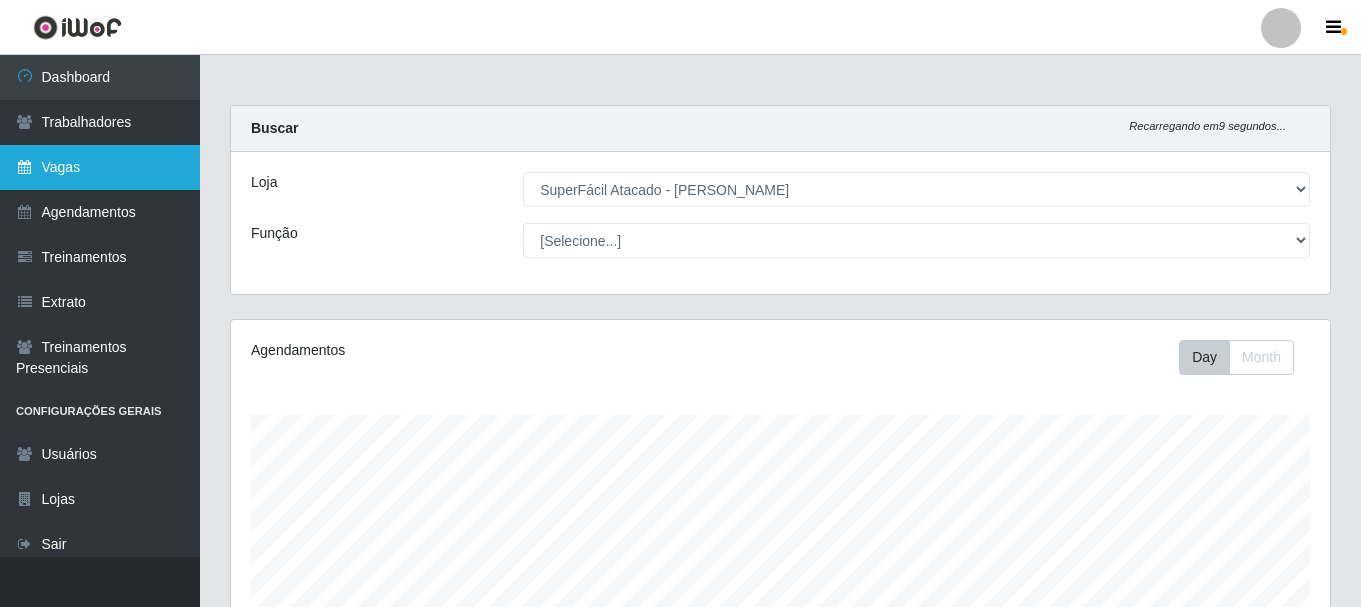click on "Vagas" at bounding box center [100, 167] 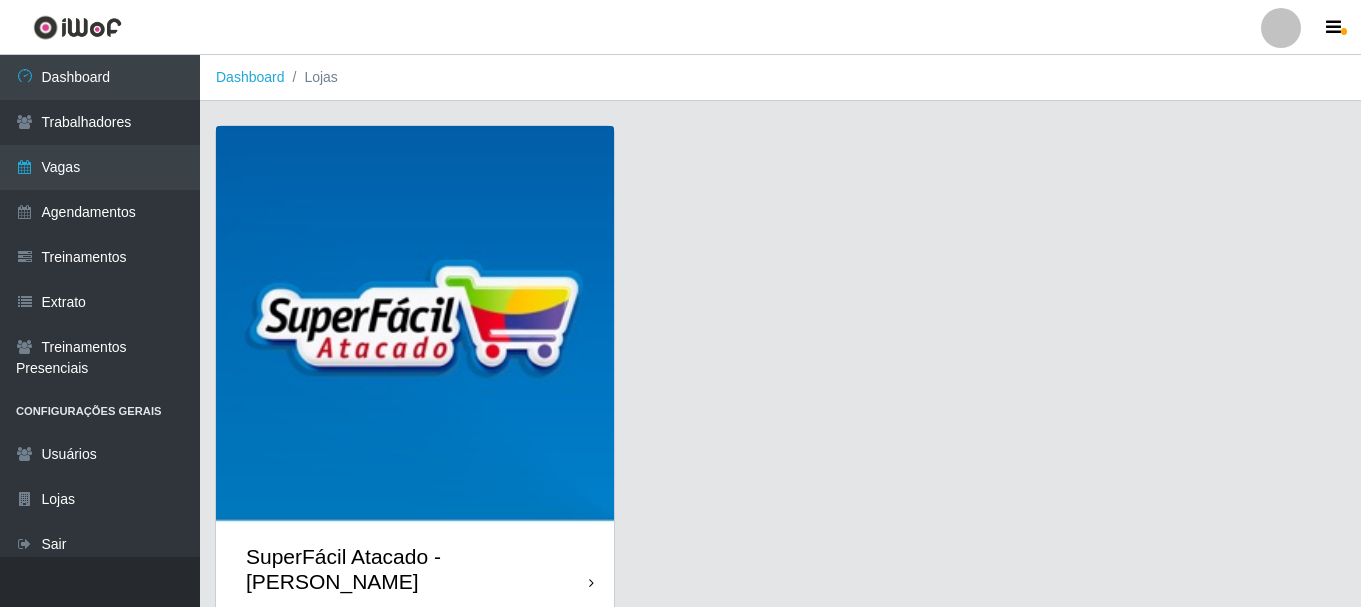click on "SuperFácil Atacado - [PERSON_NAME]" at bounding box center (415, 569) 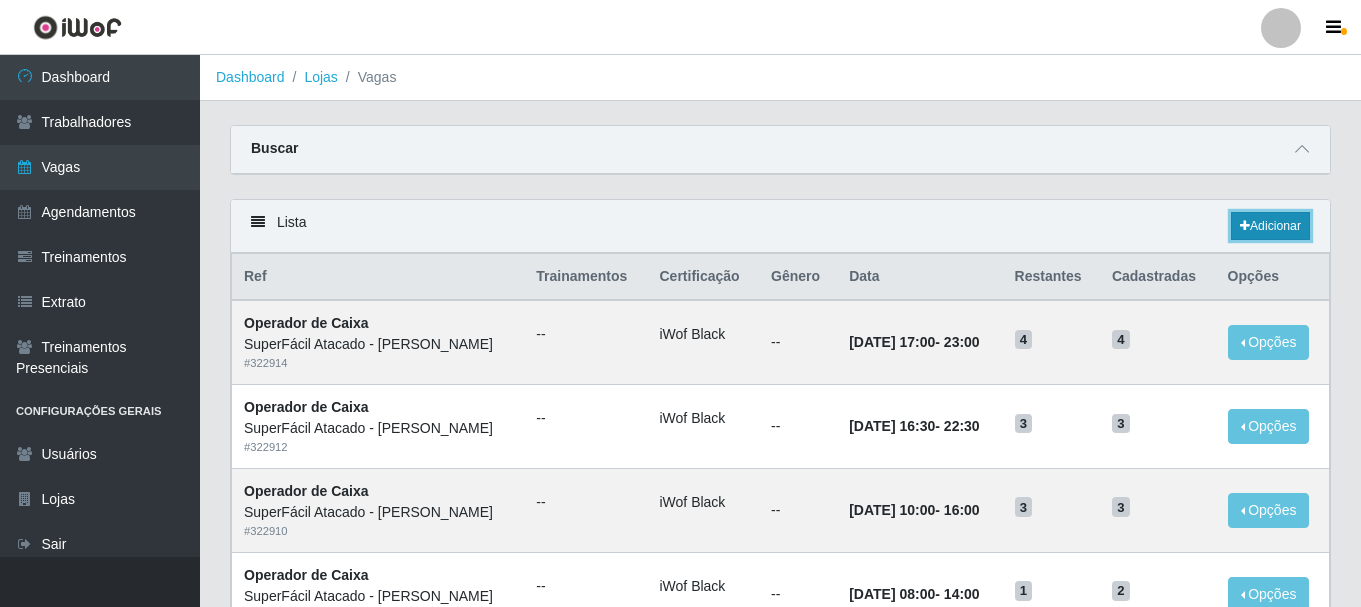 click on "Adicionar" at bounding box center (1270, 226) 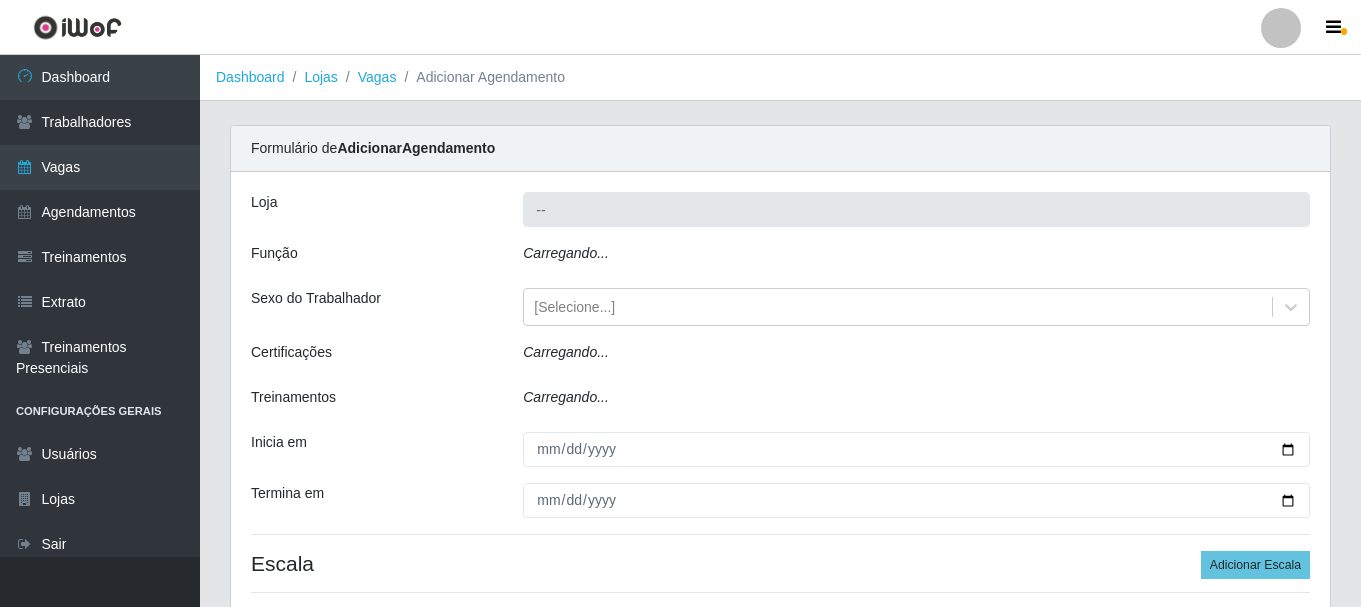 type on "SuperFácil Atacado - [PERSON_NAME]" 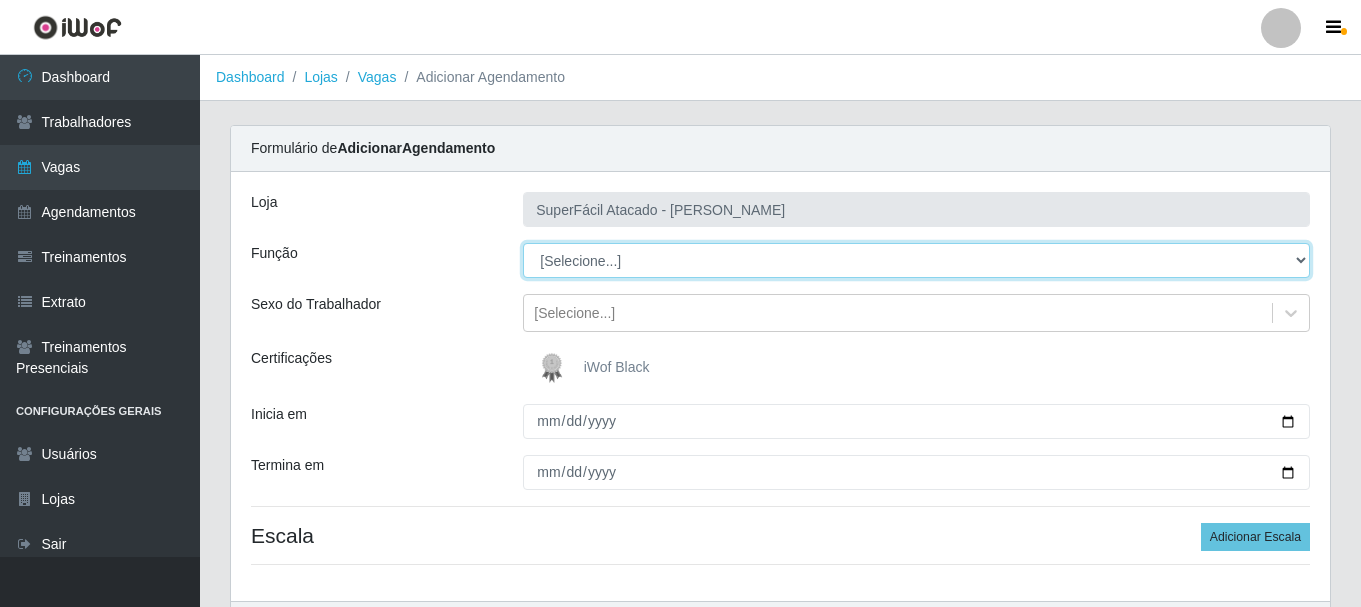 click on "[Selecione...] Embalador Embalador + Embalador ++ Operador de Caixa Operador de Caixa + Operador de Caixa ++ Repositor  Repositor + Repositor ++ Repositor de Frios Repositor de Frios + Repositor de Frios ++ Repositor de Hortifruti Repositor de Hortifruti + Repositor de Hortifruti ++" at bounding box center [916, 260] 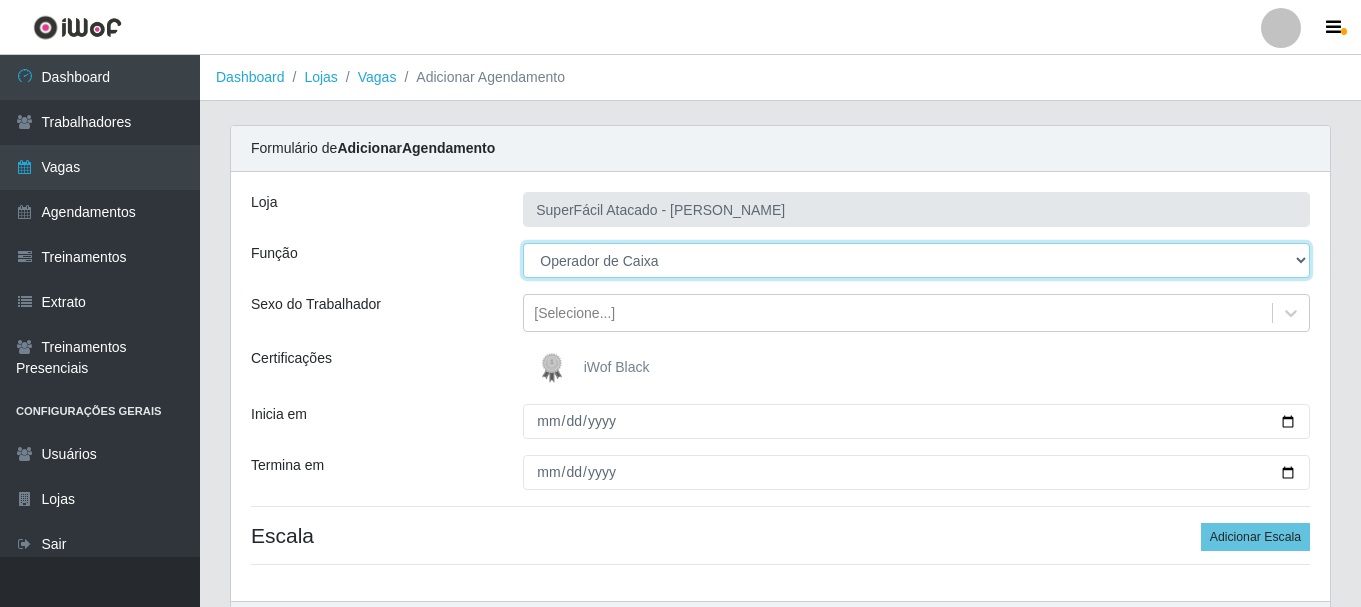 click on "[Selecione...] Embalador Embalador + Embalador ++ Operador de Caixa Operador de Caixa + Operador de Caixa ++ Repositor  Repositor + Repositor ++ Repositor de Frios Repositor de Frios + Repositor de Frios ++ Repositor de Hortifruti Repositor de Hortifruti + Repositor de Hortifruti ++" at bounding box center [916, 260] 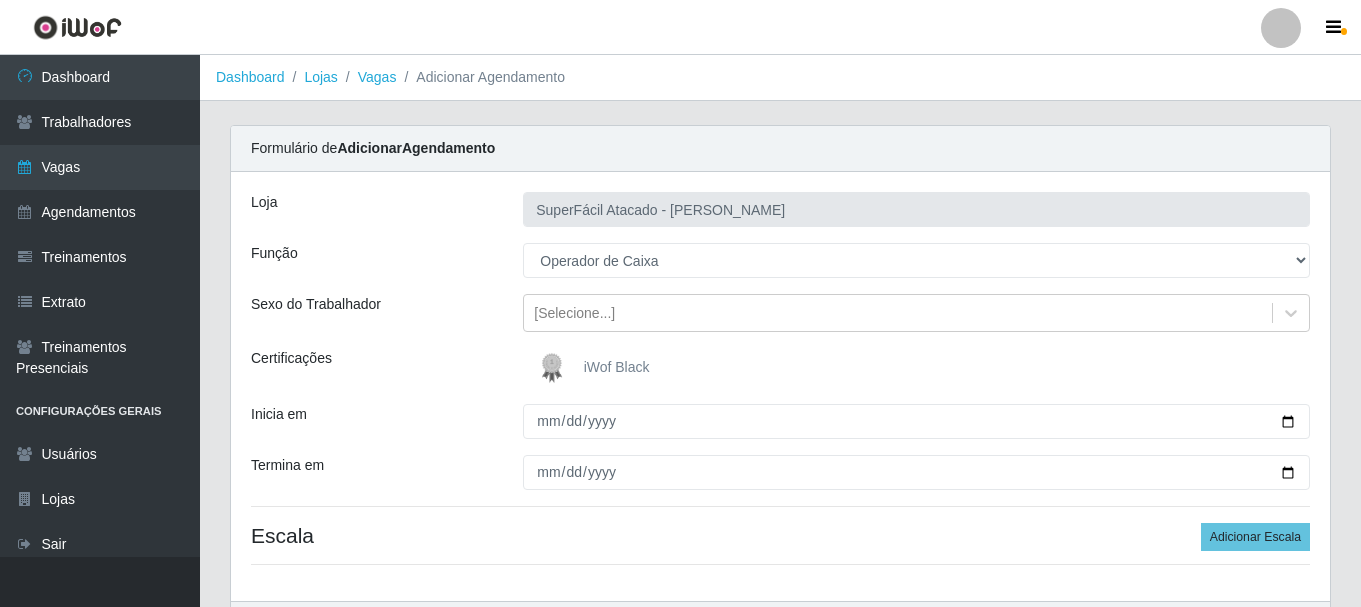 click on "iWof Black" at bounding box center [617, 367] 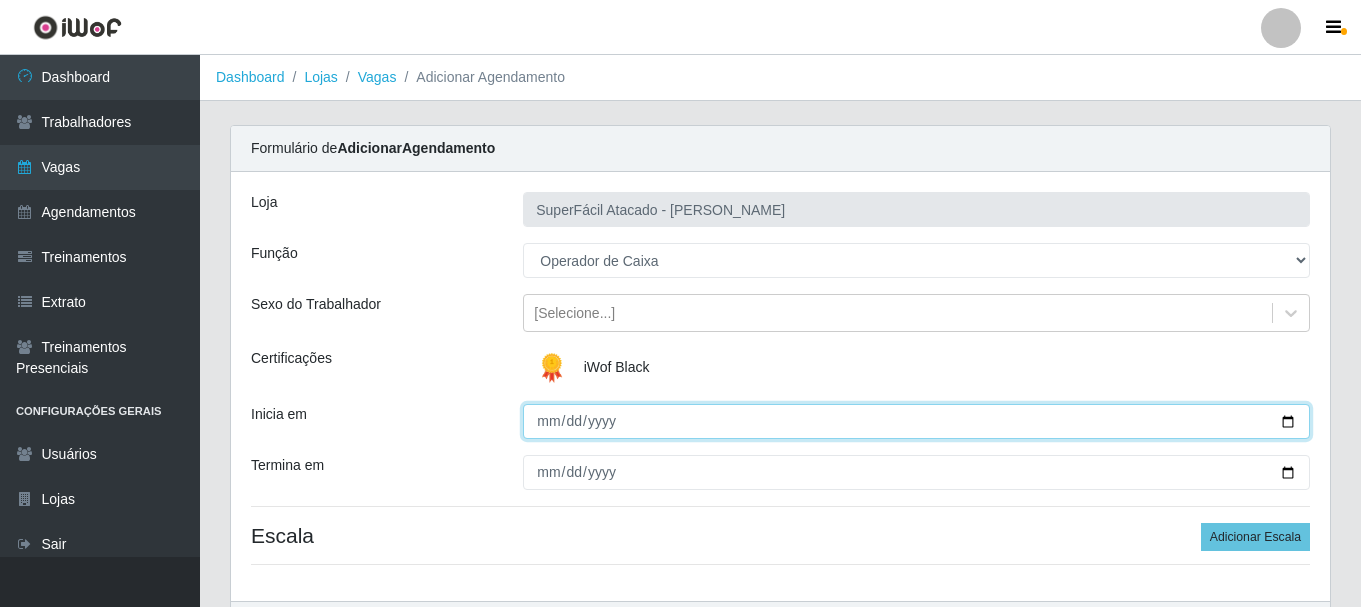 click on "Inicia em" at bounding box center (916, 421) 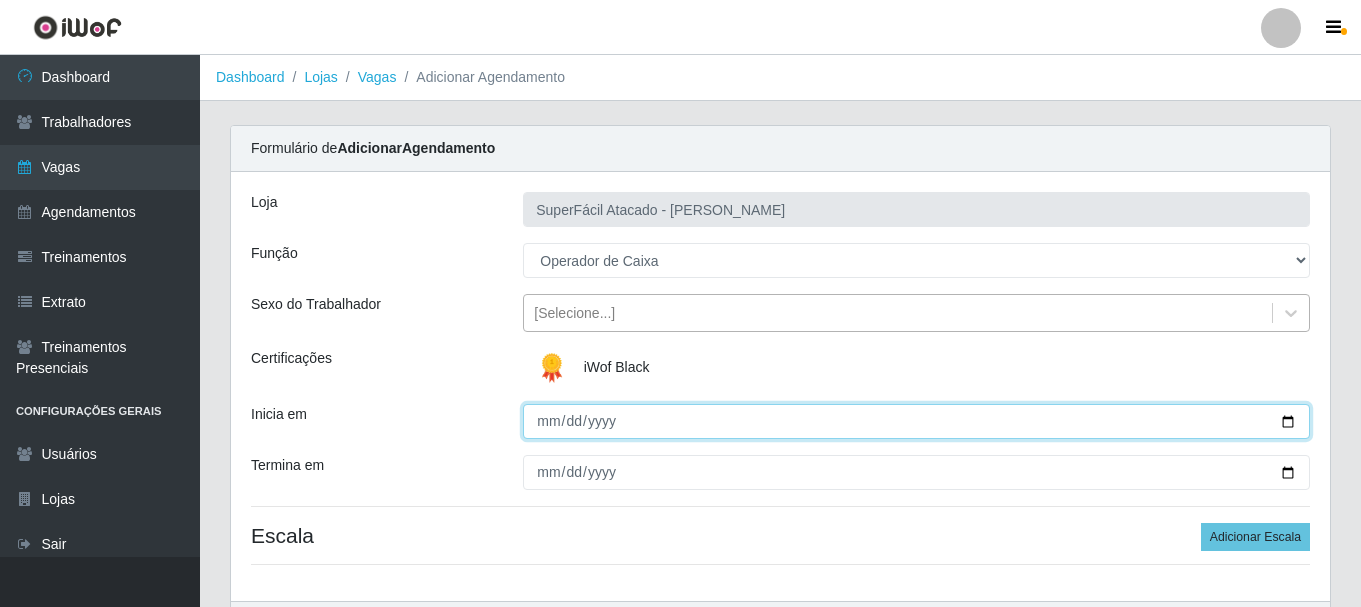 type on "[DATE]" 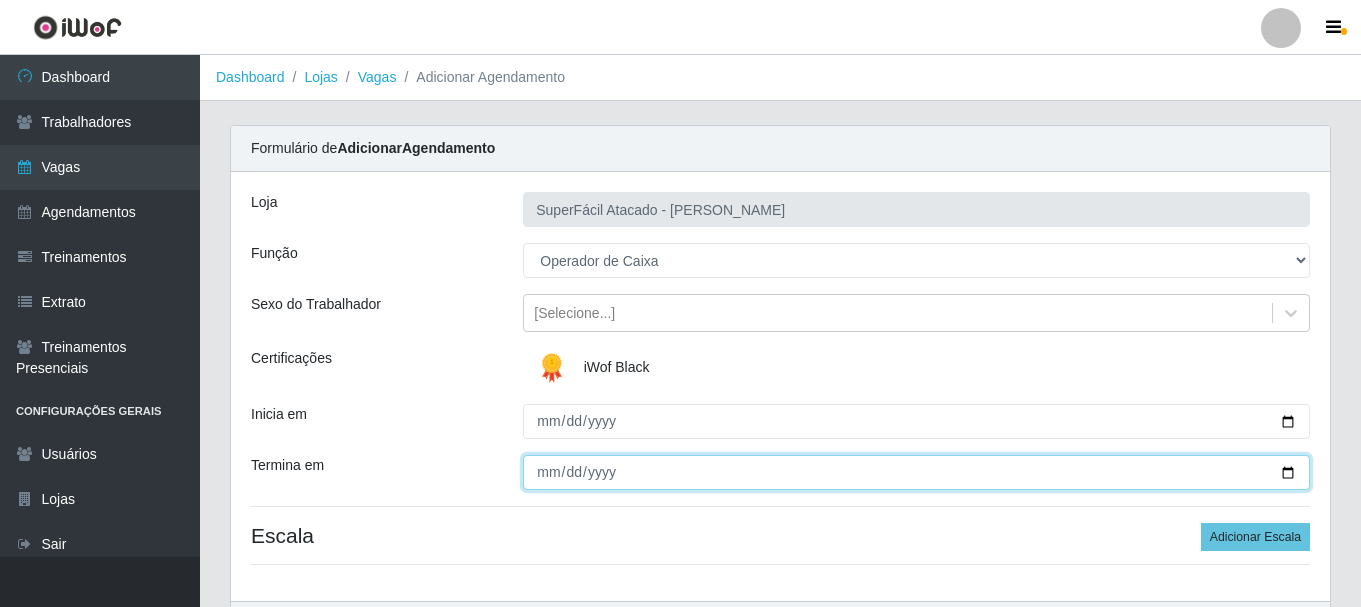 click on "Termina em" at bounding box center [916, 472] 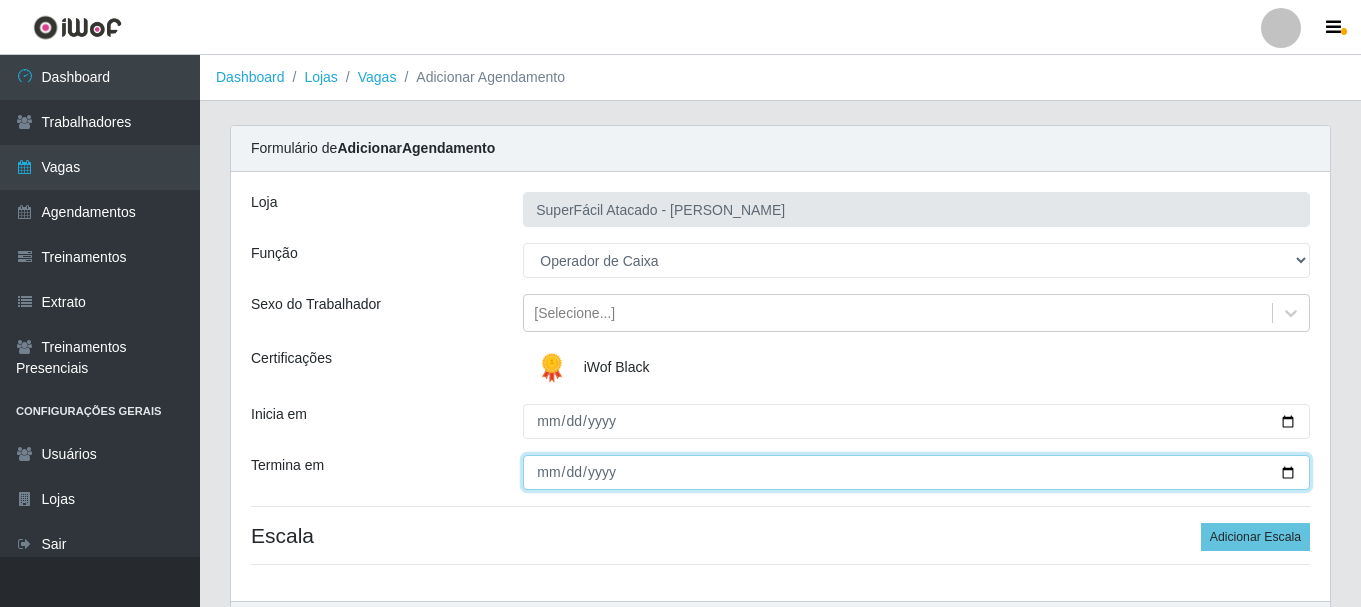 type on "[DATE]" 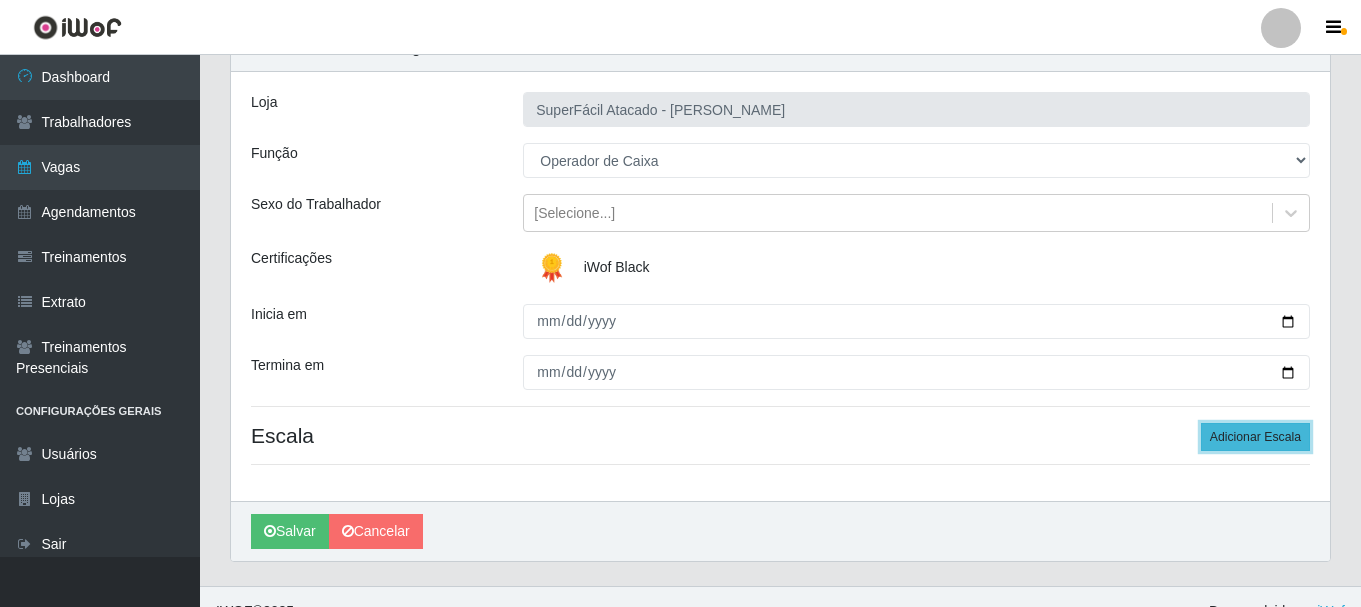 click on "Adicionar Escala" at bounding box center [1255, 437] 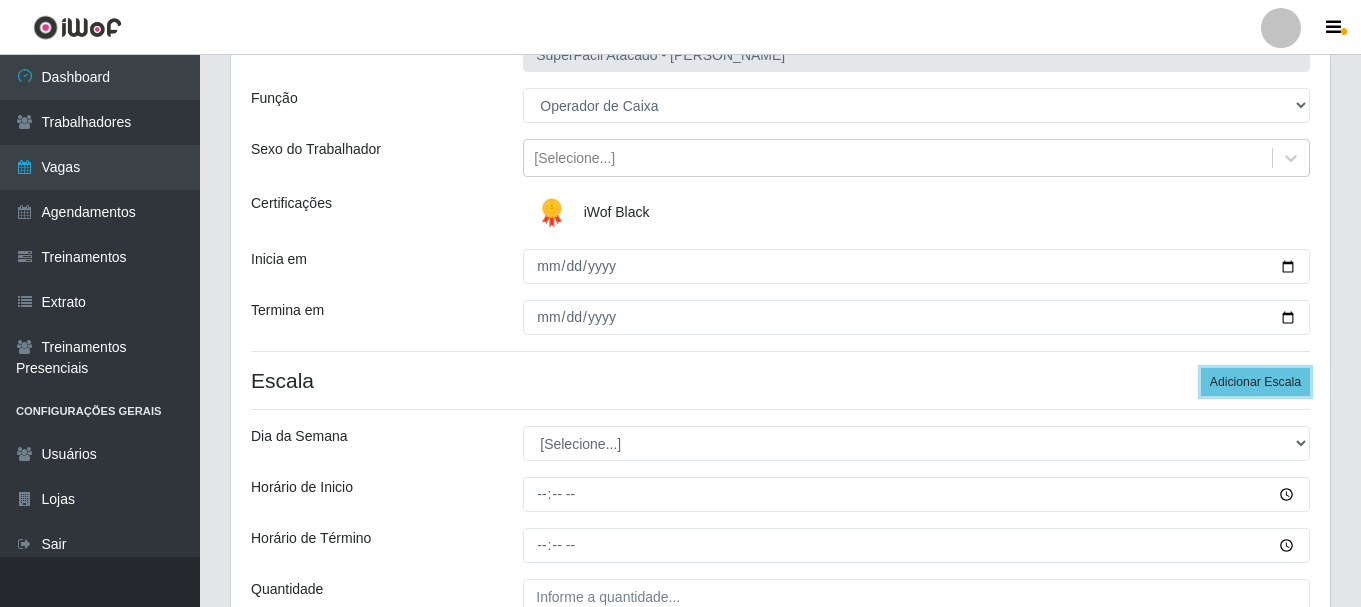 scroll, scrollTop: 200, scrollLeft: 0, axis: vertical 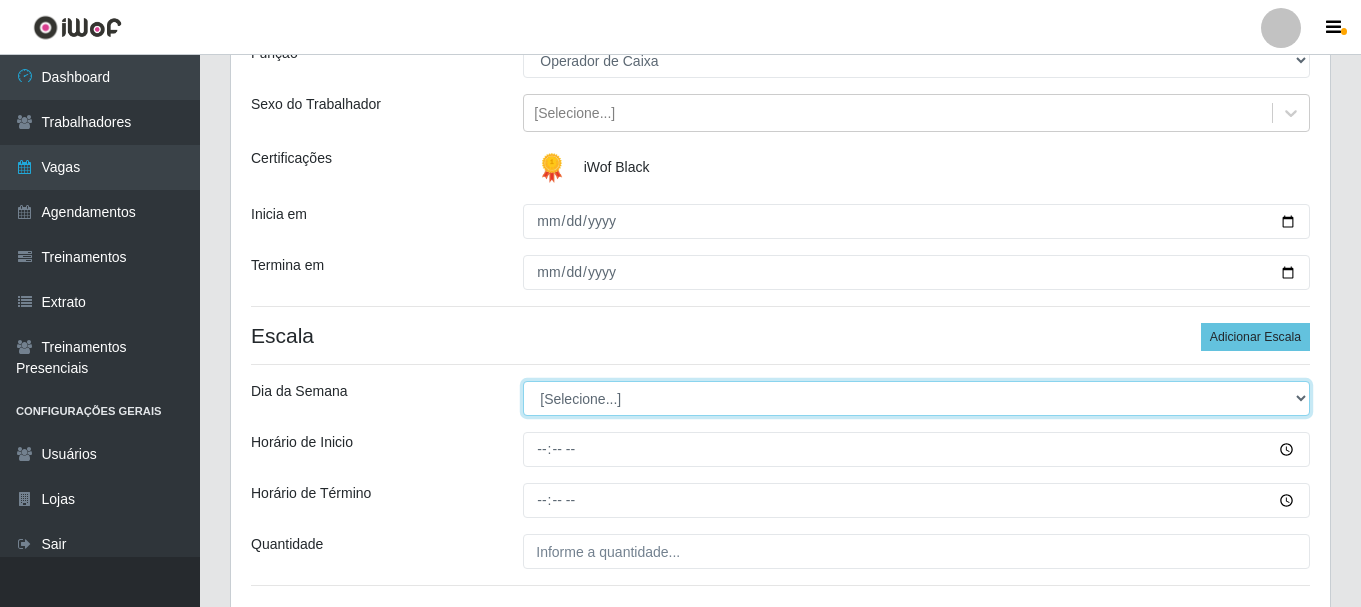click on "[Selecione...] Segunda Terça Quarta Quinta Sexta Sábado Domingo" at bounding box center [916, 398] 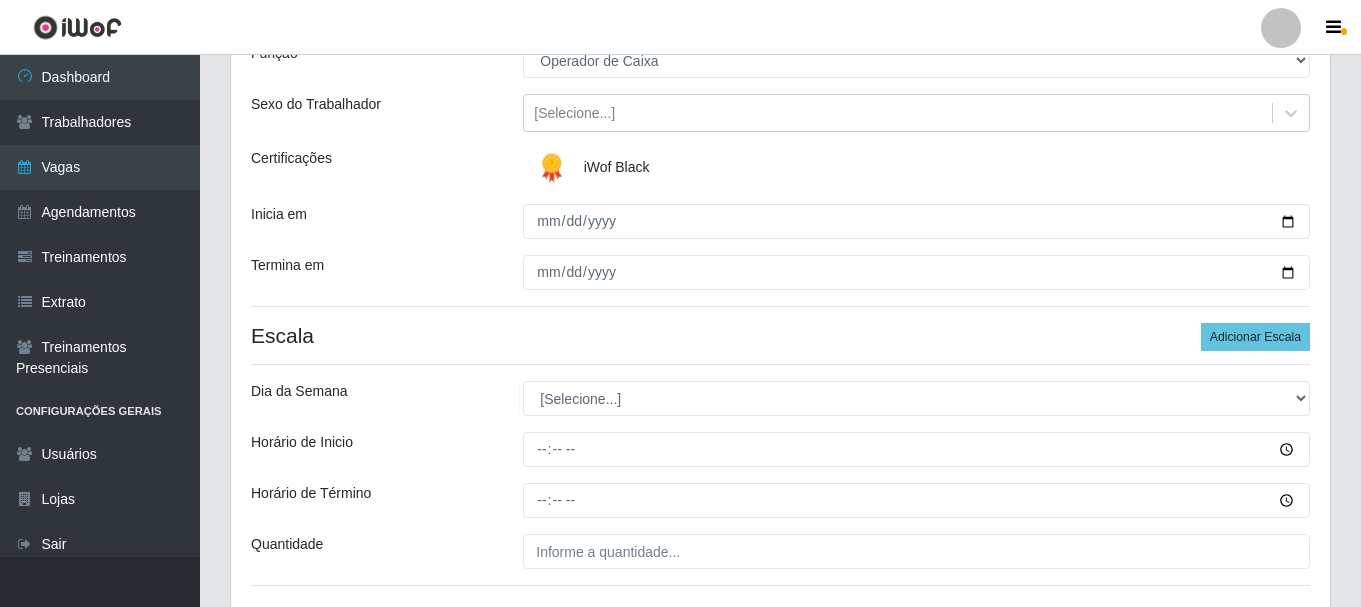 click on "Escala Adicionar Escala" at bounding box center [780, 335] 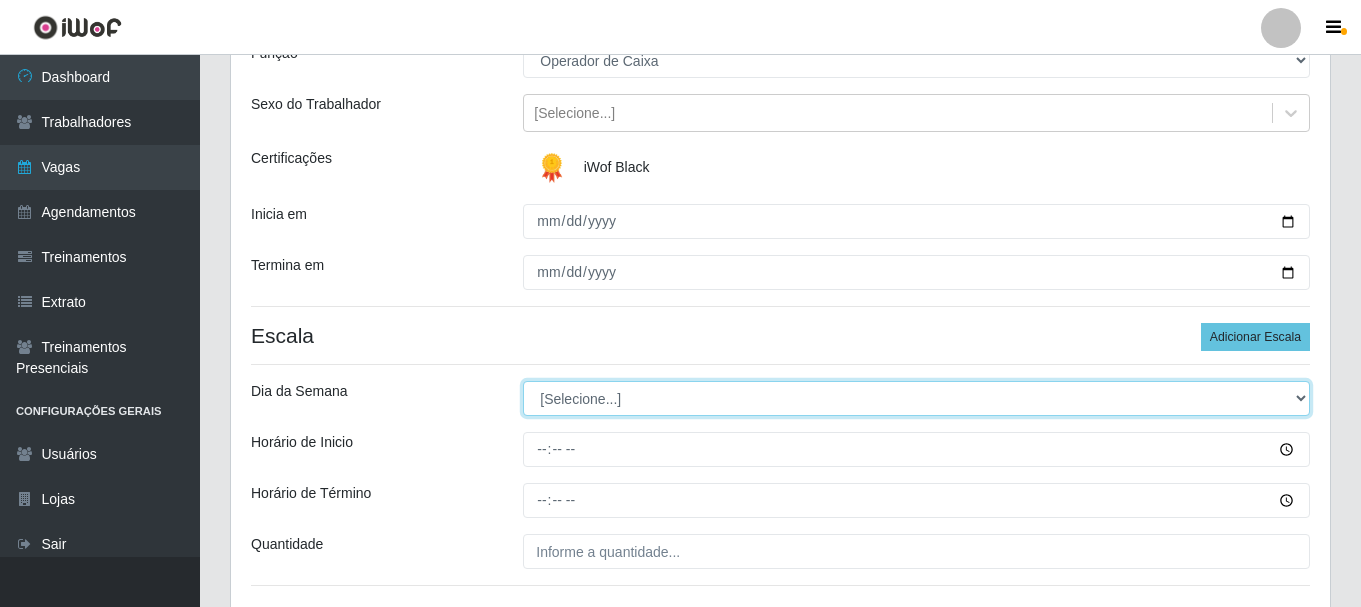 click on "[Selecione...] Segunda Terça Quarta Quinta Sexta Sábado Domingo" at bounding box center (916, 398) 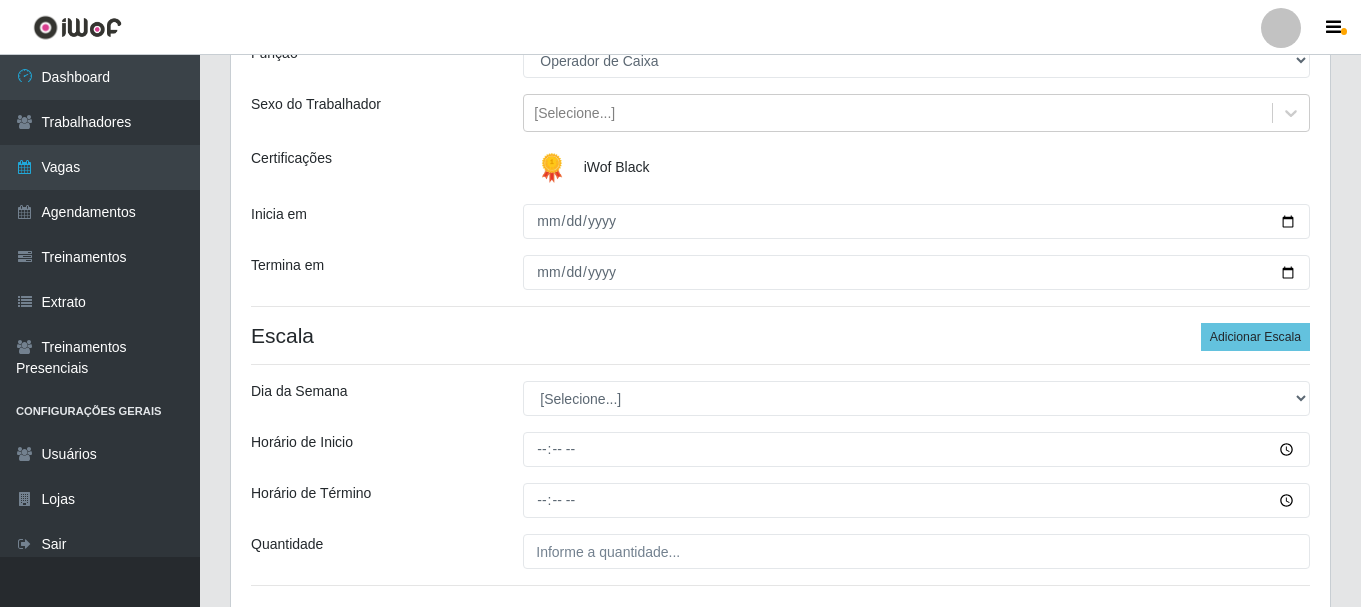 click on "Escala Adicionar Escala" at bounding box center (780, 335) 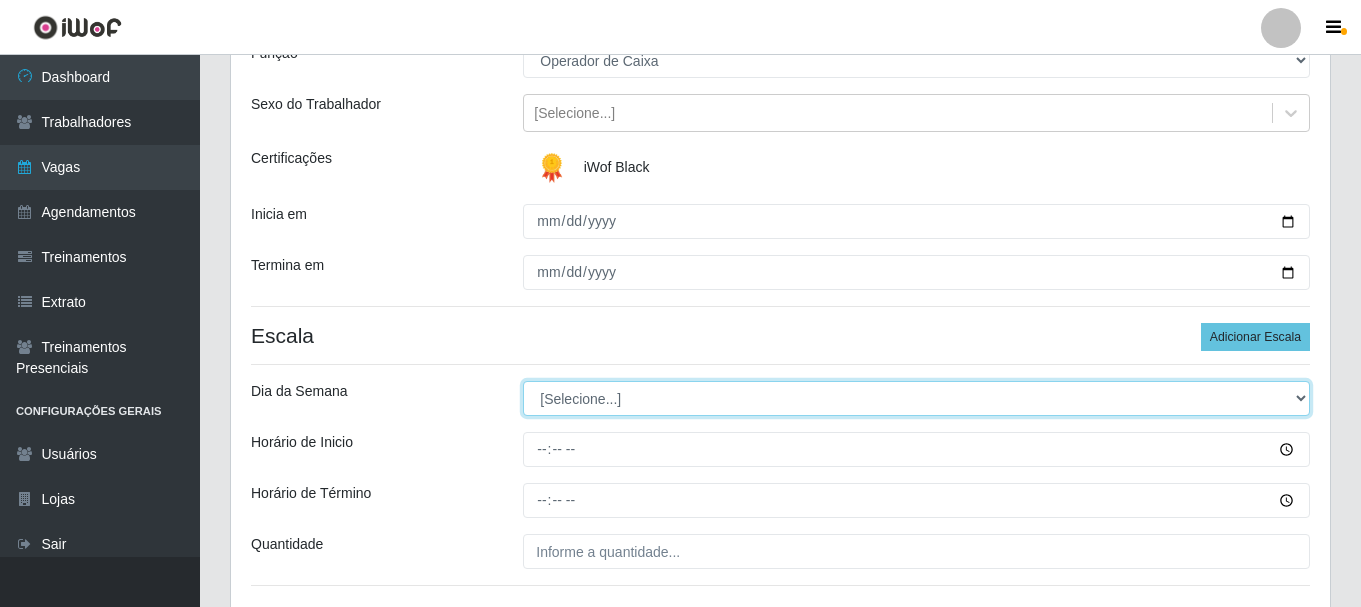 click on "[Selecione...] Segunda Terça Quarta Quinta Sexta Sábado Domingo" at bounding box center [916, 398] 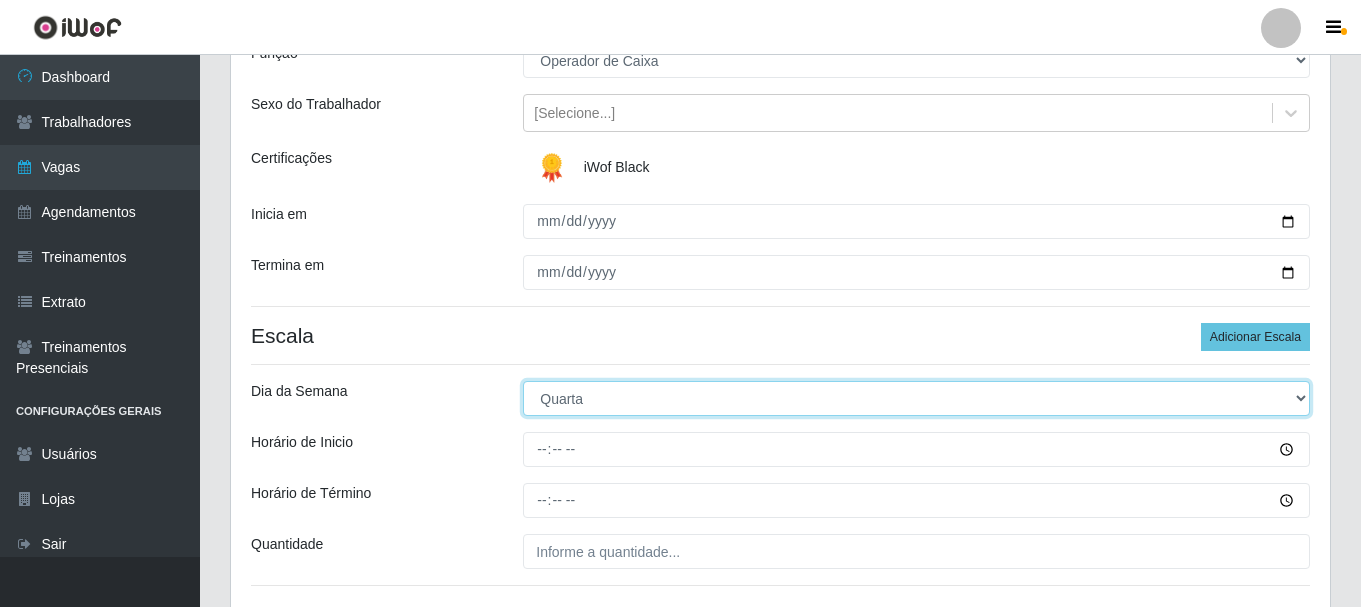 click on "[Selecione...] Segunda Terça Quarta Quinta Sexta Sábado Domingo" at bounding box center [916, 398] 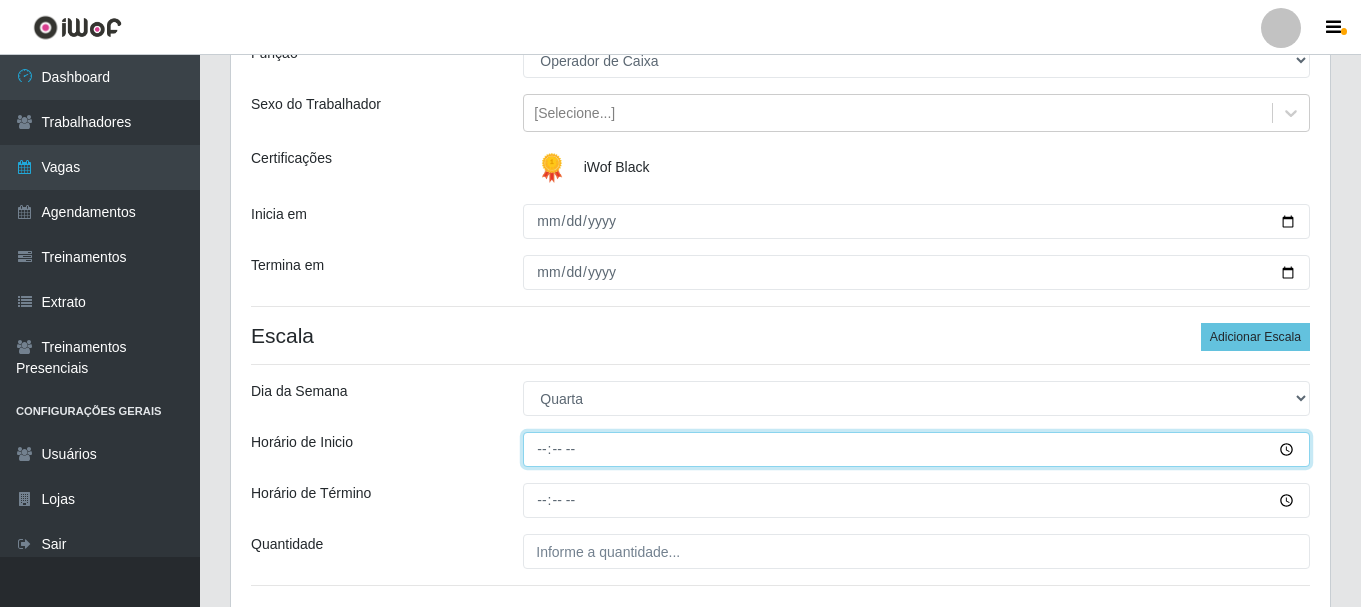 click on "Horário de Inicio" at bounding box center (916, 449) 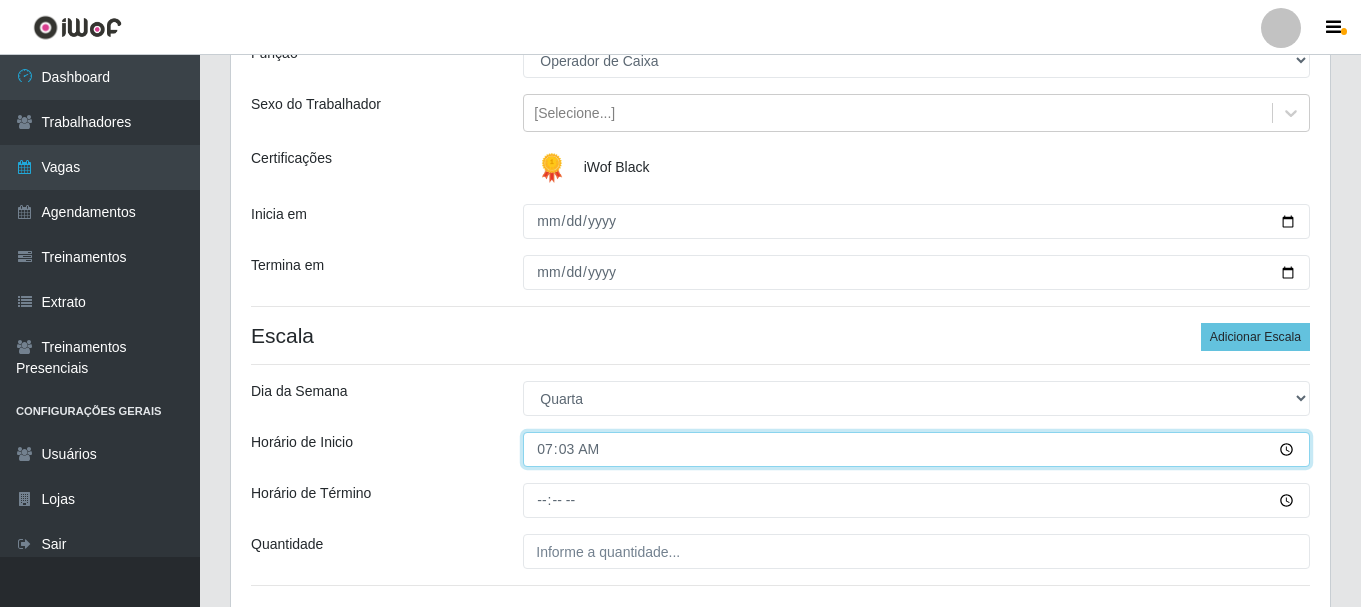 type on "07:30" 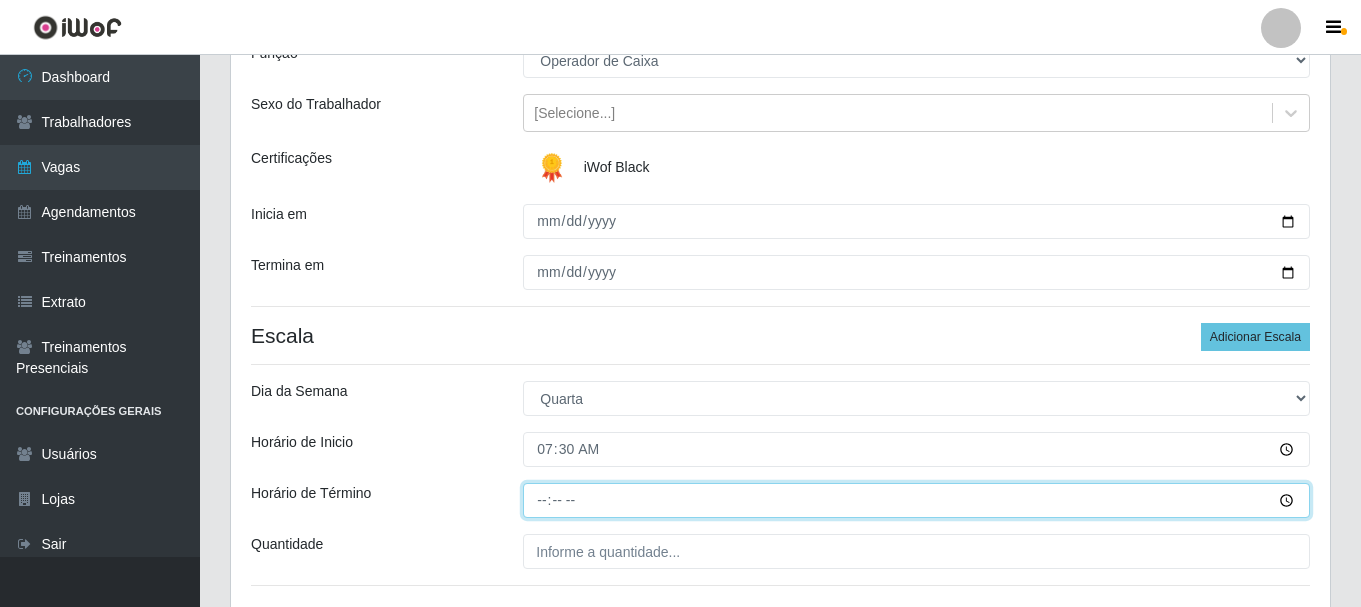 click on "Horário de Término" at bounding box center [916, 500] 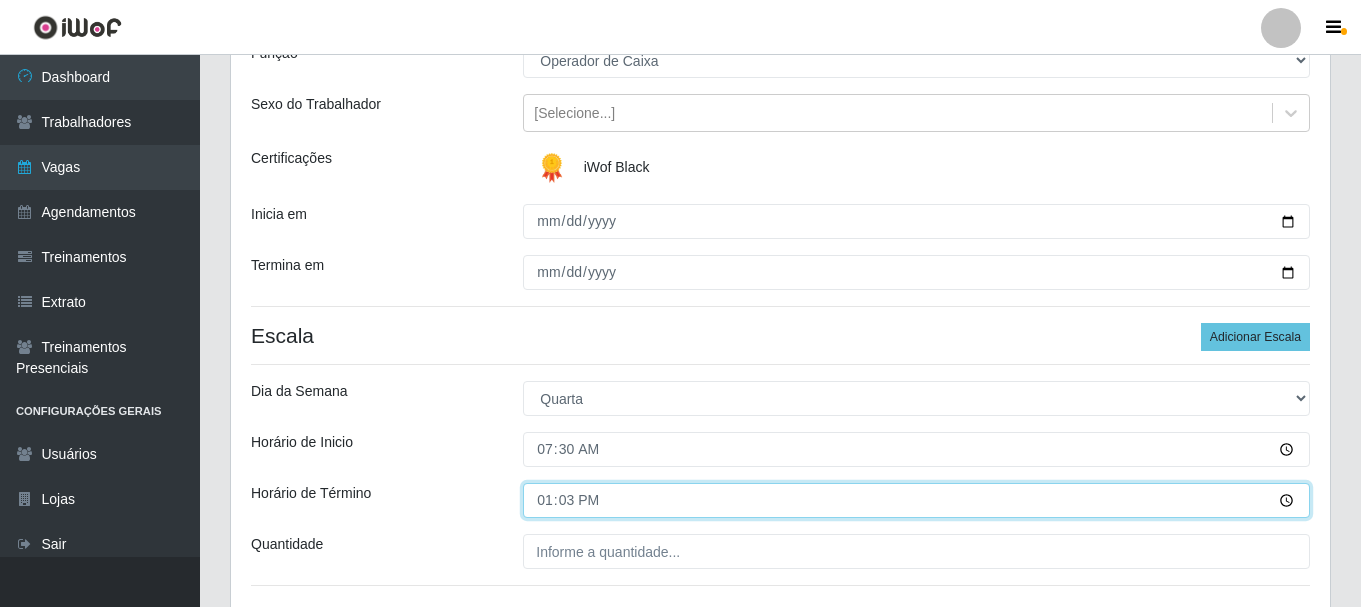 type on "13:30" 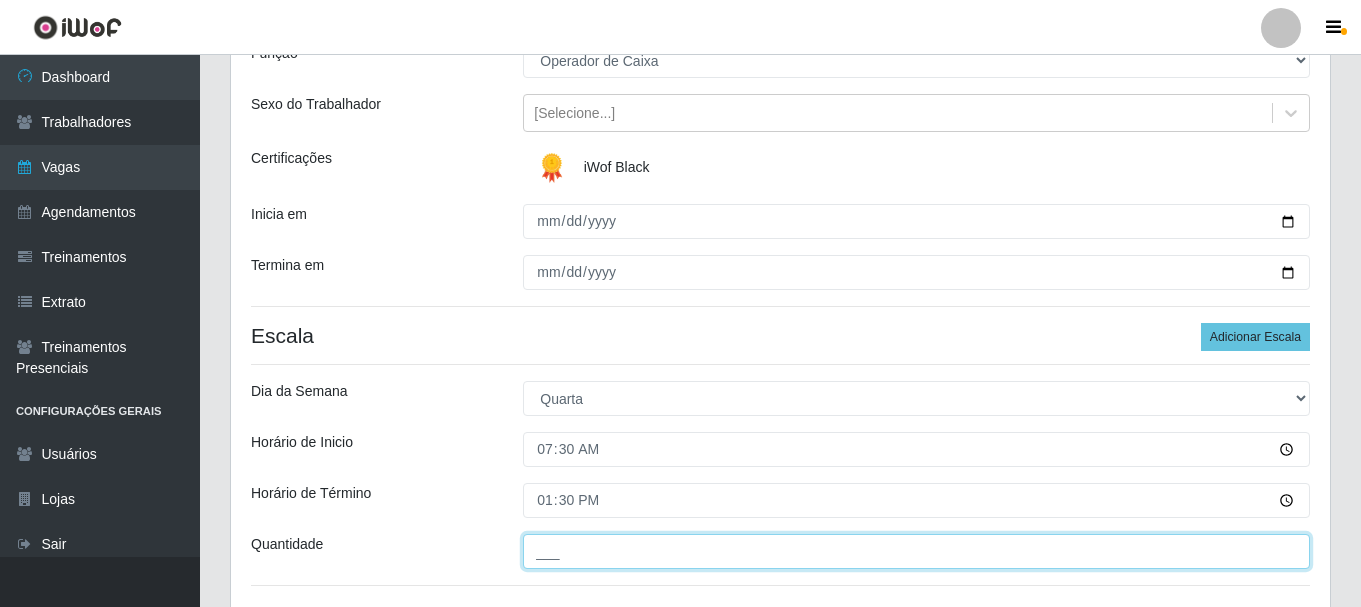 click on "___" at bounding box center [916, 551] 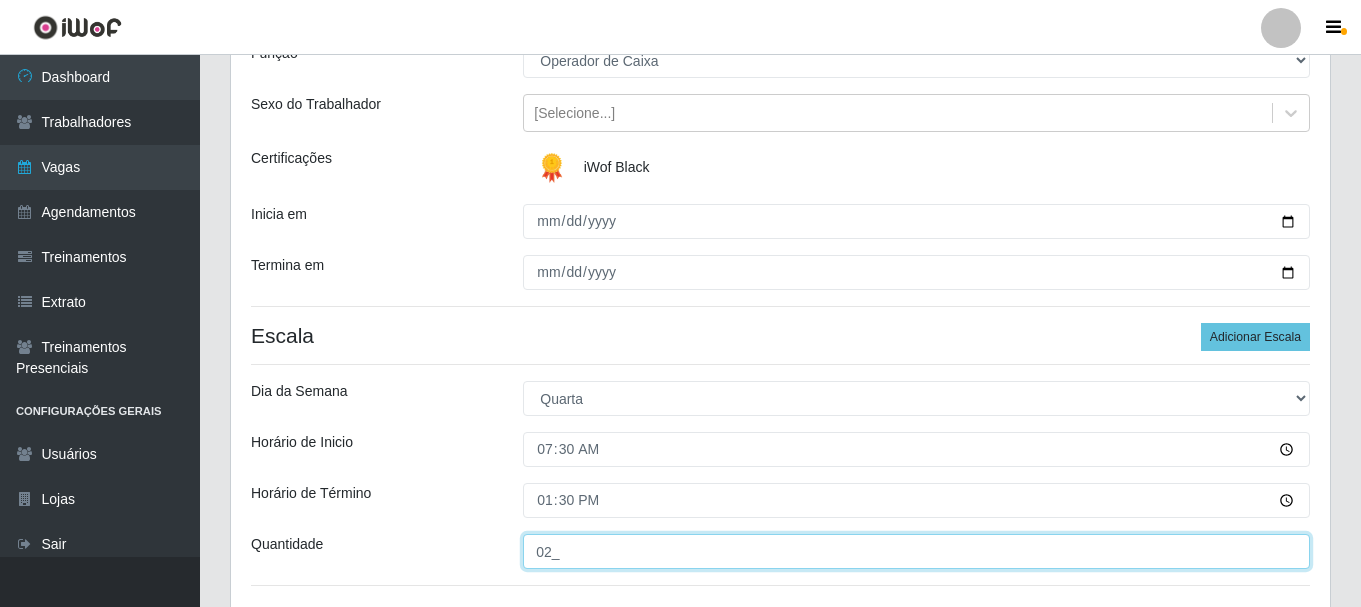 type on "02_" 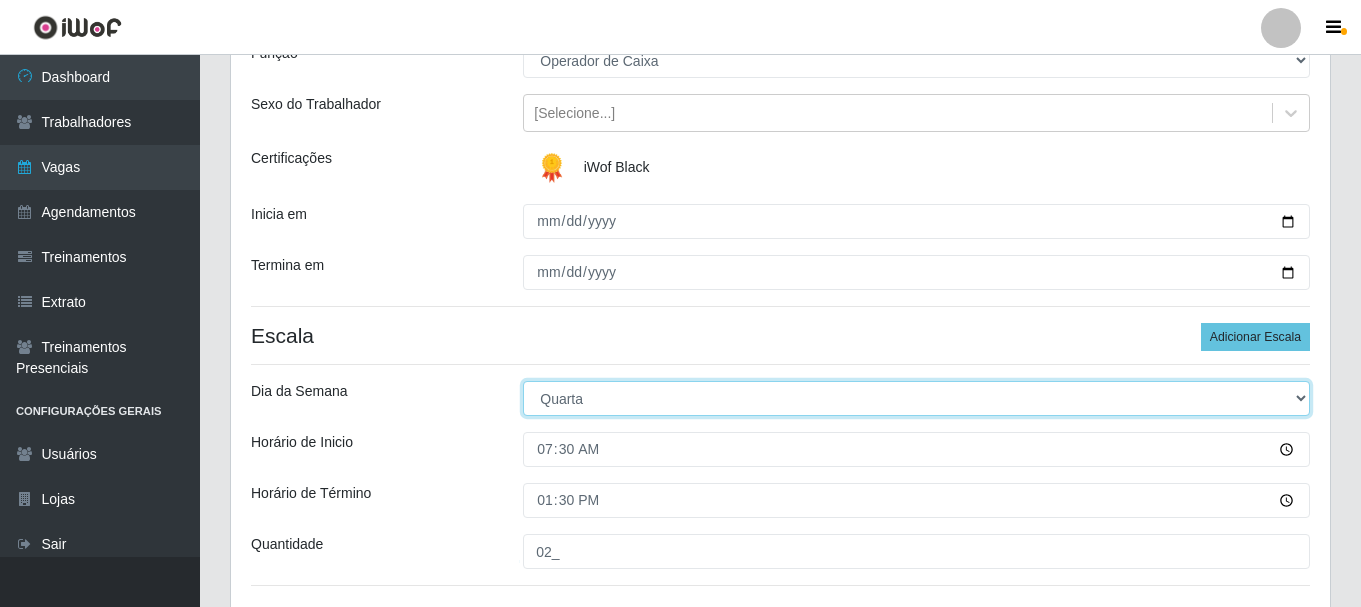 click on "[Selecione...] Segunda Terça Quarta Quinta Sexta Sábado Domingo" at bounding box center (916, 398) 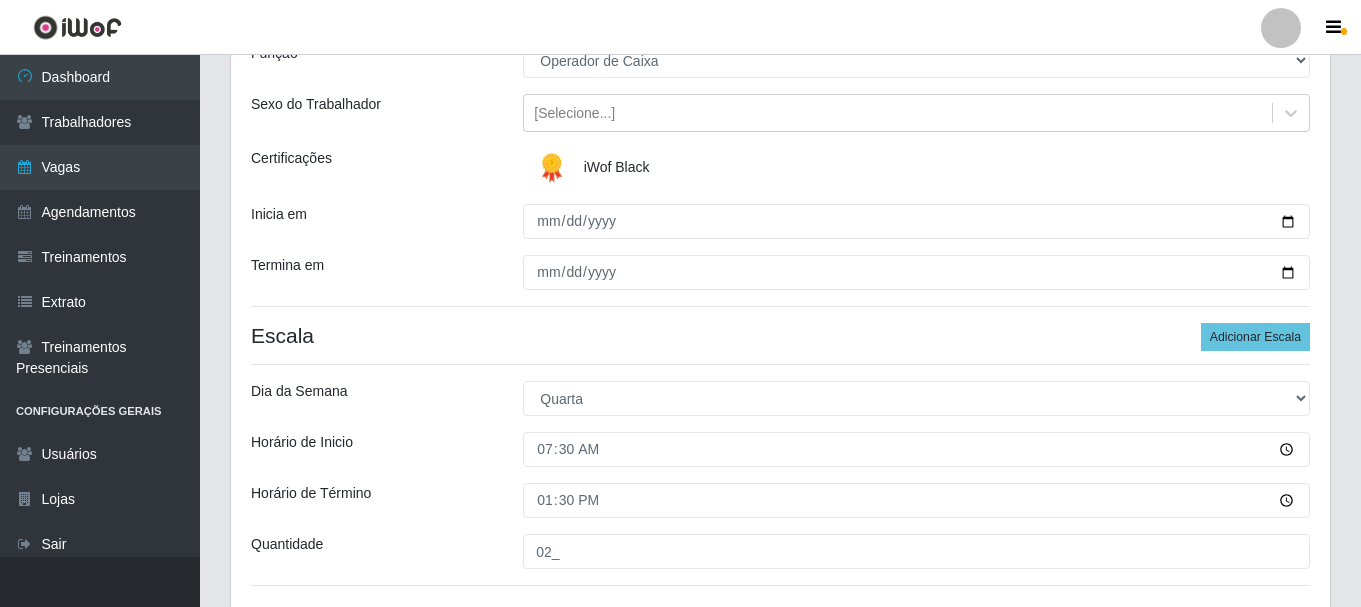 click on "Dia da Semana" at bounding box center [372, 398] 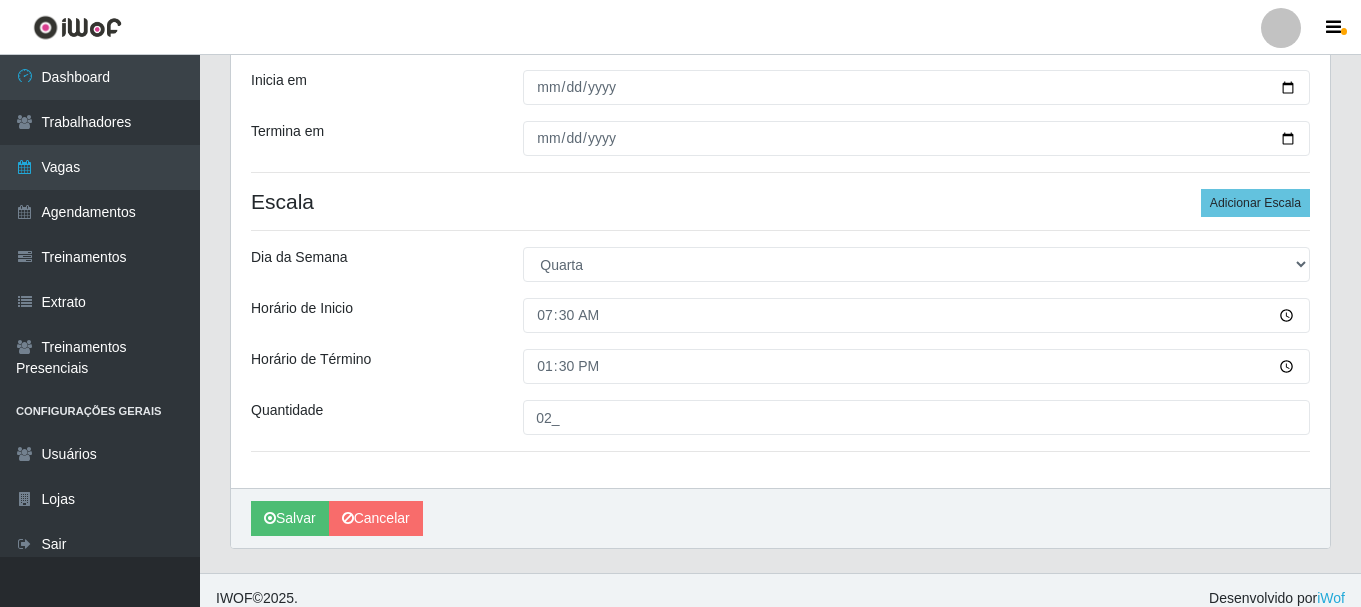 scroll, scrollTop: 350, scrollLeft: 0, axis: vertical 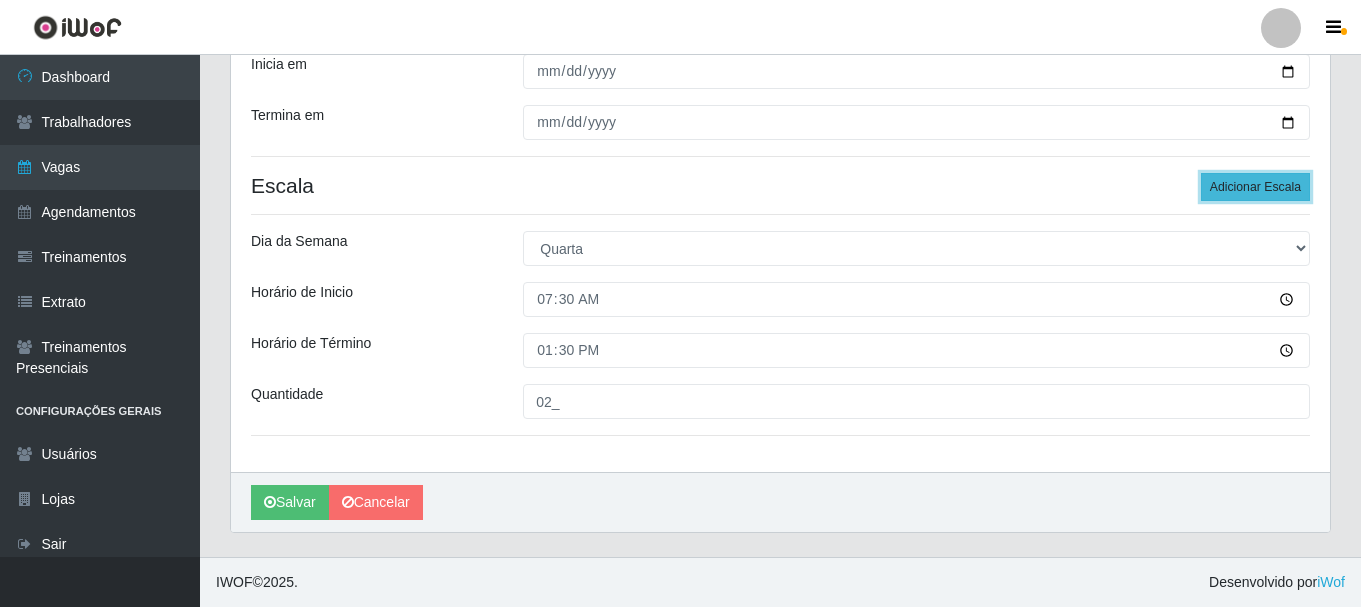 click on "Adicionar Escala" at bounding box center [1255, 187] 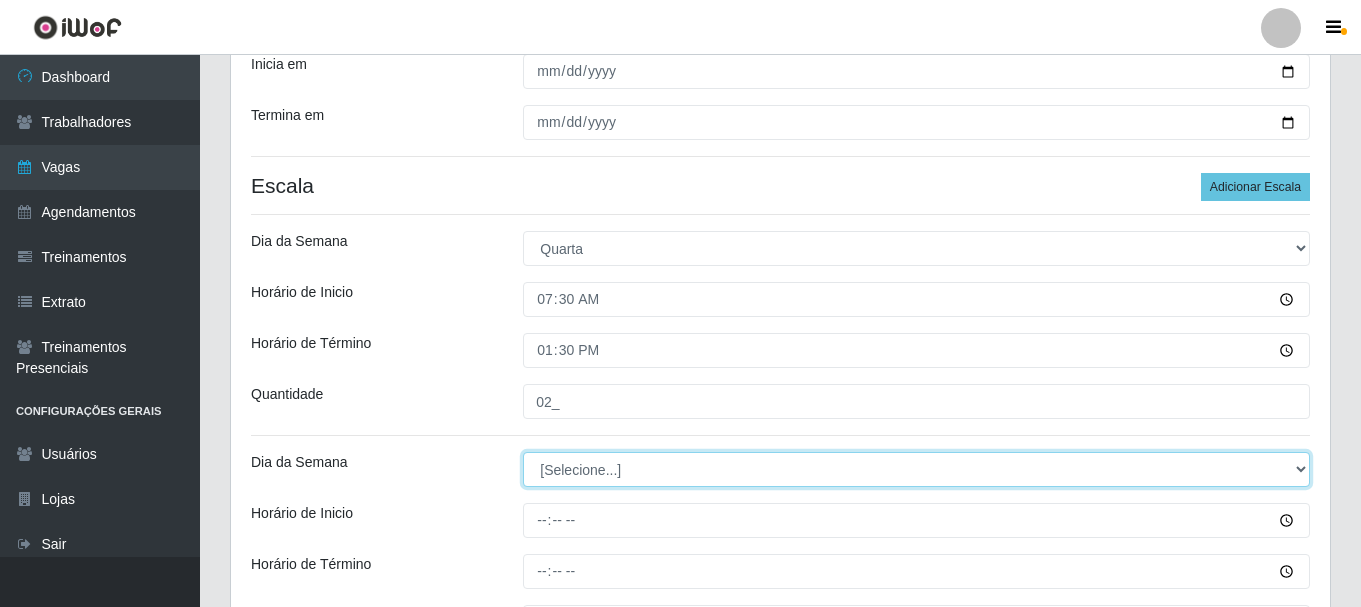 click on "[Selecione...] Segunda Terça Quarta Quinta Sexta Sábado Domingo" at bounding box center (916, 469) 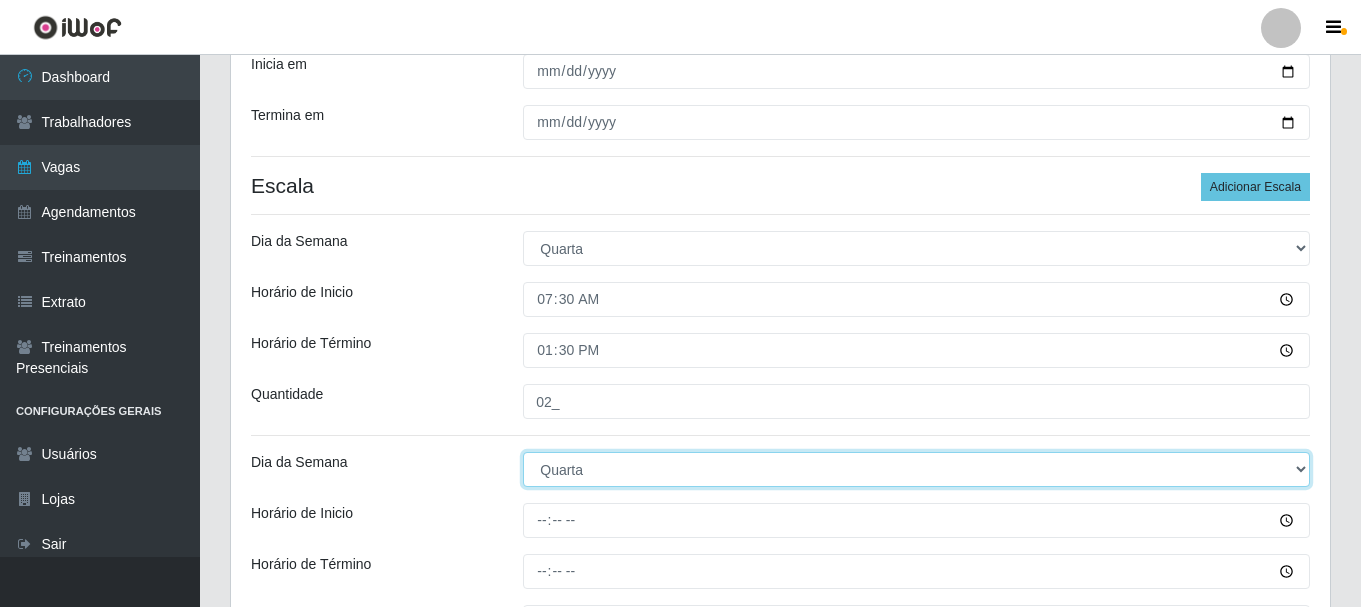 click on "[Selecione...] Segunda Terça Quarta Quinta Sexta Sábado Domingo" at bounding box center [916, 469] 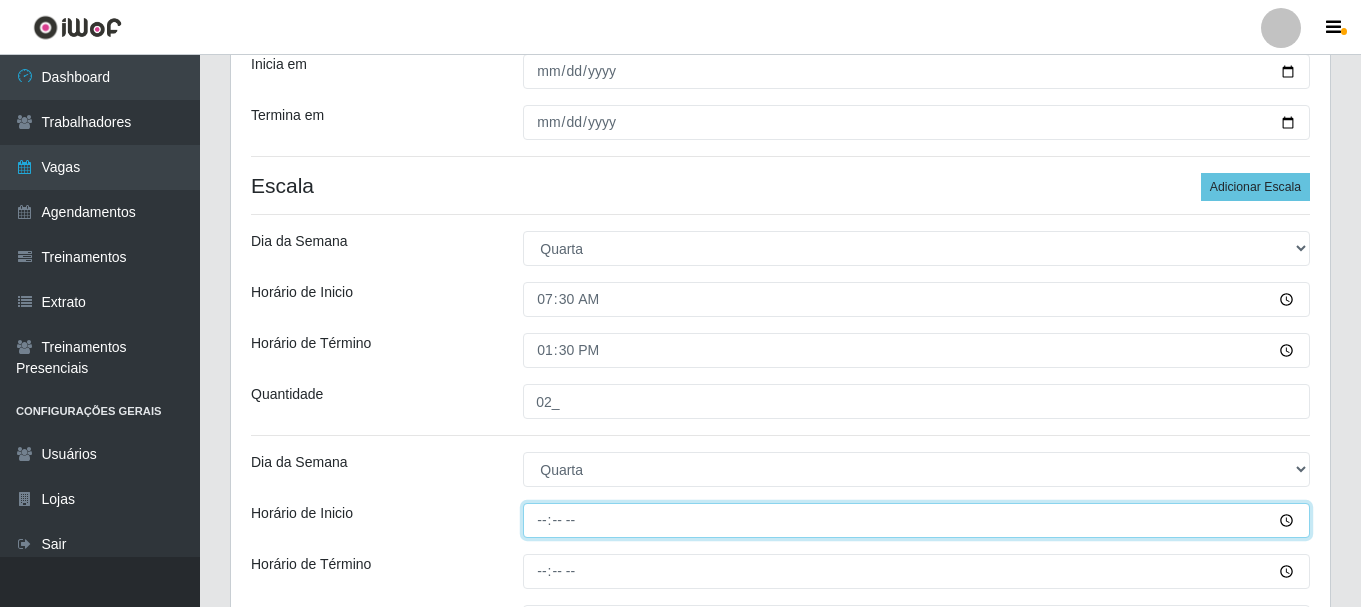 click on "Horário de Inicio" at bounding box center [916, 520] 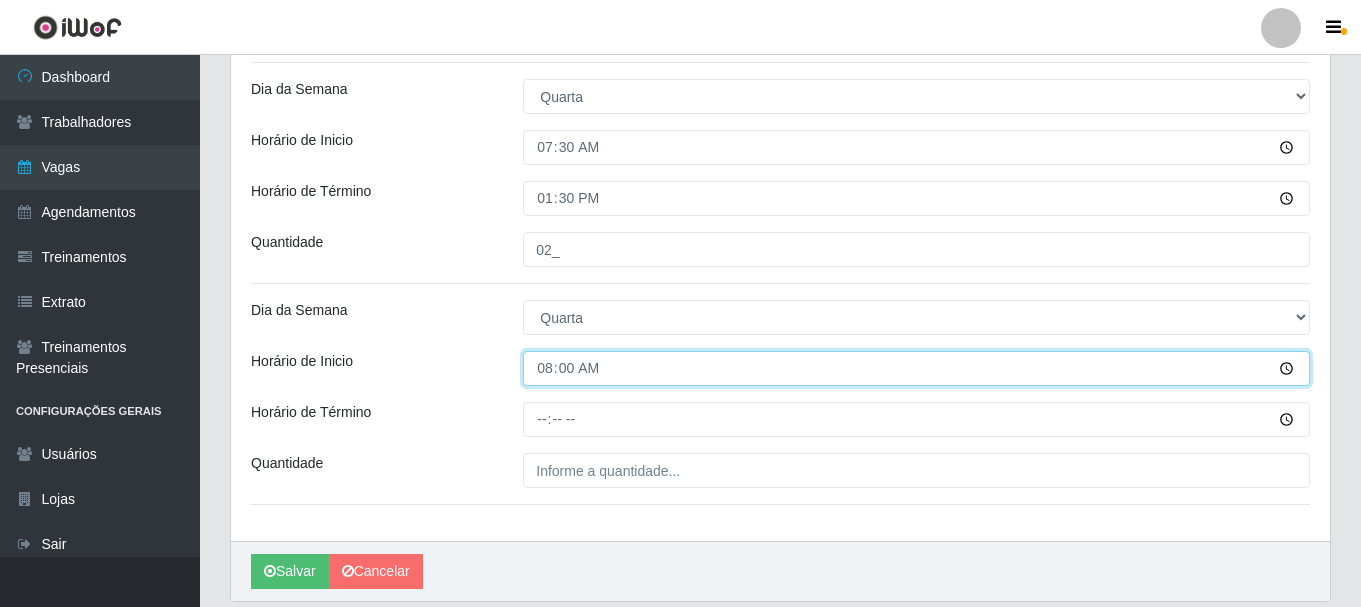 scroll, scrollTop: 550, scrollLeft: 0, axis: vertical 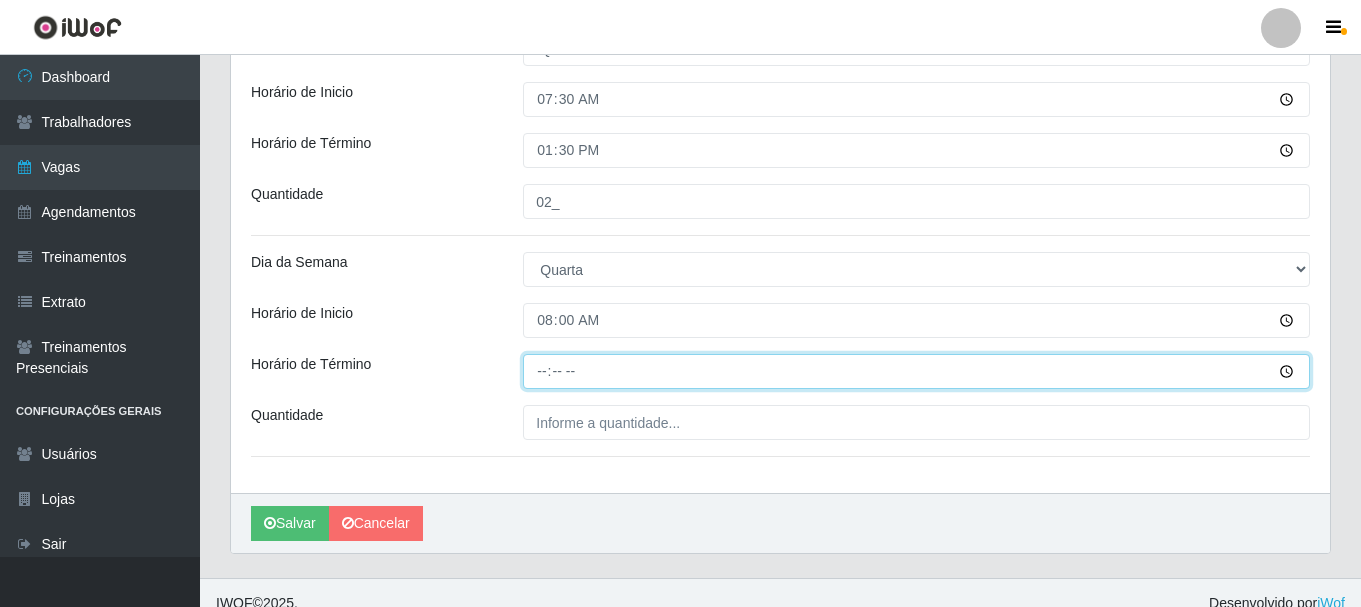 click on "Horário de Término" at bounding box center [916, 371] 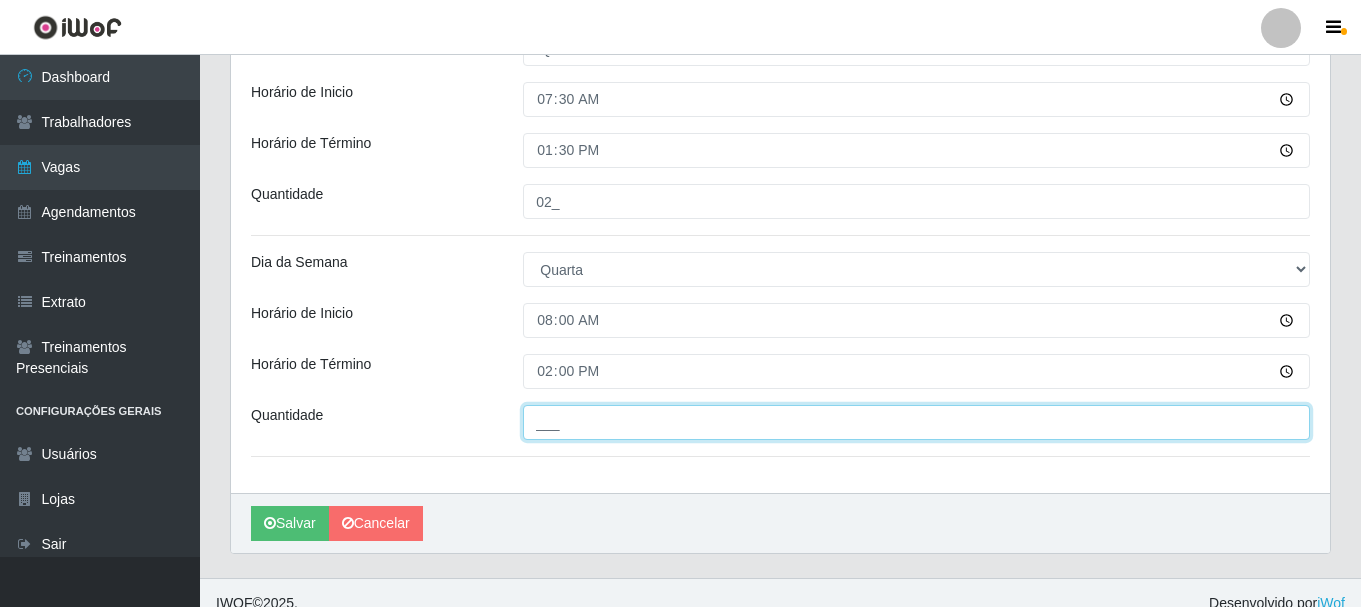 drag, startPoint x: 655, startPoint y: 421, endPoint x: 654, endPoint y: 431, distance: 10.049875 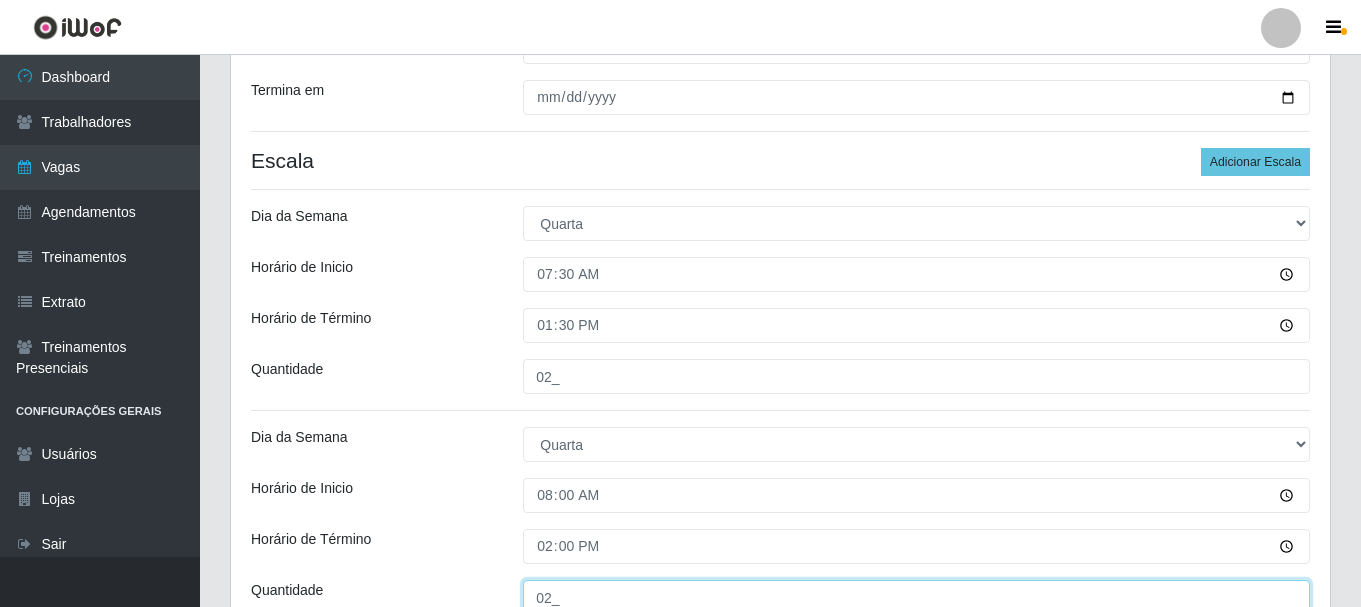 scroll, scrollTop: 350, scrollLeft: 0, axis: vertical 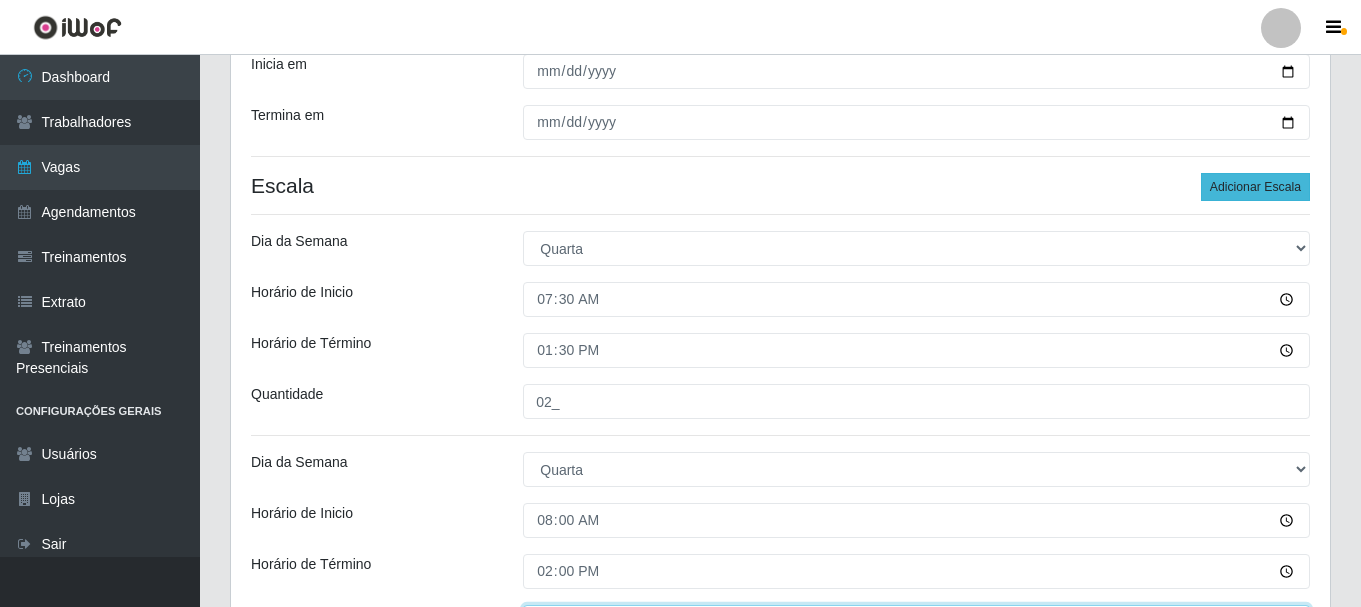 type on "02_" 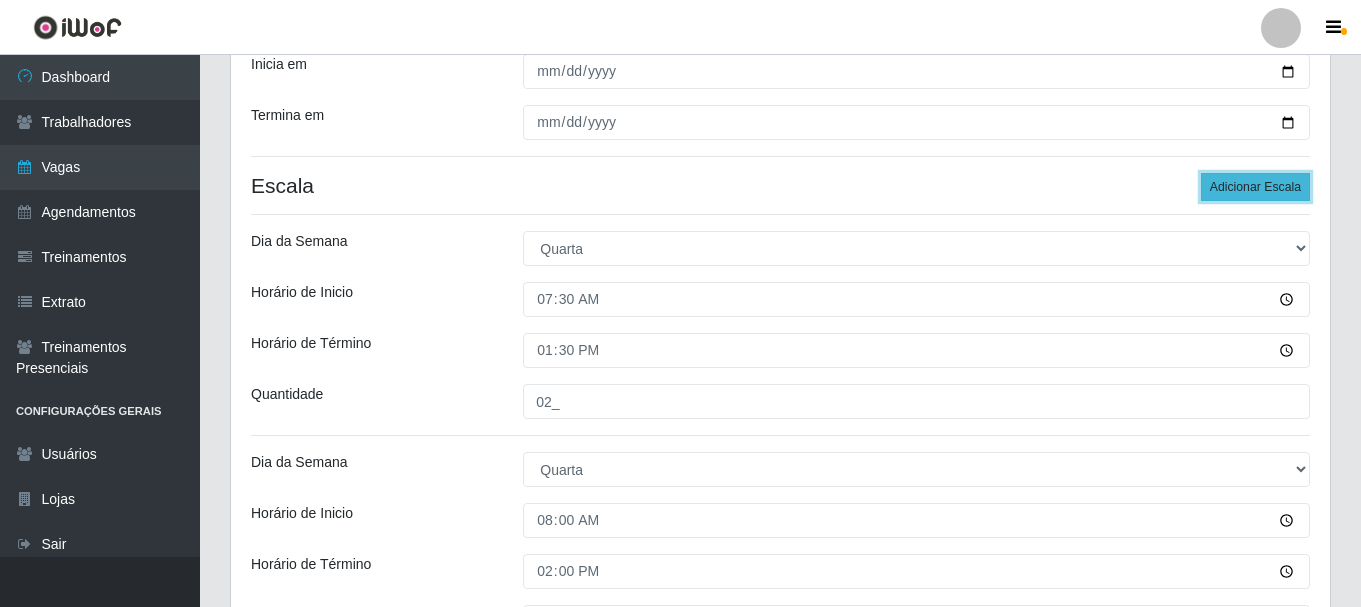 click on "Adicionar Escala" at bounding box center [1255, 187] 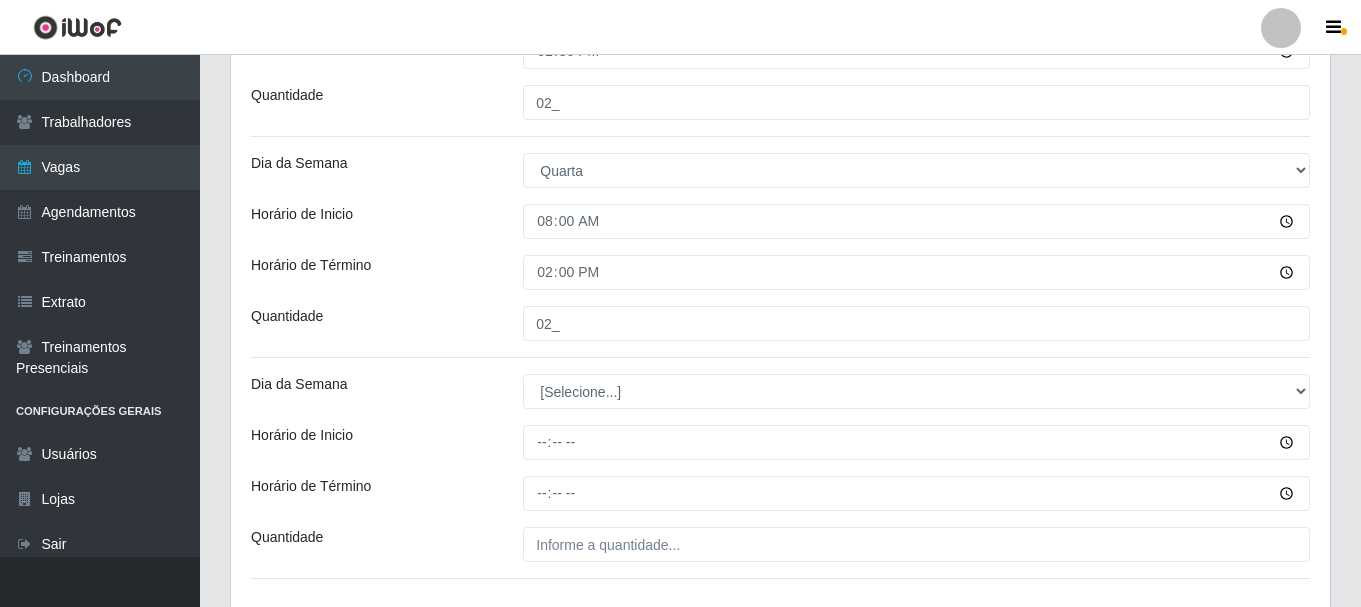 scroll, scrollTop: 650, scrollLeft: 0, axis: vertical 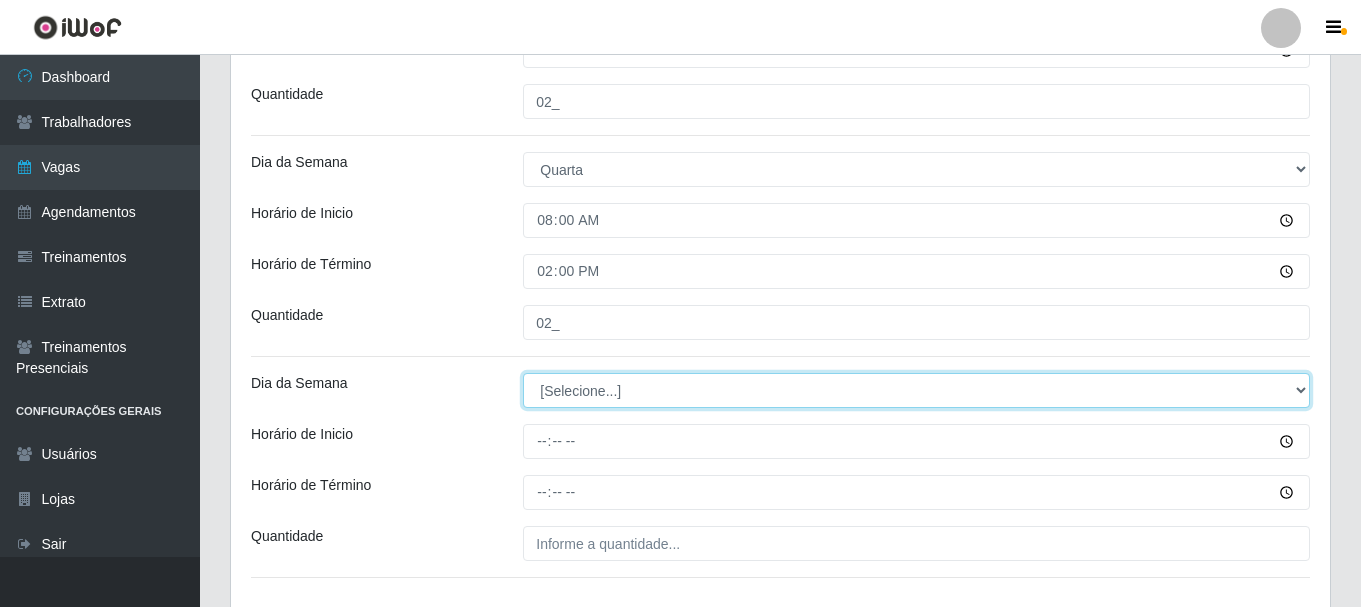click on "[Selecione...] Segunda Terça Quarta Quinta Sexta Sábado Domingo" at bounding box center (916, 390) 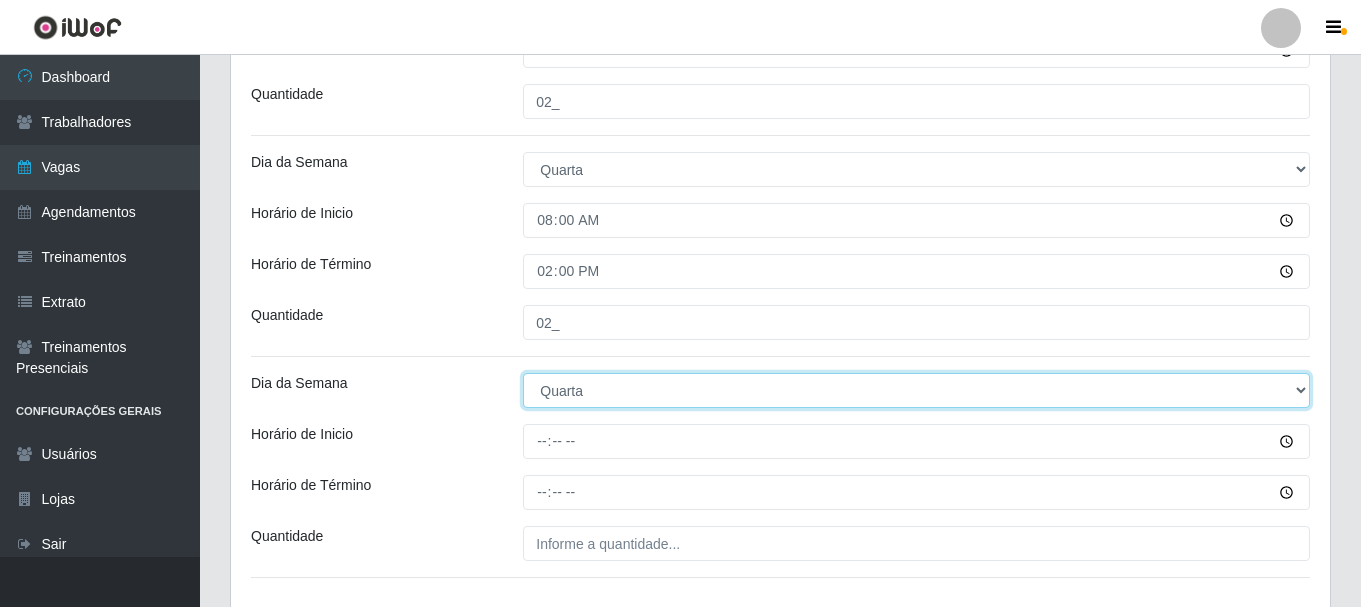 click on "[Selecione...] Segunda Terça Quarta Quinta Sexta Sábado Domingo" at bounding box center (916, 390) 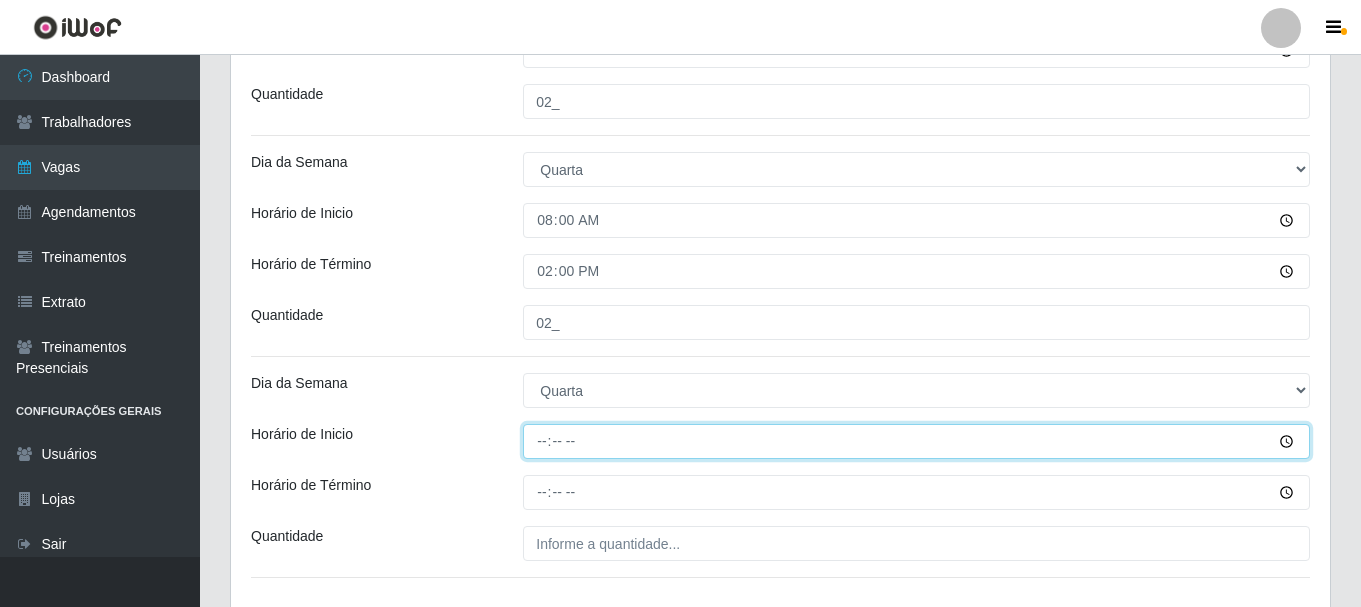 click on "Horário de Inicio" at bounding box center (916, 441) 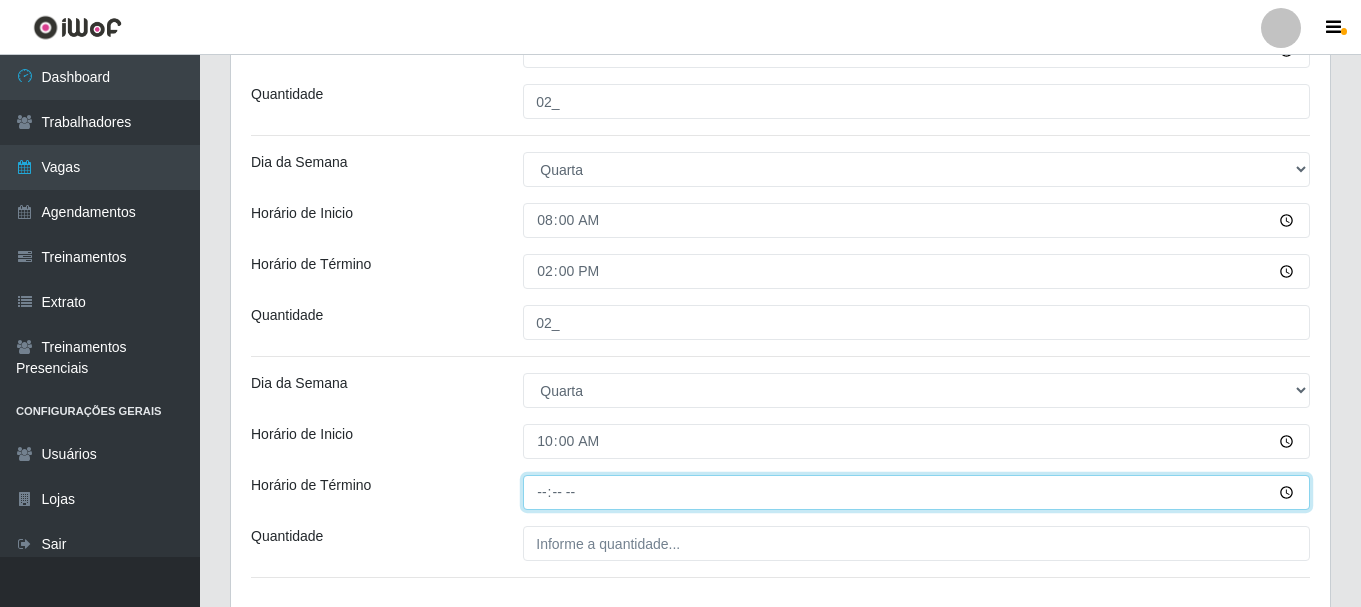 click on "Horário de Término" at bounding box center (916, 492) 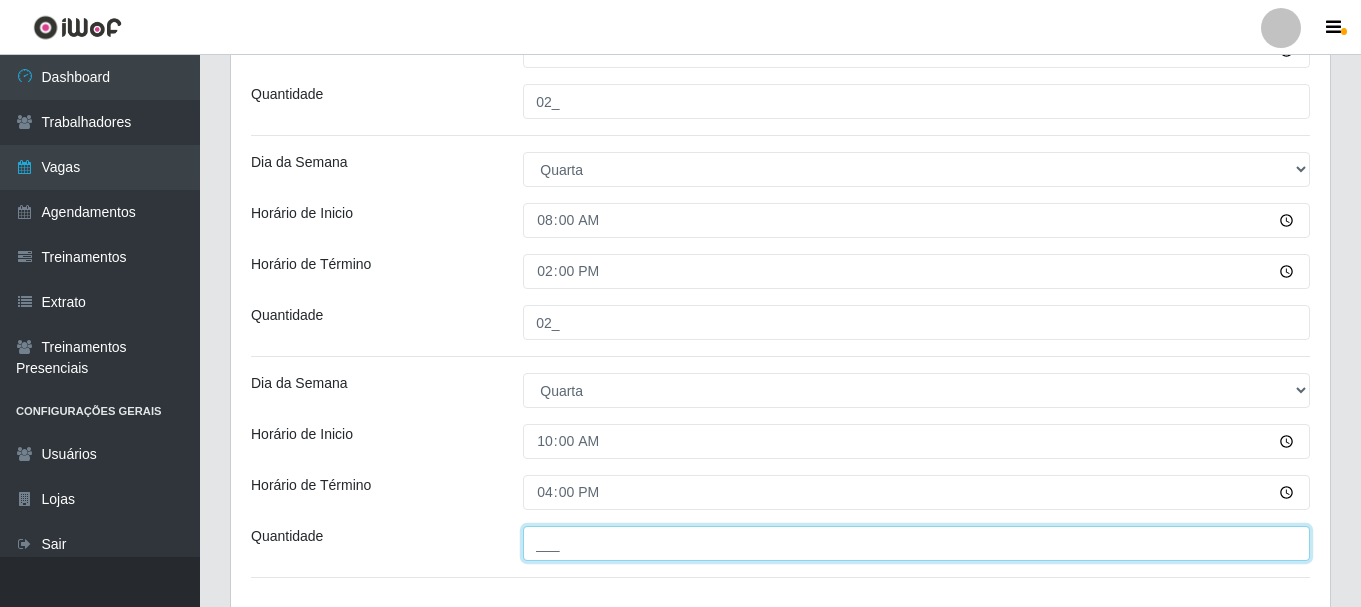 click on "___" at bounding box center [916, 543] 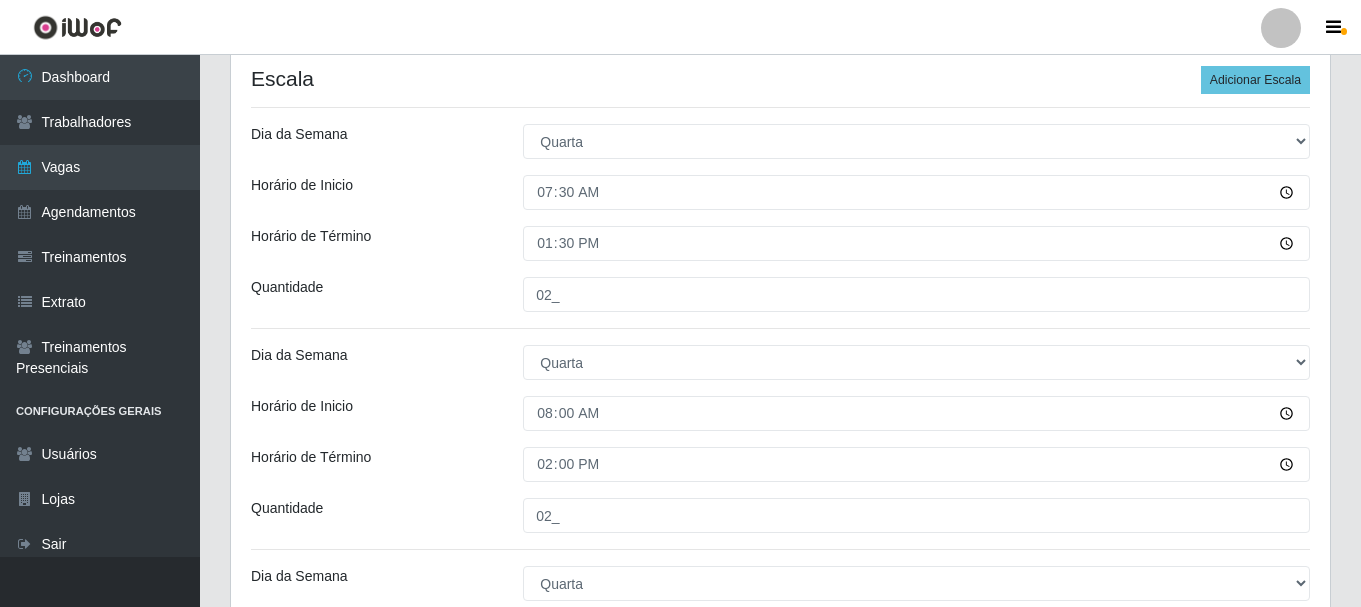 scroll, scrollTop: 450, scrollLeft: 0, axis: vertical 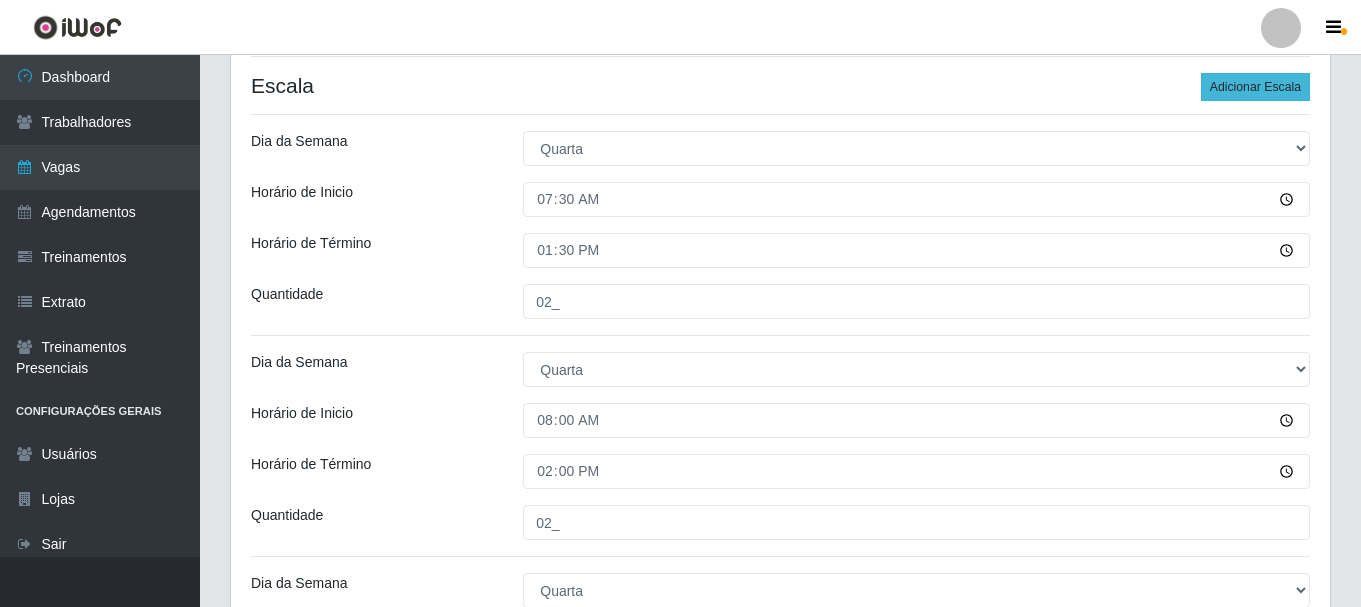 type on "03_" 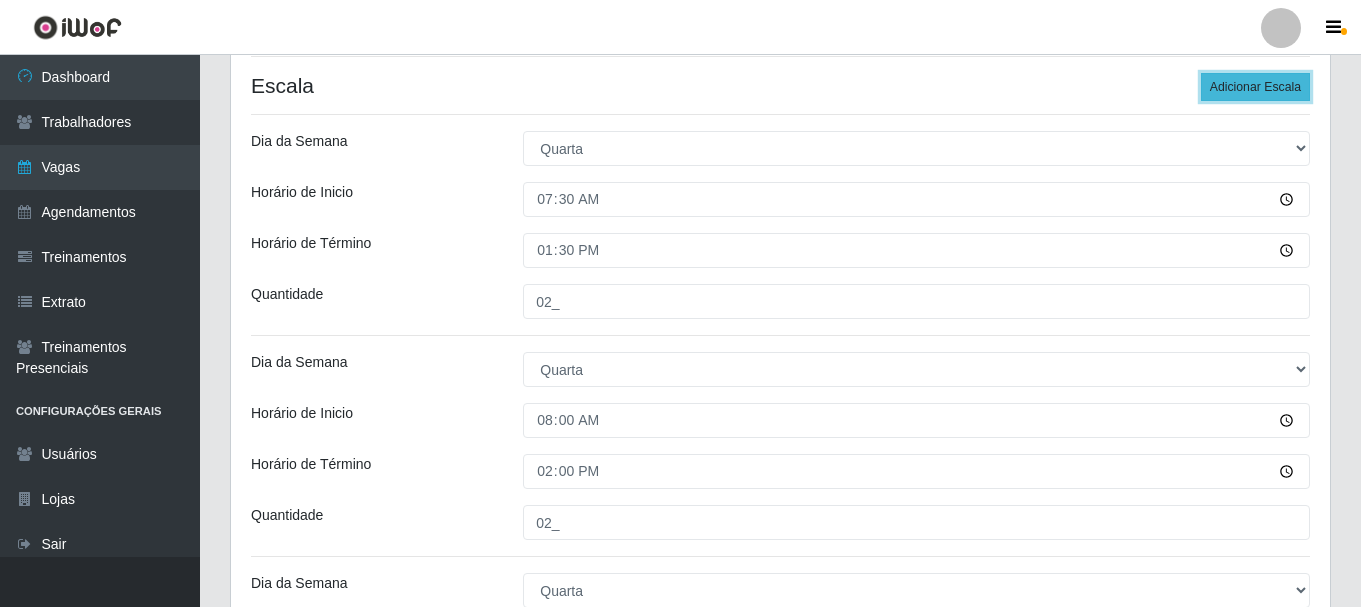 click on "Adicionar Escala" at bounding box center [1255, 87] 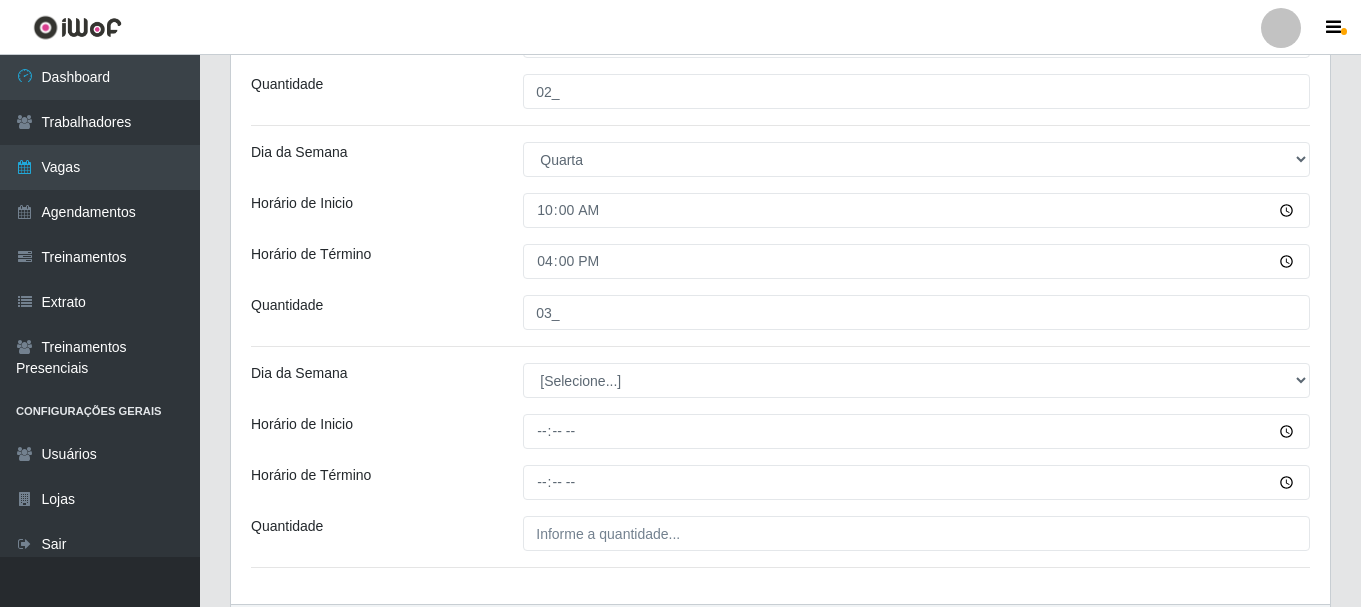 scroll, scrollTop: 1013, scrollLeft: 0, axis: vertical 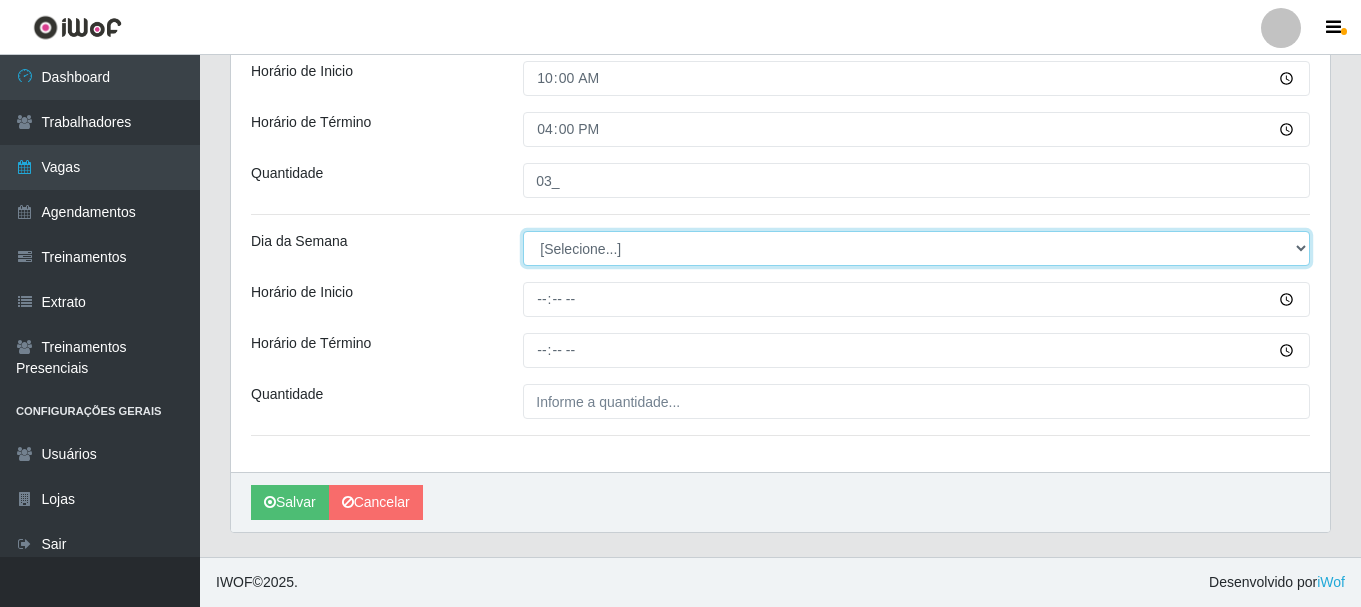 click on "[Selecione...] Segunda Terça Quarta Quinta Sexta Sábado Domingo" at bounding box center [916, 248] 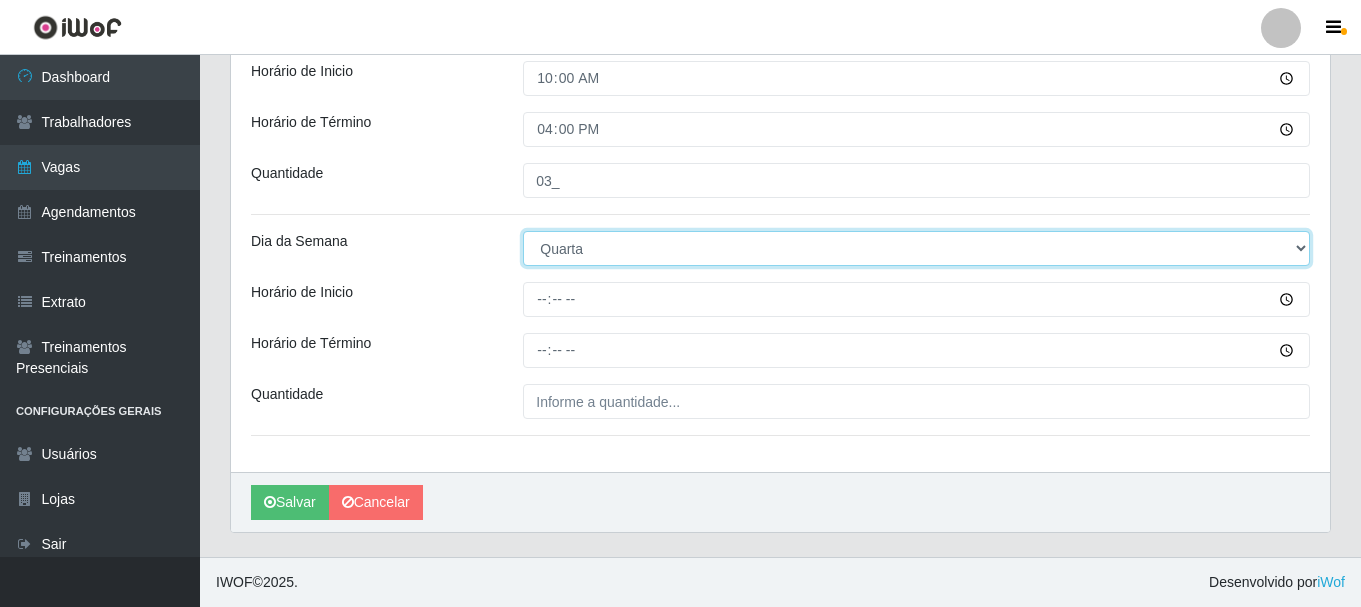 click on "[Selecione...] Segunda Terça Quarta Quinta Sexta Sábado Domingo" at bounding box center (916, 248) 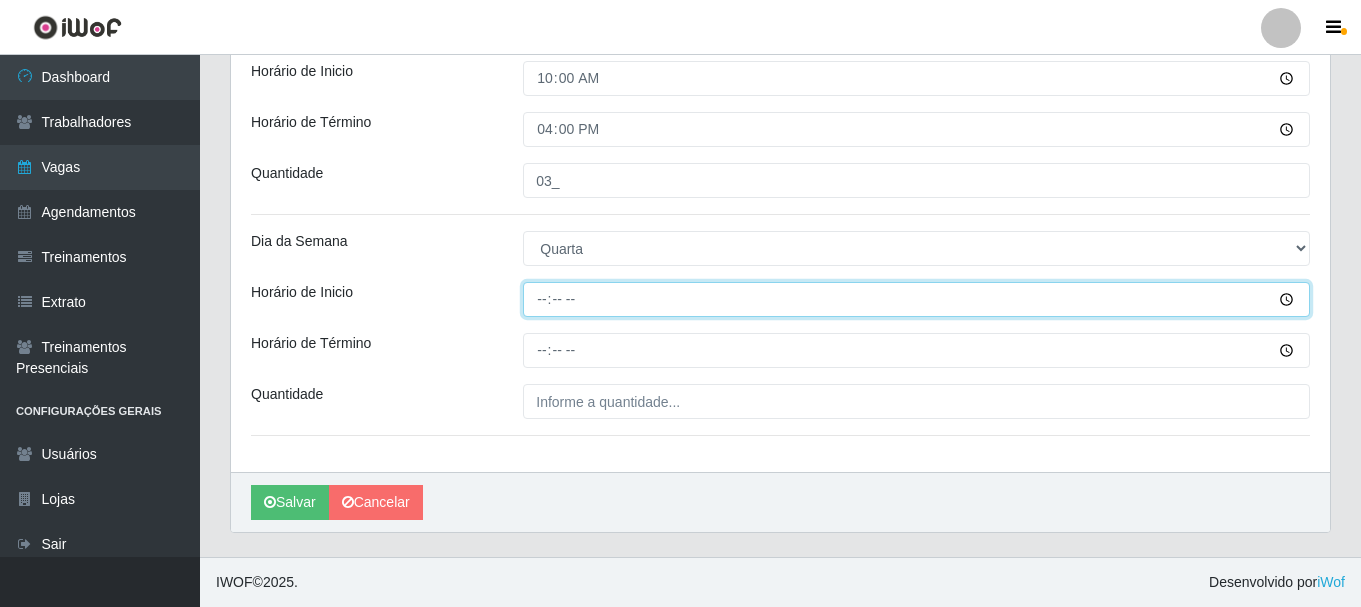 click on "Horário de Inicio" at bounding box center [916, 299] 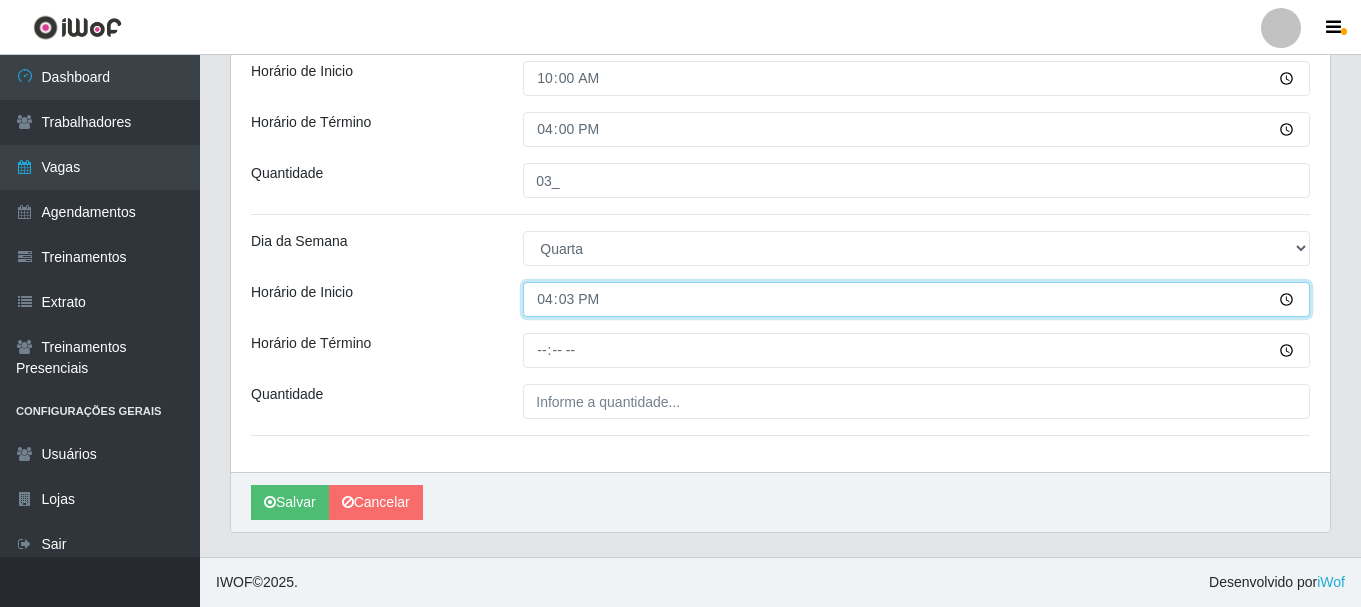 type on "16:30" 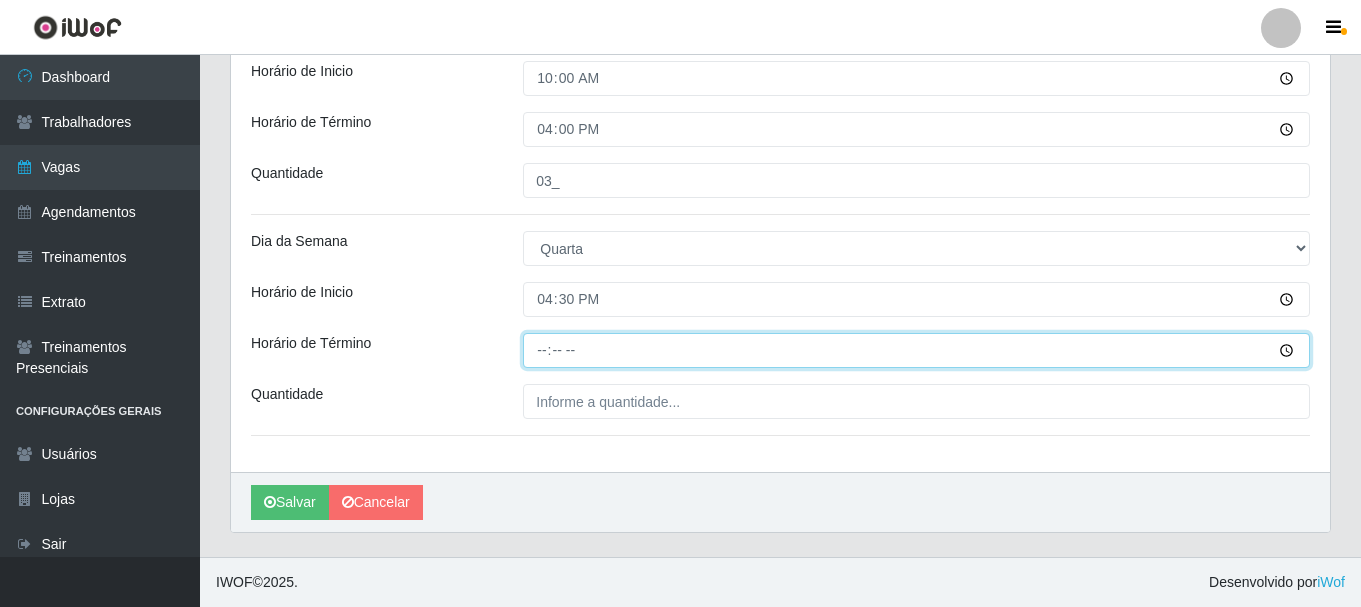 click on "Horário de Término" at bounding box center [916, 350] 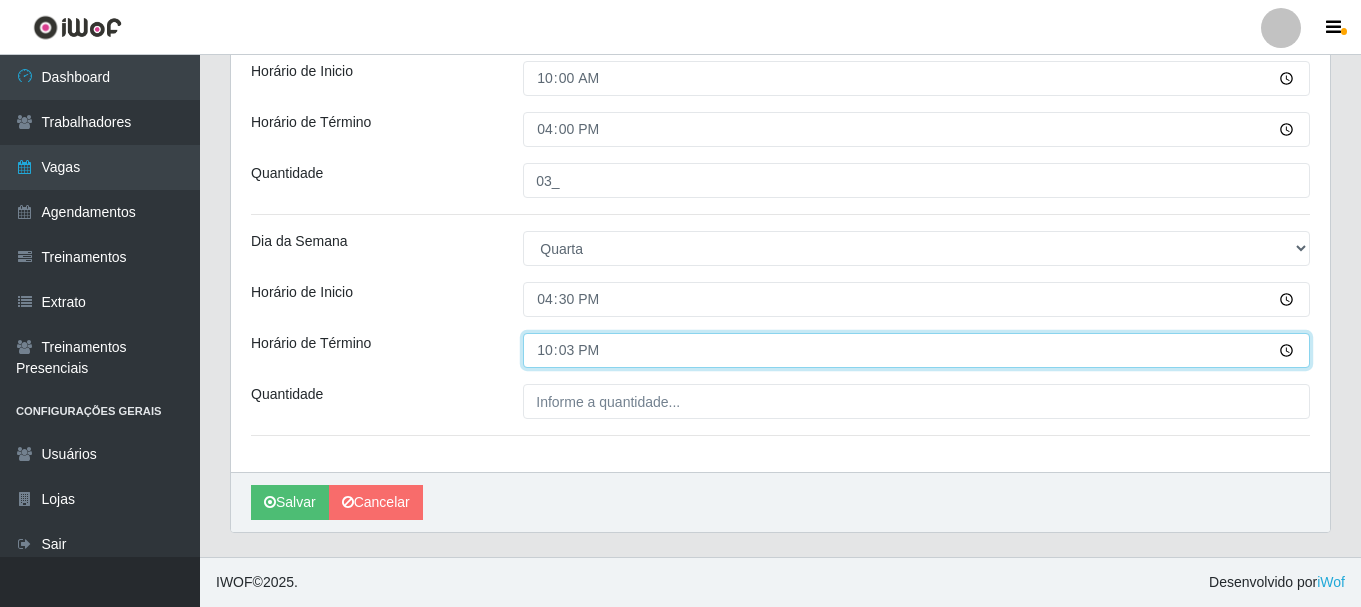 type on "22:30" 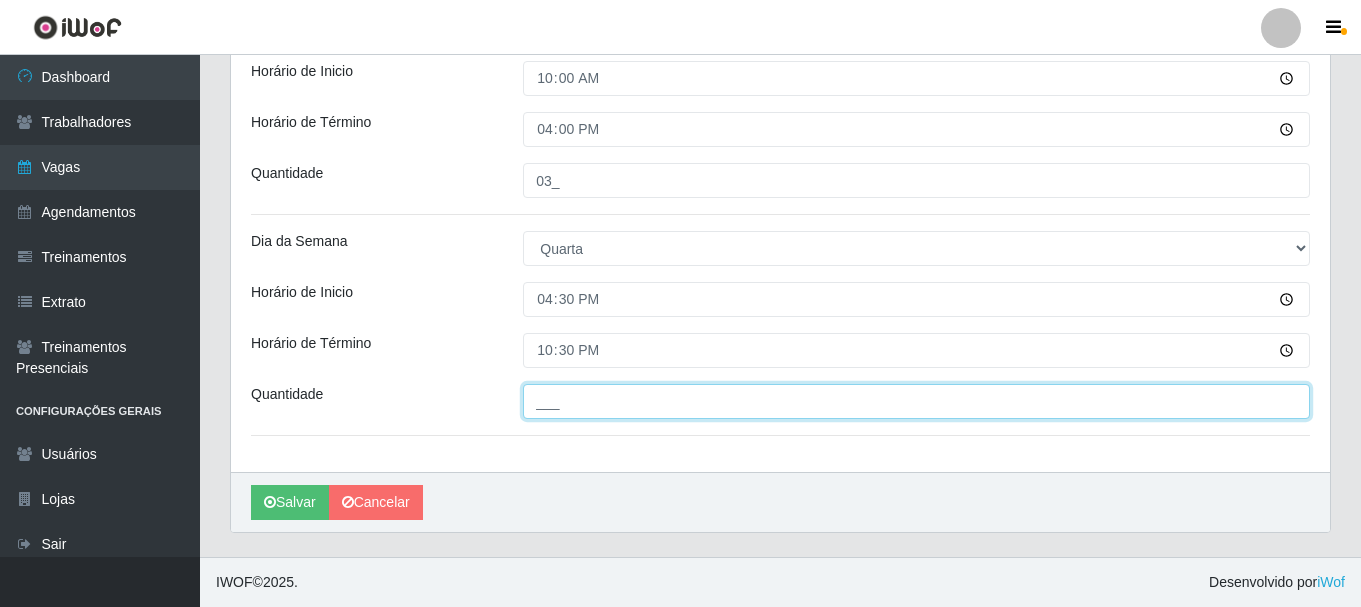 click on "___" at bounding box center (916, 401) 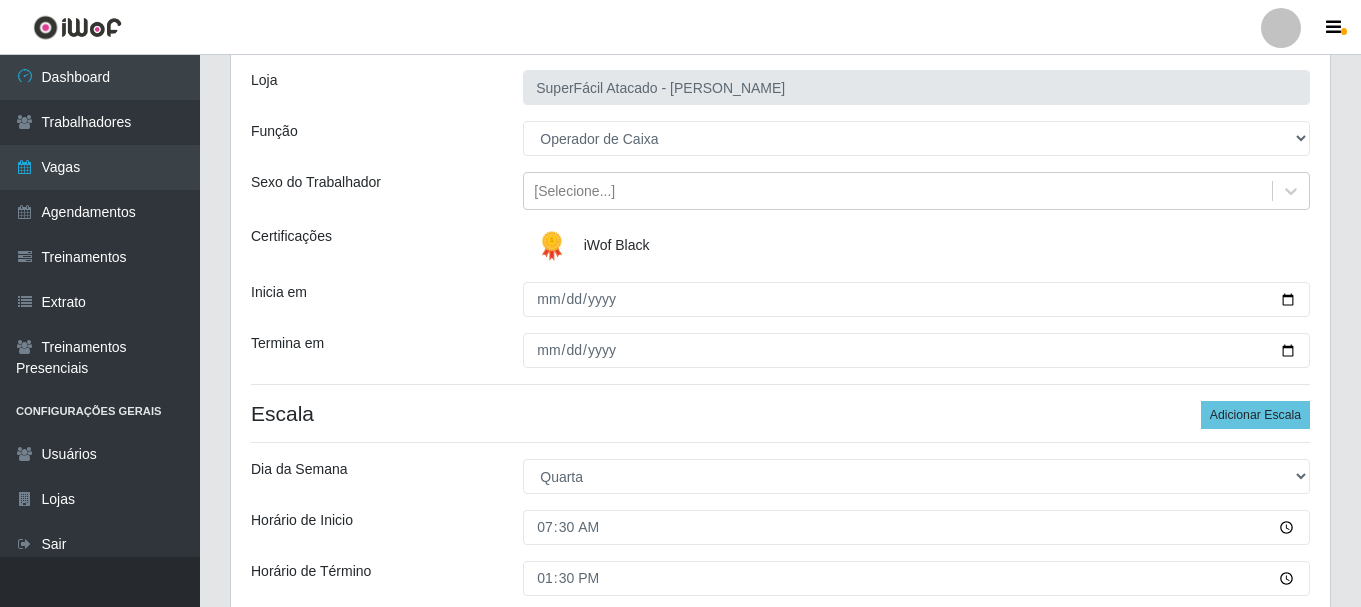 scroll, scrollTop: 13, scrollLeft: 0, axis: vertical 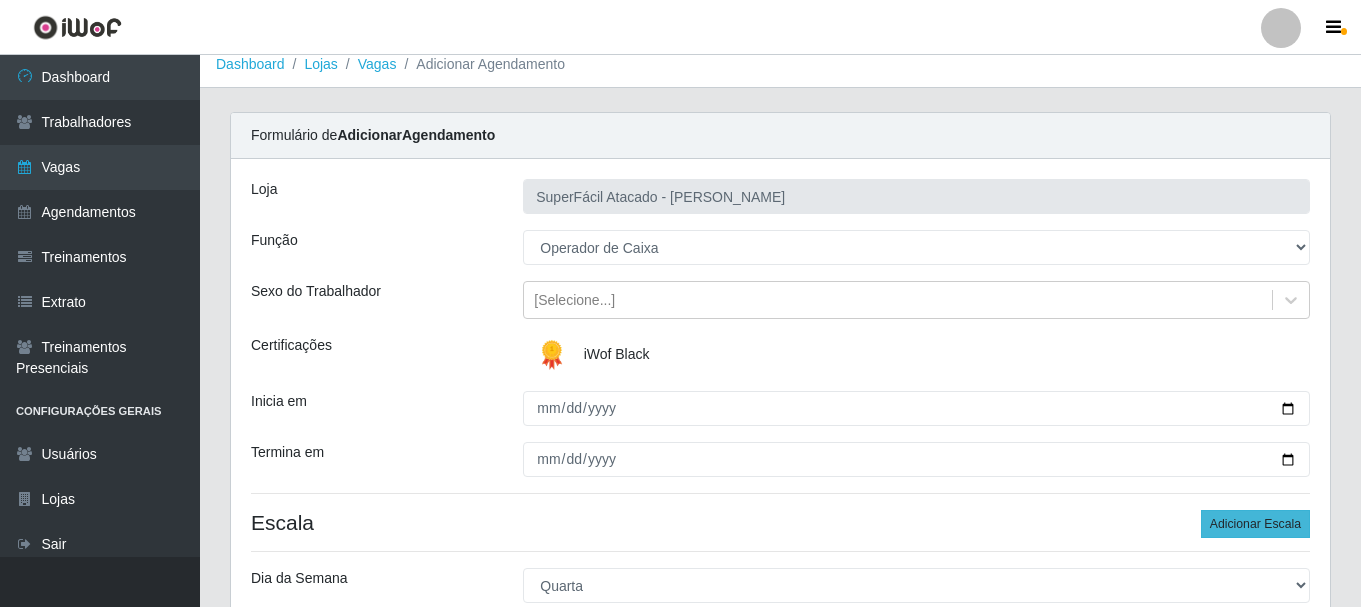 type on "03_" 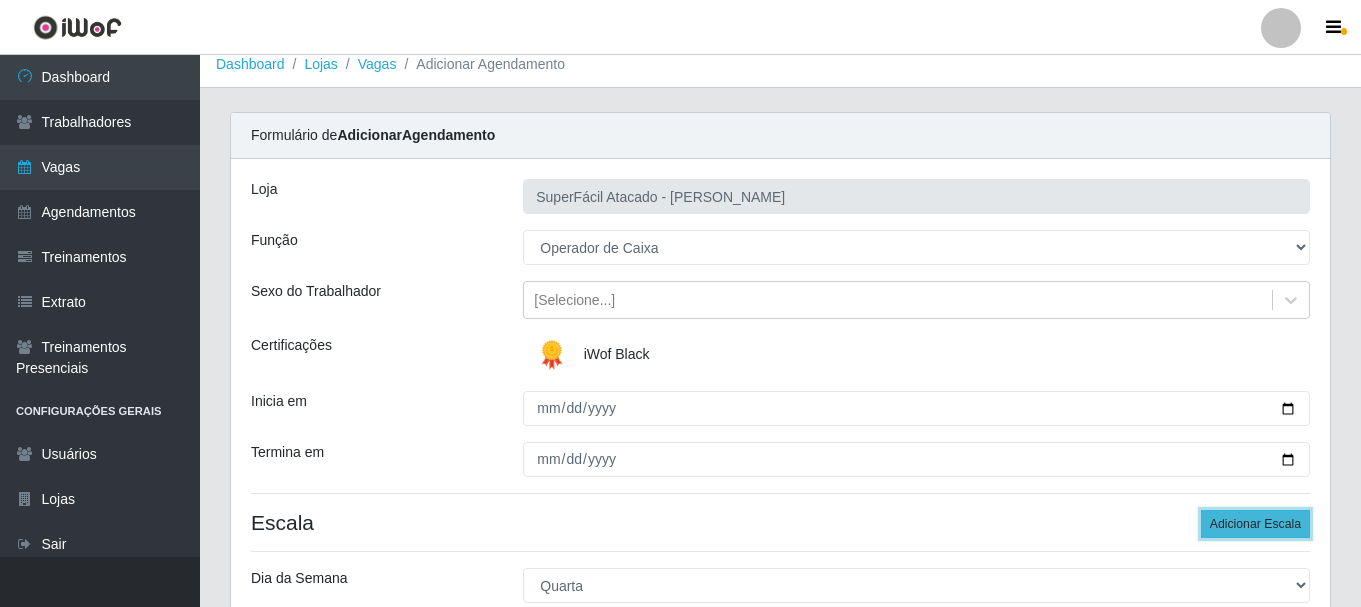click on "Adicionar Escala" at bounding box center [1255, 524] 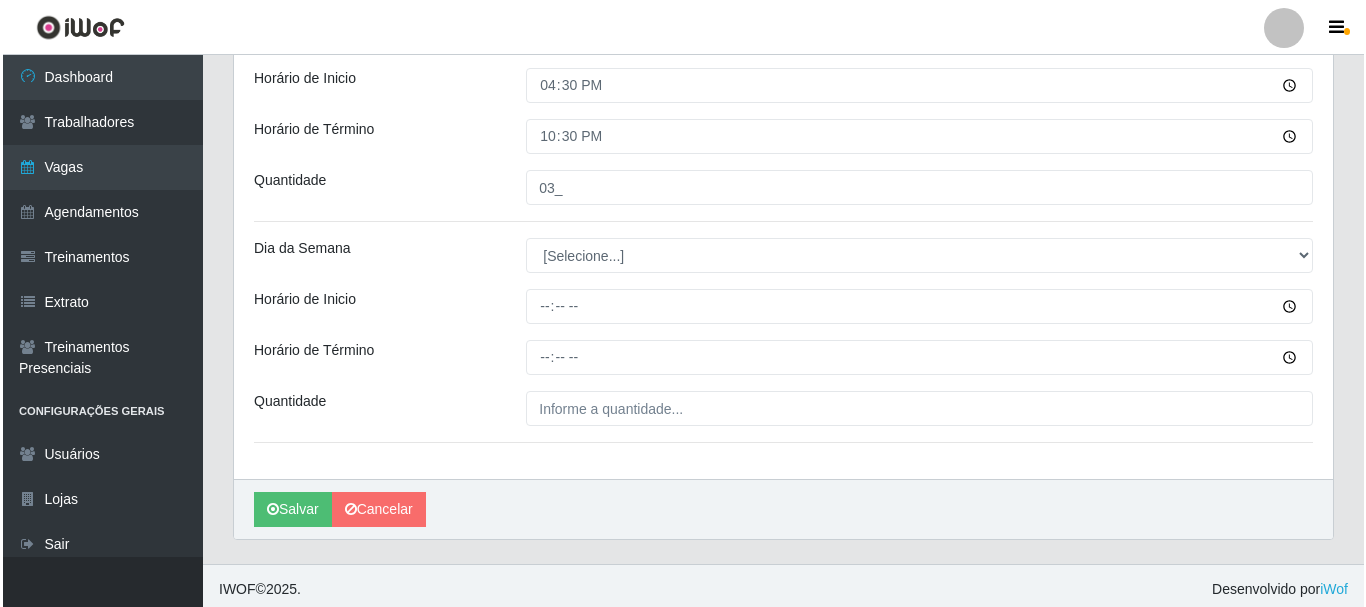 scroll, scrollTop: 1234, scrollLeft: 0, axis: vertical 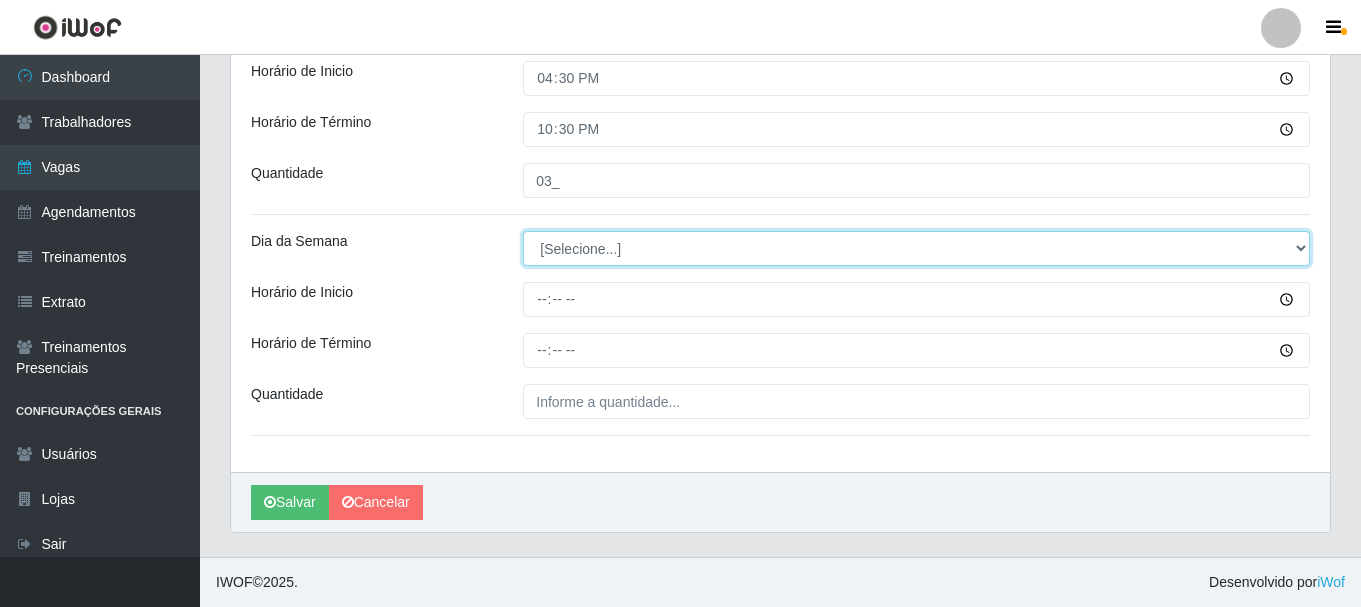 click on "[Selecione...] Segunda Terça Quarta Quinta Sexta Sábado Domingo" at bounding box center (916, 248) 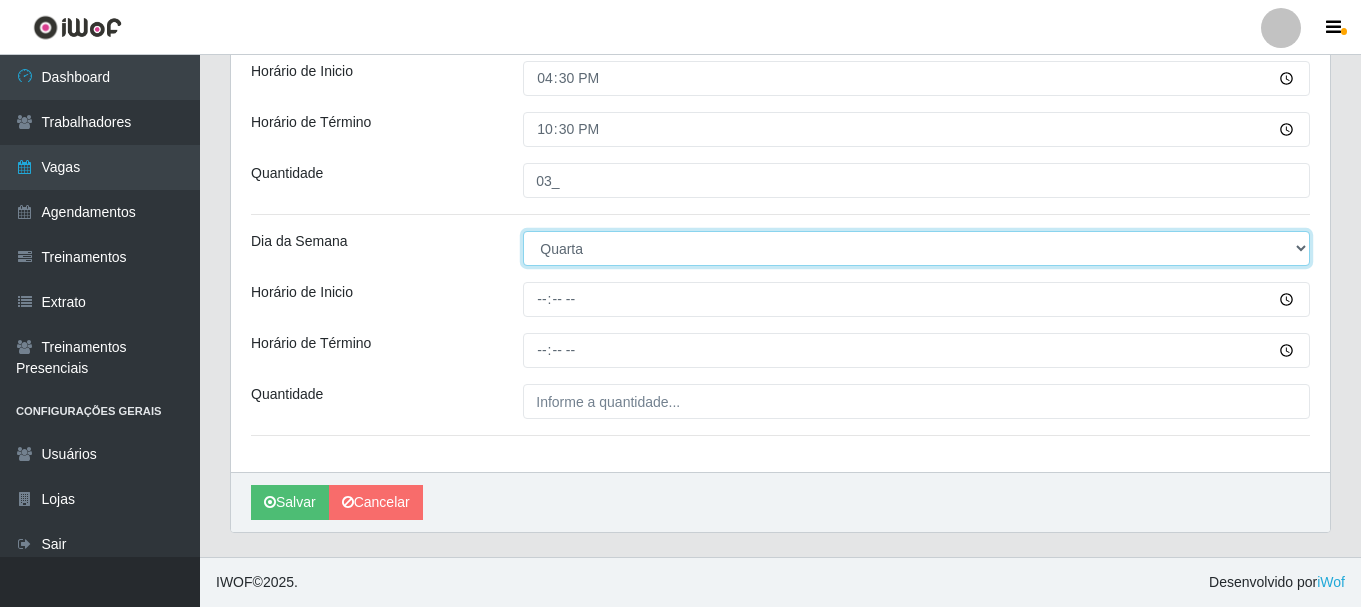 click on "[Selecione...] Segunda Terça Quarta Quinta Sexta Sábado Domingo" at bounding box center [916, 248] 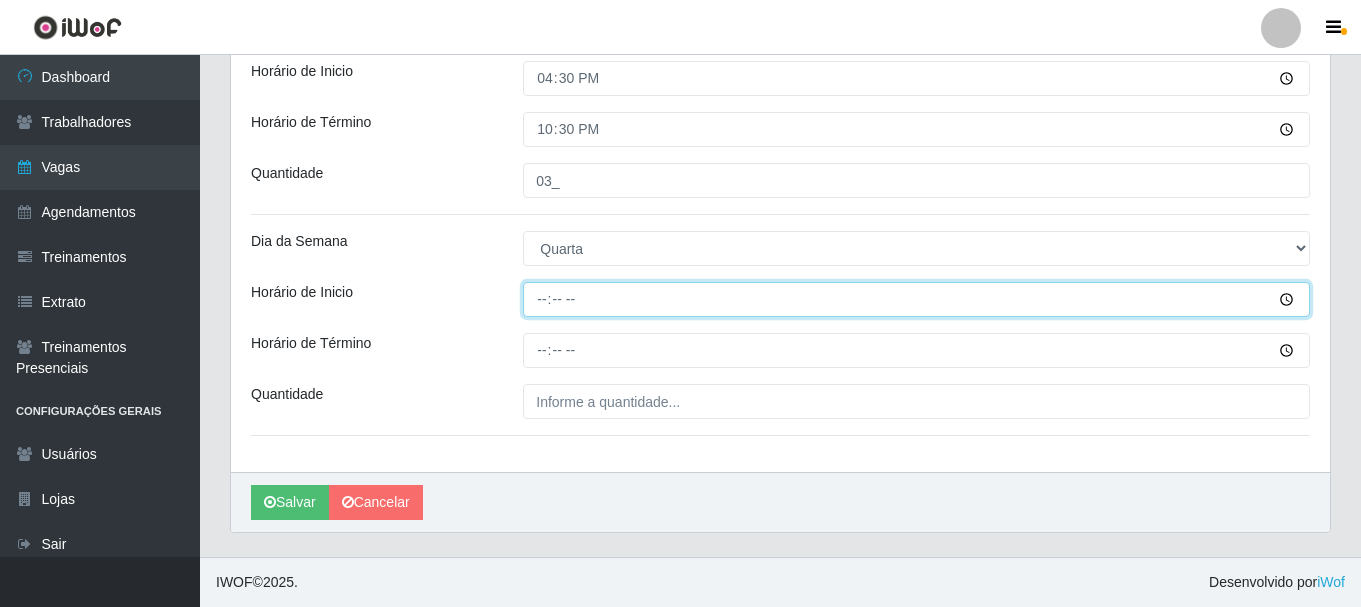 click on "Horário de Inicio" at bounding box center [916, 299] 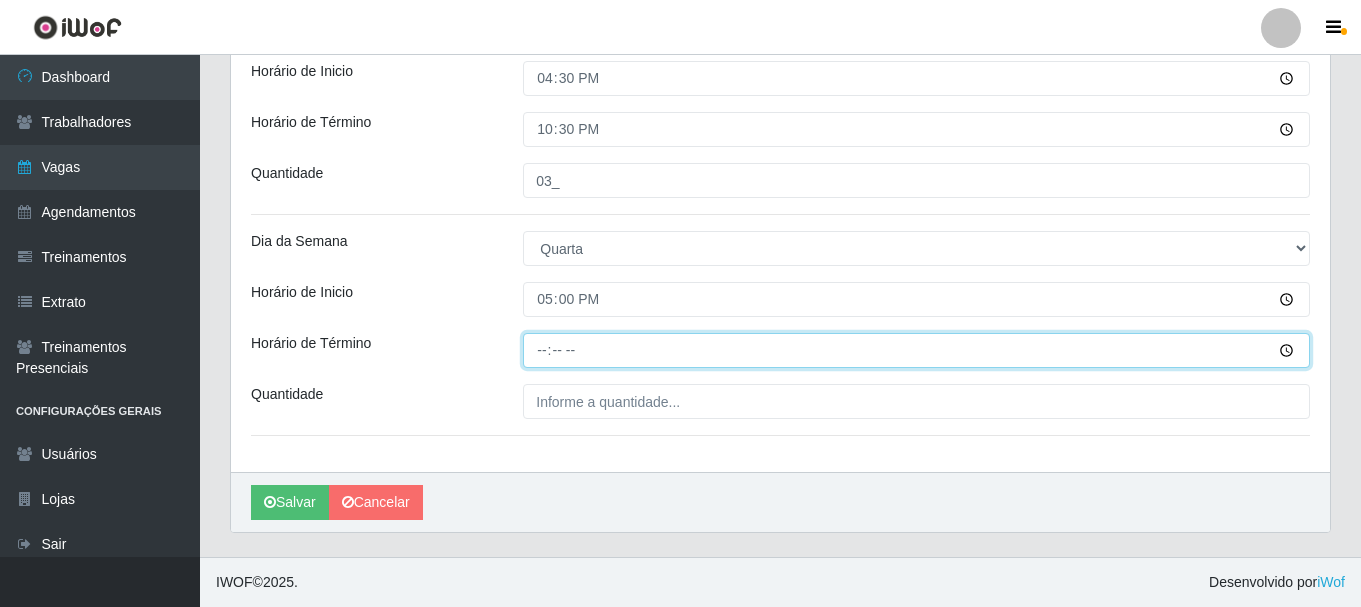 click on "Horário de Término" at bounding box center [916, 350] 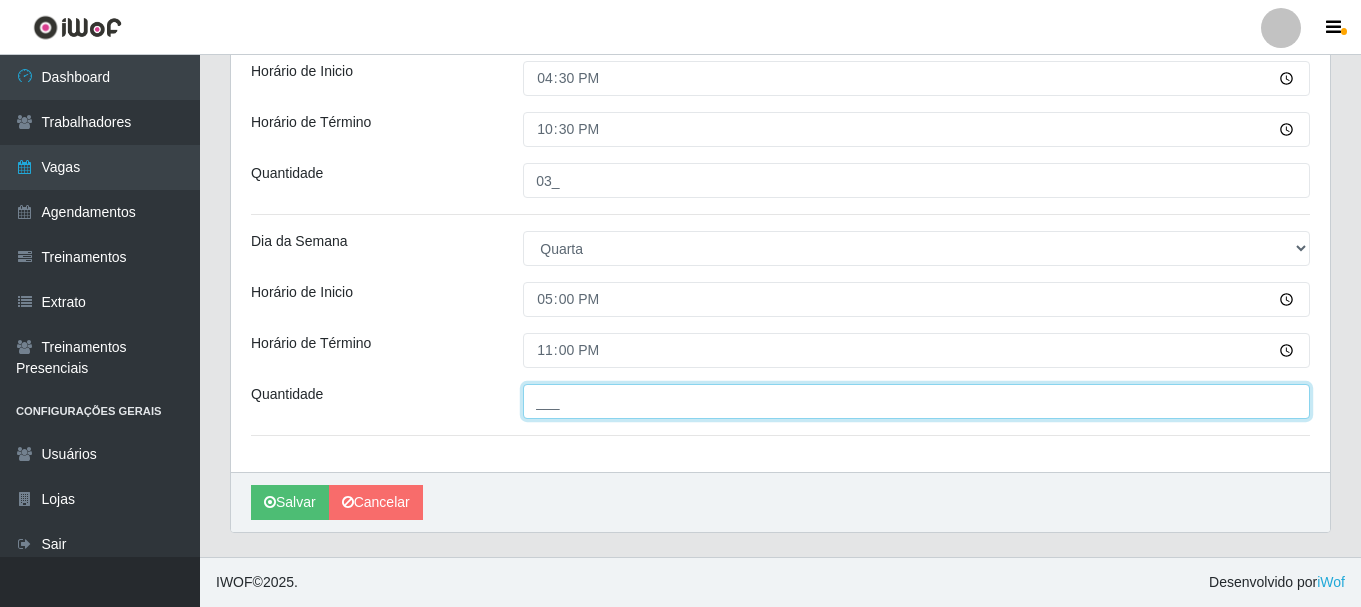 click on "___" at bounding box center [916, 401] 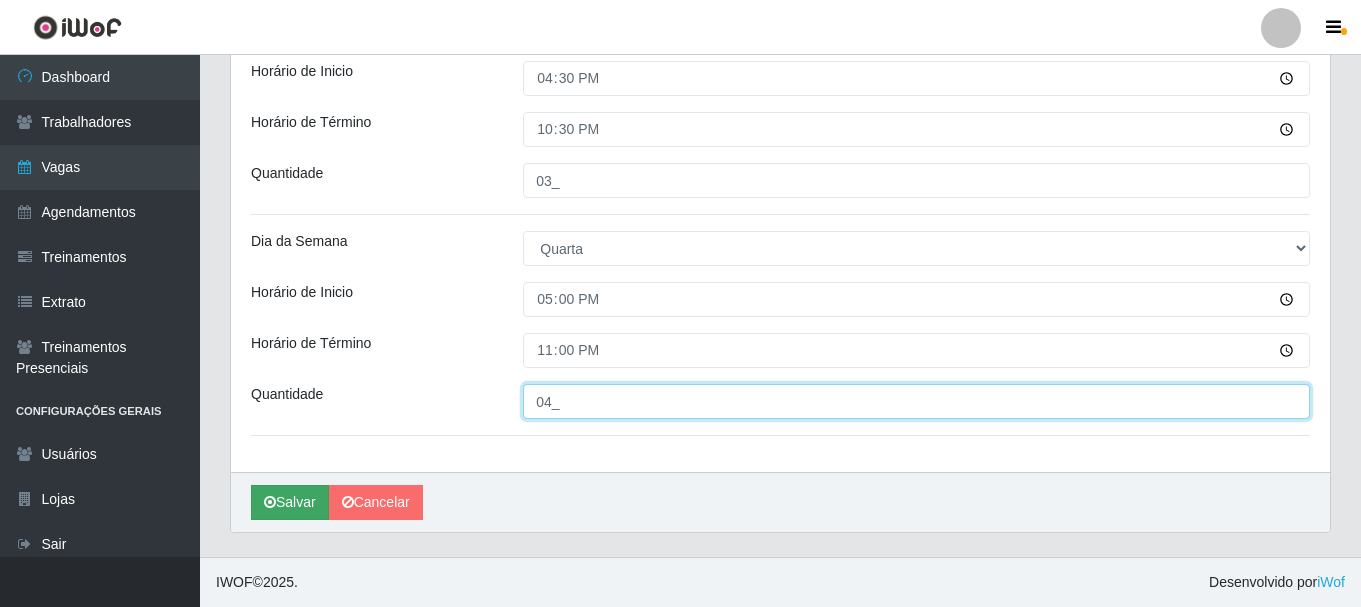 type on "04_" 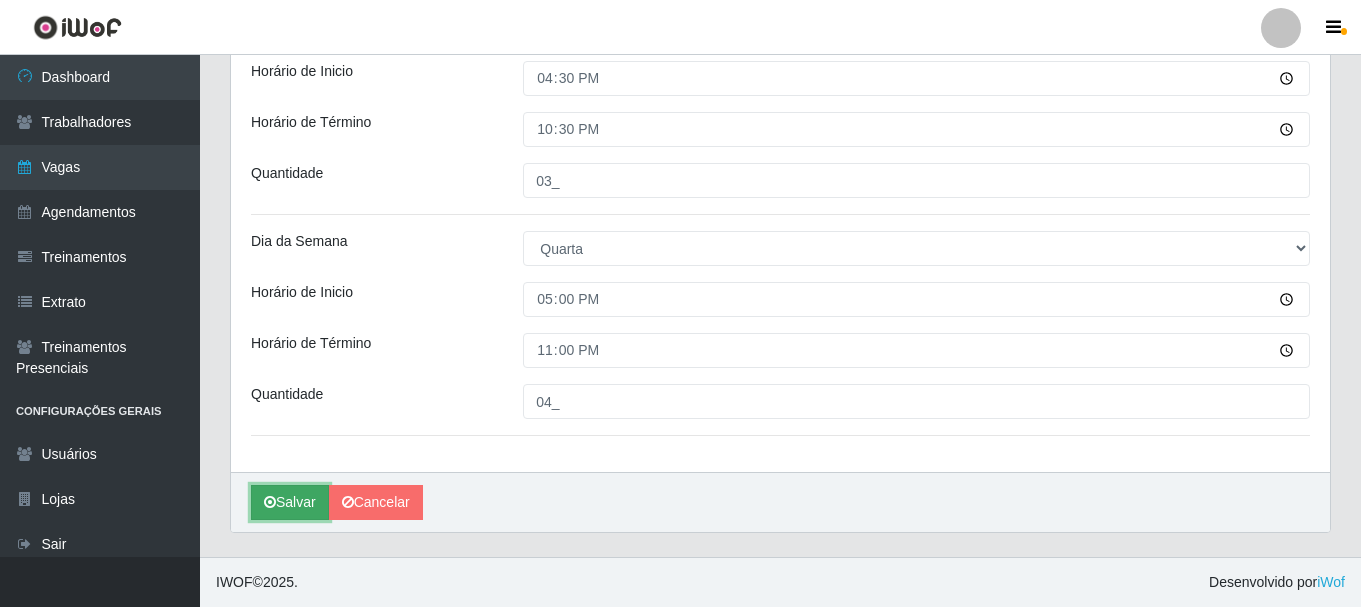 click on "Salvar" at bounding box center (290, 502) 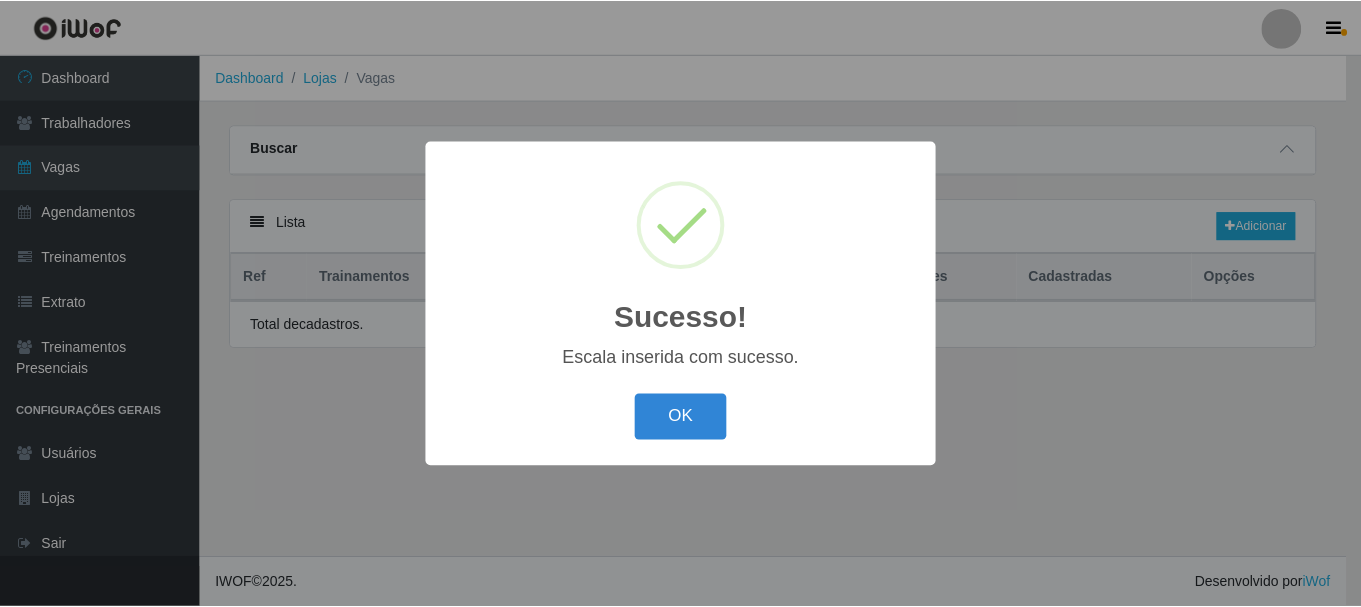 scroll, scrollTop: 0, scrollLeft: 0, axis: both 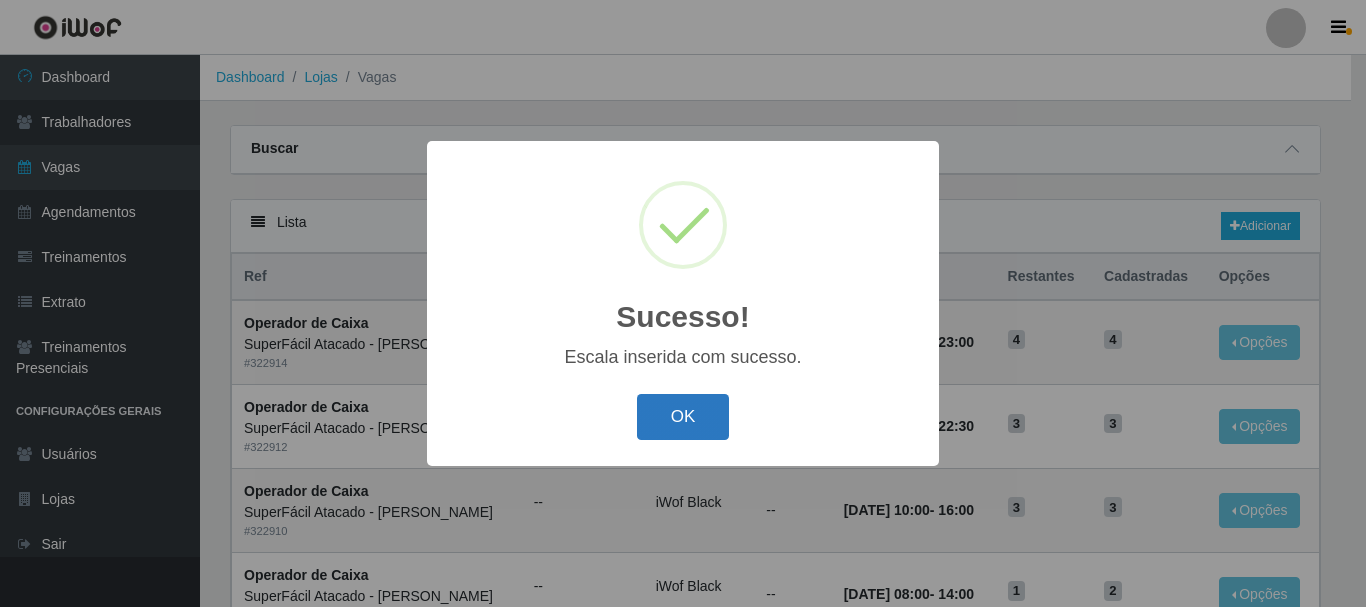 click on "OK" at bounding box center (683, 417) 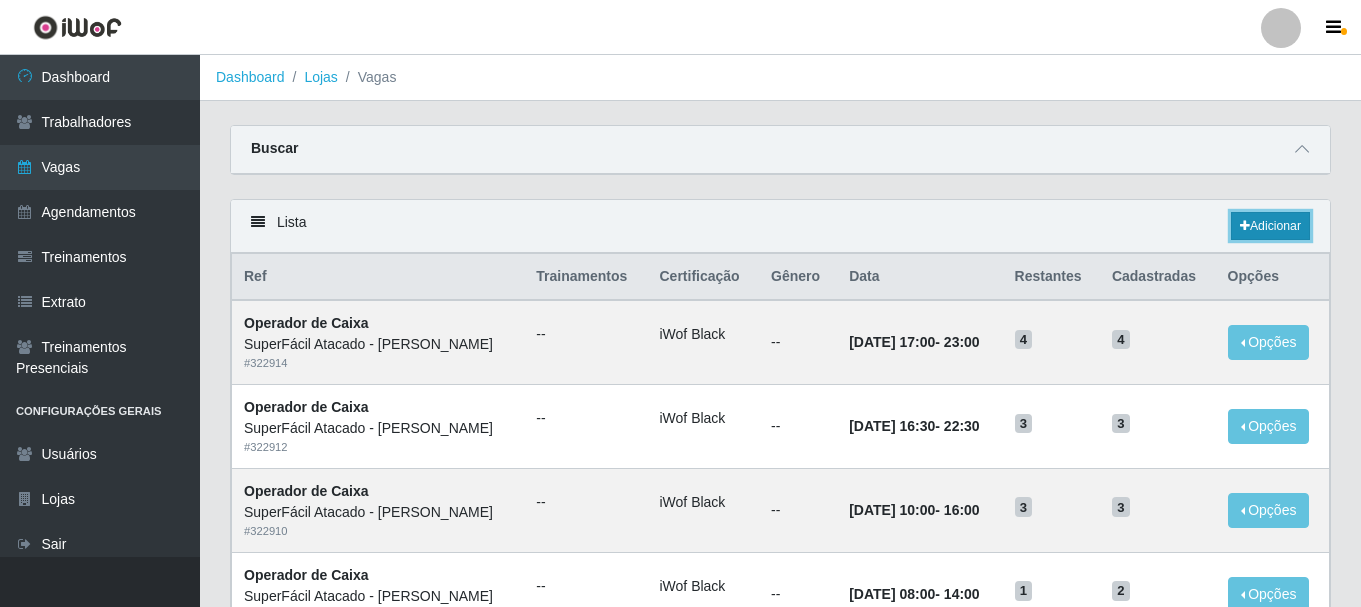 click on "Adicionar" at bounding box center (1270, 226) 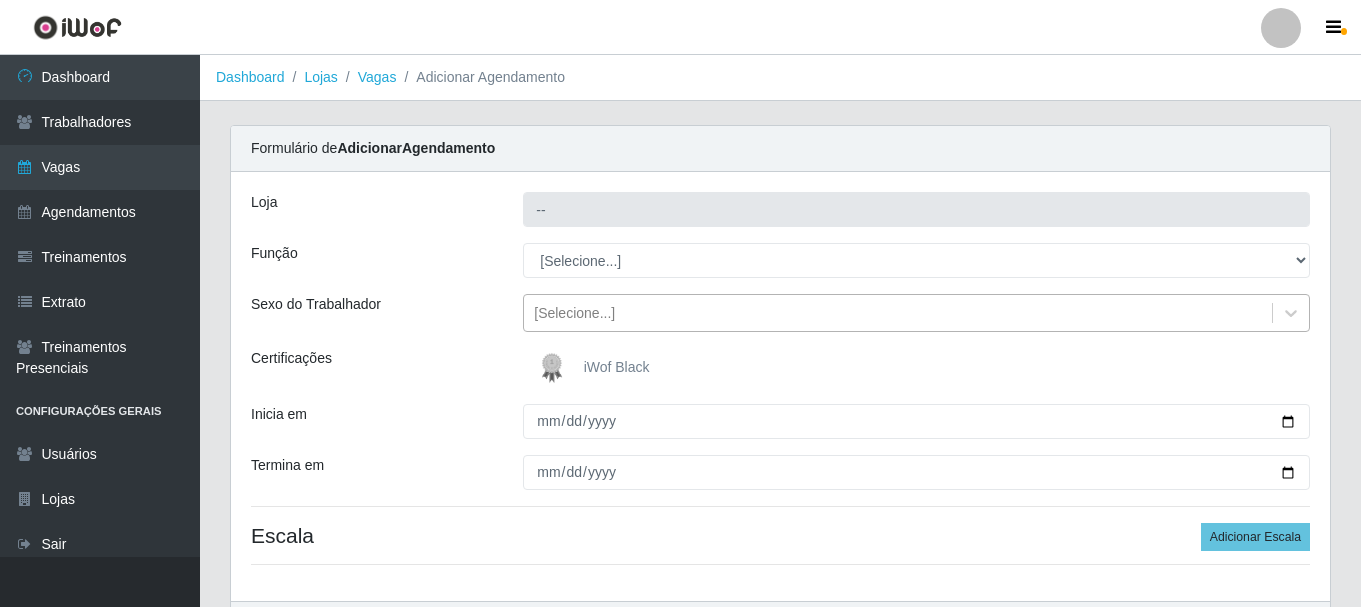 type on "SuperFácil Atacado - [PERSON_NAME]" 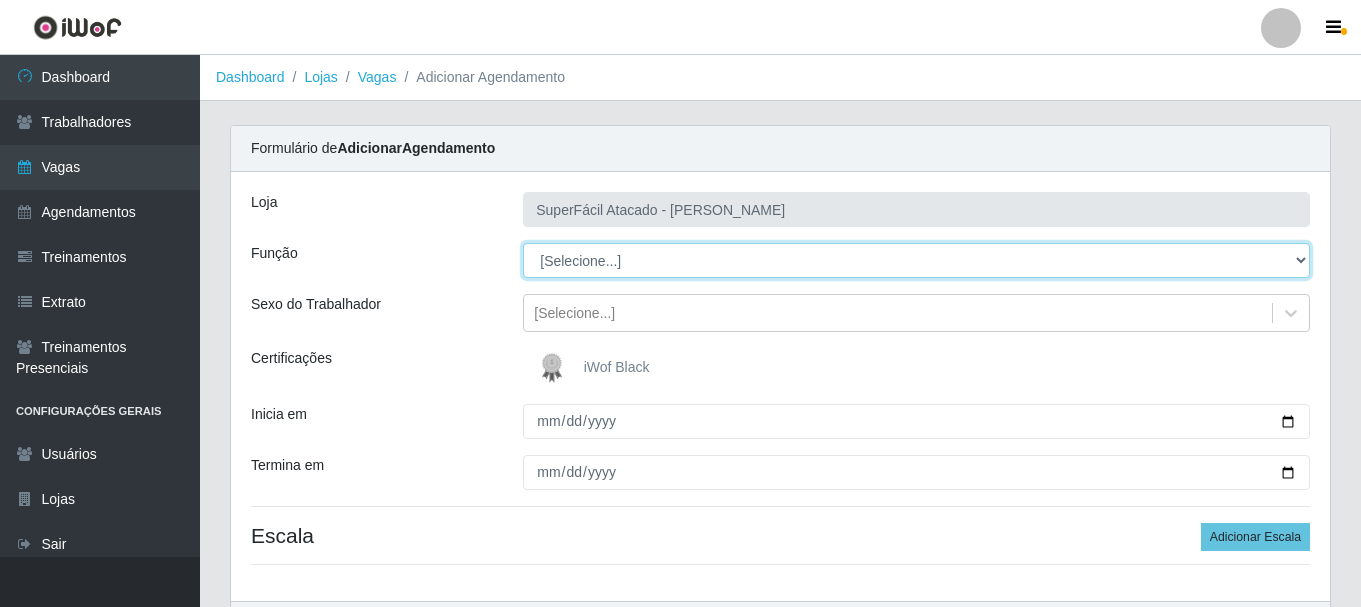 click on "[Selecione...] Embalador Embalador + Embalador ++ Operador de Caixa Operador de Caixa + Operador de Caixa ++ Repositor  Repositor + Repositor ++ Repositor de Frios Repositor de Frios + Repositor de Frios ++ Repositor de Hortifruti Repositor de Hortifruti + Repositor de Hortifruti ++" at bounding box center [916, 260] 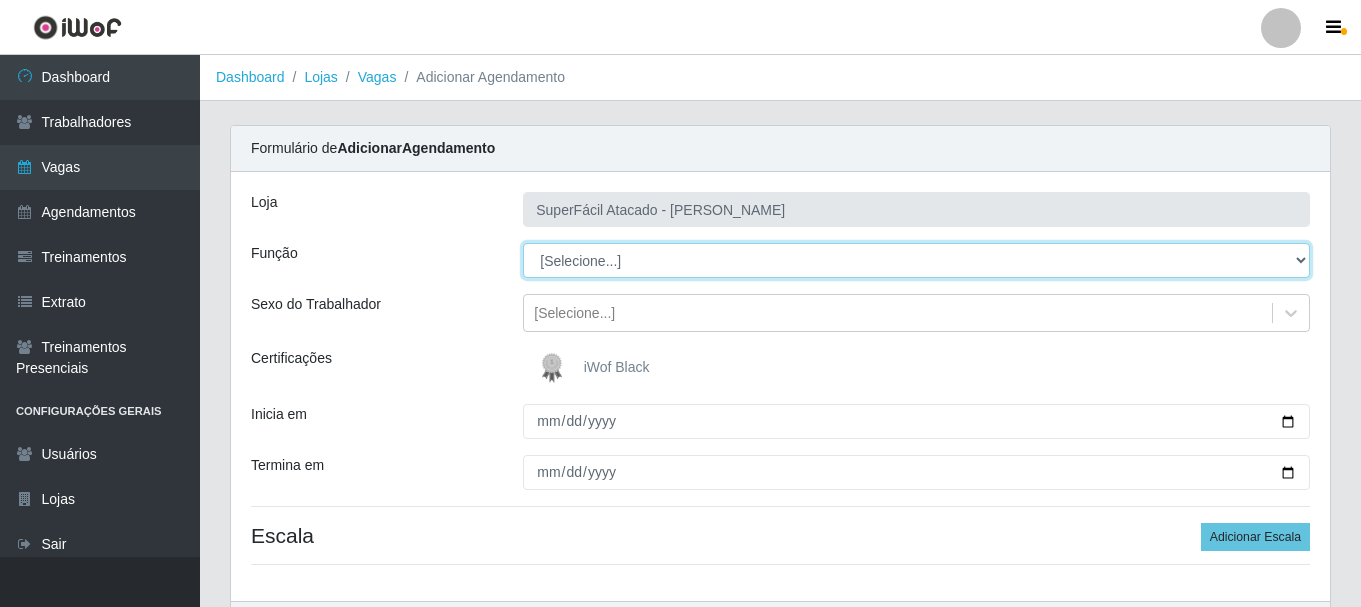 select on "22" 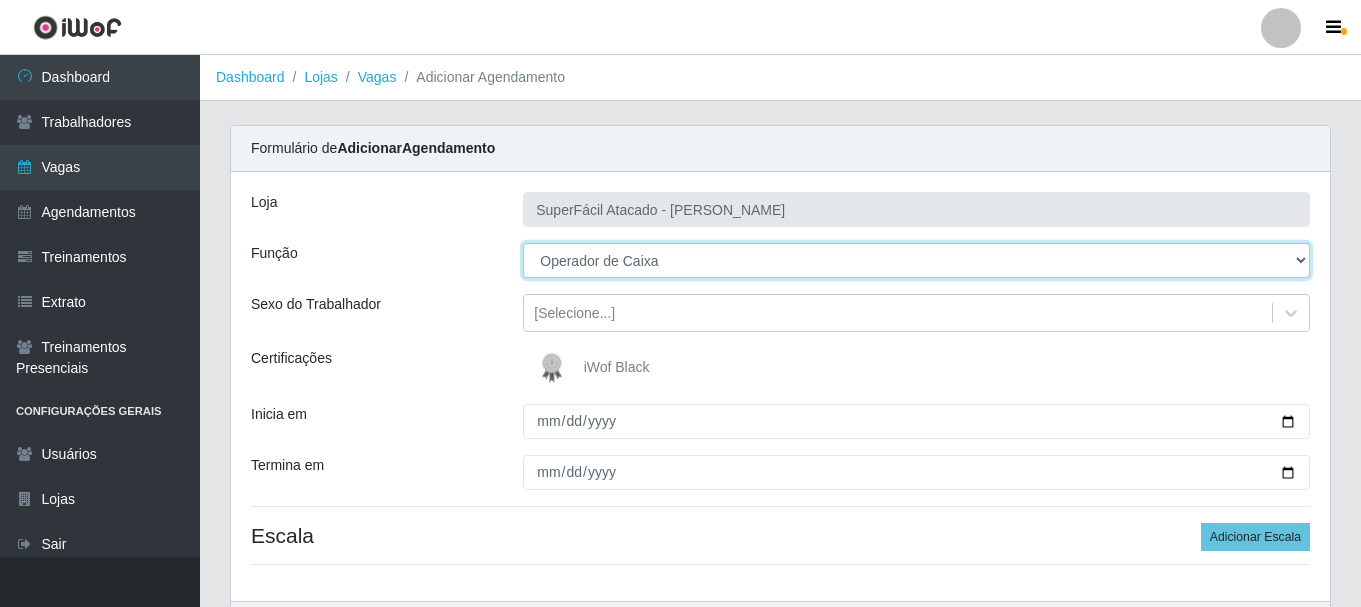 click on "[Selecione...] Embalador Embalador + Embalador ++ Operador de Caixa Operador de Caixa + Operador de Caixa ++ Repositor  Repositor + Repositor ++ Repositor de Frios Repositor de Frios + Repositor de Frios ++ Repositor de Hortifruti Repositor de Hortifruti + Repositor de Hortifruti ++" at bounding box center (916, 260) 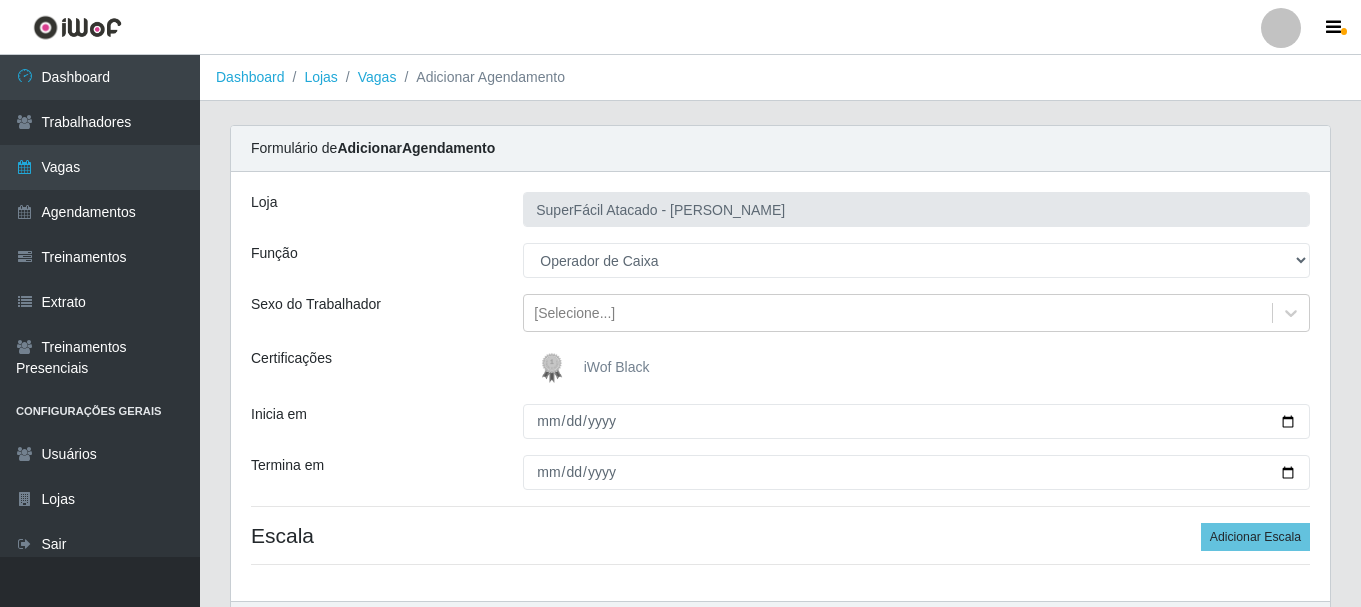 click on "iWof Black" at bounding box center [617, 367] 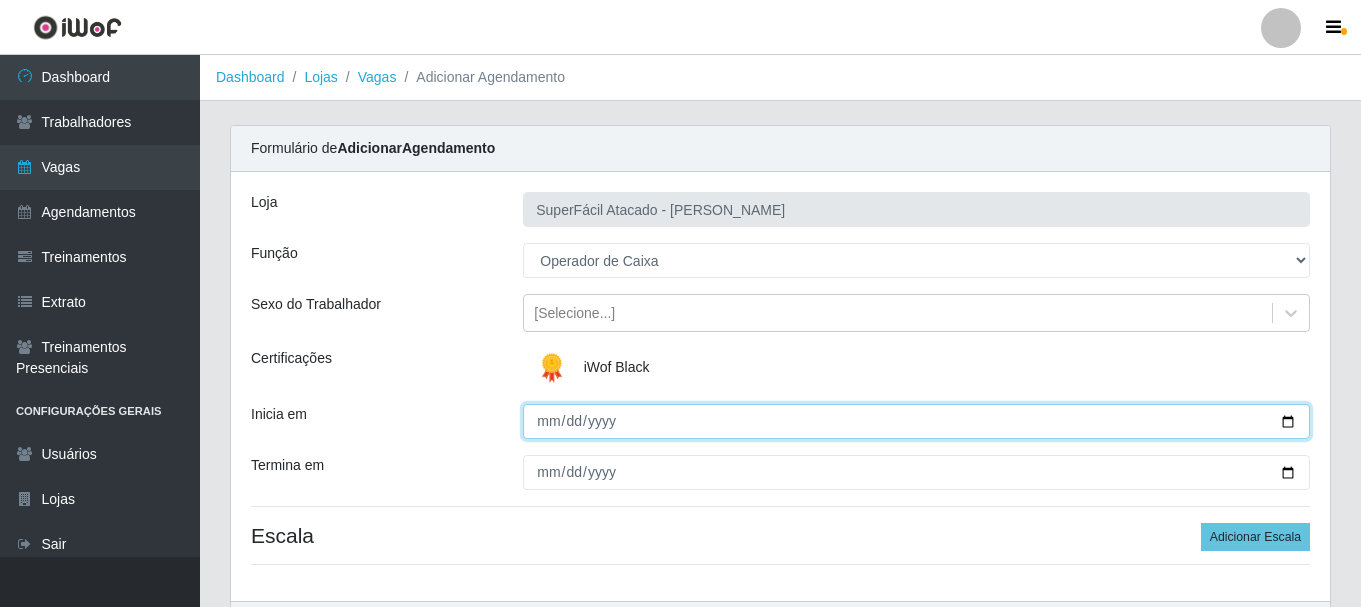 click on "Inicia em" at bounding box center [916, 421] 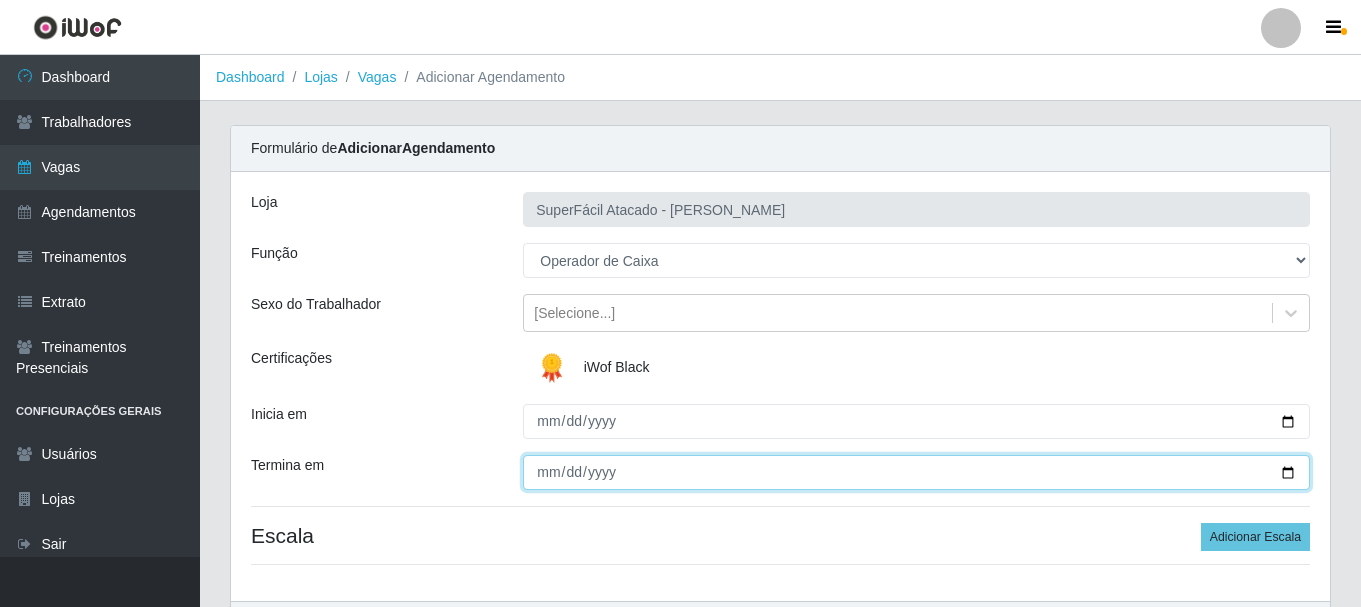 click on "Termina em" at bounding box center (916, 472) 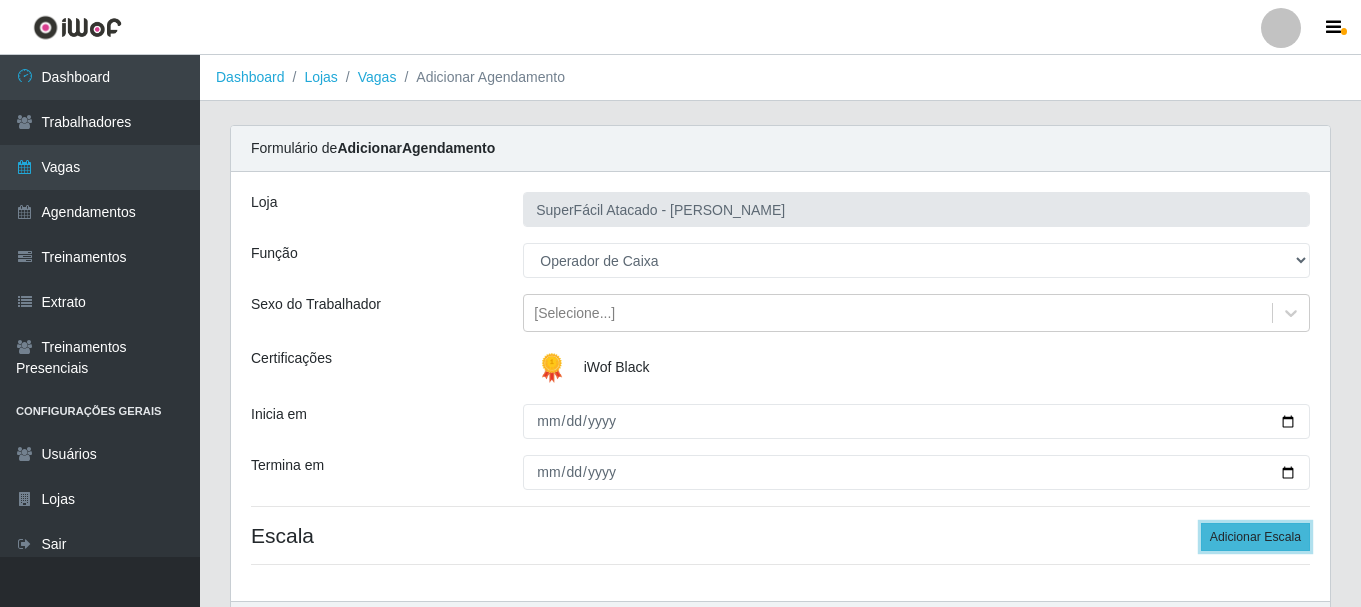 click on "Adicionar Escala" at bounding box center [1255, 537] 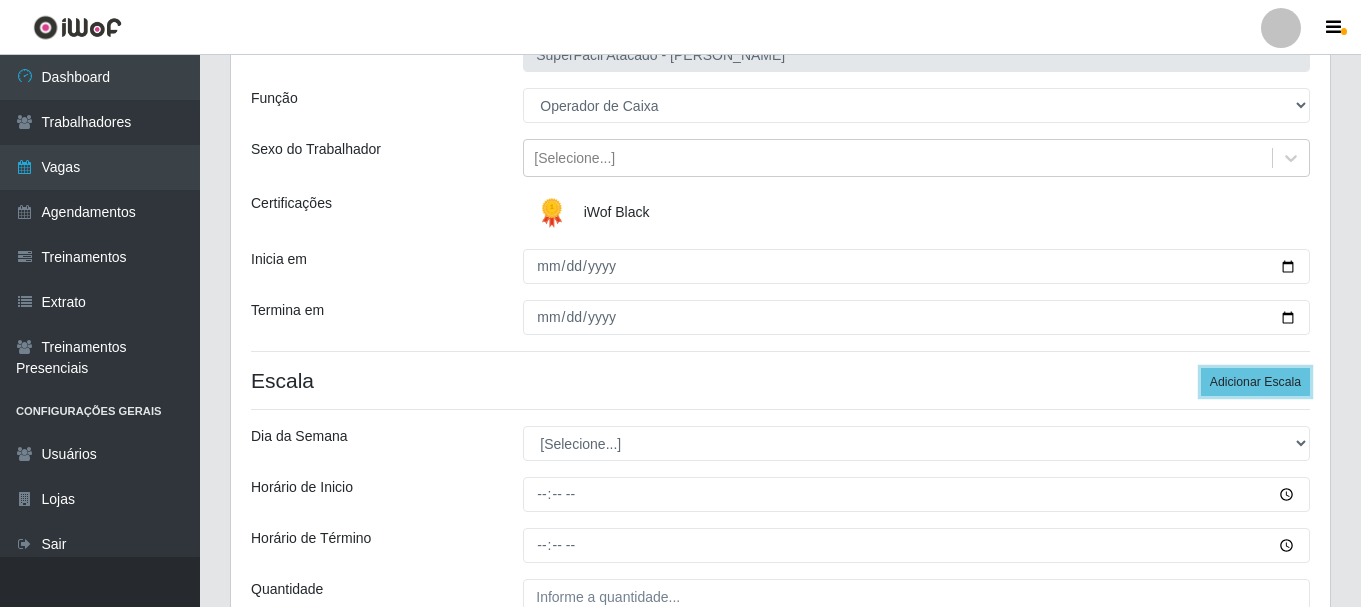 scroll, scrollTop: 200, scrollLeft: 0, axis: vertical 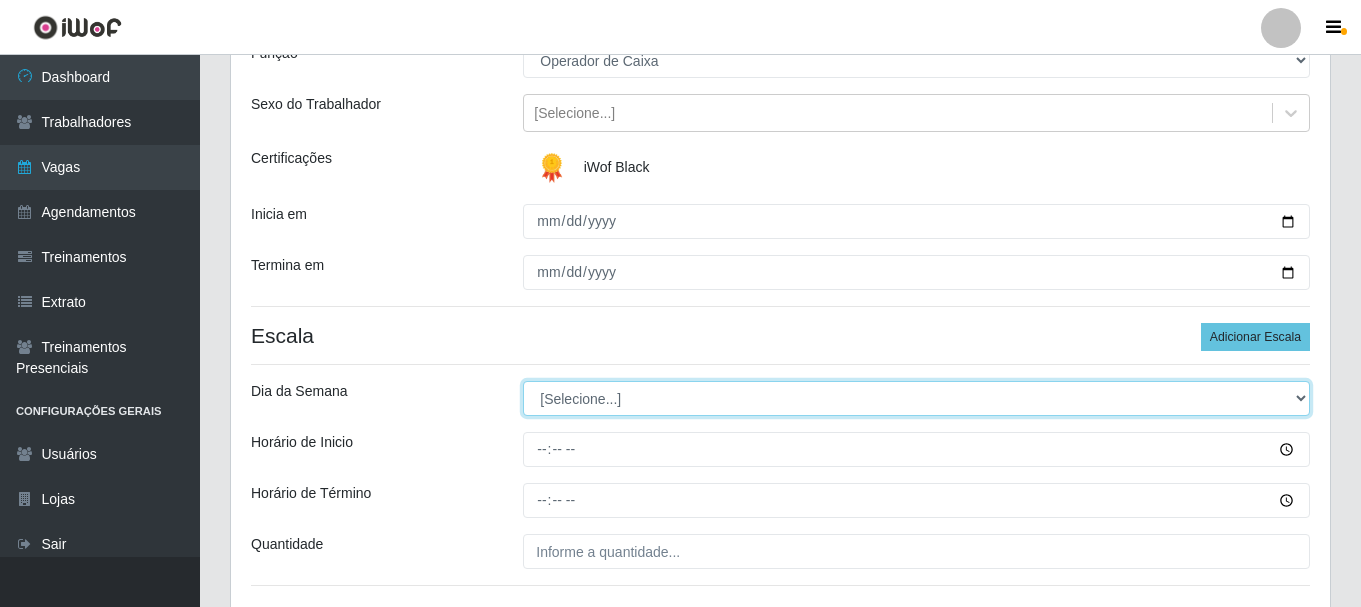click on "[Selecione...] Segunda Terça Quarta Quinta Sexta Sábado Domingo" at bounding box center (916, 398) 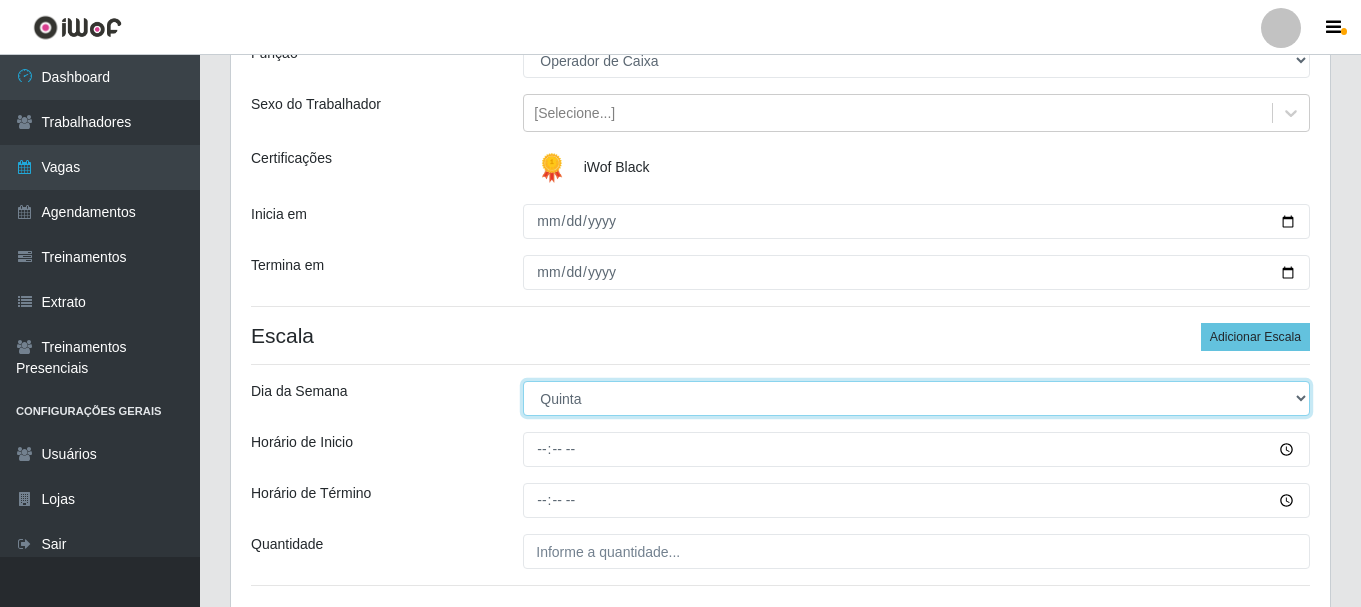 click on "[Selecione...] Segunda Terça Quarta Quinta Sexta Sábado Domingo" at bounding box center (916, 398) 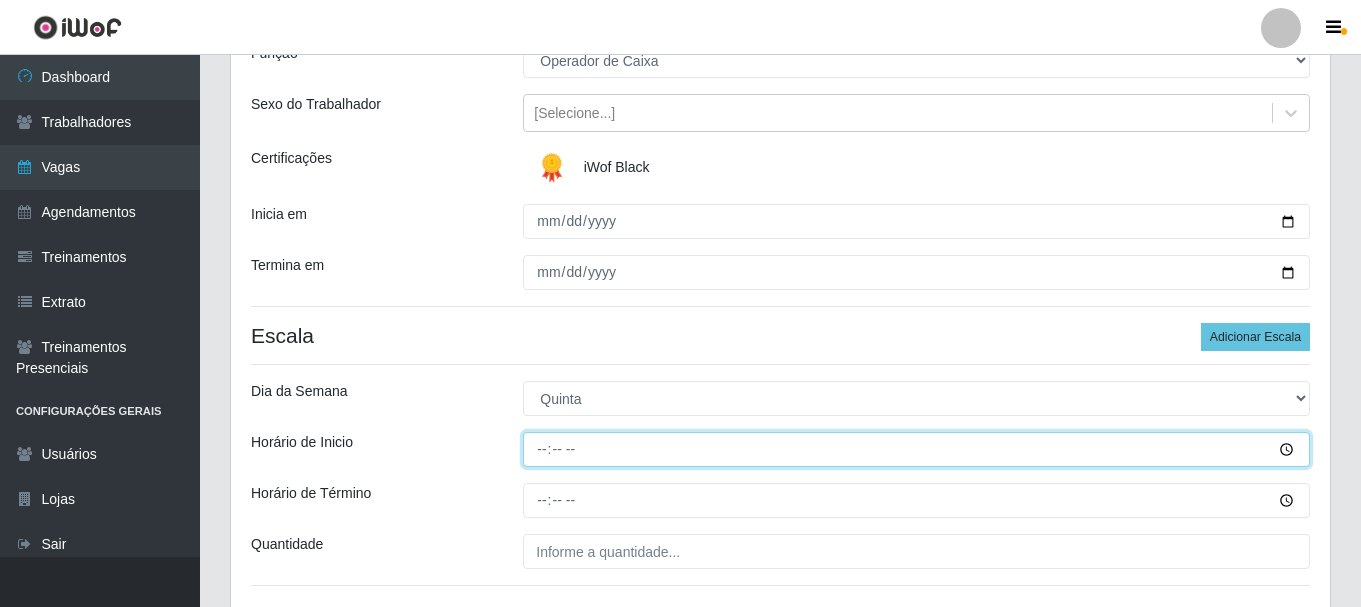 click on "Horário de Inicio" at bounding box center (916, 449) 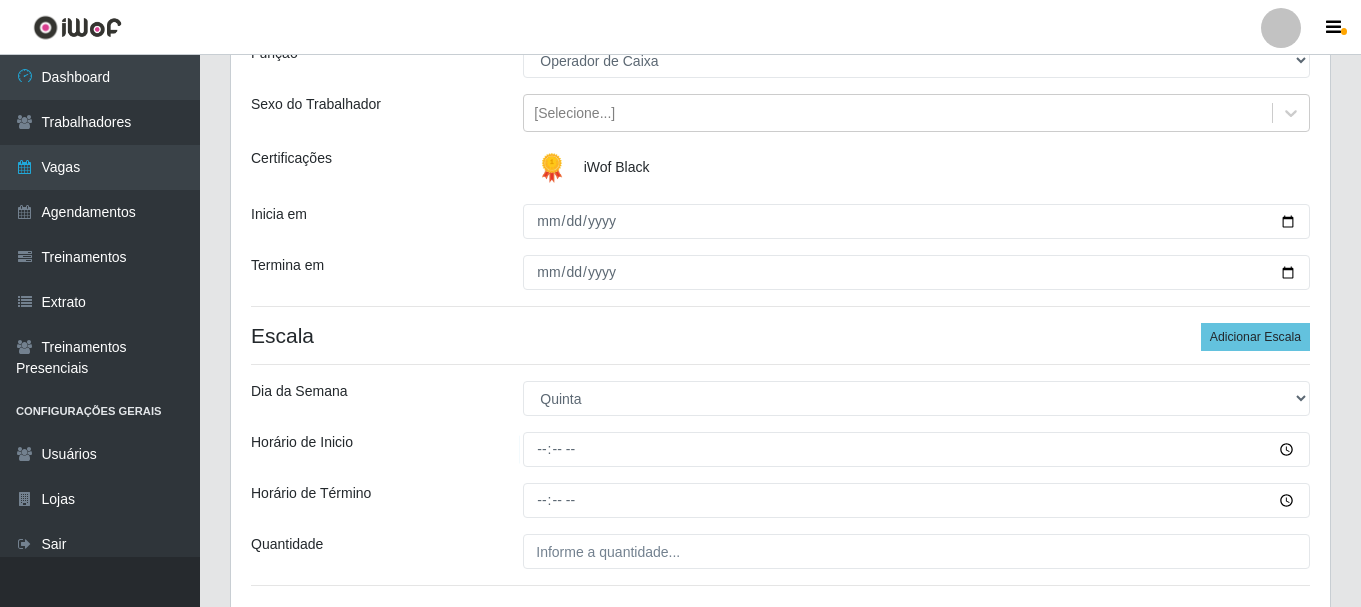 click on "Loja SuperFácil Atacado - [PERSON_NAME] Função [Selecione...] Embalador Embalador + Embalador ++ Operador de Caixa Operador de Caixa + Operador de Caixa ++ Repositor  Repositor + Repositor ++ Repositor de Frios Repositor de Frios + Repositor de Frios ++ Repositor de Hortifruti Repositor de Hortifruti + Repositor de Hortifruti ++ Sexo do Trabalhador [Selecione...] Certificações   iWof Black Inicia em [DATE] Termina em [DATE] Escala Adicionar Escala Dia da Semana [Selecione...] Segunda Terça Quarta Quinta Sexta Sábado [PERSON_NAME] de Inicio Horário de Término Quantidade" at bounding box center (780, 297) 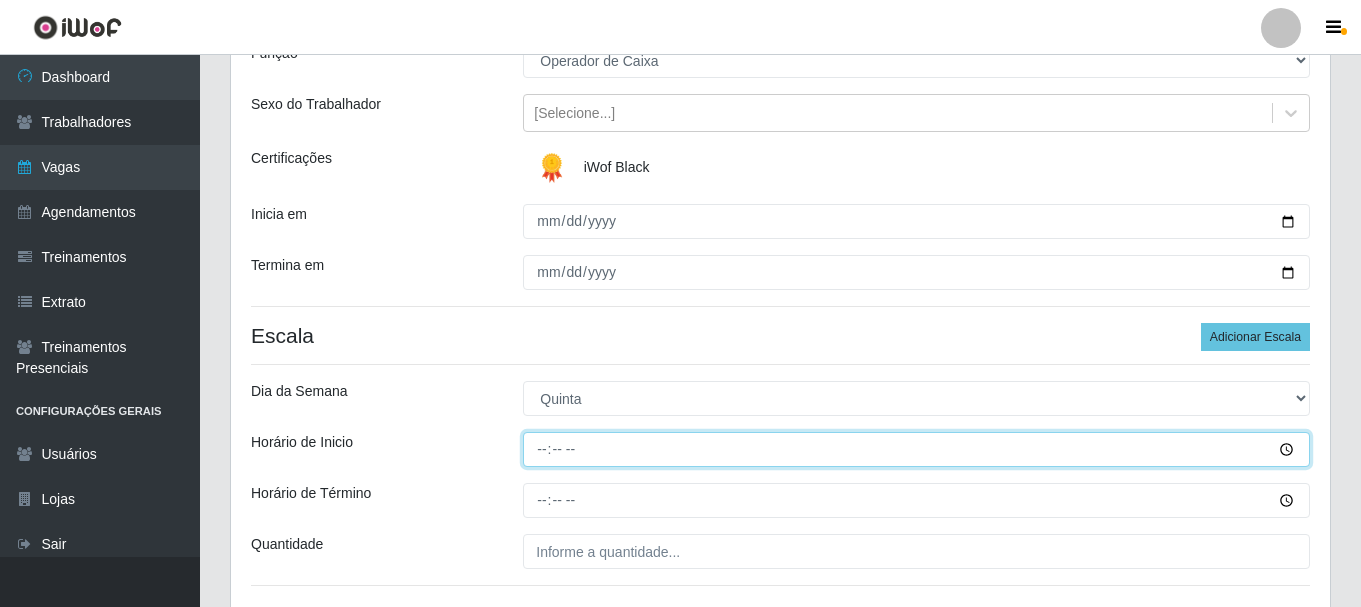 click on "Horário de Inicio" at bounding box center [916, 449] 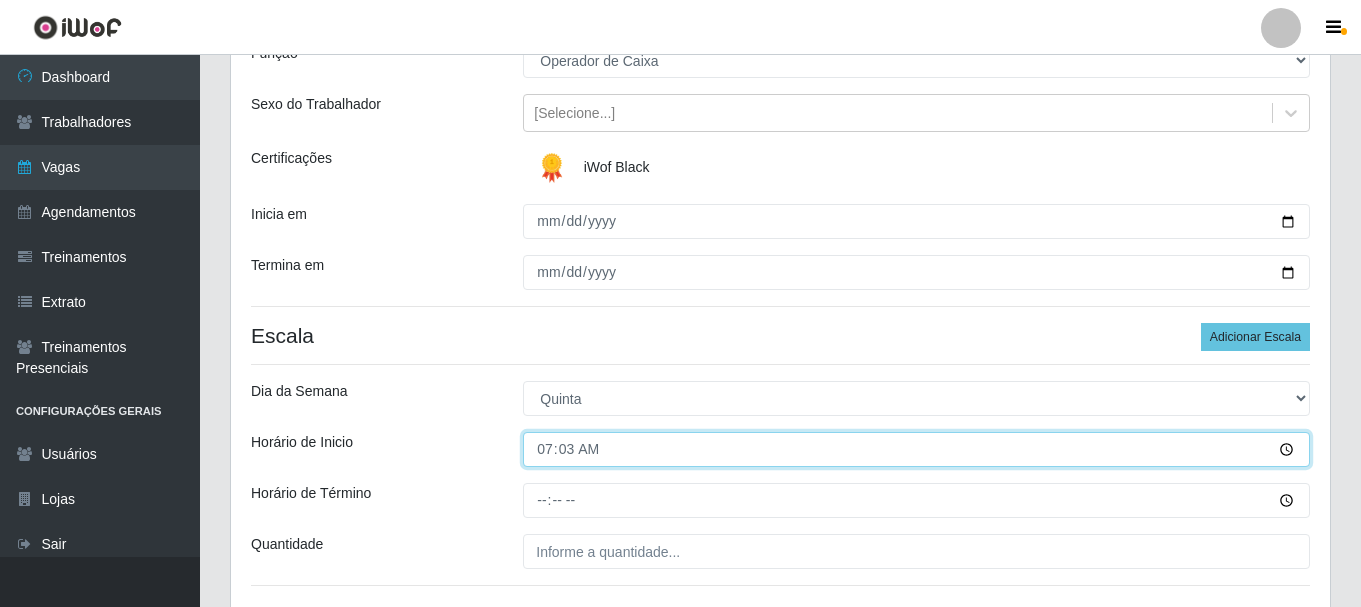 type on "07:30" 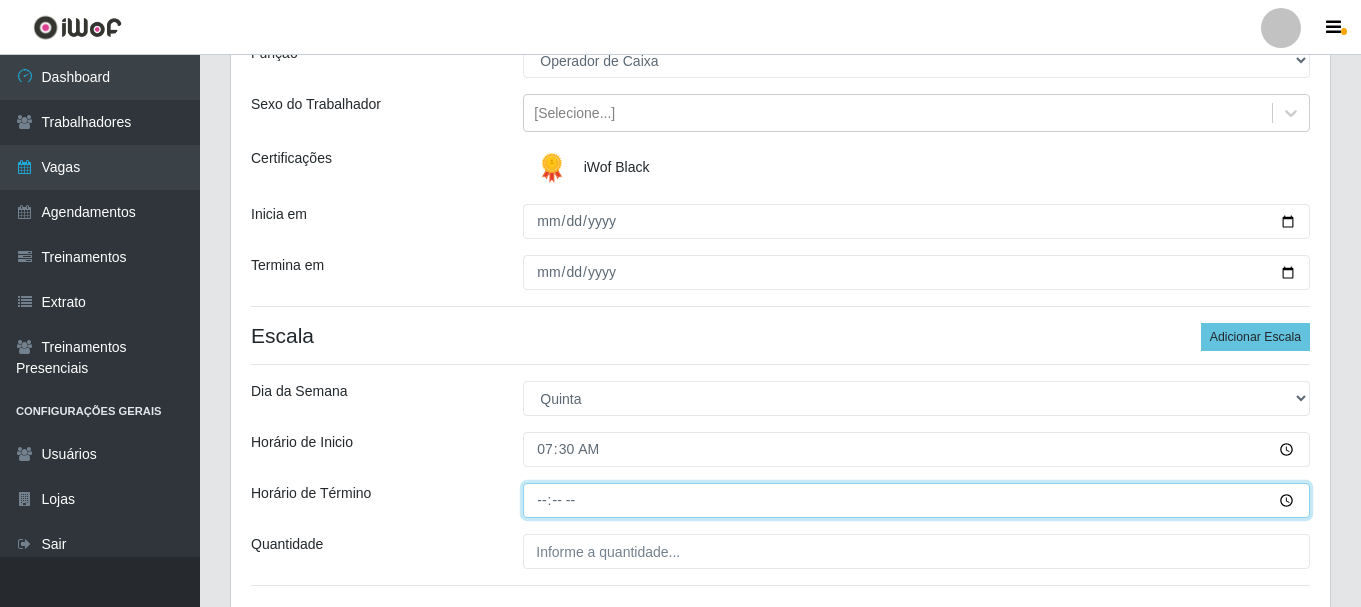 click on "Horário de Término" at bounding box center (916, 500) 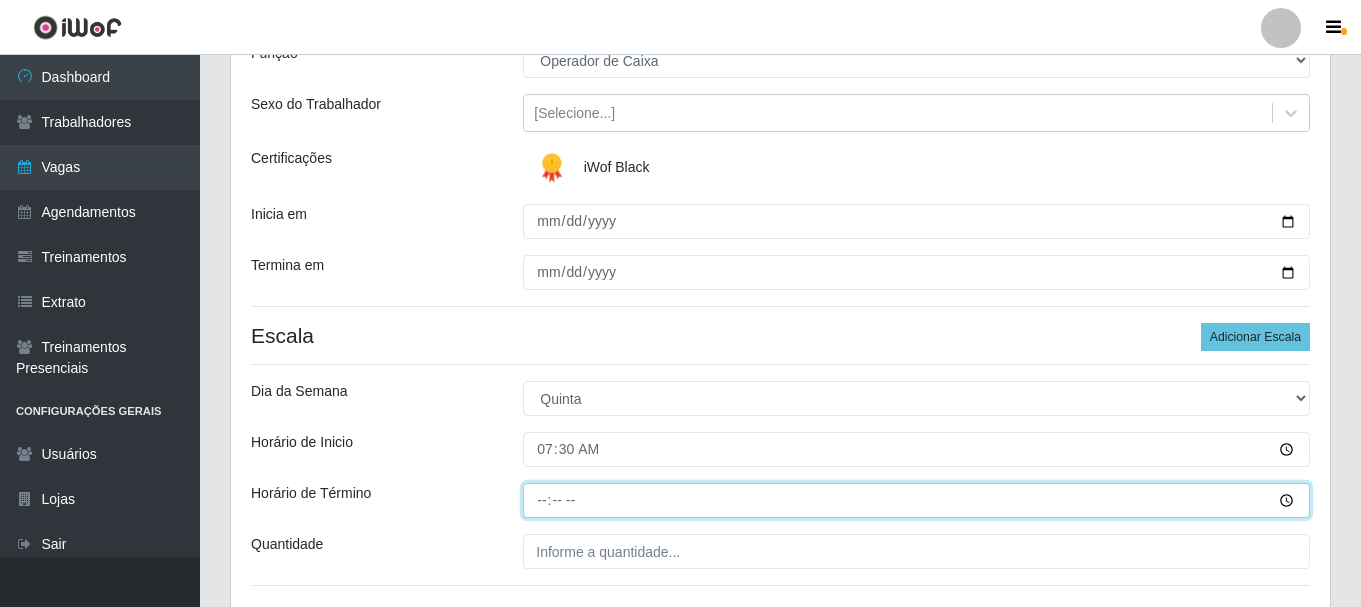 type on "13:00" 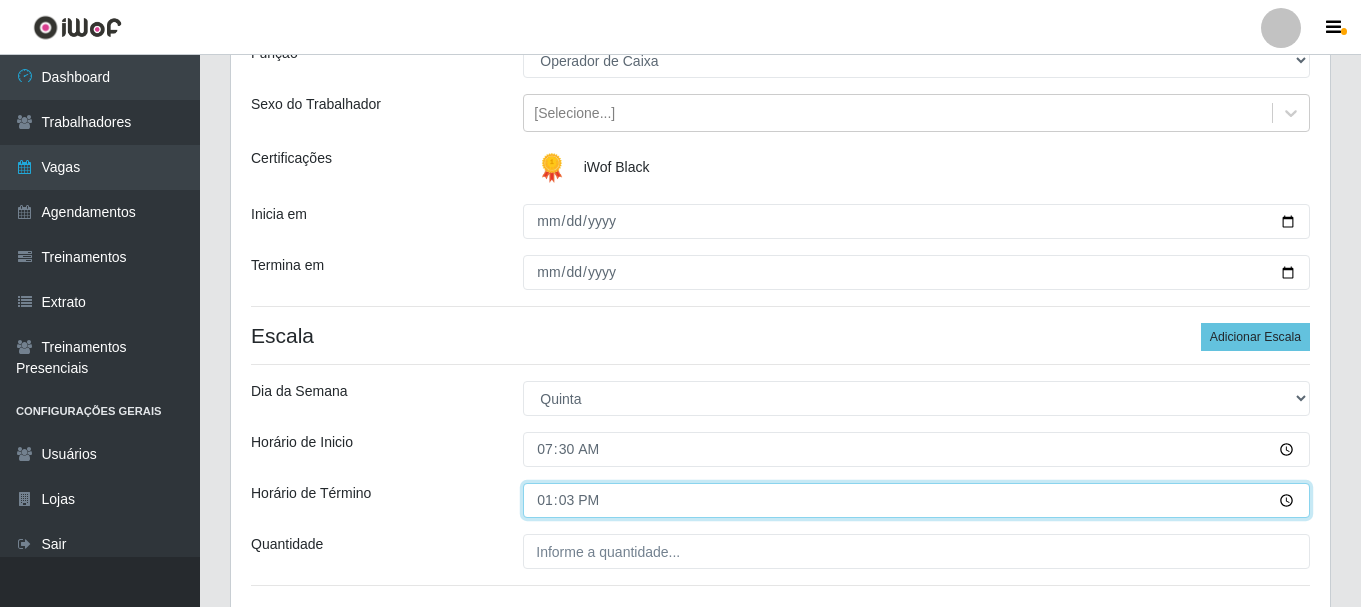type on "13:30" 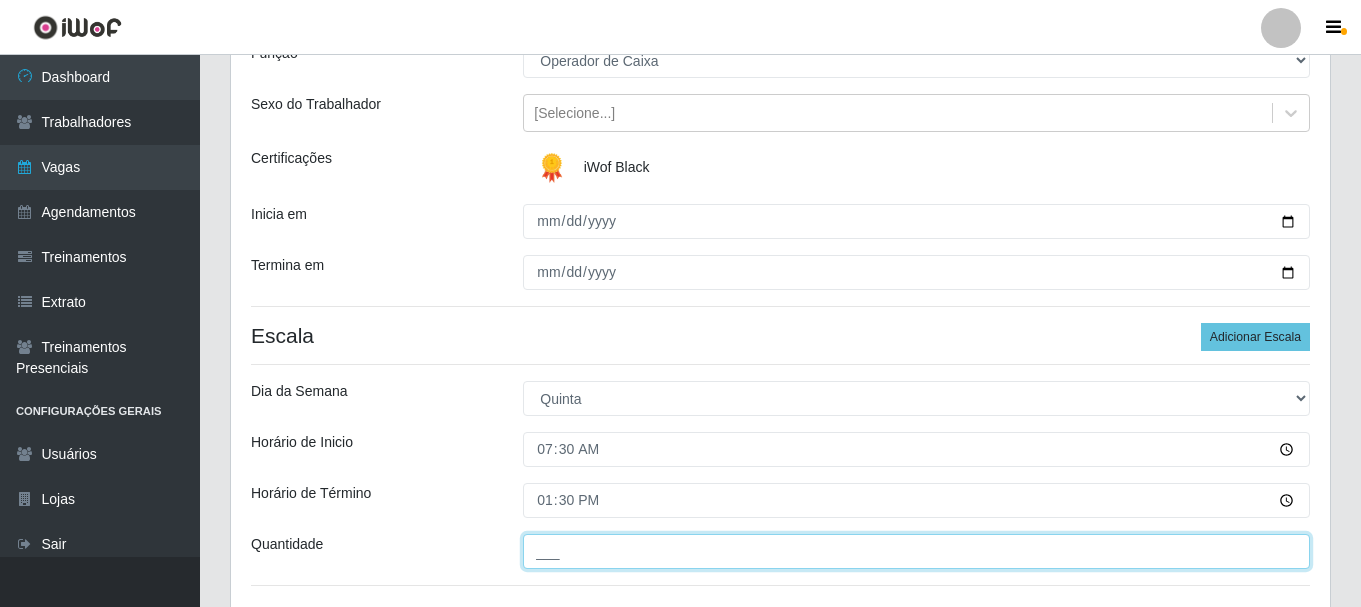 drag, startPoint x: 556, startPoint y: 552, endPoint x: 954, endPoint y: 524, distance: 398.9837 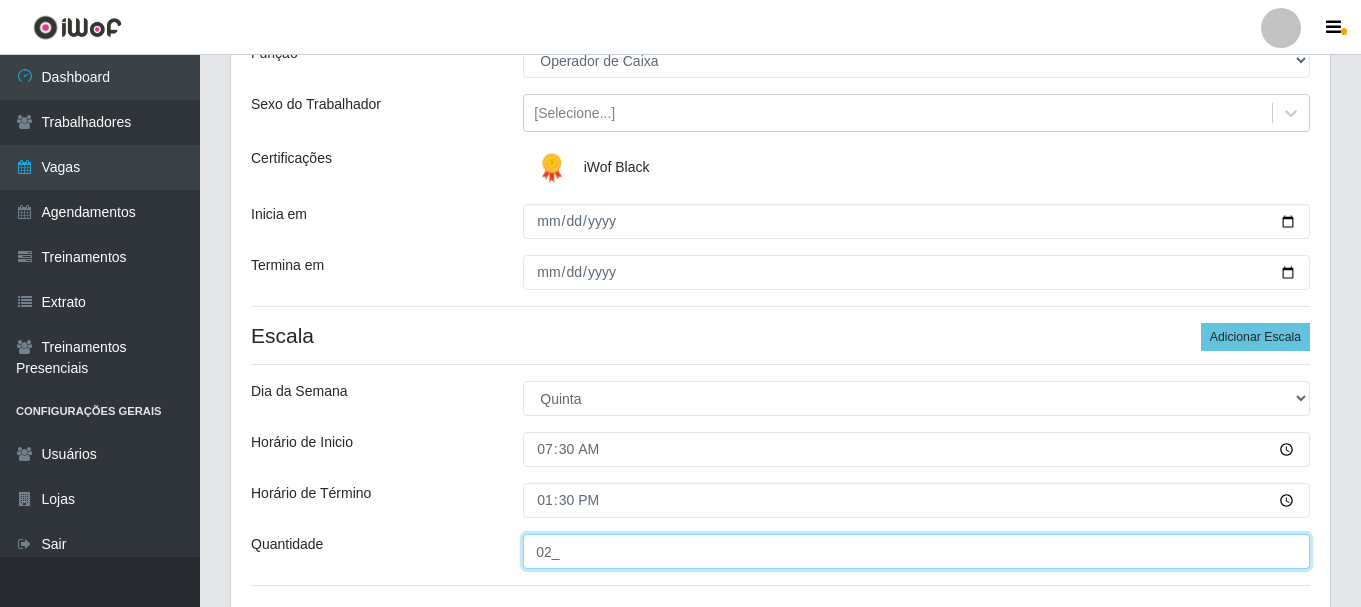 type on "02_" 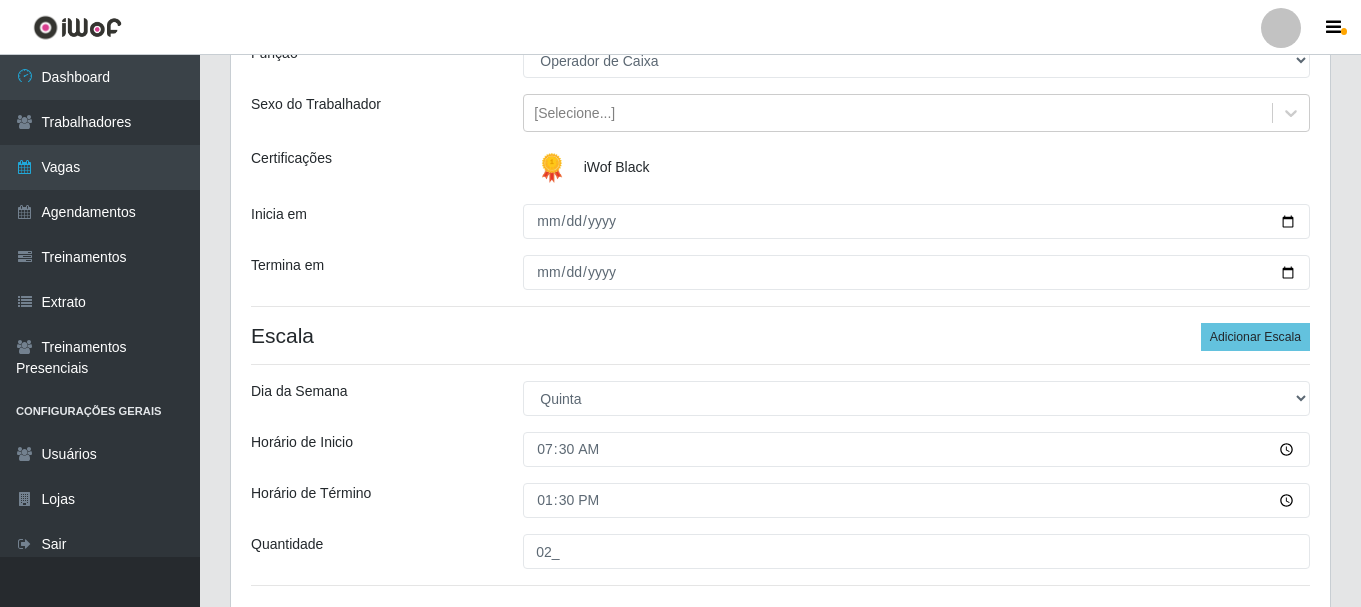 click on "Loja SuperFácil Atacado - [PERSON_NAME] Função [Selecione...] Embalador Embalador + Embalador ++ Operador de Caixa Operador de Caixa + Operador de Caixa ++ Repositor  Repositor + Repositor ++ Repositor de Frios Repositor de Frios + Repositor de Frios ++ Repositor de Hortifruti Repositor de Hortifruti + Repositor de Hortifruti ++ Sexo do Trabalhador [Selecione...] Certificações   iWof Black Inicia em [DATE] Termina em [DATE] Escala Adicionar Escala Dia da Semana [Selecione...] Segunda Terça Quarta Quinta Sexta Sábado [PERSON_NAME] de Inicio 07:30 Horário de Término 13:30 Quantidade 02_" at bounding box center (780, 297) 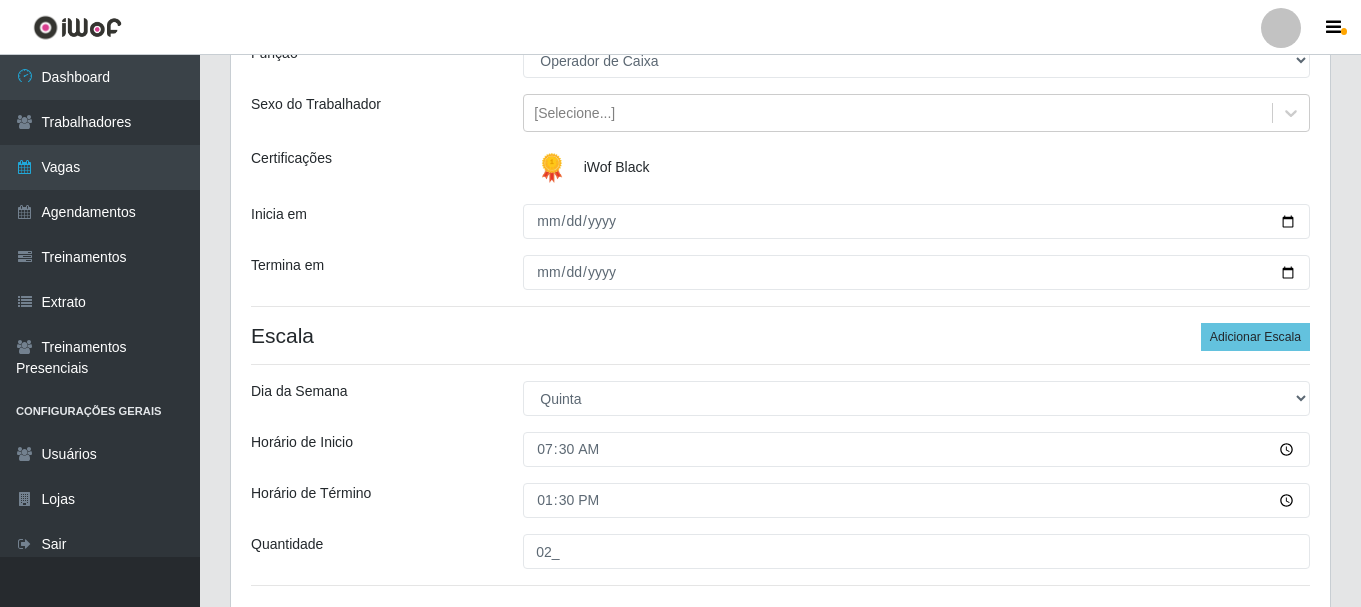 scroll, scrollTop: 300, scrollLeft: 0, axis: vertical 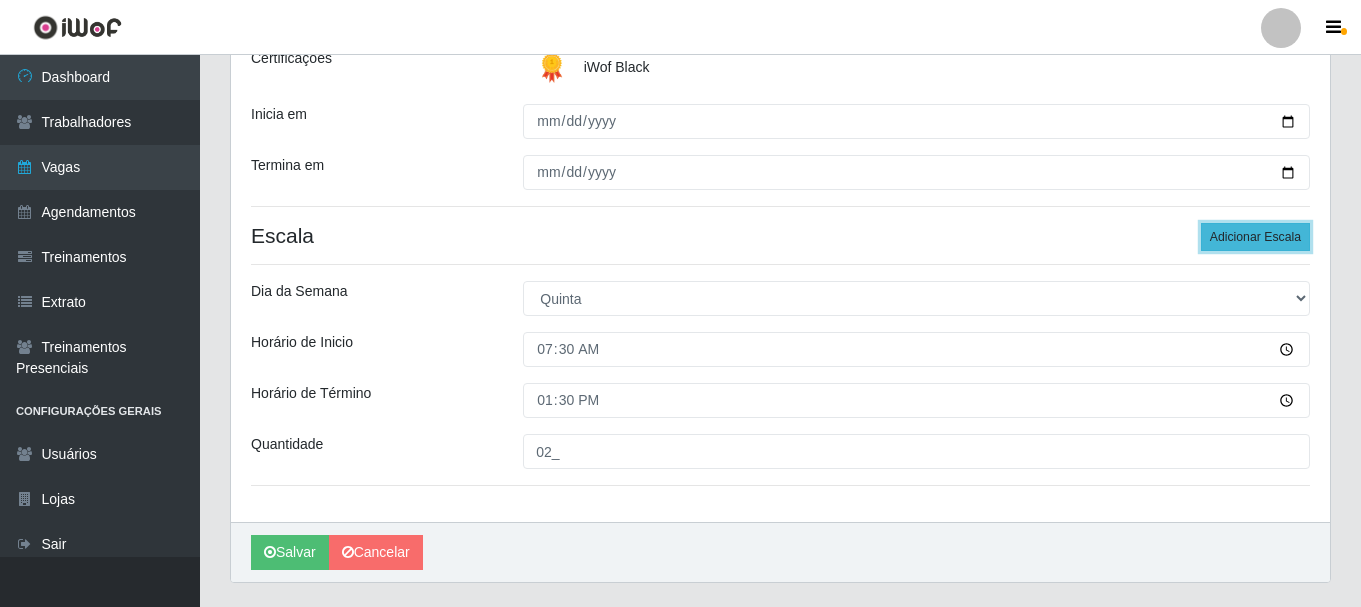 click on "Adicionar Escala" at bounding box center (1255, 237) 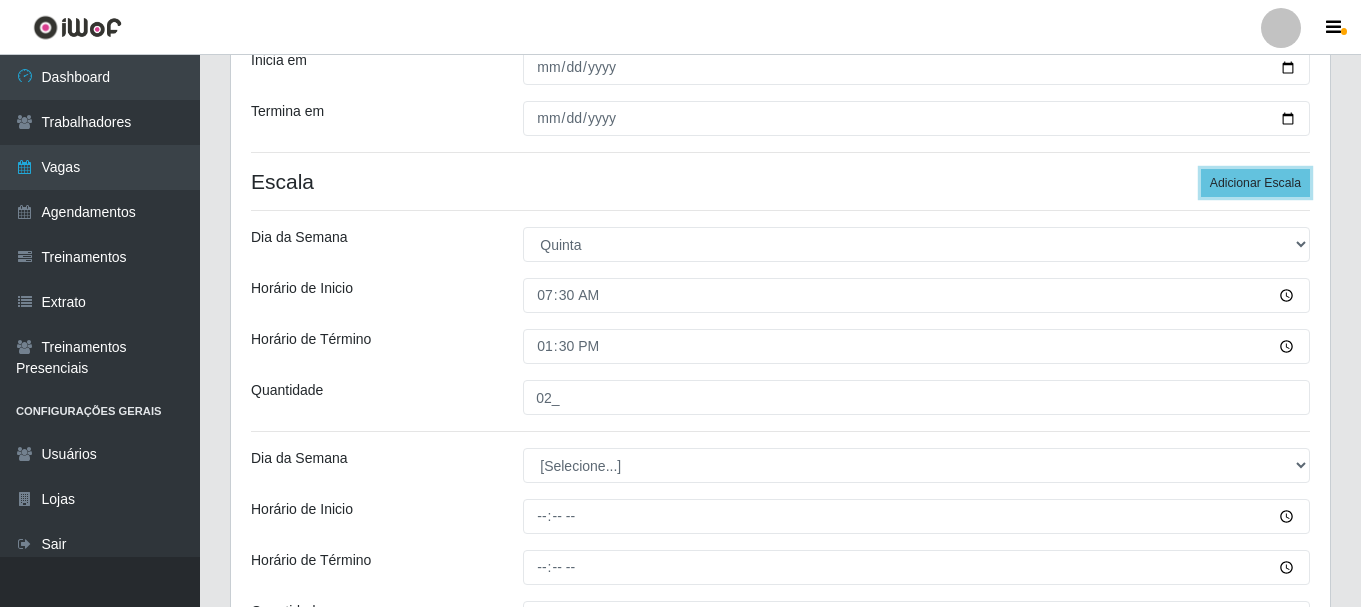 scroll, scrollTop: 400, scrollLeft: 0, axis: vertical 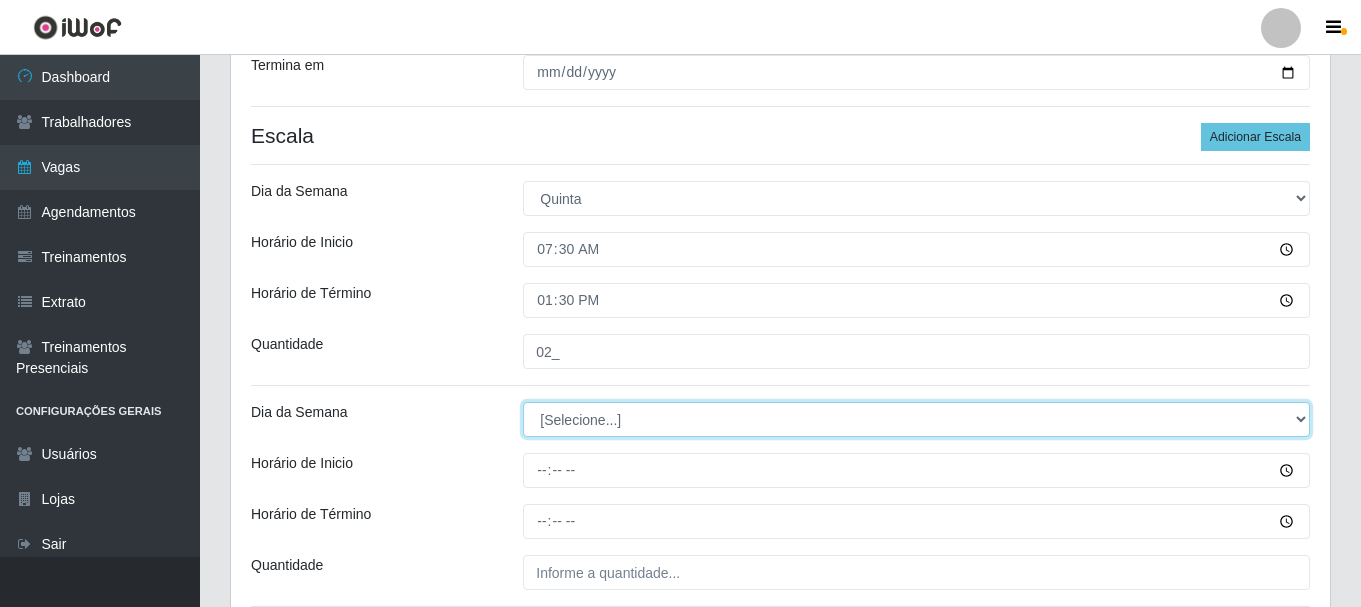 click on "[Selecione...] Segunda Terça Quarta Quinta Sexta Sábado Domingo" at bounding box center [916, 419] 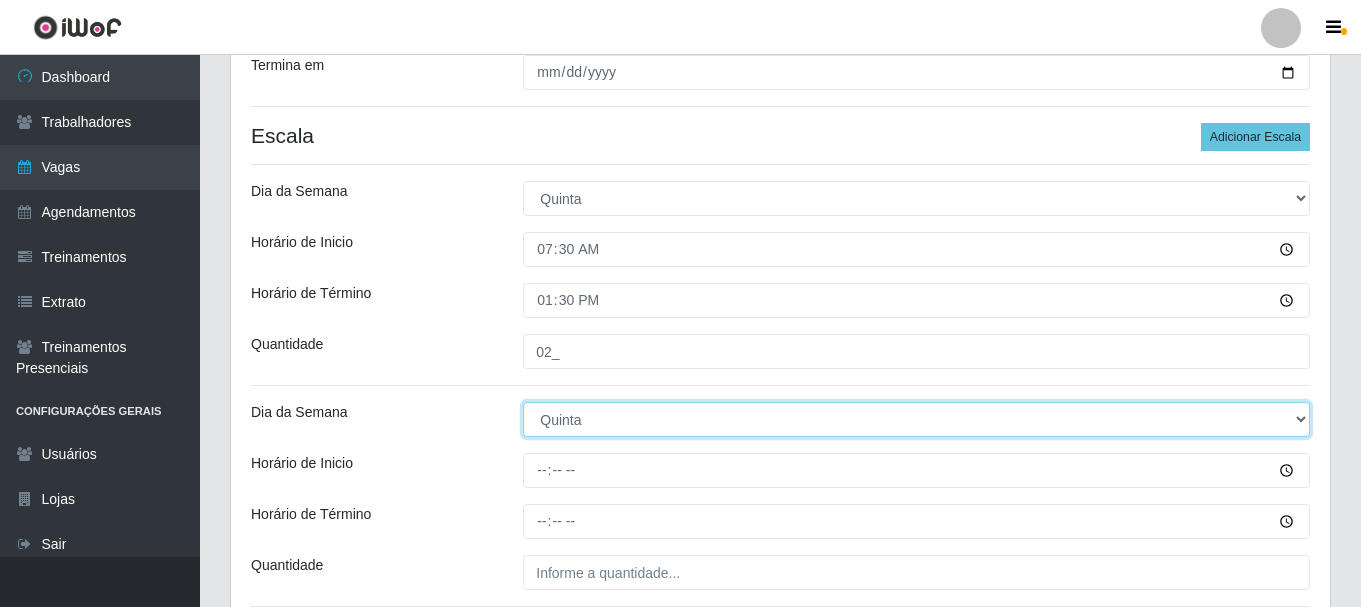 click on "[Selecione...] Segunda Terça Quarta Quinta Sexta Sábado Domingo" at bounding box center (916, 419) 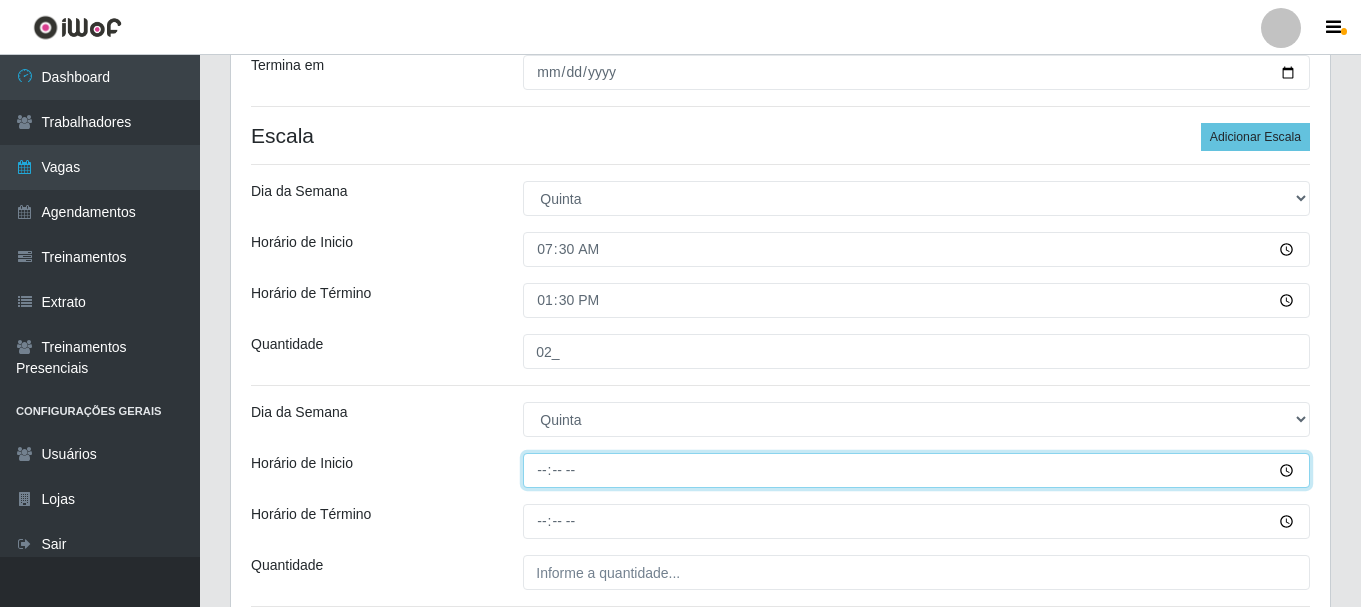 click on "Horário de Inicio" at bounding box center [916, 470] 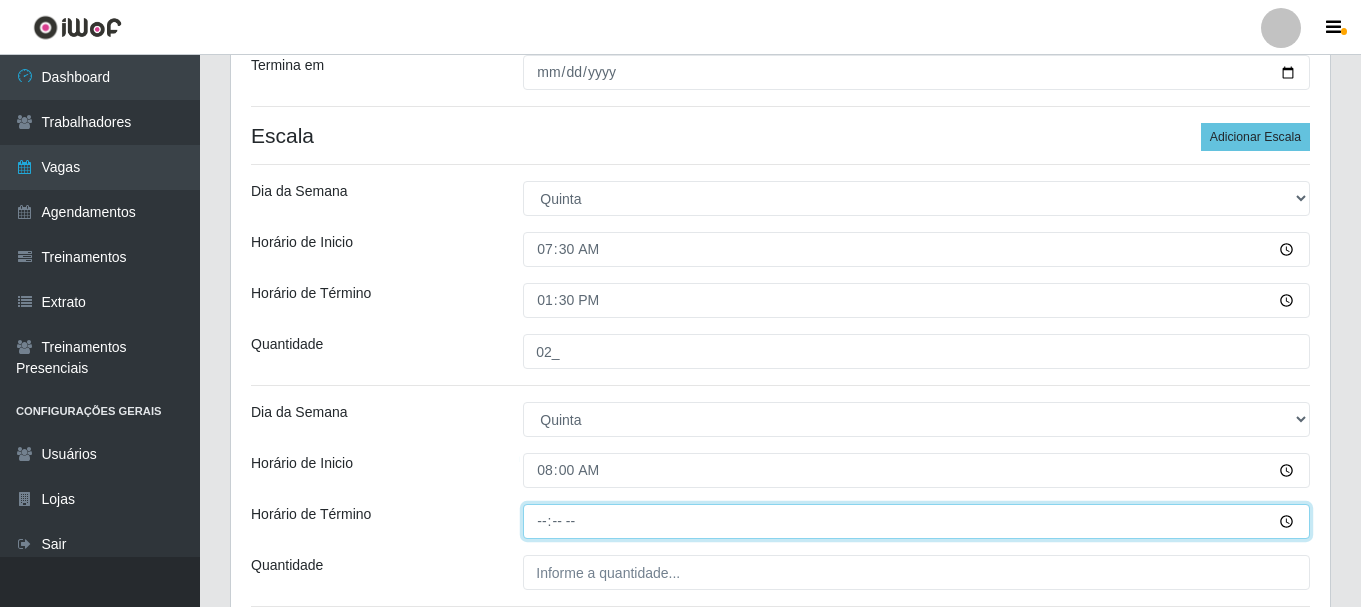 drag, startPoint x: 542, startPoint y: 518, endPoint x: 728, endPoint y: 512, distance: 186.09676 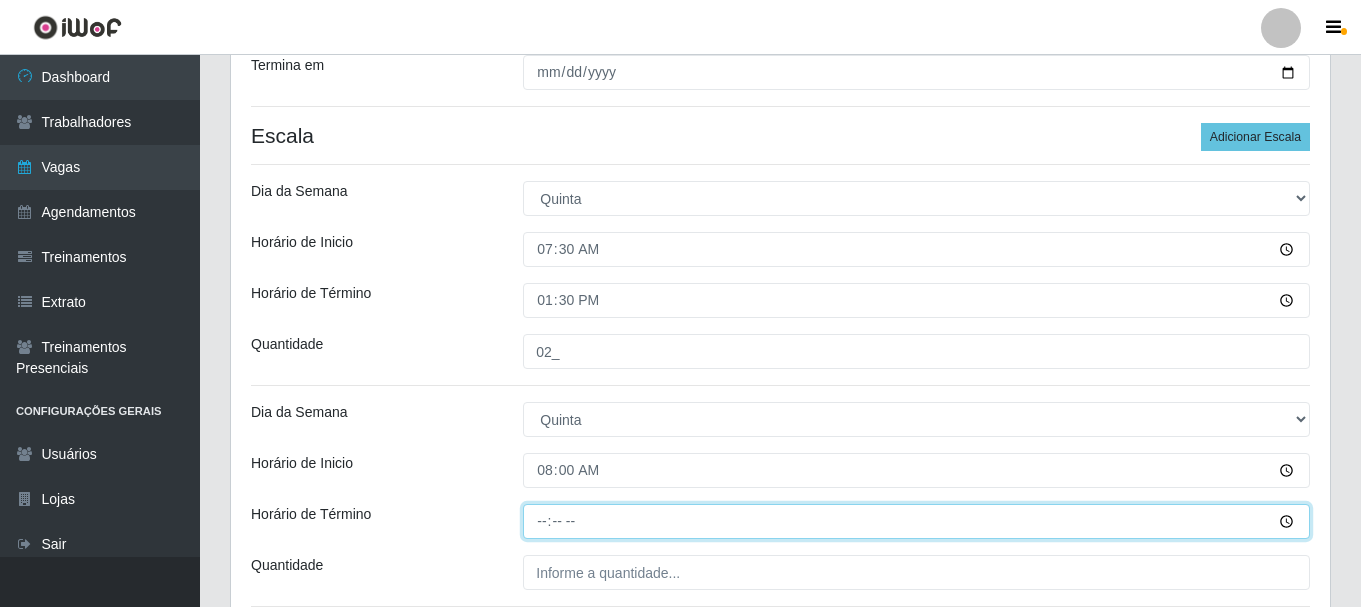 type on "14:00" 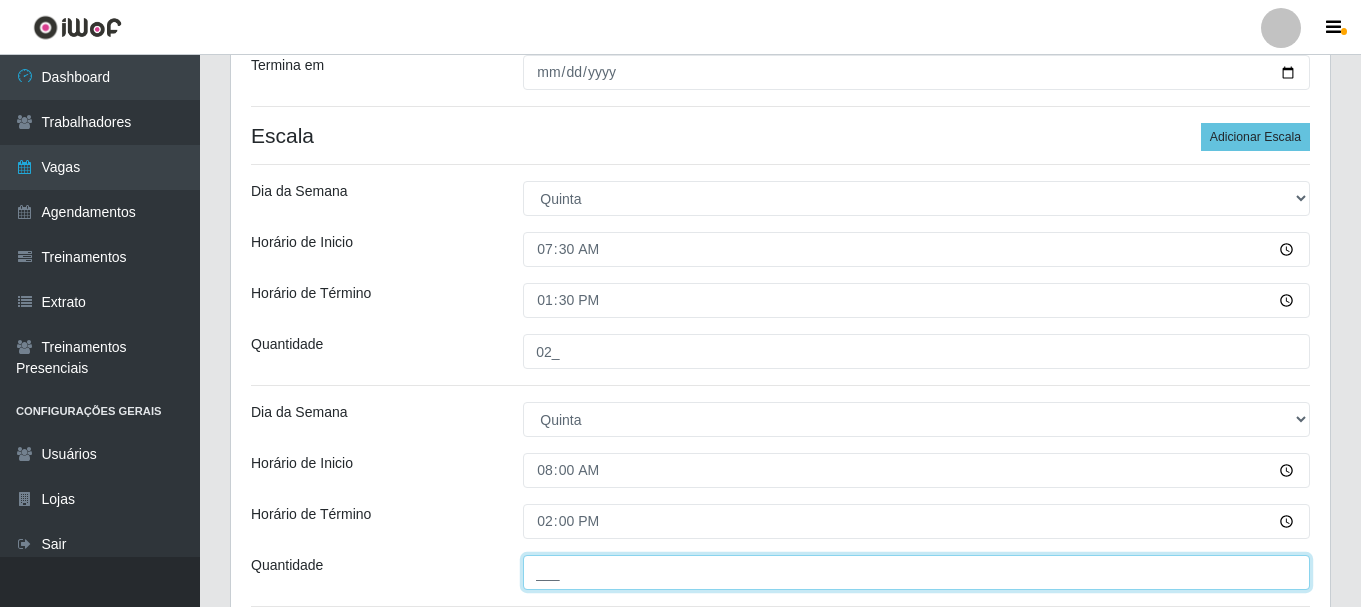 click on "___" at bounding box center (916, 572) 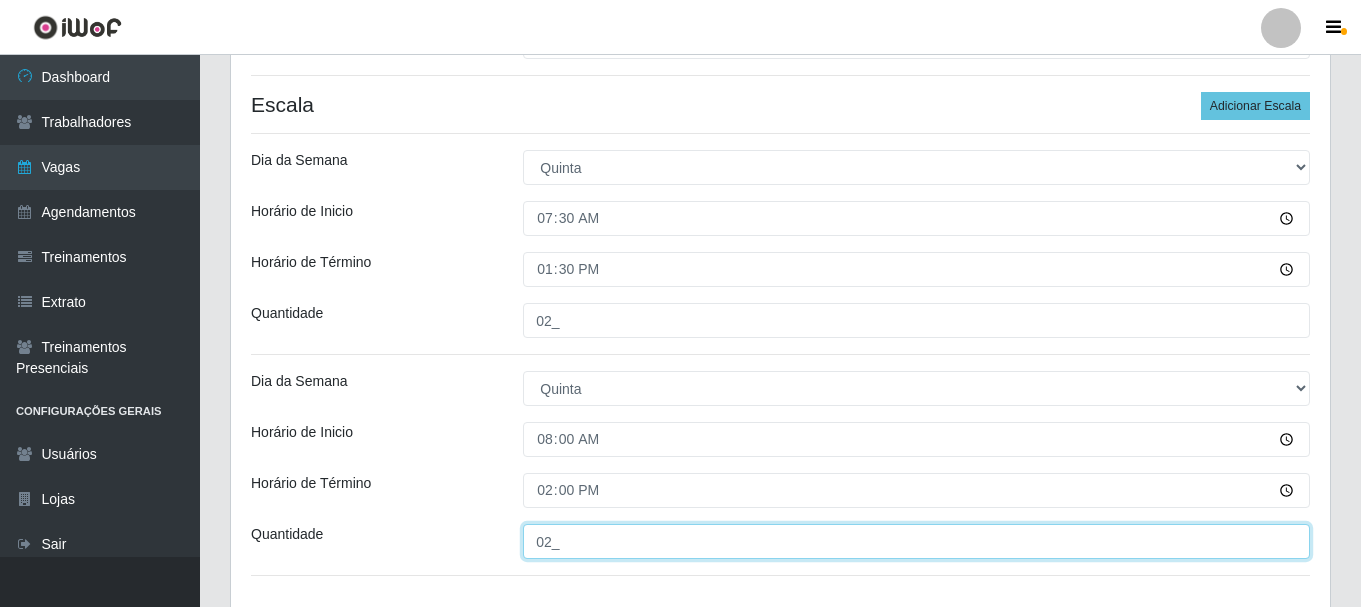 scroll, scrollTop: 371, scrollLeft: 0, axis: vertical 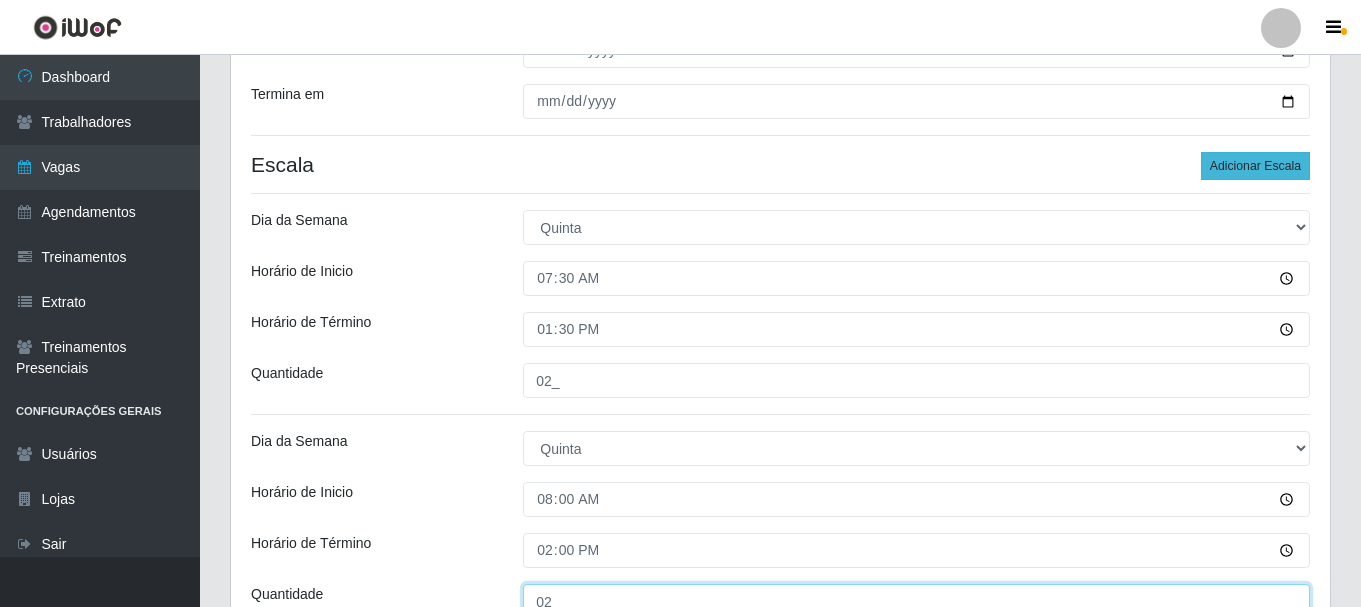 type on "02_" 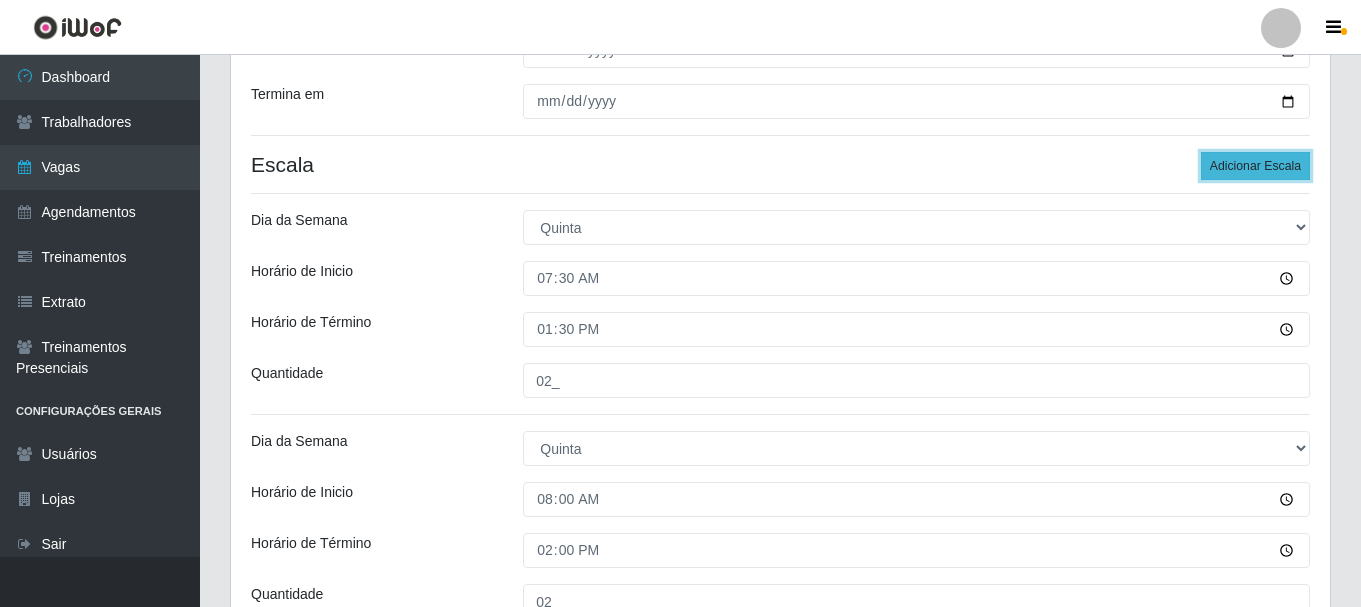 click on "Adicionar Escala" at bounding box center (1255, 166) 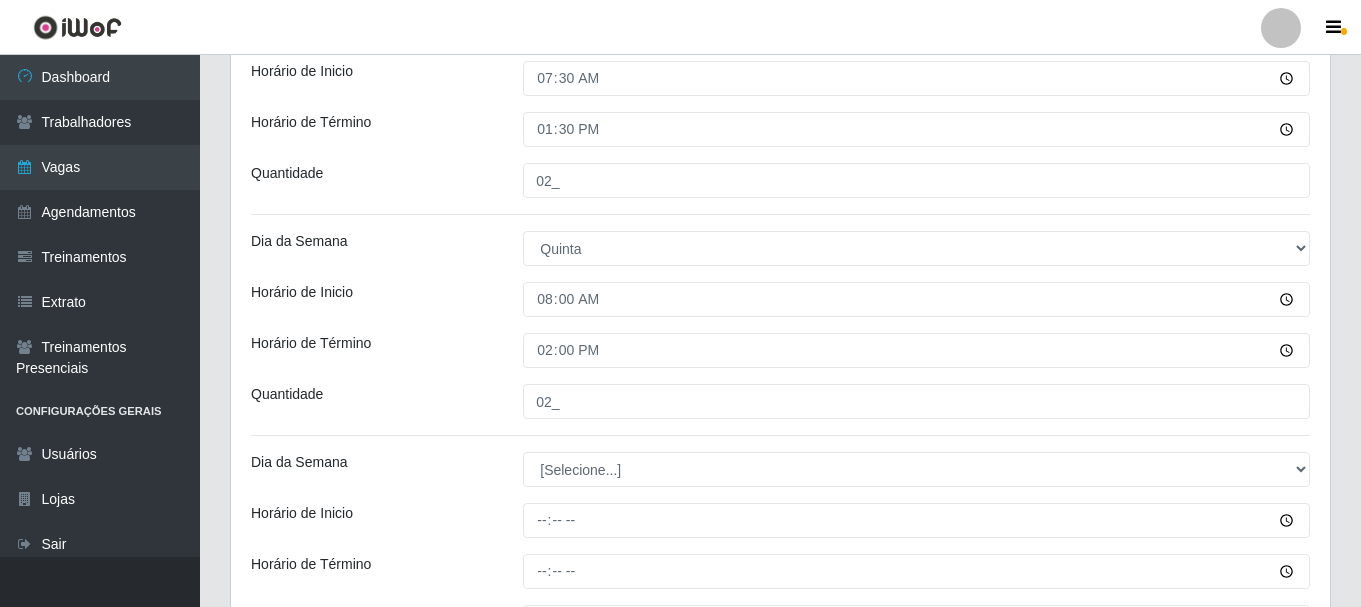 scroll, scrollTop: 671, scrollLeft: 0, axis: vertical 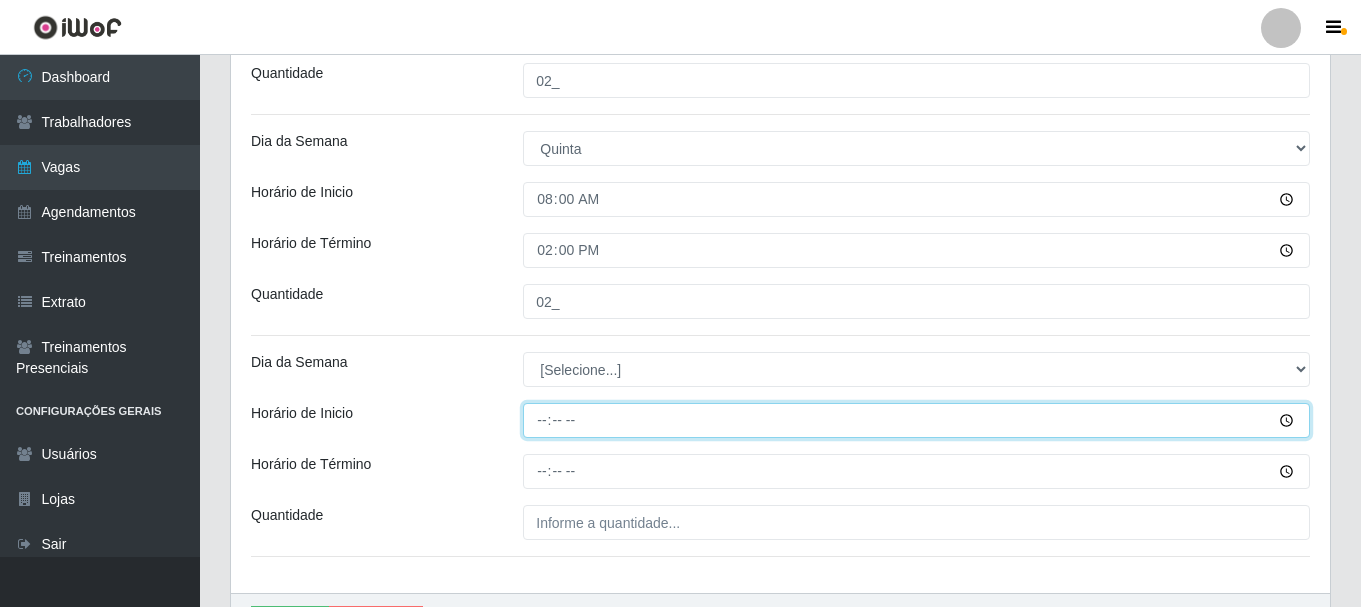 click on "Horário de Inicio" at bounding box center [916, 420] 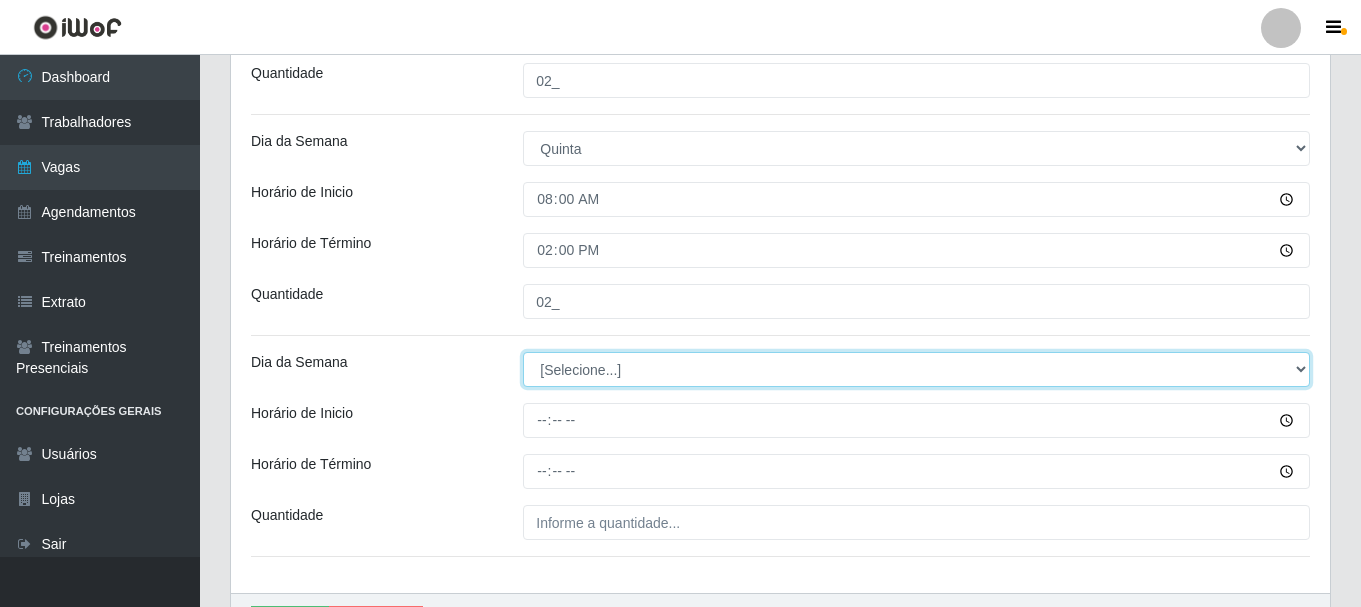 click on "[Selecione...] Segunda Terça Quarta Quinta Sexta Sábado Domingo" at bounding box center (916, 369) 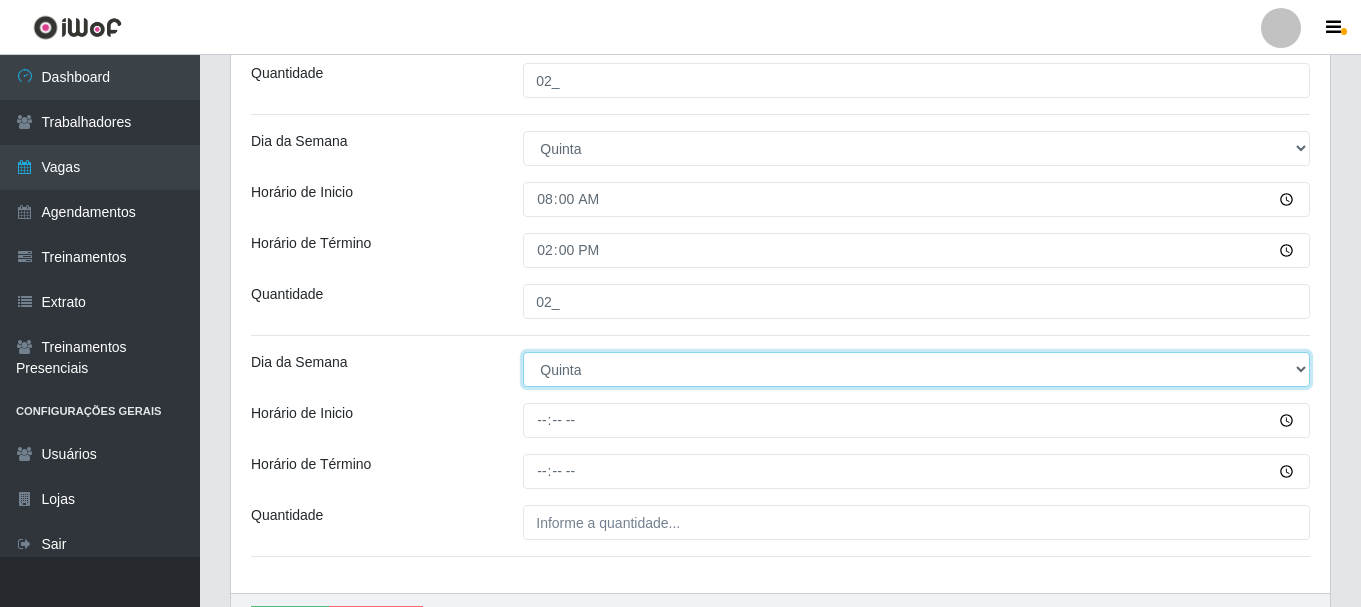 click on "[Selecione...] Segunda Terça Quarta Quinta Sexta Sábado Domingo" at bounding box center (916, 369) 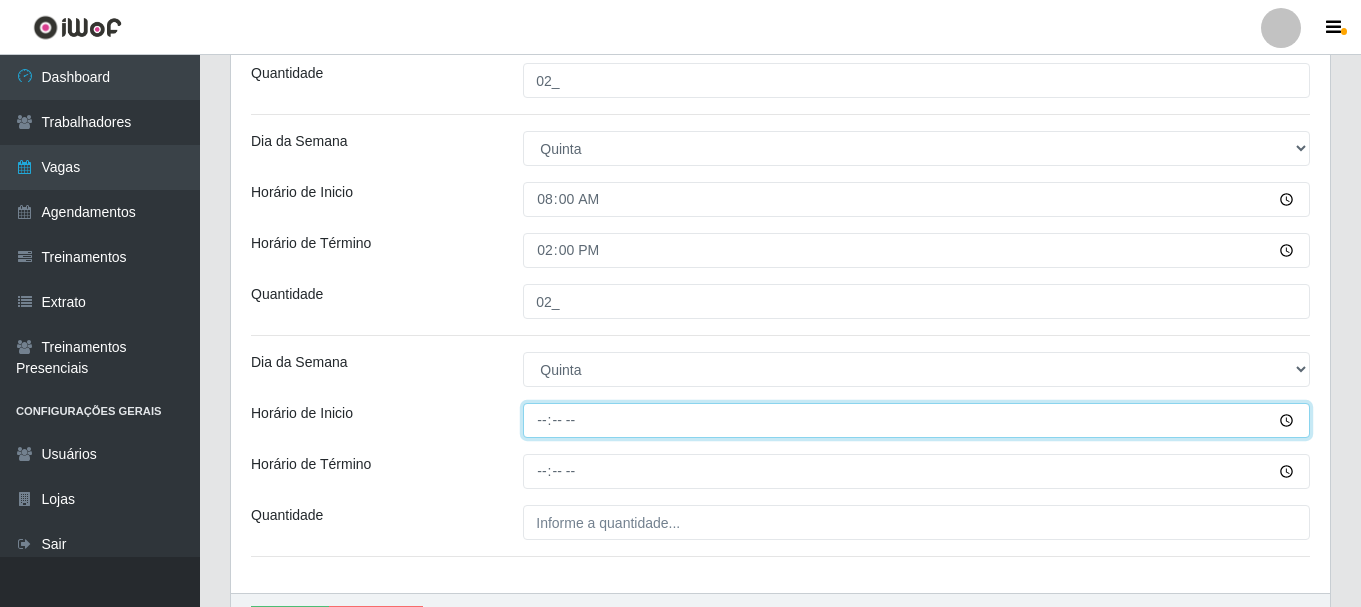 click on "Horário de Inicio" at bounding box center [916, 420] 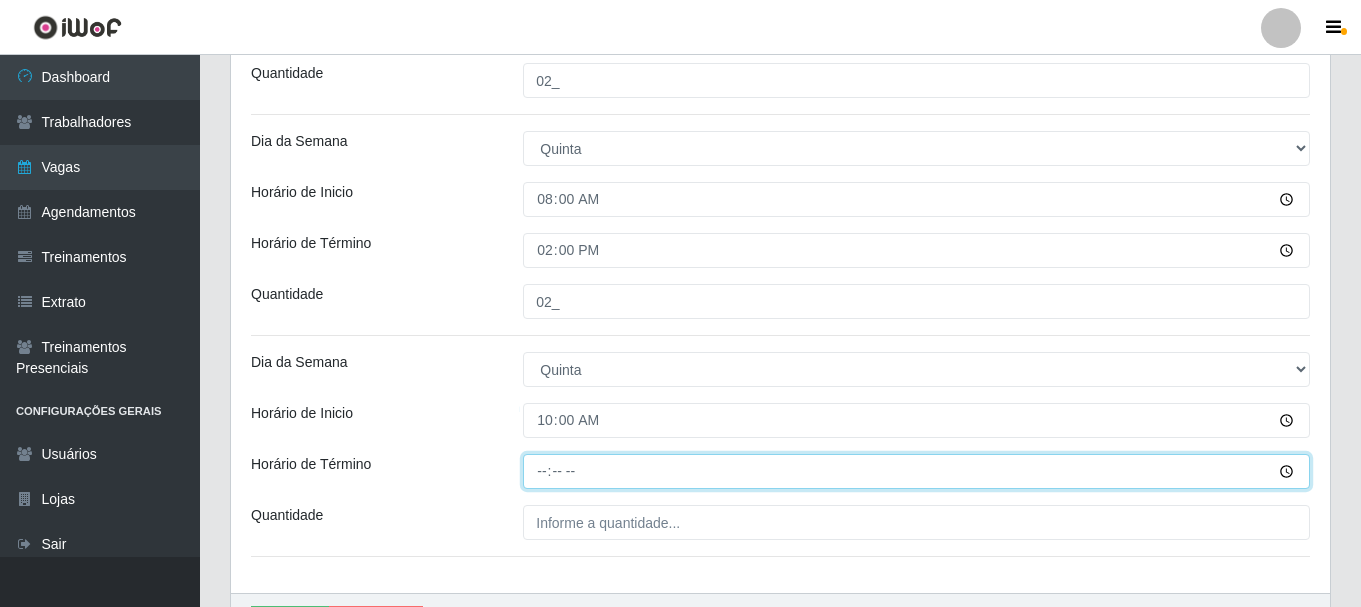 click on "Horário de Término" at bounding box center (916, 471) 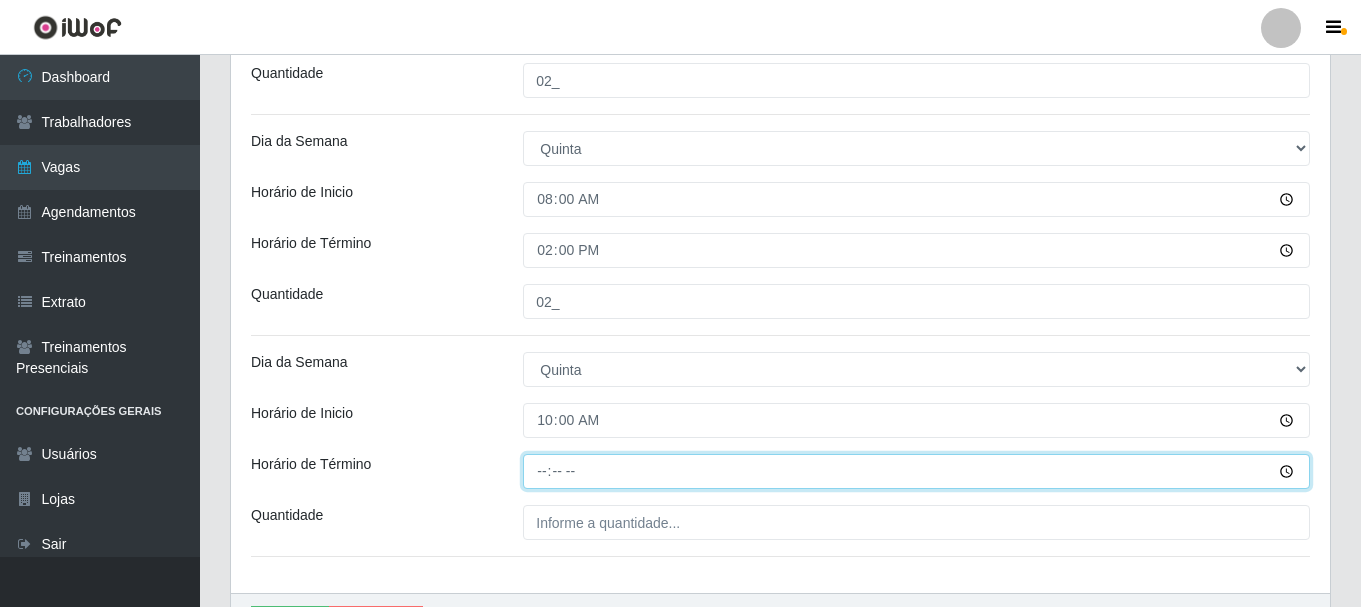 type on "16:00" 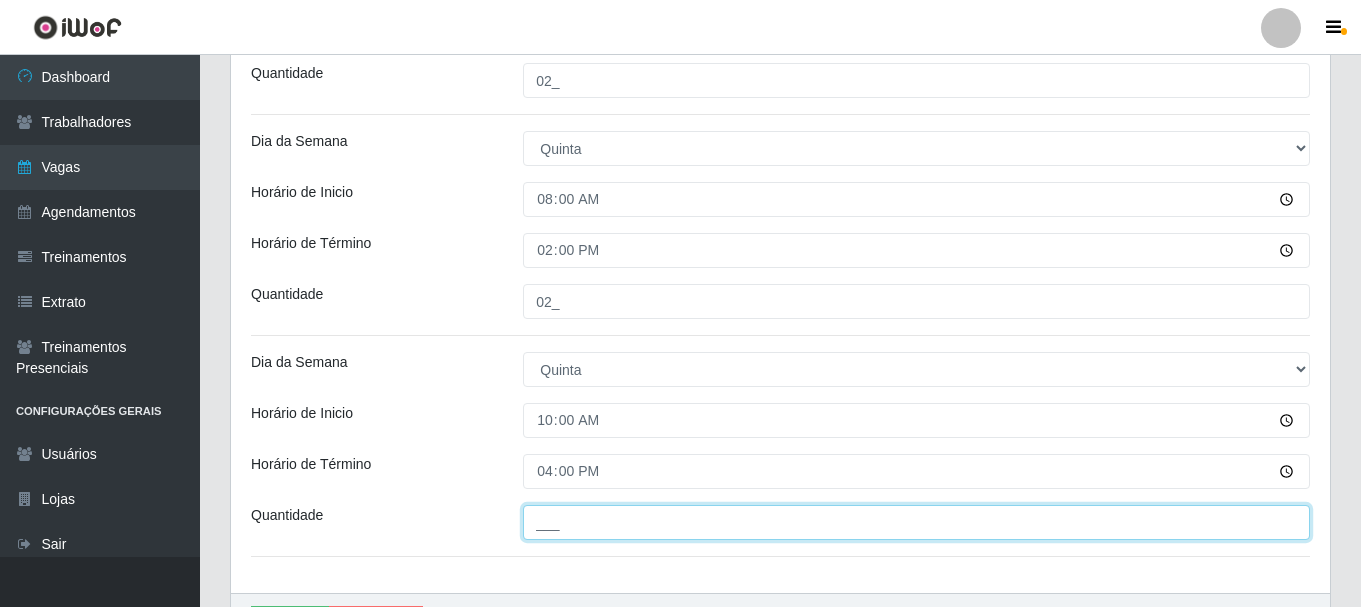 click on "___" at bounding box center [916, 522] 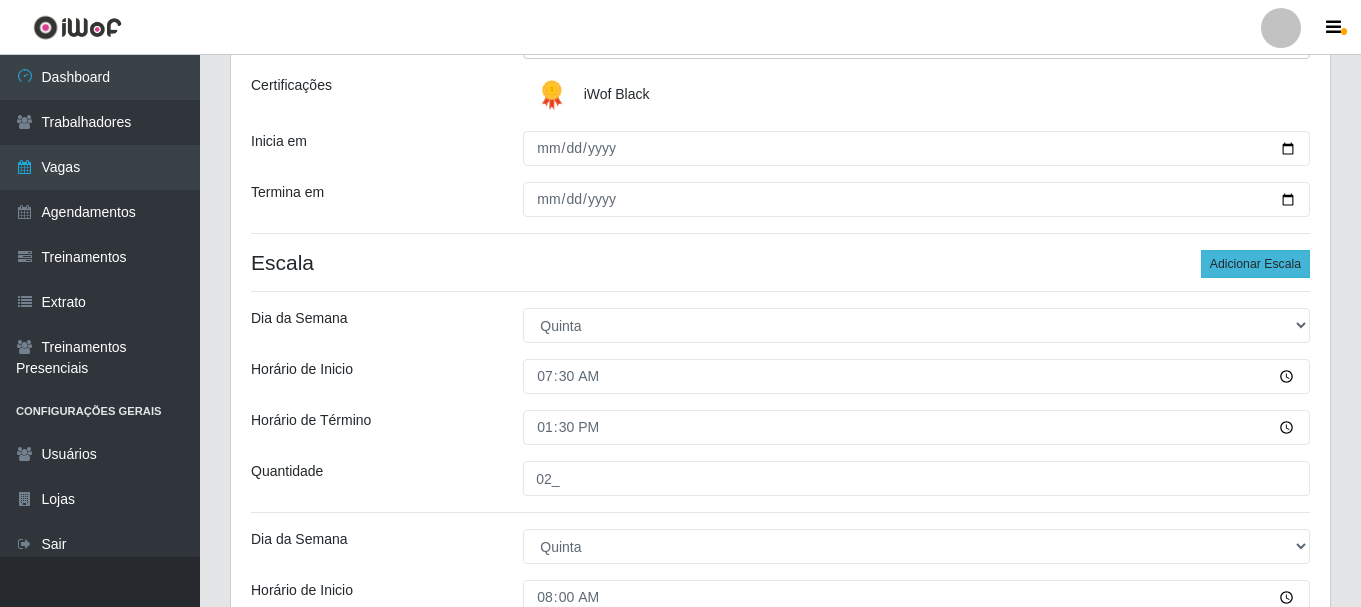 scroll, scrollTop: 271, scrollLeft: 0, axis: vertical 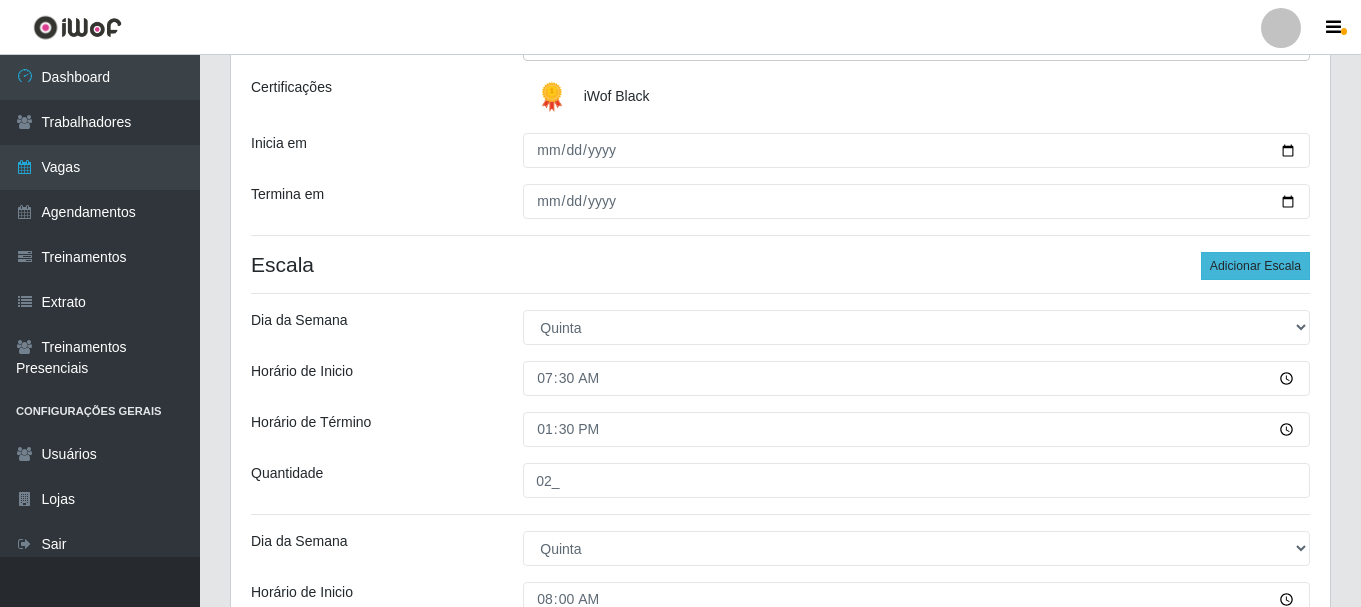 type on "03_" 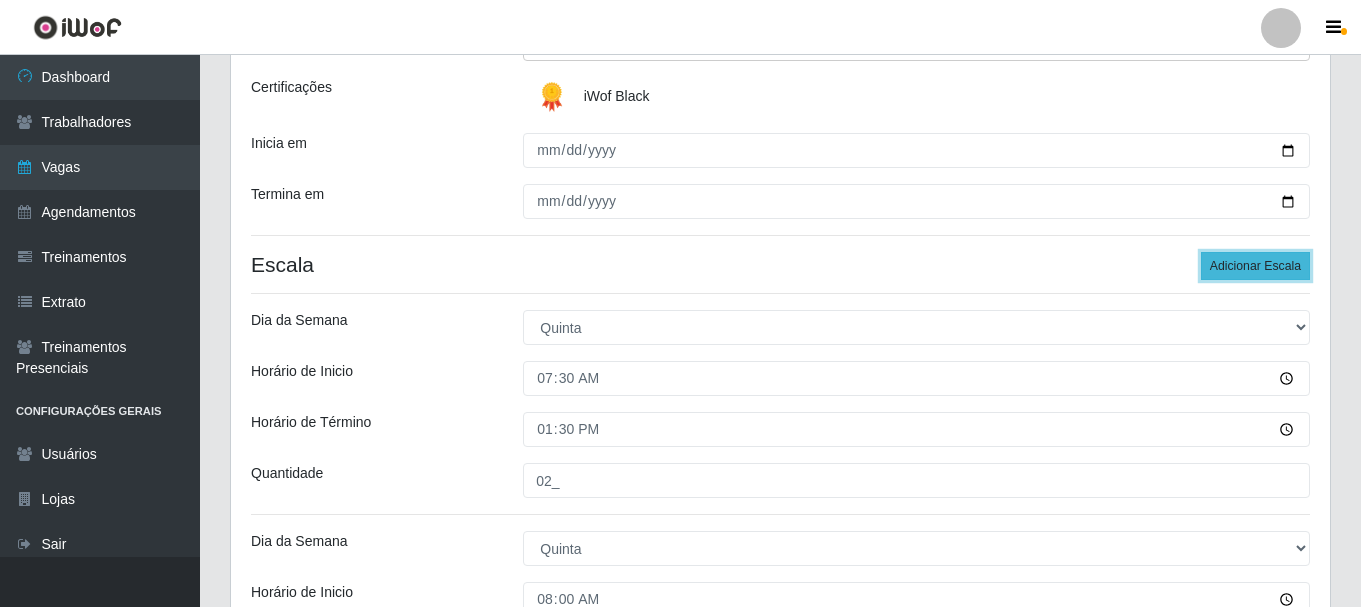 click on "Adicionar Escala" at bounding box center [1255, 266] 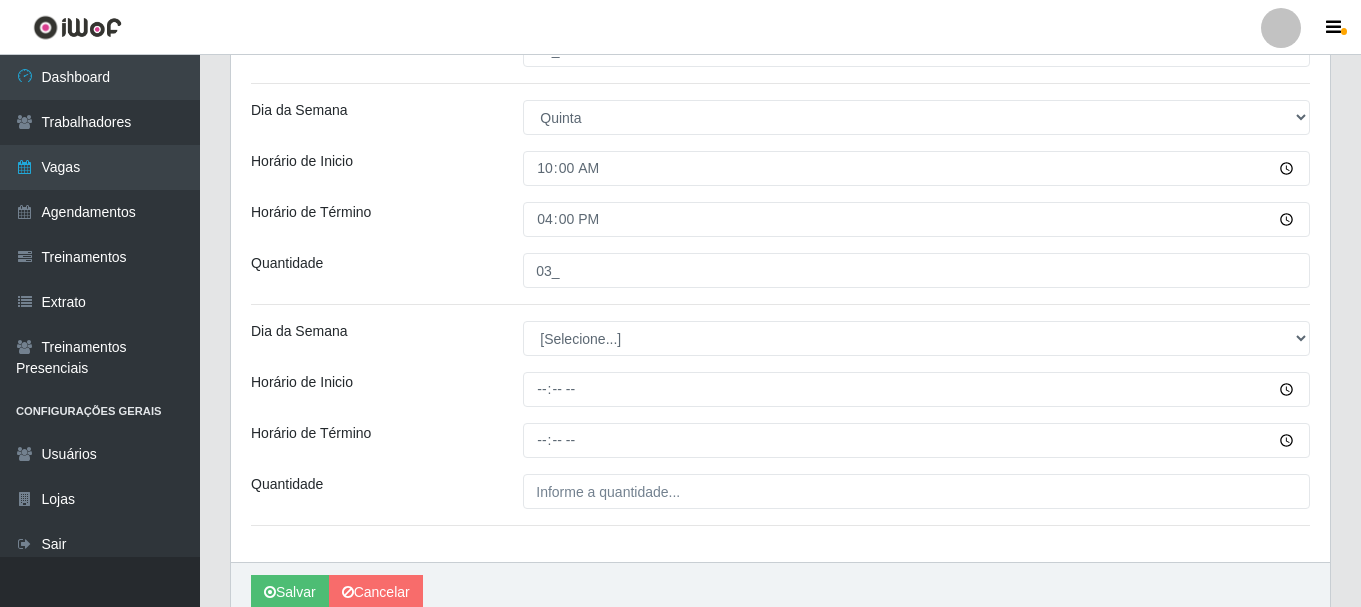 scroll, scrollTop: 971, scrollLeft: 0, axis: vertical 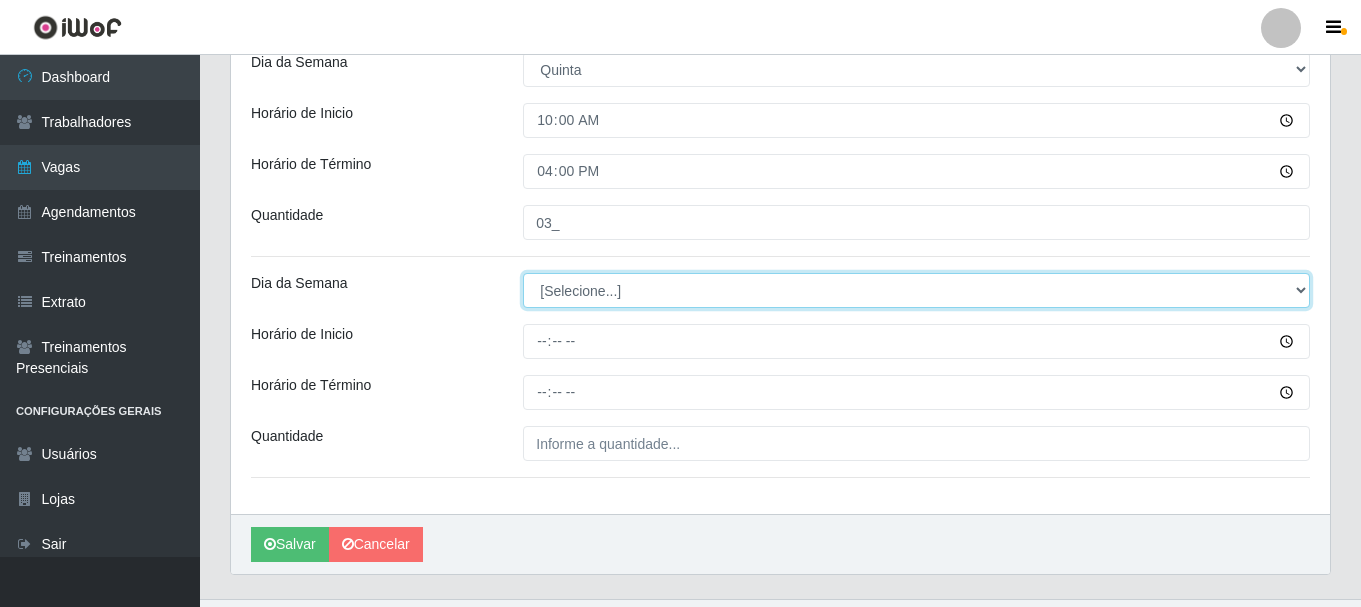 click on "[Selecione...] Segunda Terça Quarta Quinta Sexta Sábado Domingo" at bounding box center (916, 290) 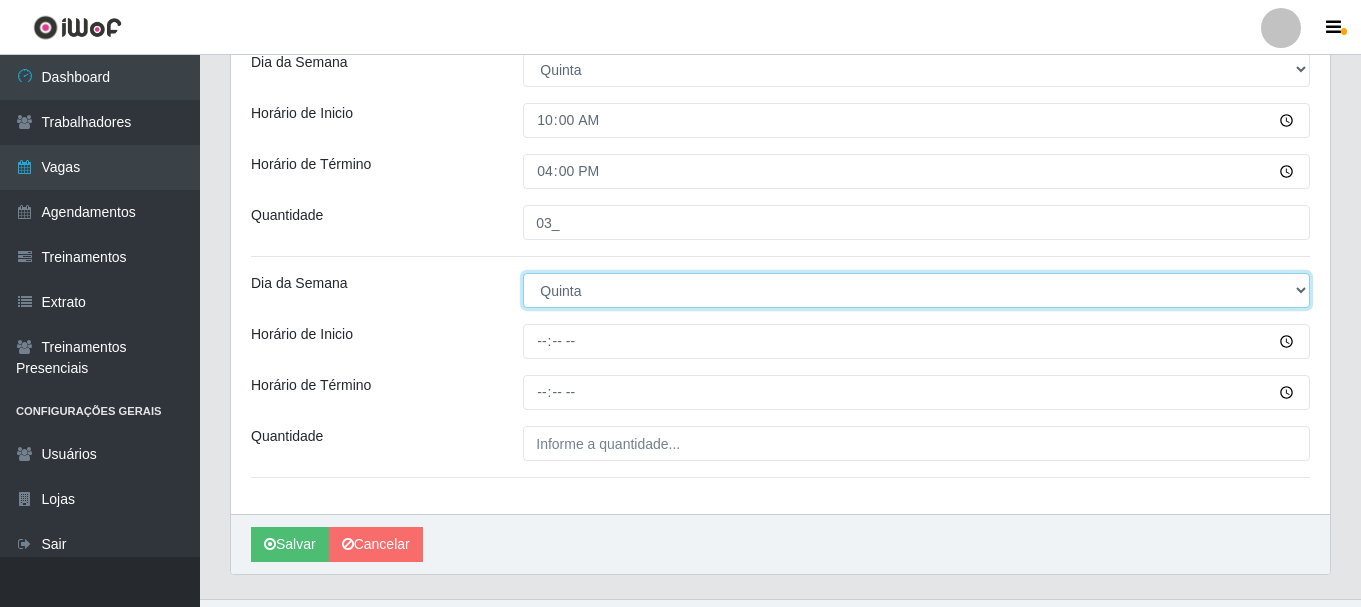 click on "[Selecione...] Segunda Terça Quarta Quinta Sexta Sábado Domingo" at bounding box center [916, 290] 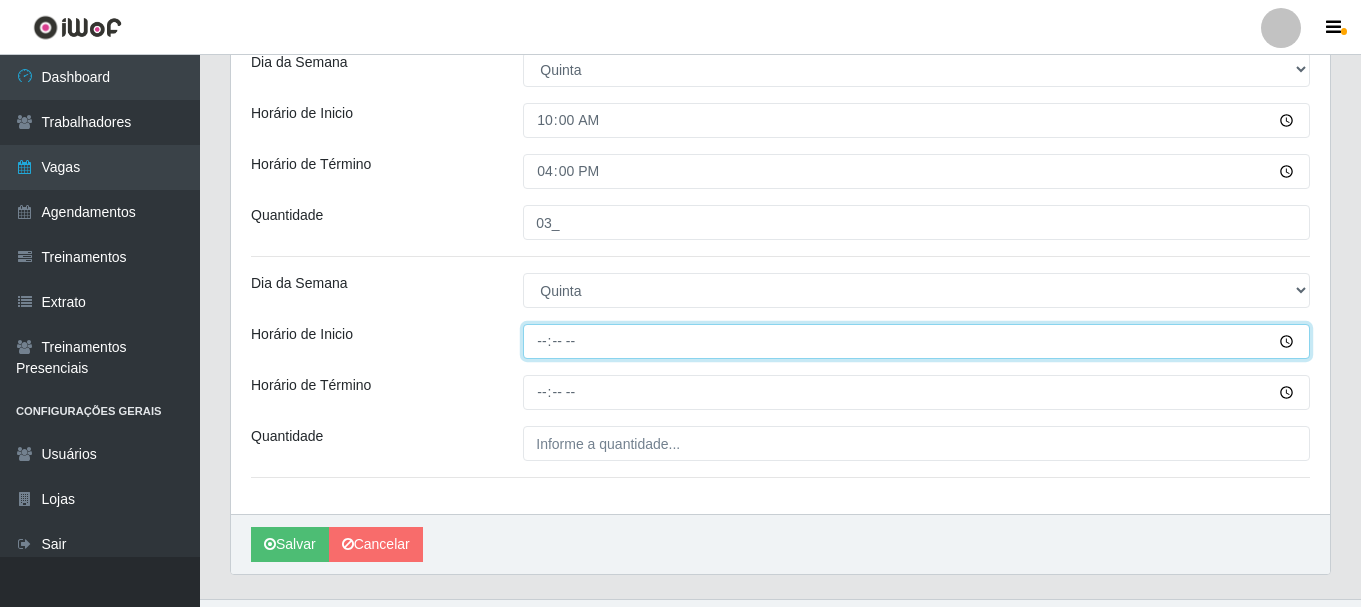 click on "Horário de Inicio" at bounding box center (916, 341) 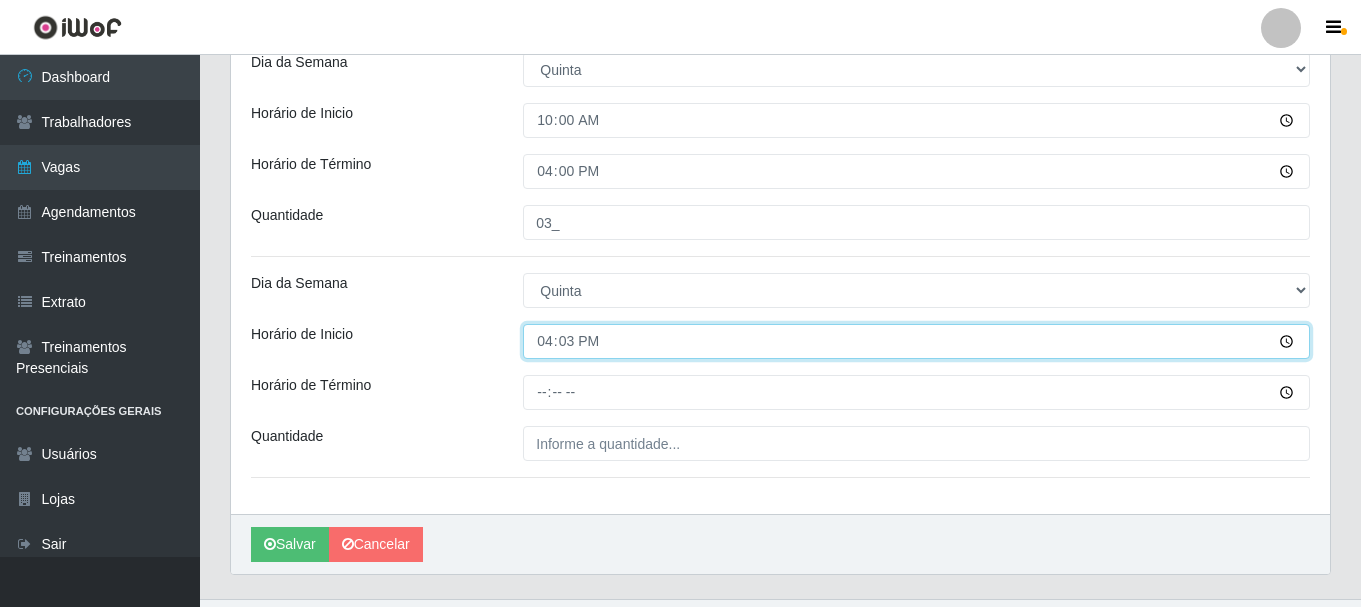 type on "16:30" 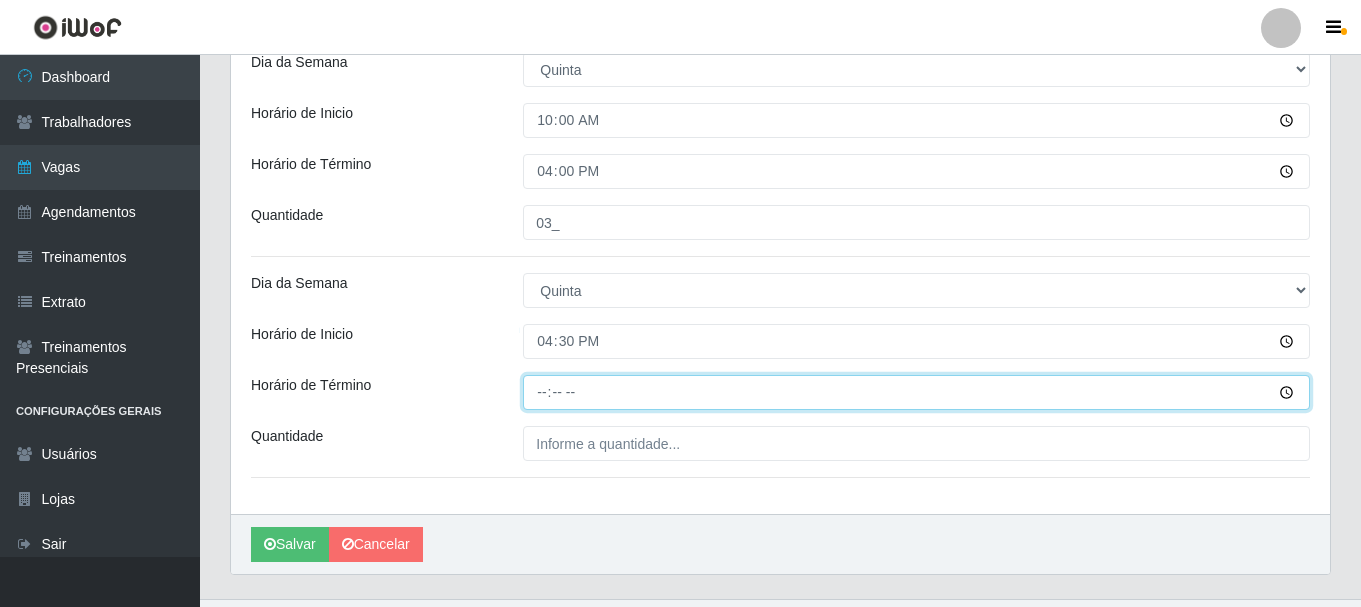 click on "Horário de Término" at bounding box center (916, 392) 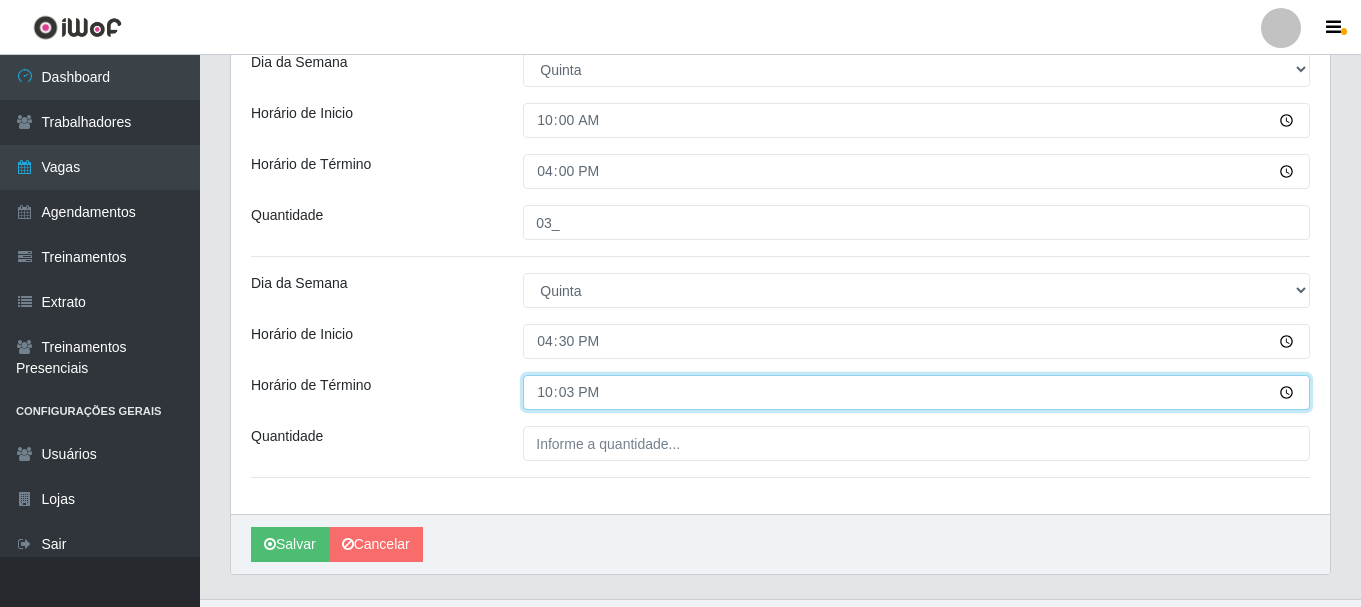 type on "22:30" 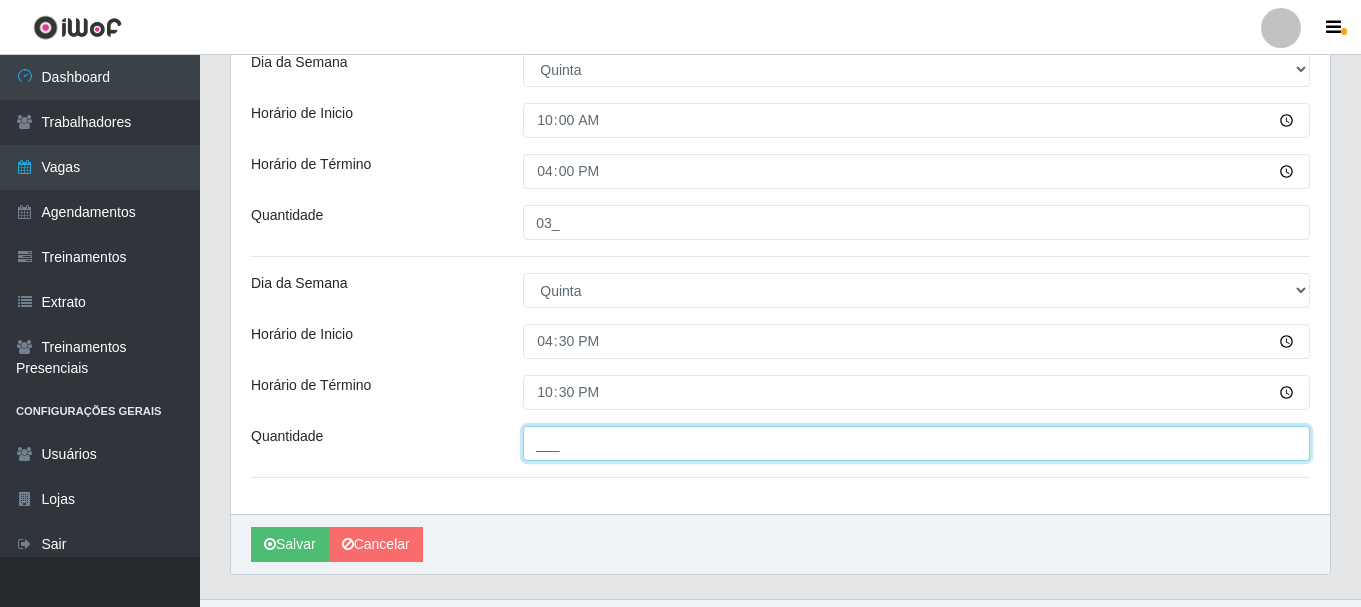 click on "___" at bounding box center (916, 443) 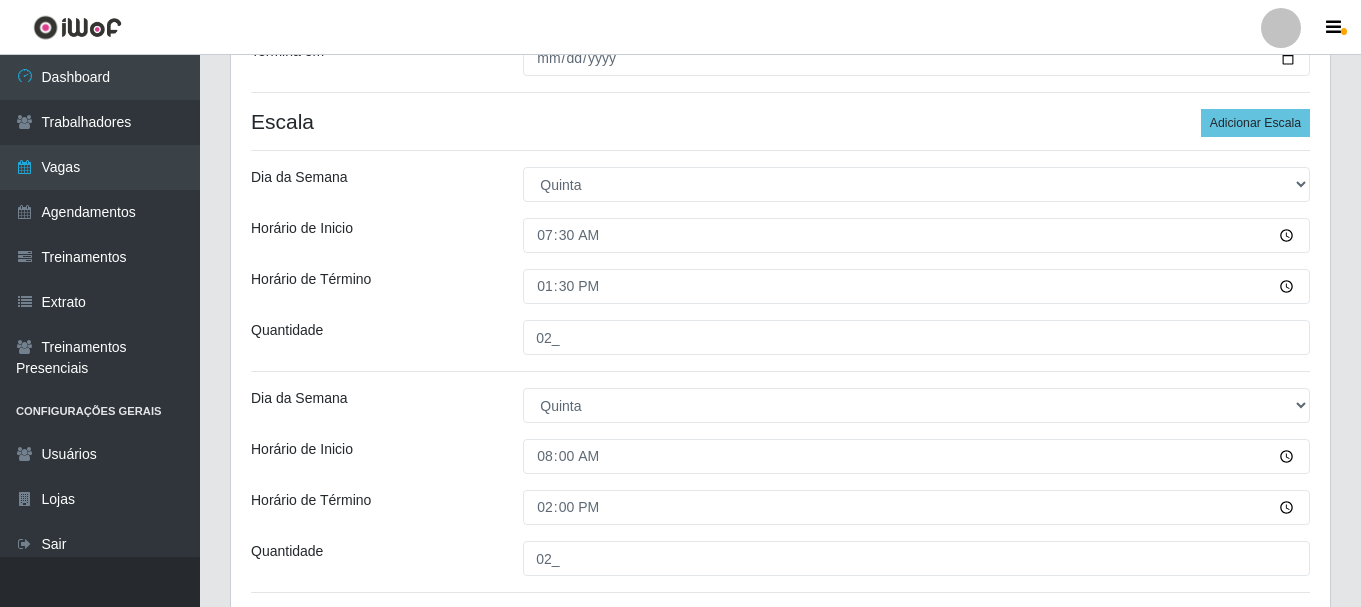 scroll, scrollTop: 371, scrollLeft: 0, axis: vertical 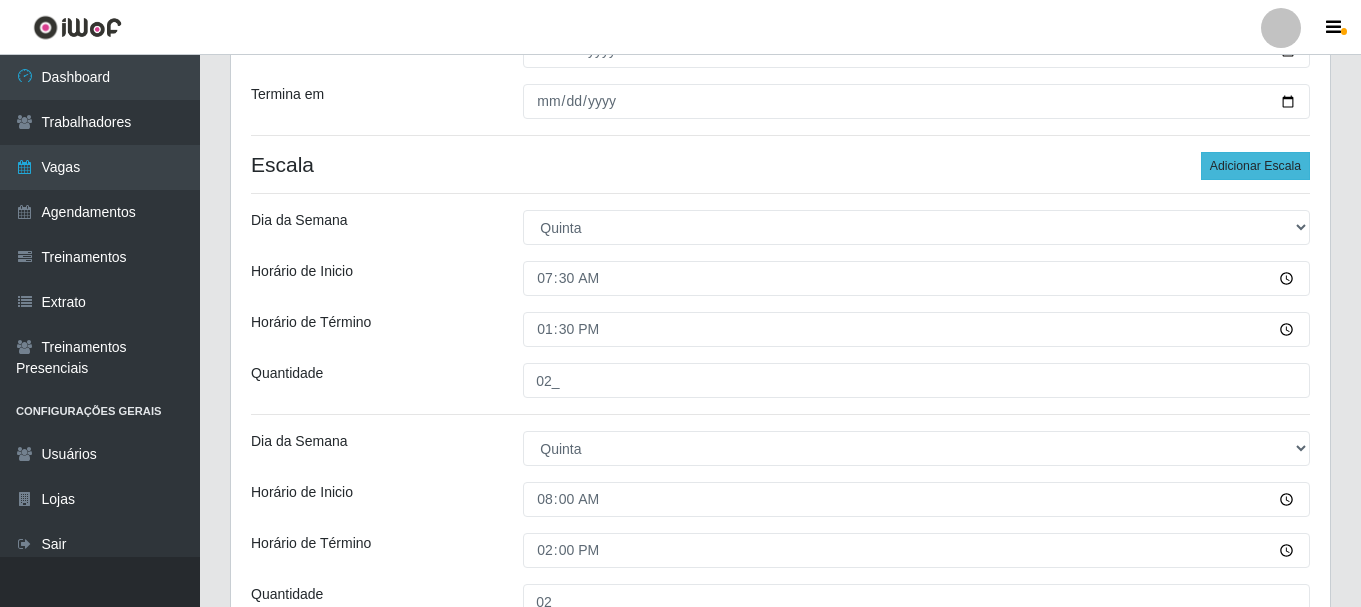 type on "03_" 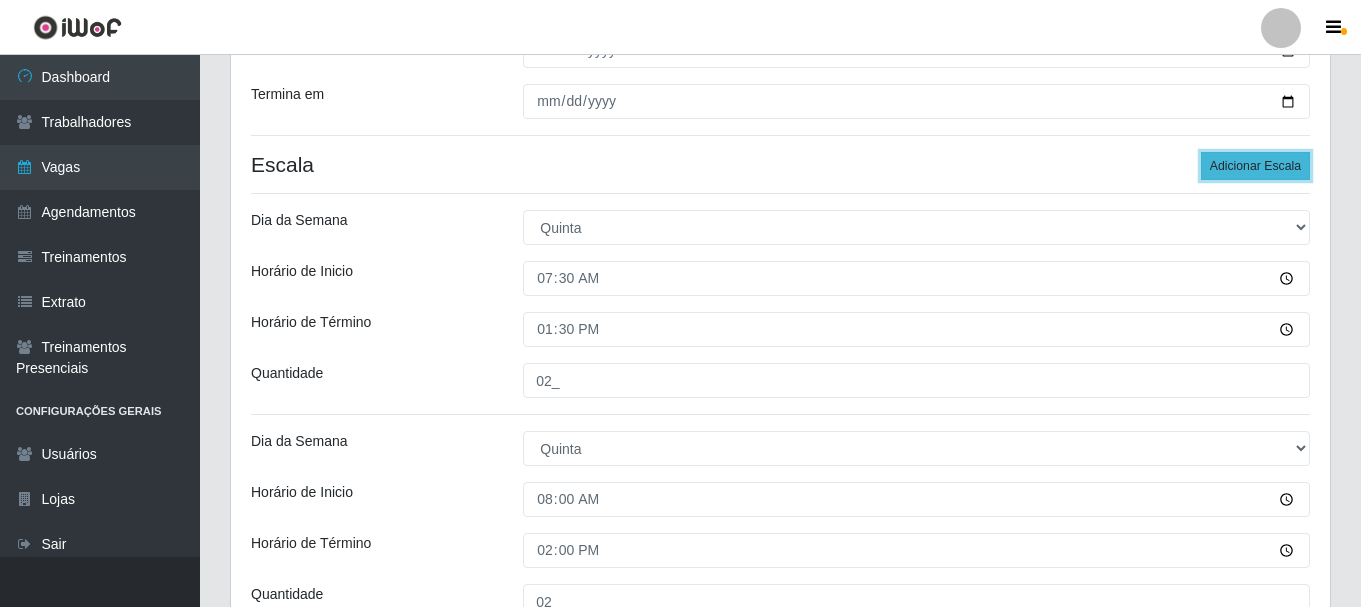 click on "Adicionar Escala" at bounding box center (1255, 166) 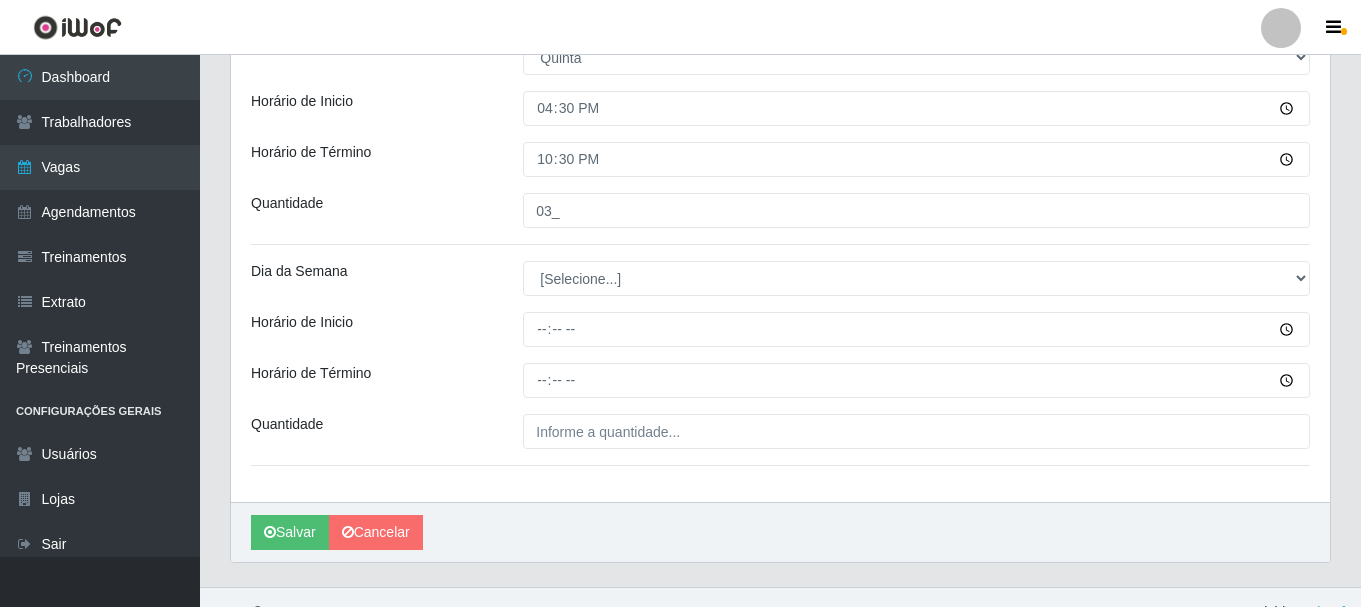 scroll, scrollTop: 1234, scrollLeft: 0, axis: vertical 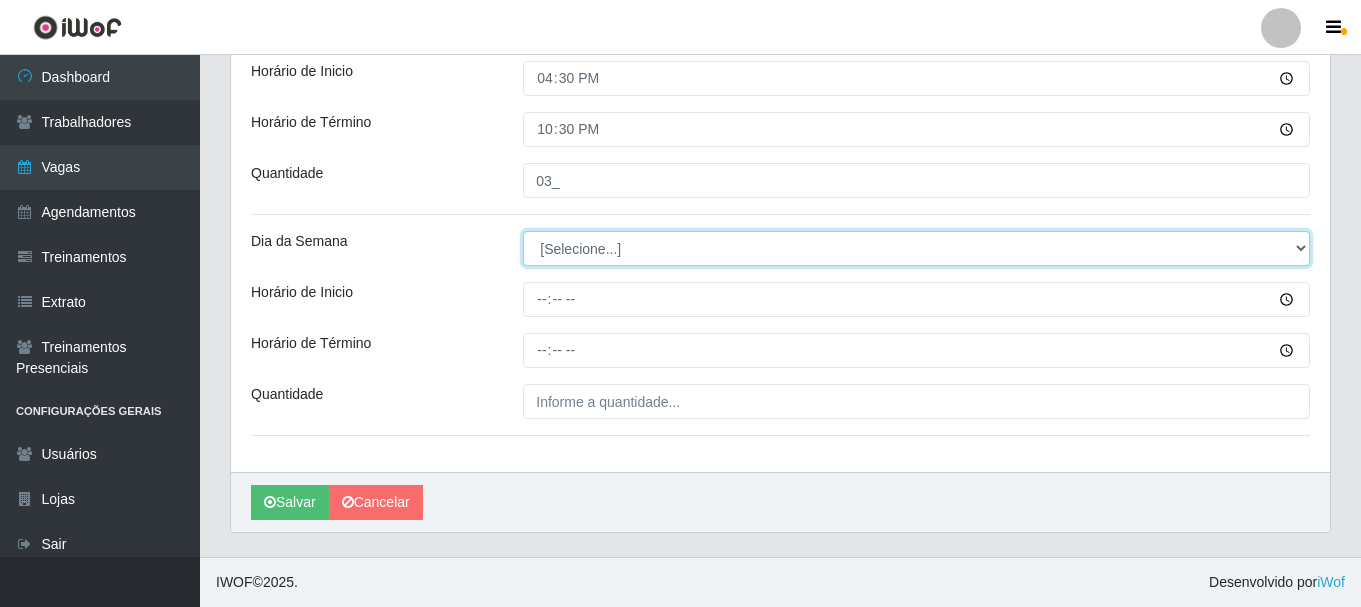 click on "[Selecione...] Segunda Terça Quarta Quinta Sexta Sábado Domingo" at bounding box center [916, 248] 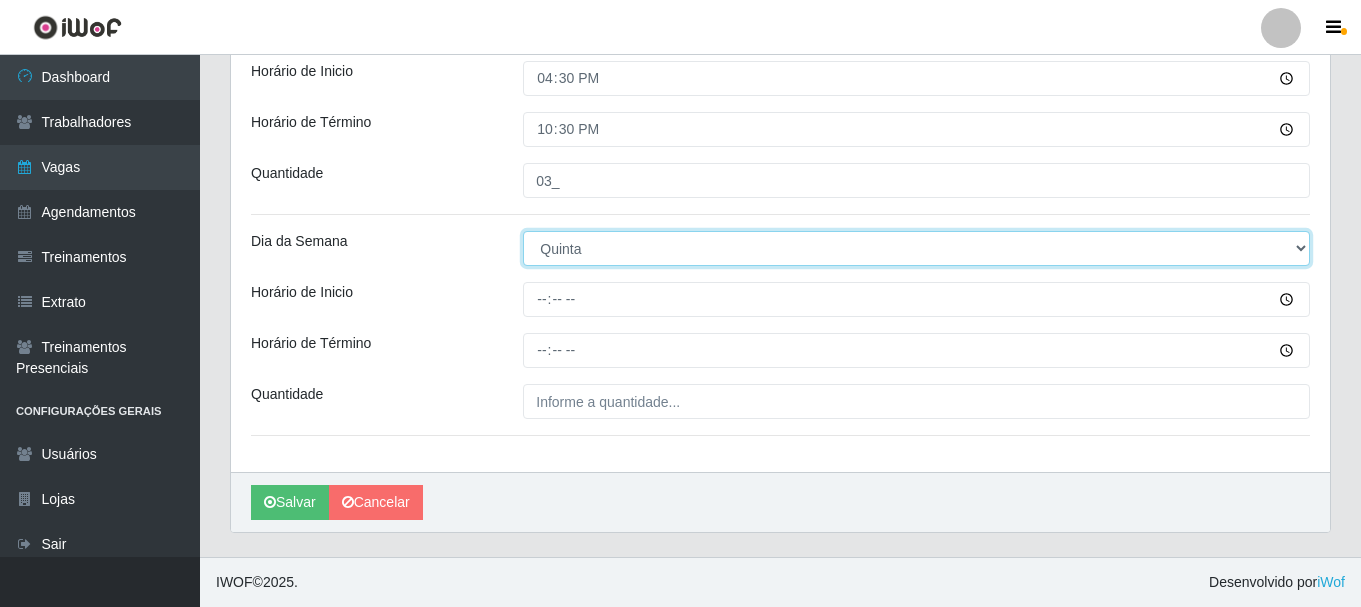 click on "[Selecione...] Segunda Terça Quarta Quinta Sexta Sábado Domingo" at bounding box center [916, 248] 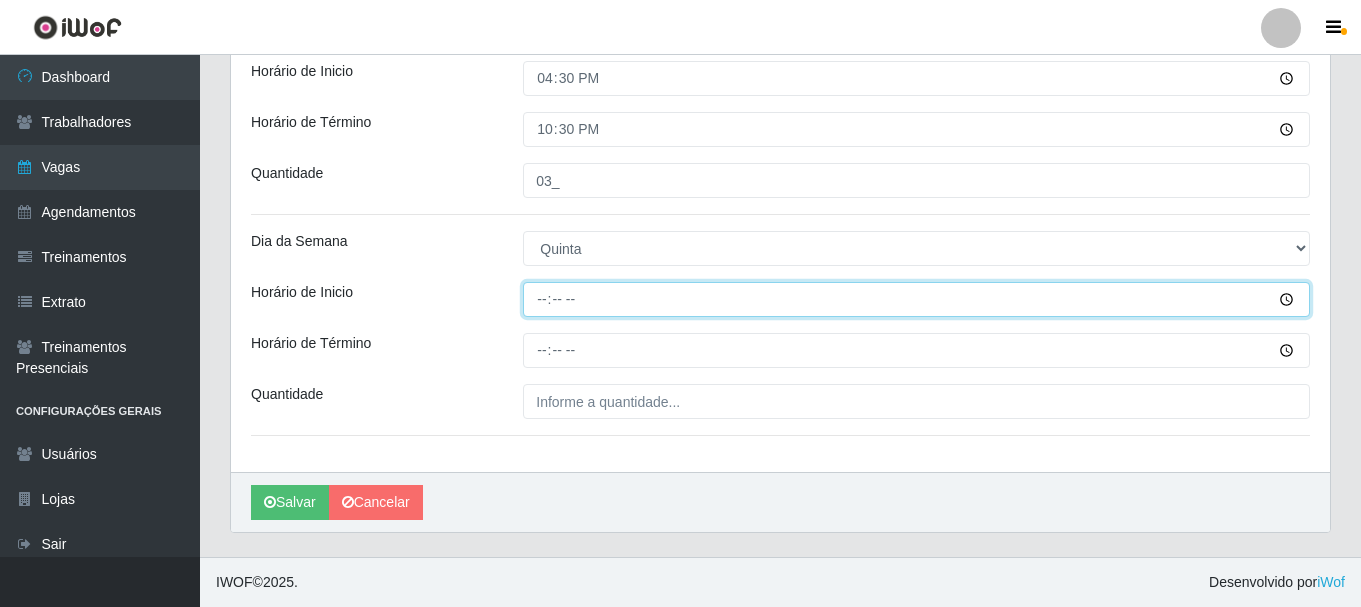 click on "Horário de Inicio" at bounding box center [916, 299] 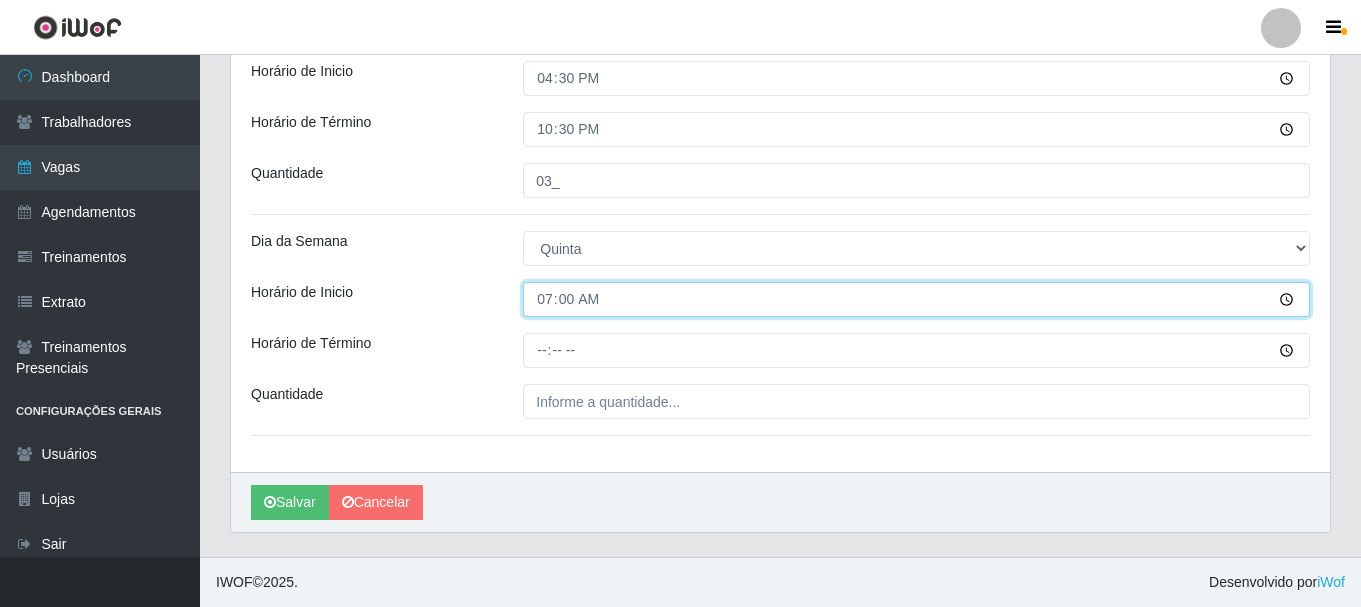 click on "07:00" at bounding box center [916, 299] 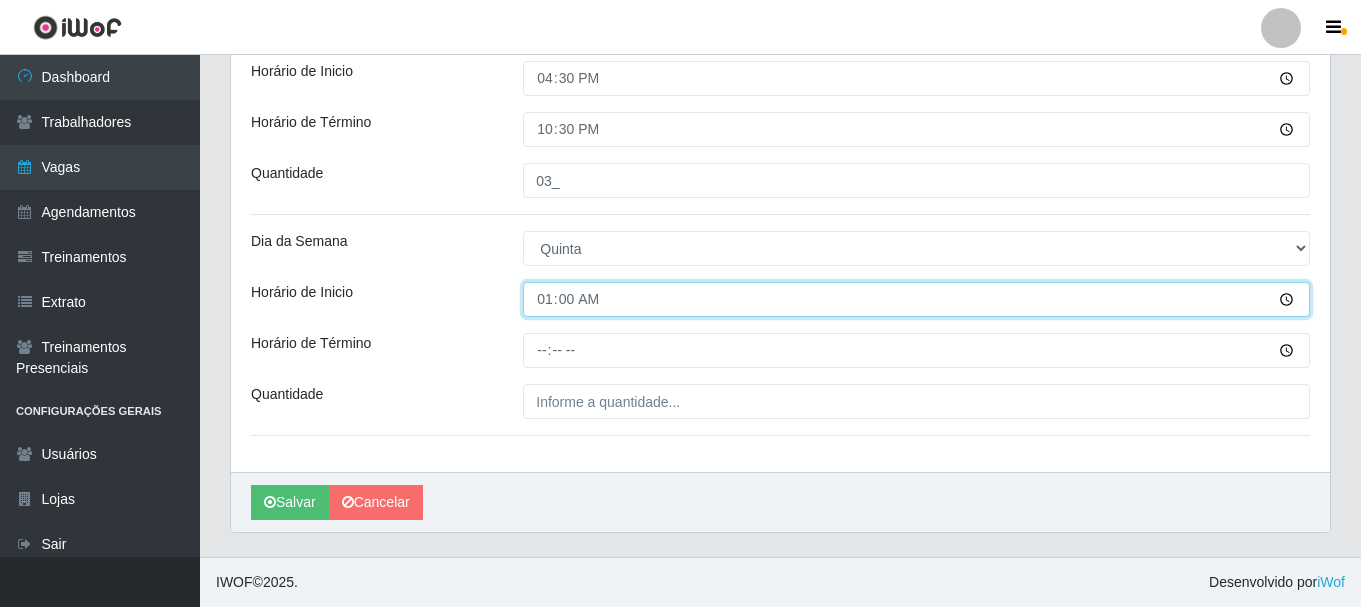 type on "17:00" 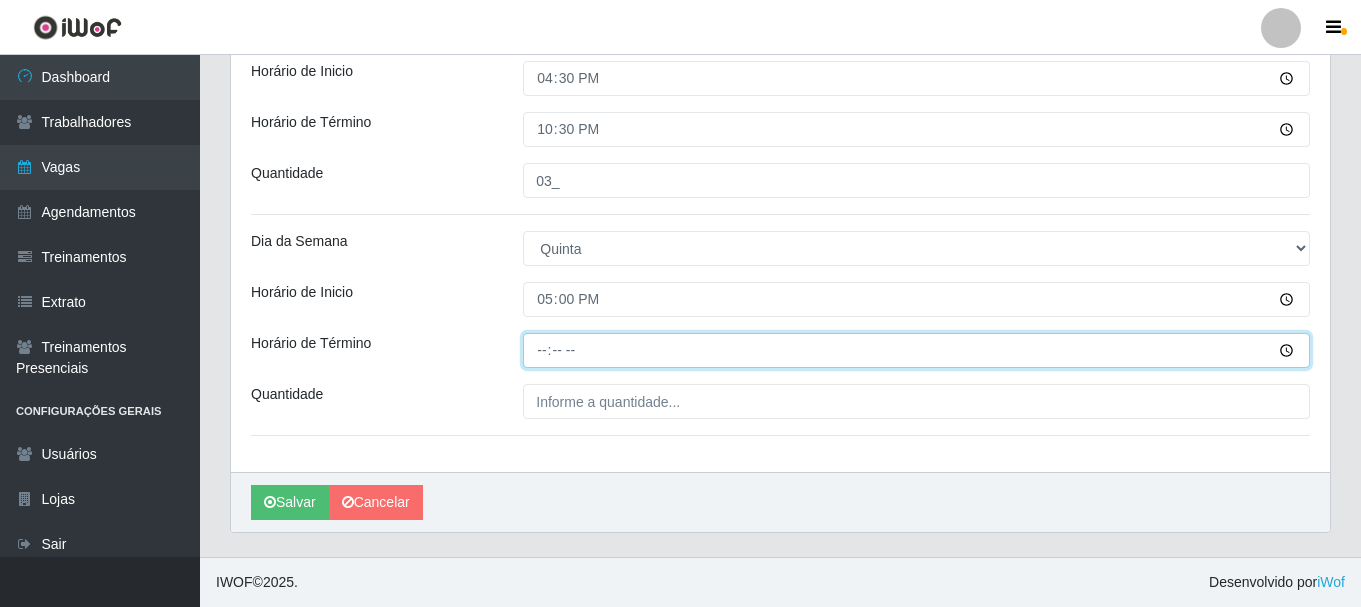 click on "Horário de Término" at bounding box center [916, 350] 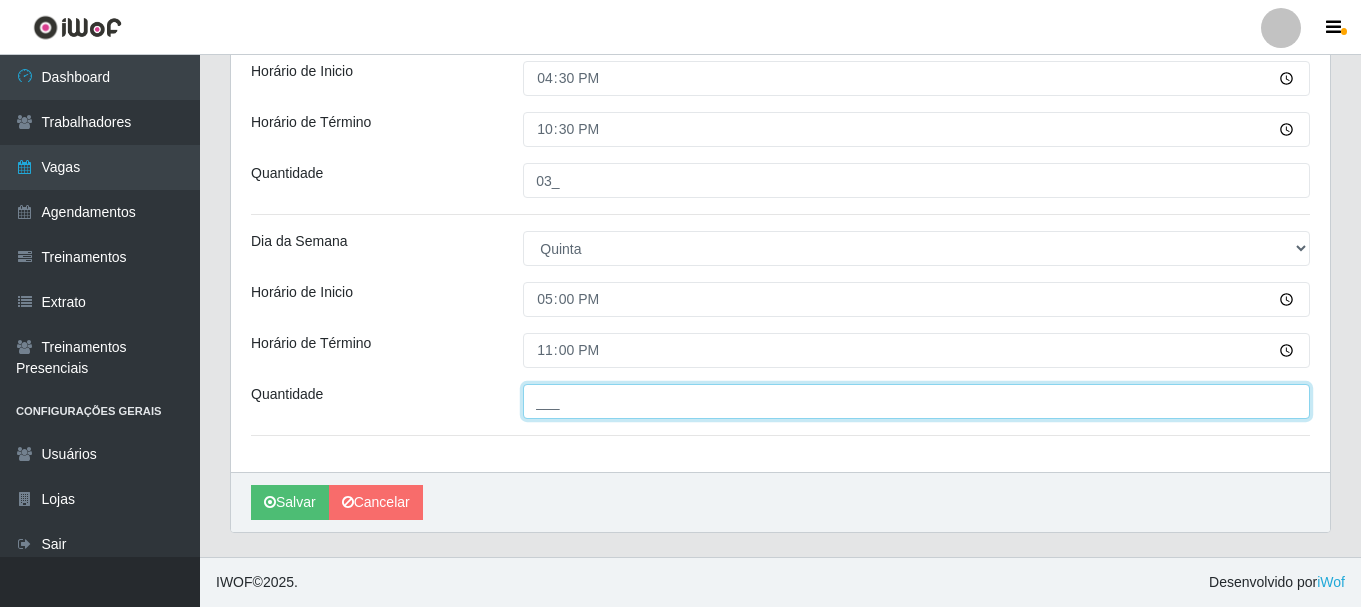 click on "___" at bounding box center (916, 401) 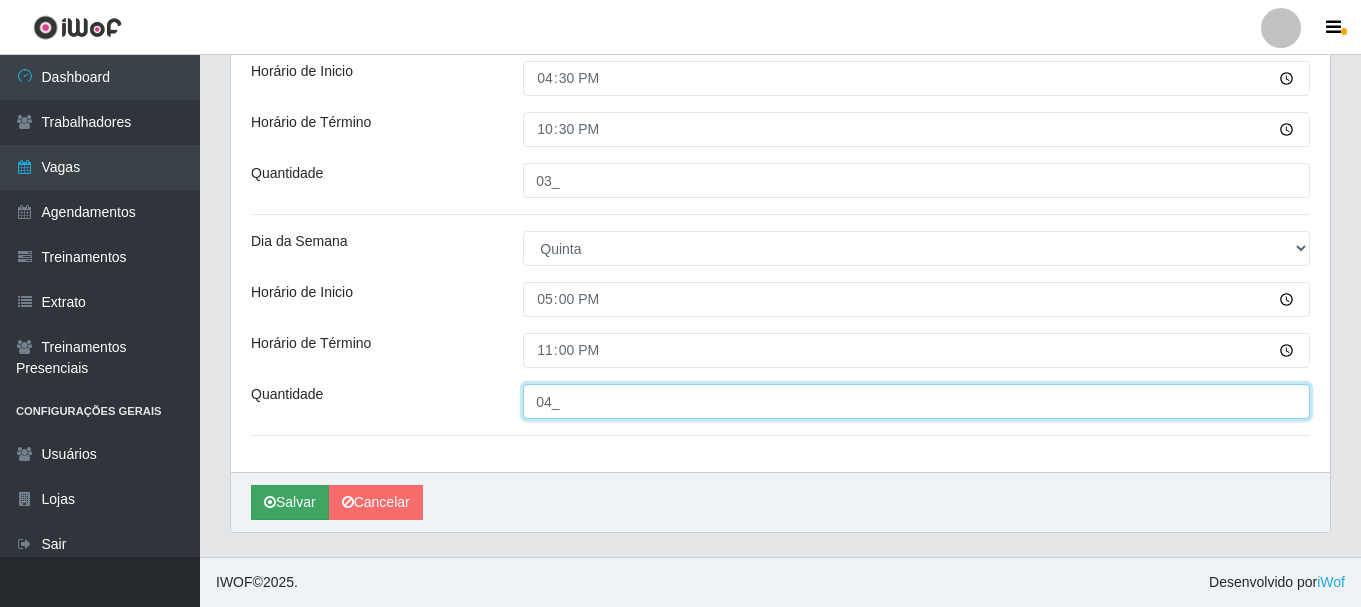 type on "04_" 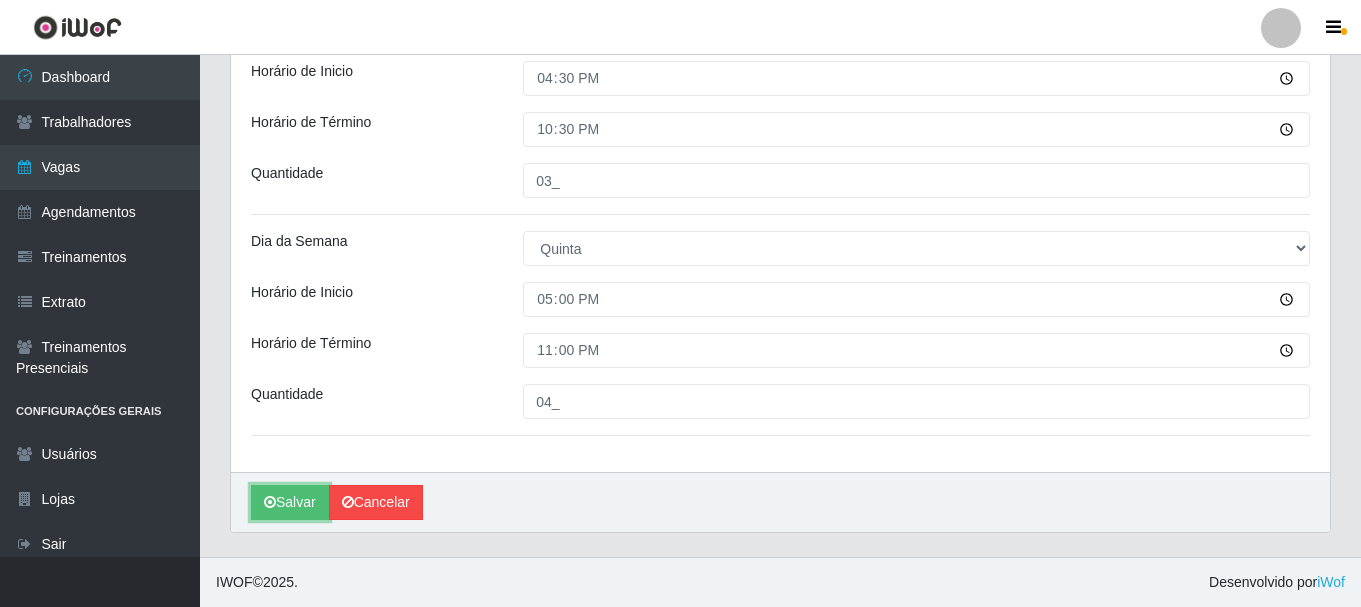 drag, startPoint x: 291, startPoint y: 502, endPoint x: 379, endPoint y: 513, distance: 88.68484 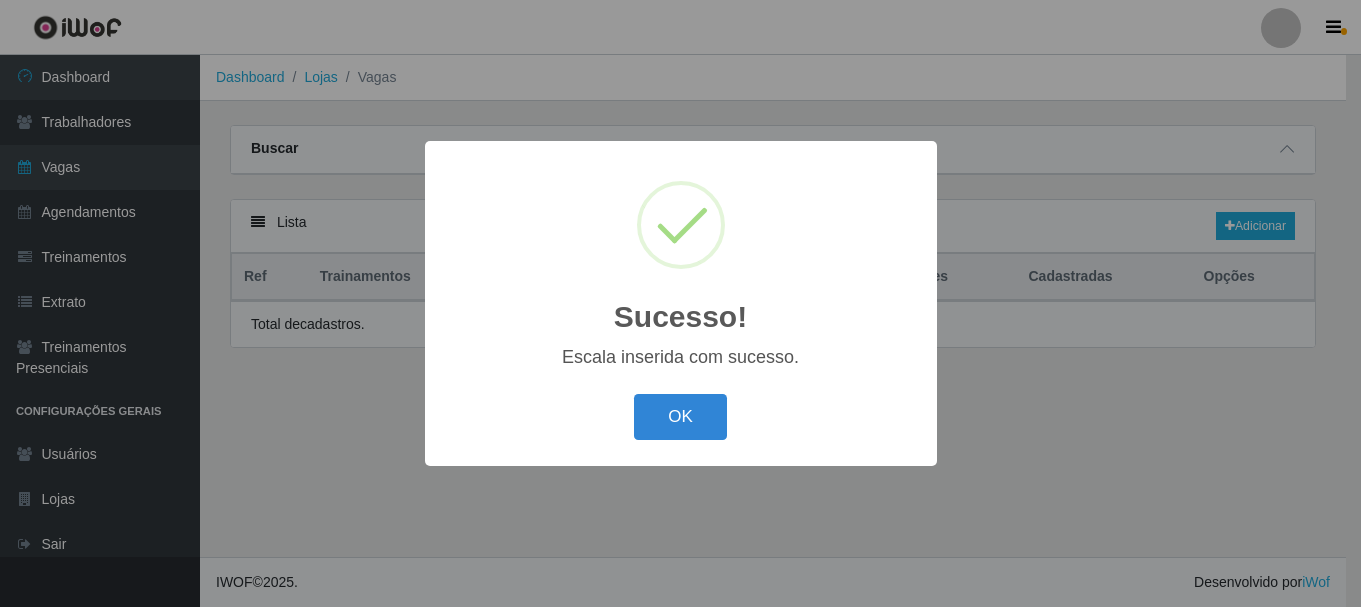 scroll, scrollTop: 0, scrollLeft: 0, axis: both 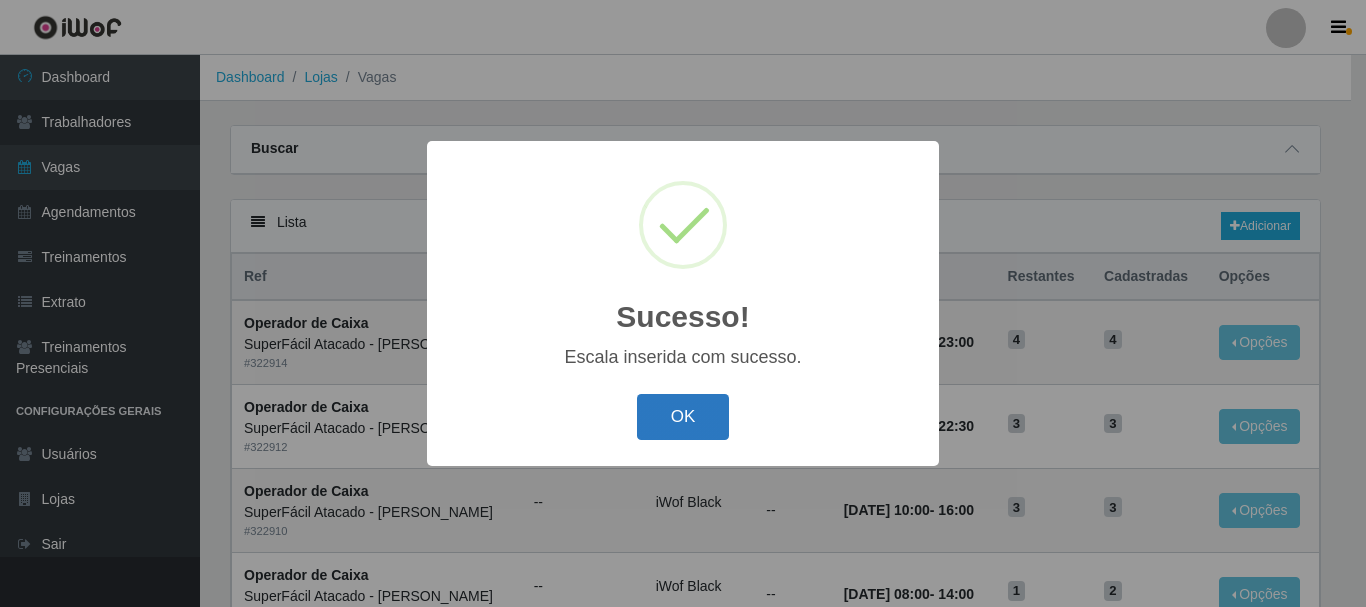 click on "OK" at bounding box center (683, 417) 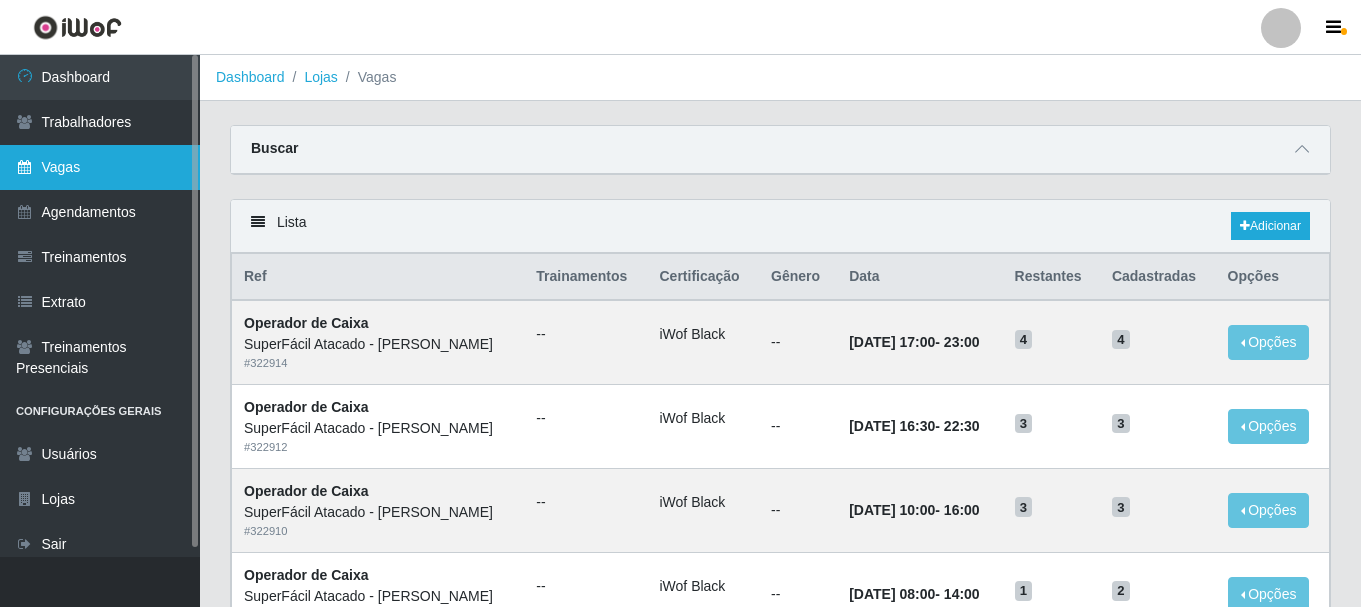 click on "Vagas" at bounding box center [100, 167] 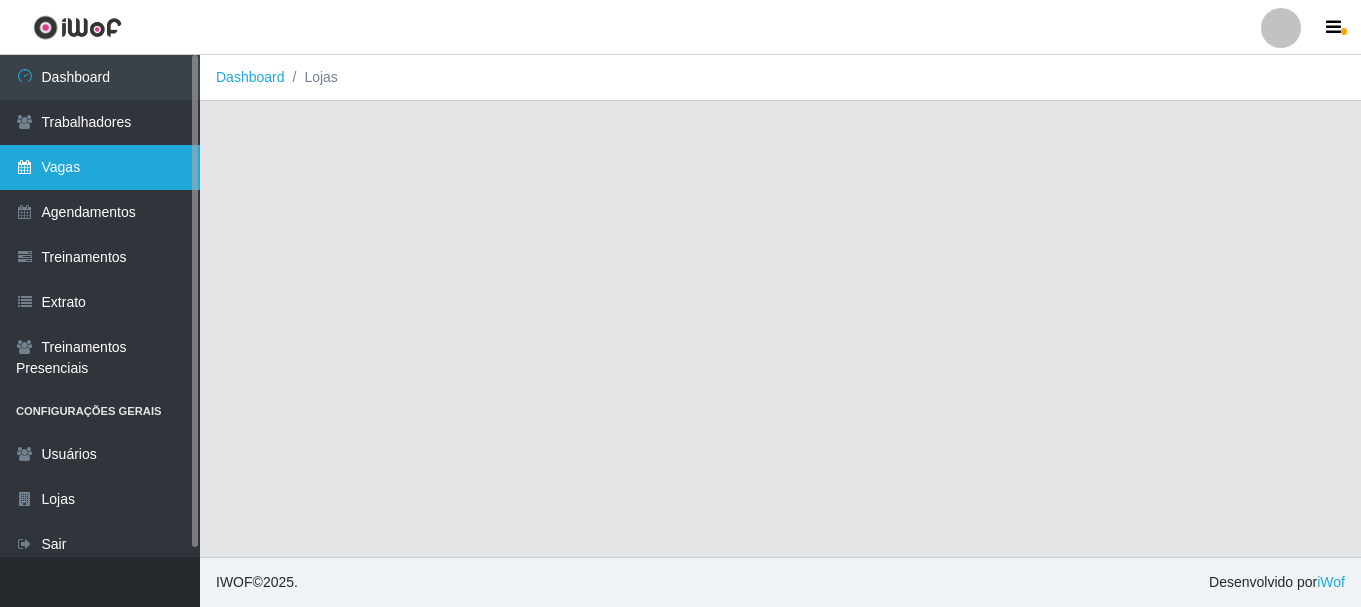click on "Vagas" at bounding box center [100, 167] 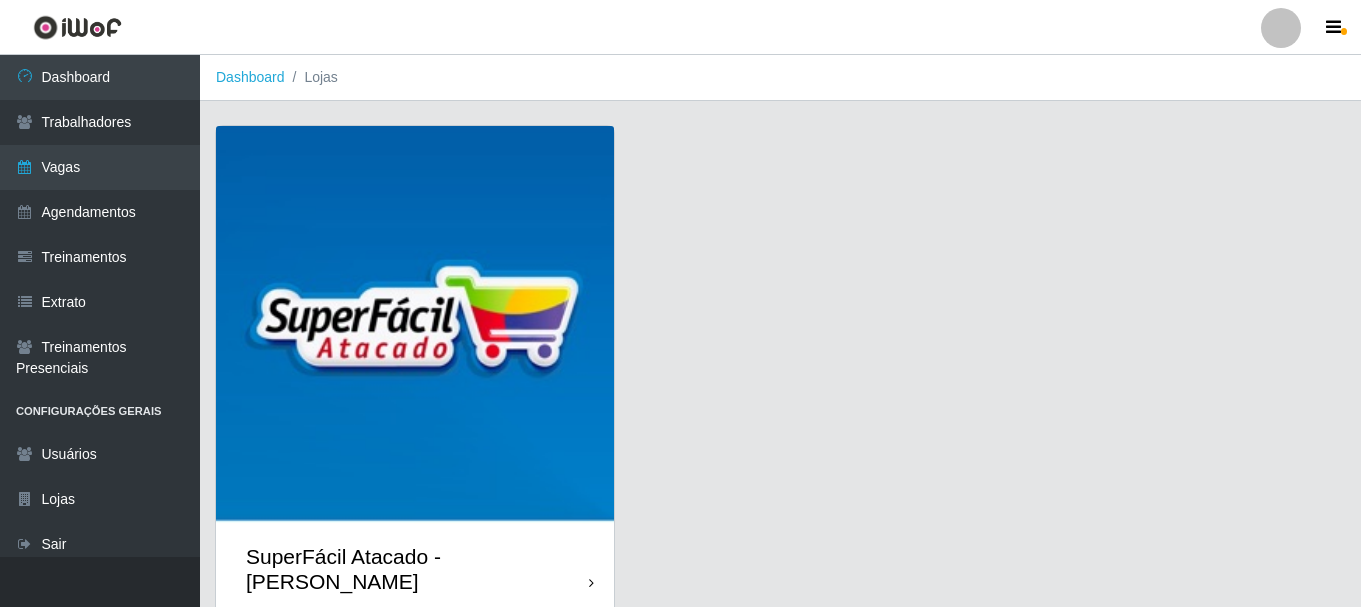 click on "SuperFácil Atacado - [PERSON_NAME]" at bounding box center [415, 569] 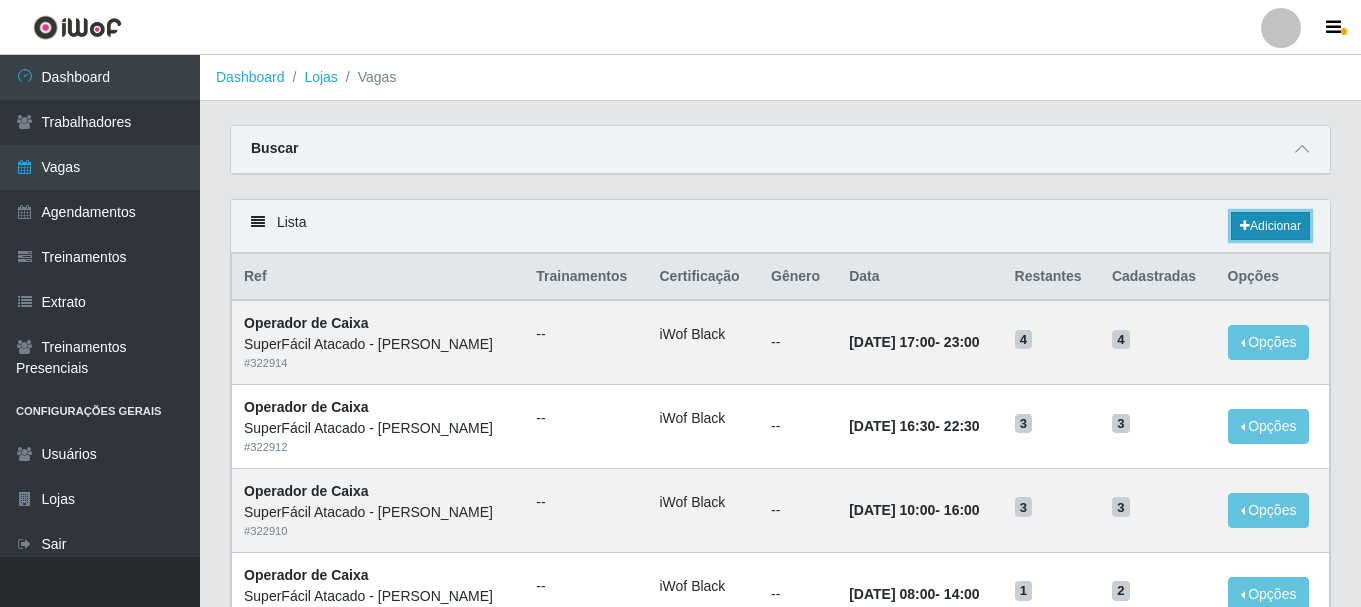 click on "Adicionar" at bounding box center (1270, 226) 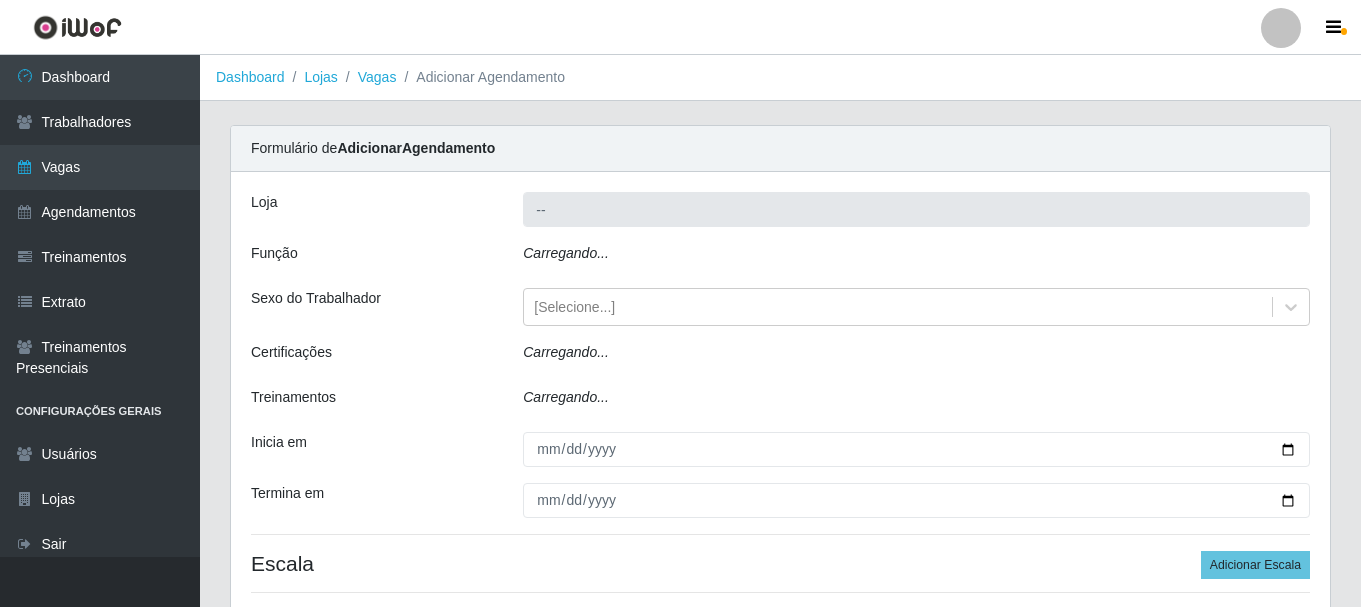 type on "SuperFácil Atacado - [PERSON_NAME]" 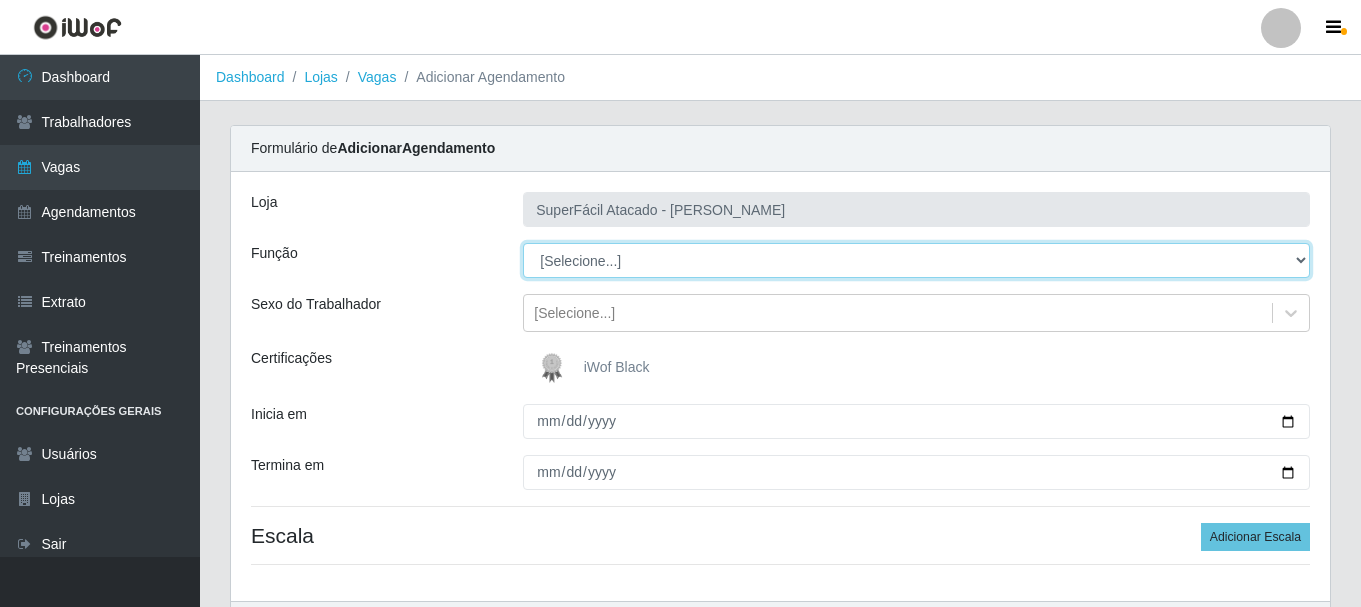click on "[Selecione...] Embalador Embalador + Embalador ++ Operador de Caixa Operador de Caixa + Operador de Caixa ++ Repositor  Repositor + Repositor ++ Repositor de Frios Repositor de Frios + Repositor de Frios ++ Repositor de Hortifruti Repositor de Hortifruti + Repositor de Hortifruti ++" at bounding box center [916, 260] 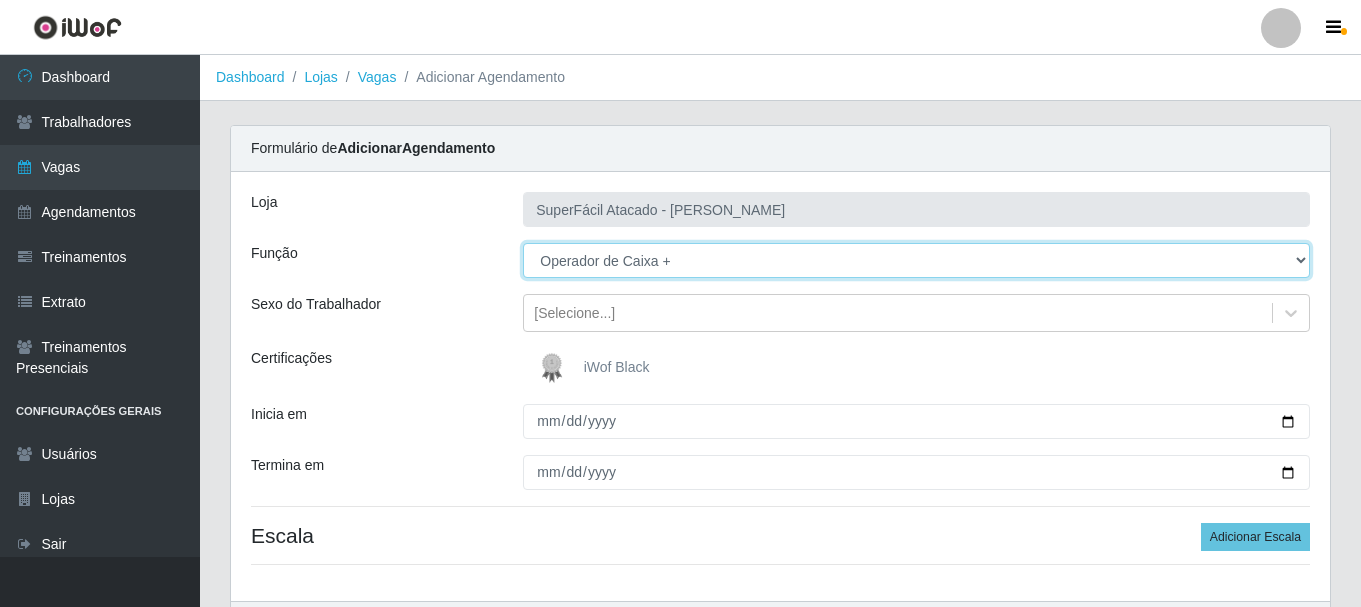 click on "[Selecione...] Embalador Embalador + Embalador ++ Operador de Caixa Operador de Caixa + Operador de Caixa ++ Repositor  Repositor + Repositor ++ Repositor de Frios Repositor de Frios + Repositor de Frios ++ Repositor de Hortifruti Repositor de Hortifruti + Repositor de Hortifruti ++" at bounding box center (916, 260) 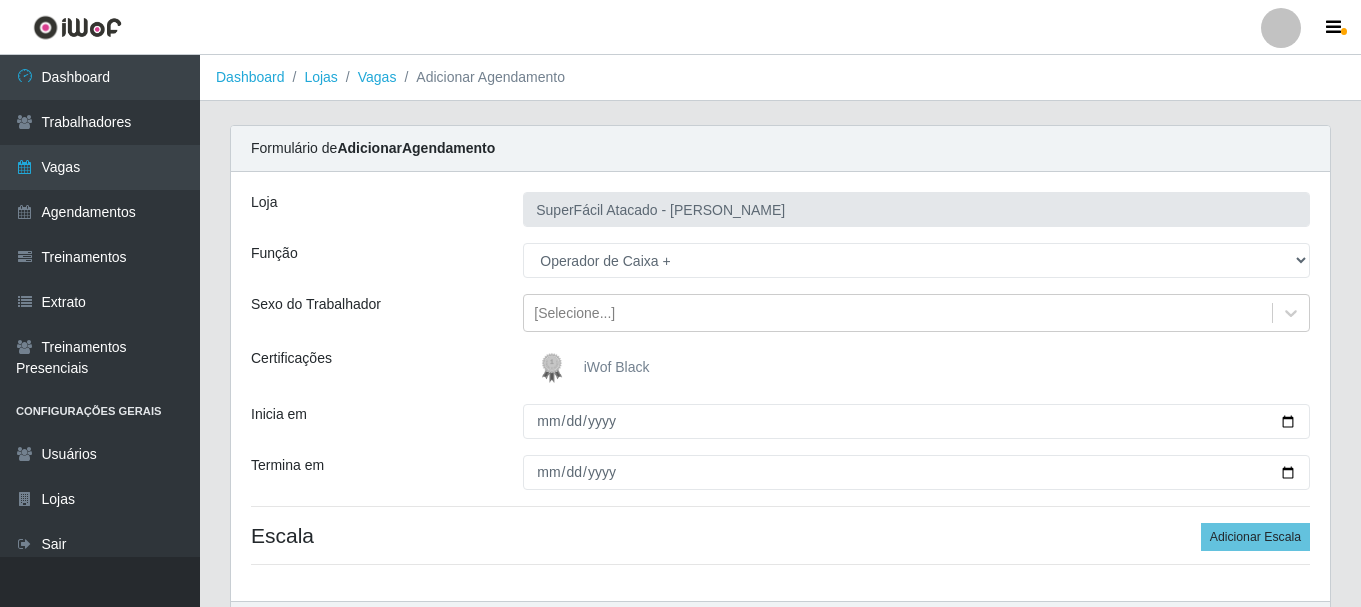 click on "iWof Black" at bounding box center (617, 367) 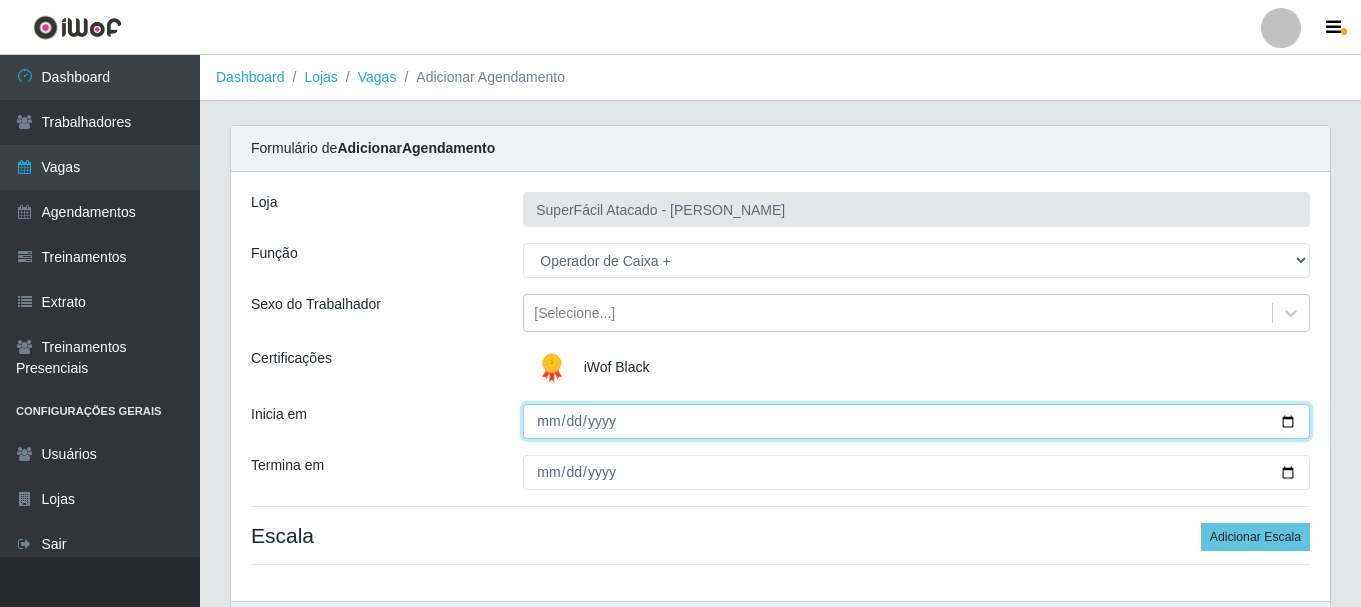 click on "Inicia em" at bounding box center (916, 421) 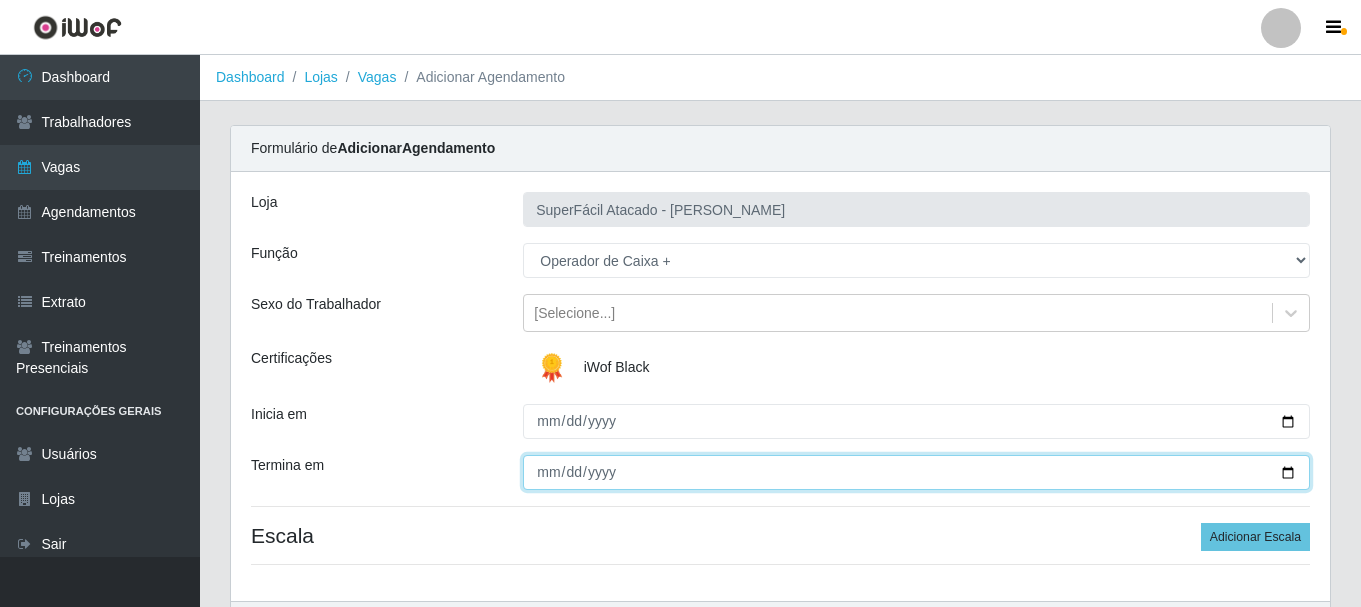 click on "Termina em" at bounding box center [916, 472] 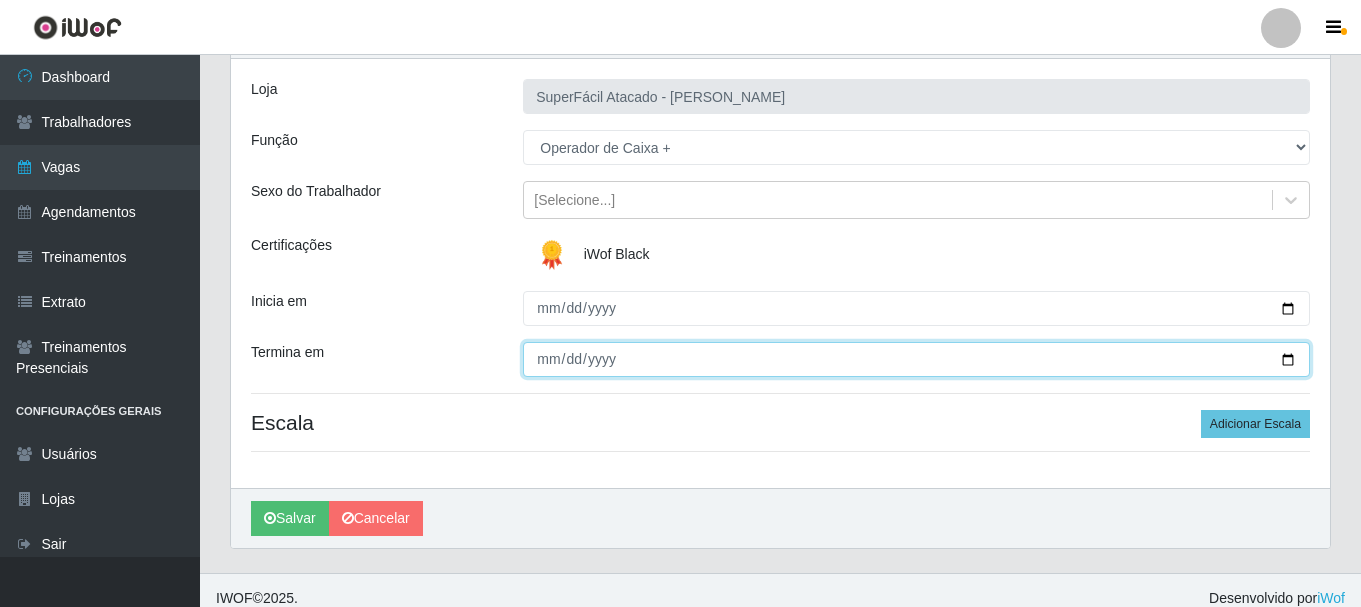 scroll, scrollTop: 129, scrollLeft: 0, axis: vertical 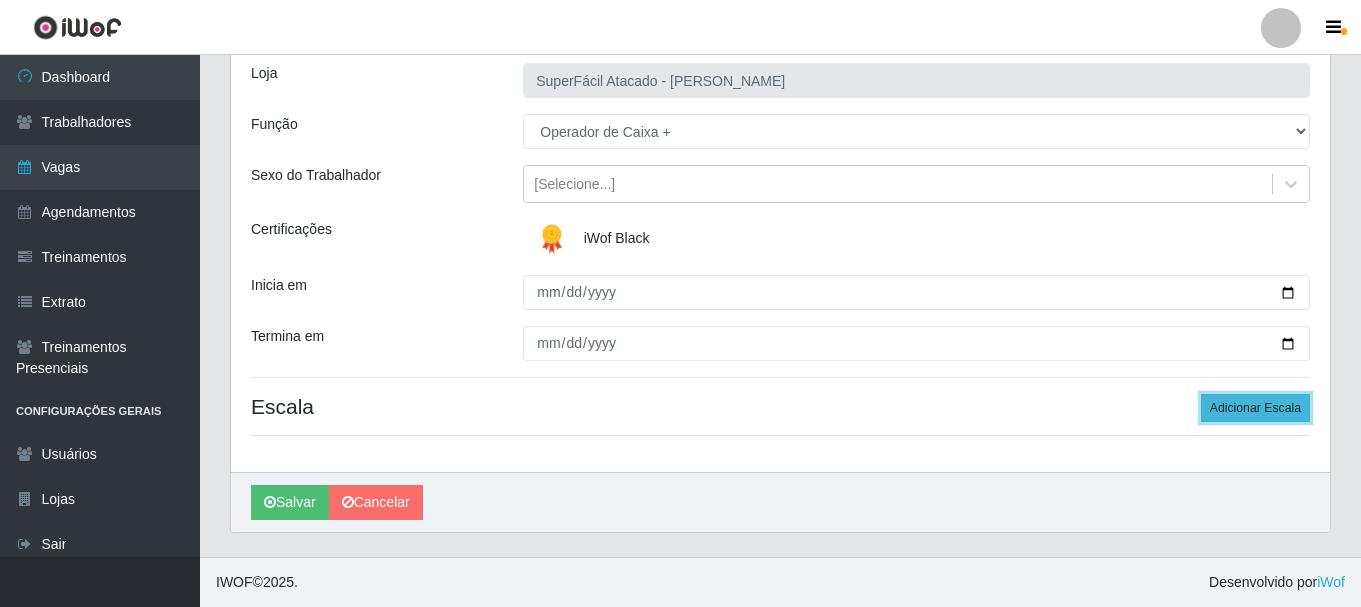 click on "Adicionar Escala" at bounding box center [1255, 408] 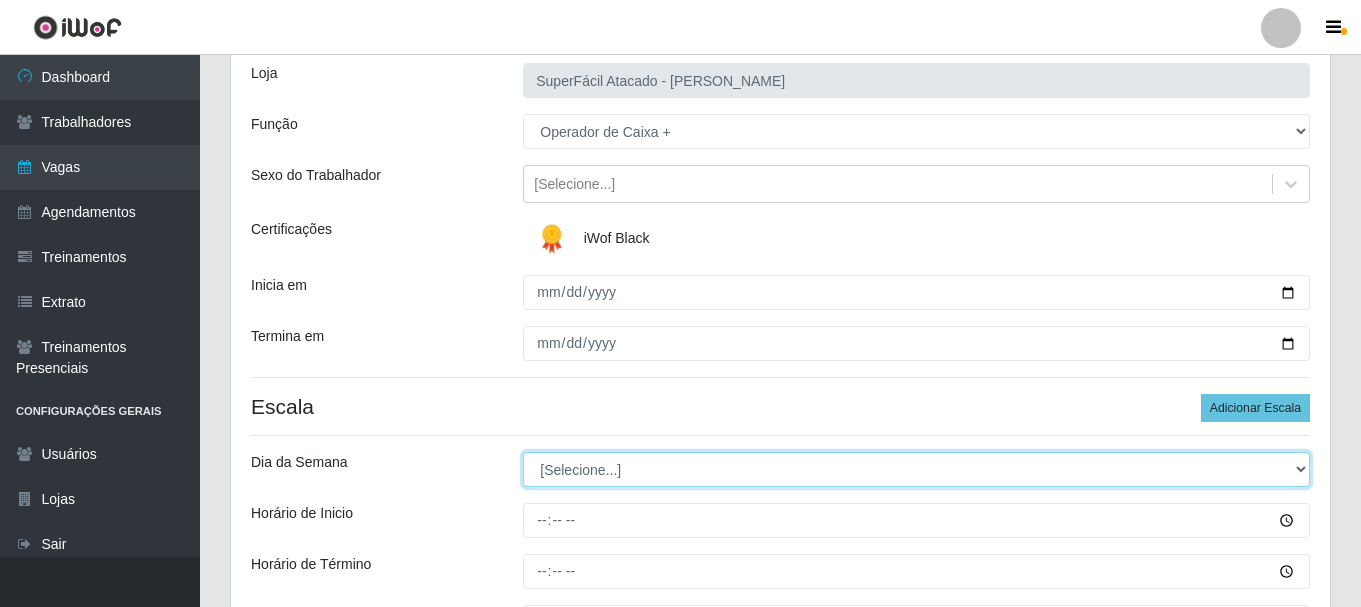 click on "[Selecione...] Segunda Terça Quarta Quinta Sexta Sábado Domingo" at bounding box center [916, 469] 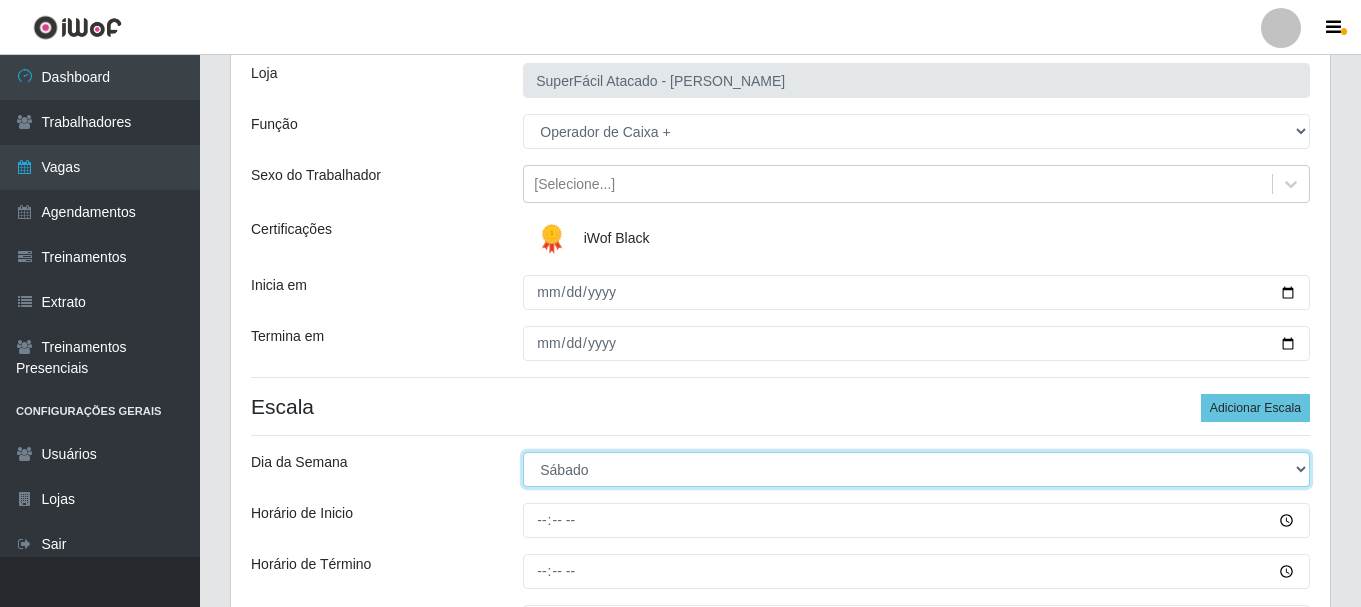 click on "[Selecione...] Segunda Terça Quarta Quinta Sexta Sábado Domingo" at bounding box center [916, 469] 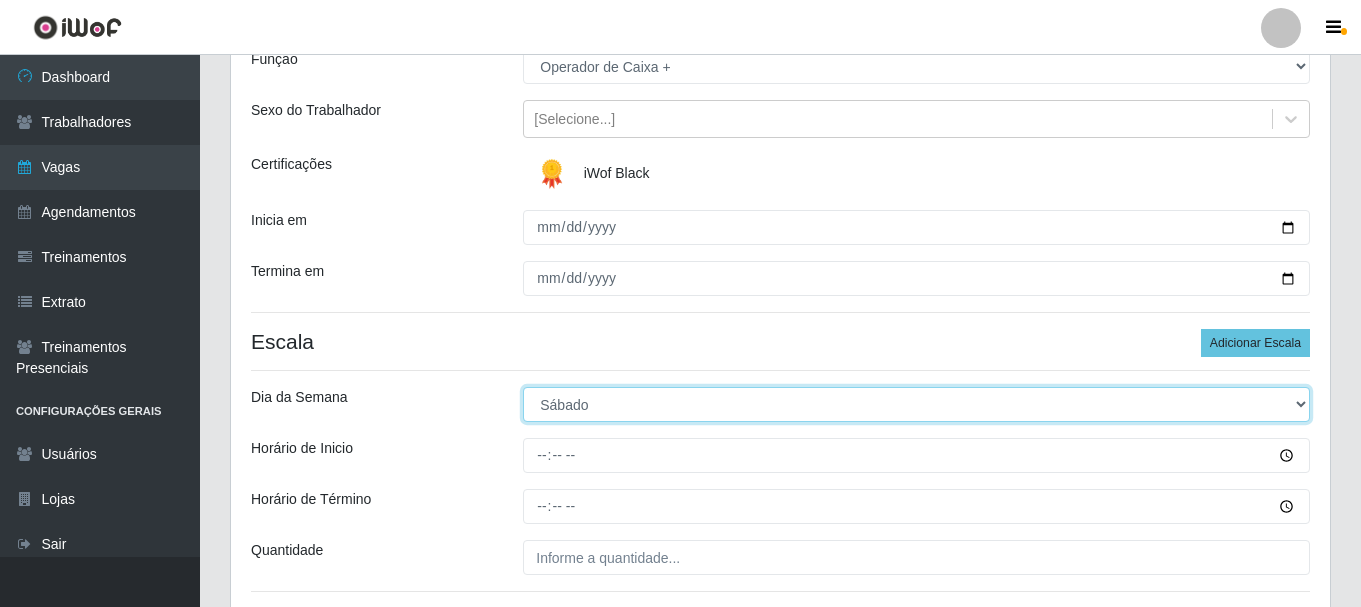 scroll, scrollTop: 229, scrollLeft: 0, axis: vertical 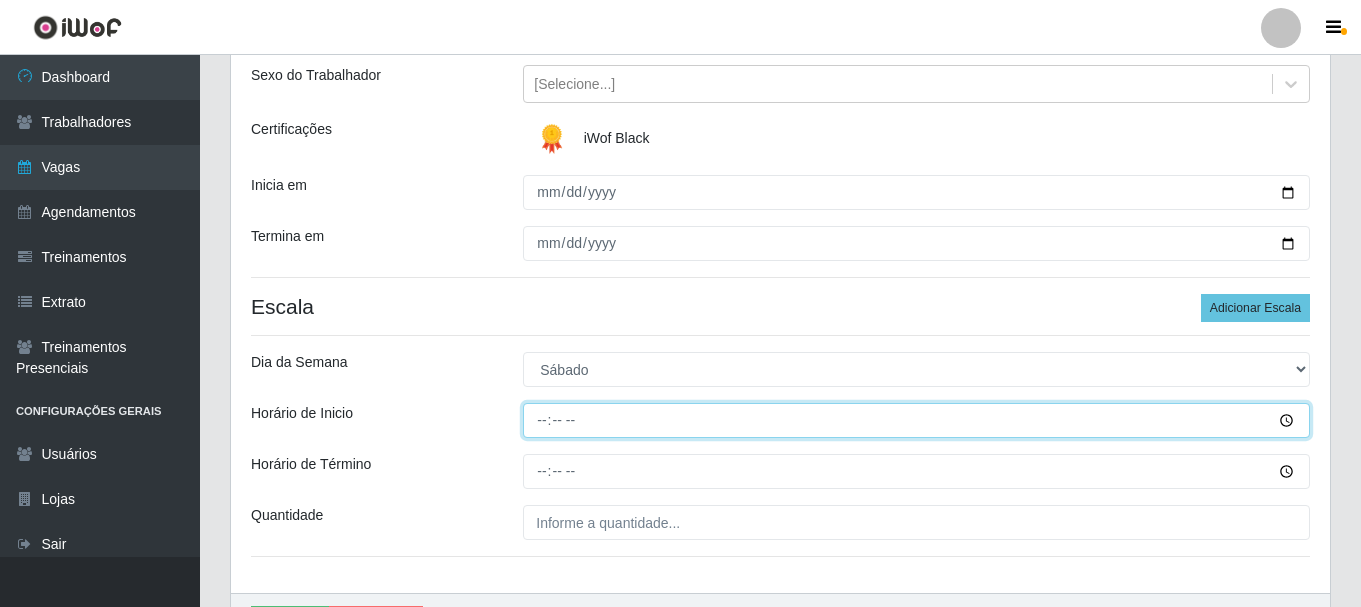 click on "Horário de Inicio" at bounding box center [916, 420] 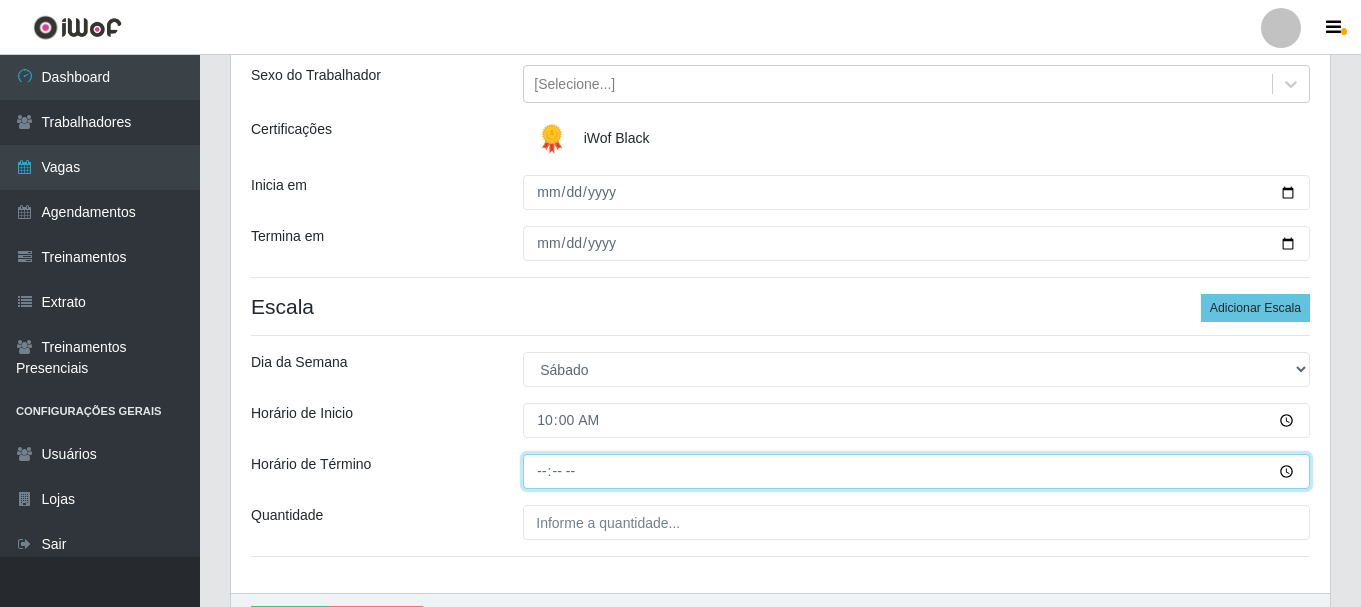 click on "Horário de Término" at bounding box center (916, 471) 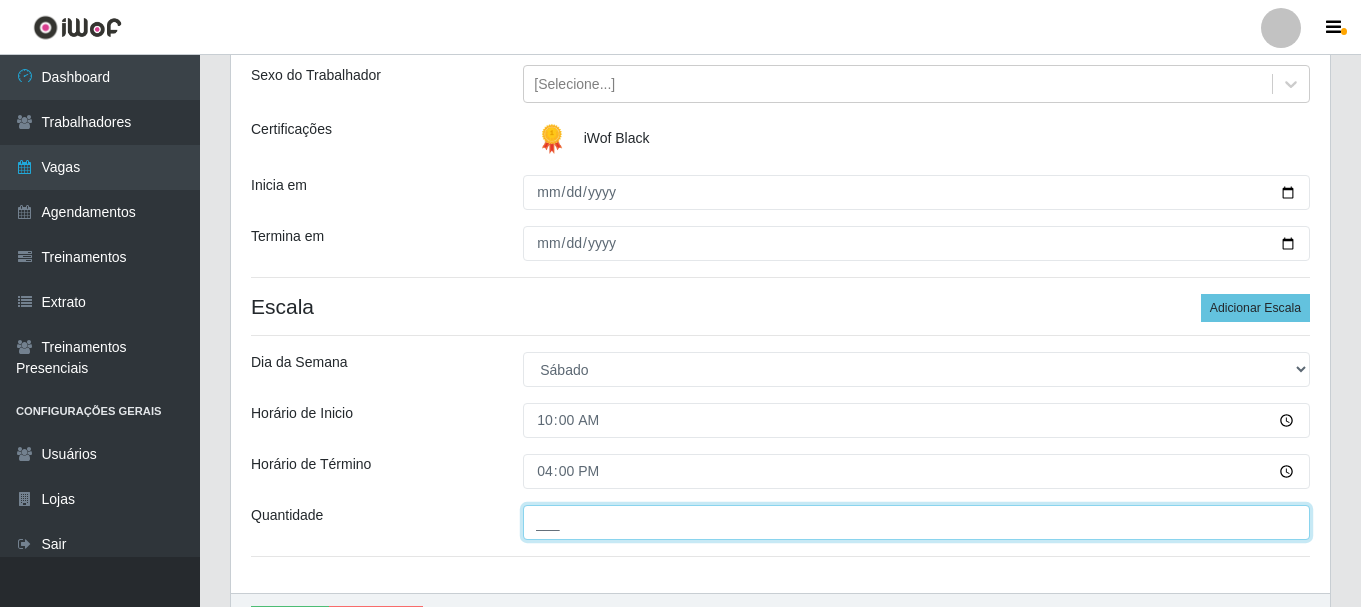 click on "___" at bounding box center (916, 522) 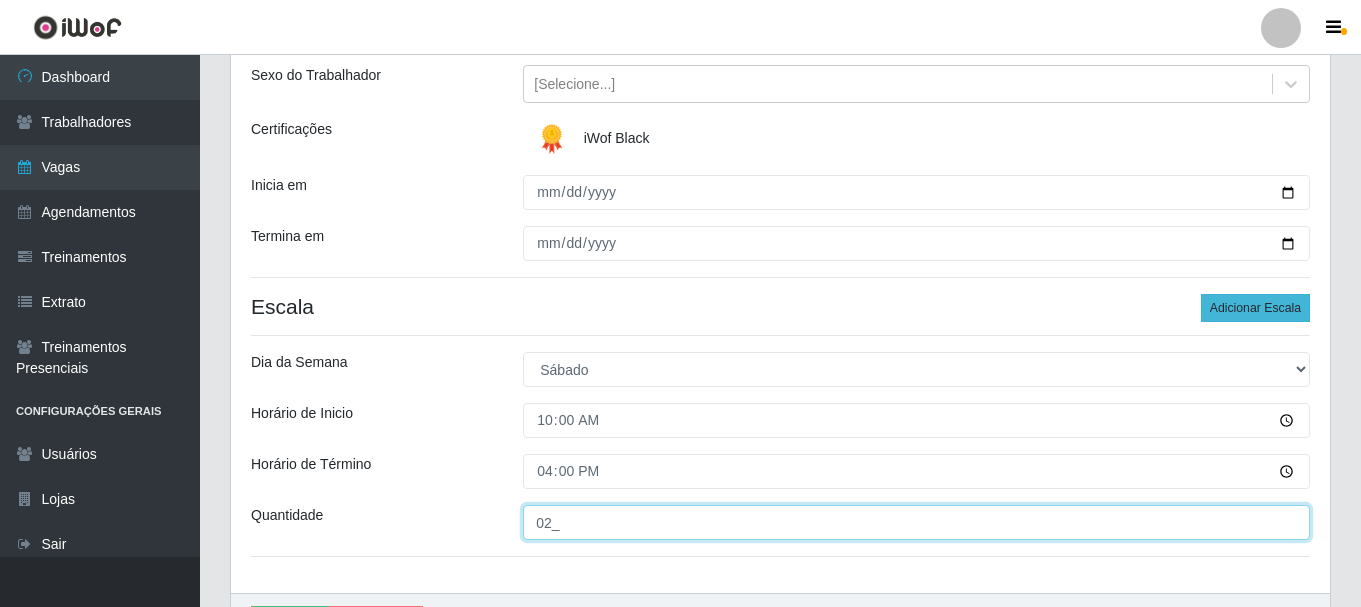 type on "02_" 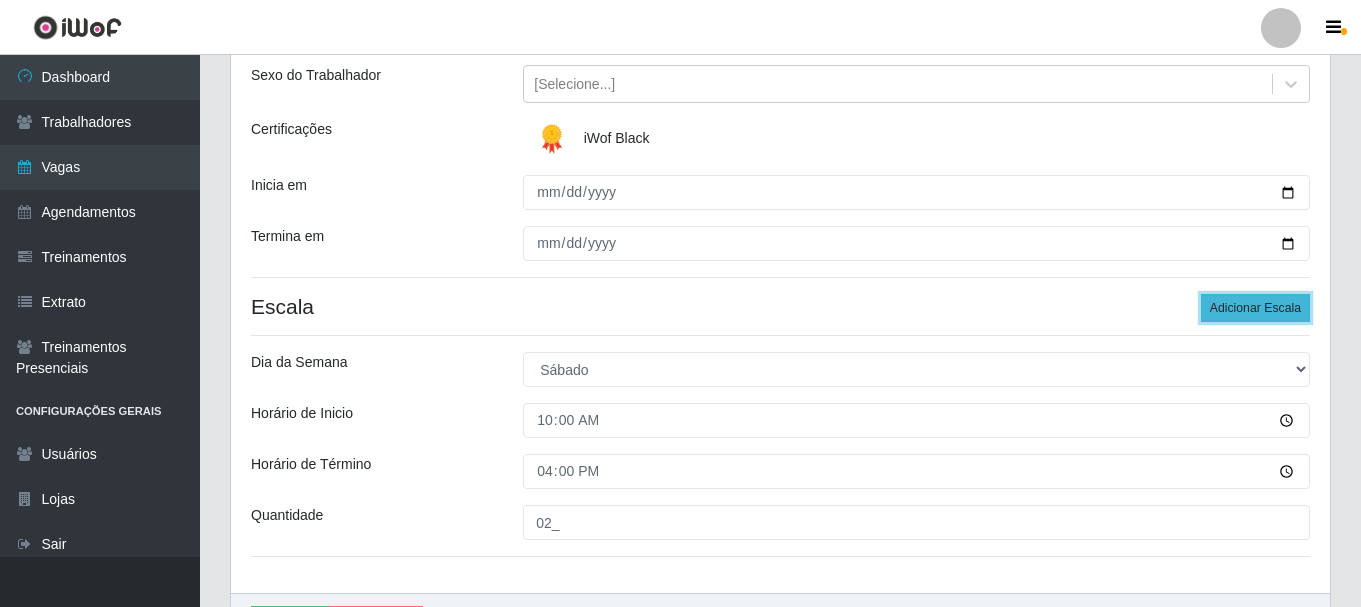 click on "Adicionar Escala" at bounding box center (1255, 308) 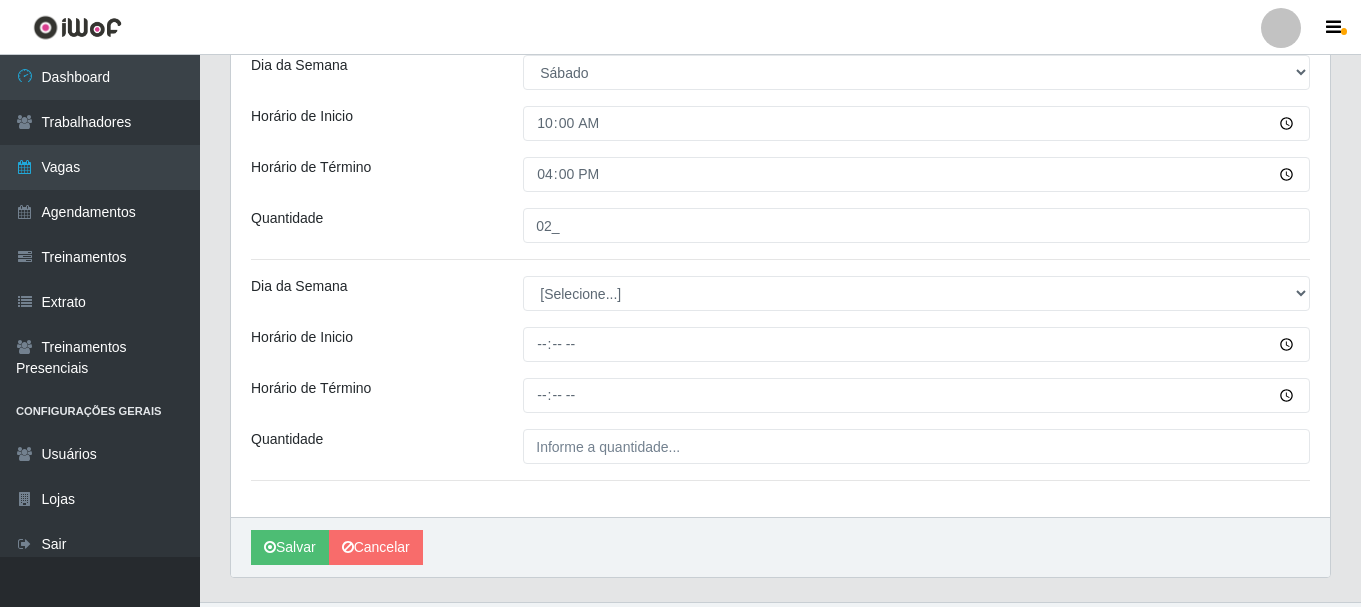 scroll, scrollTop: 529, scrollLeft: 0, axis: vertical 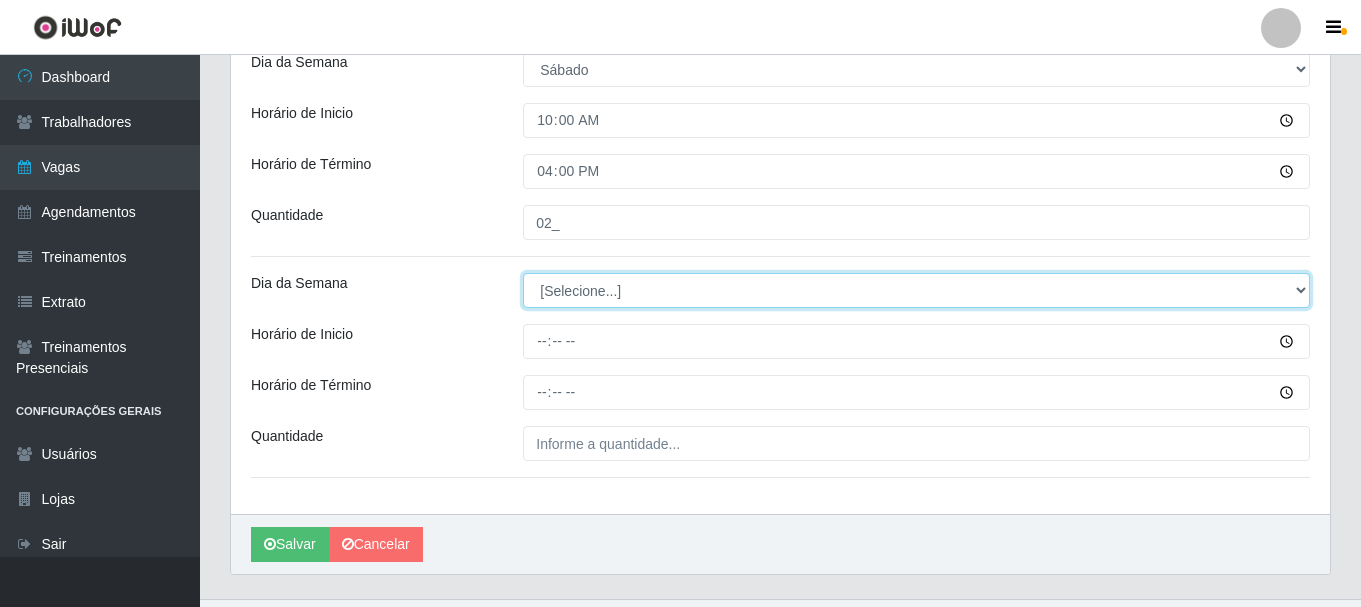 click on "[Selecione...] Segunda Terça Quarta Quinta Sexta Sábado Domingo" at bounding box center (916, 290) 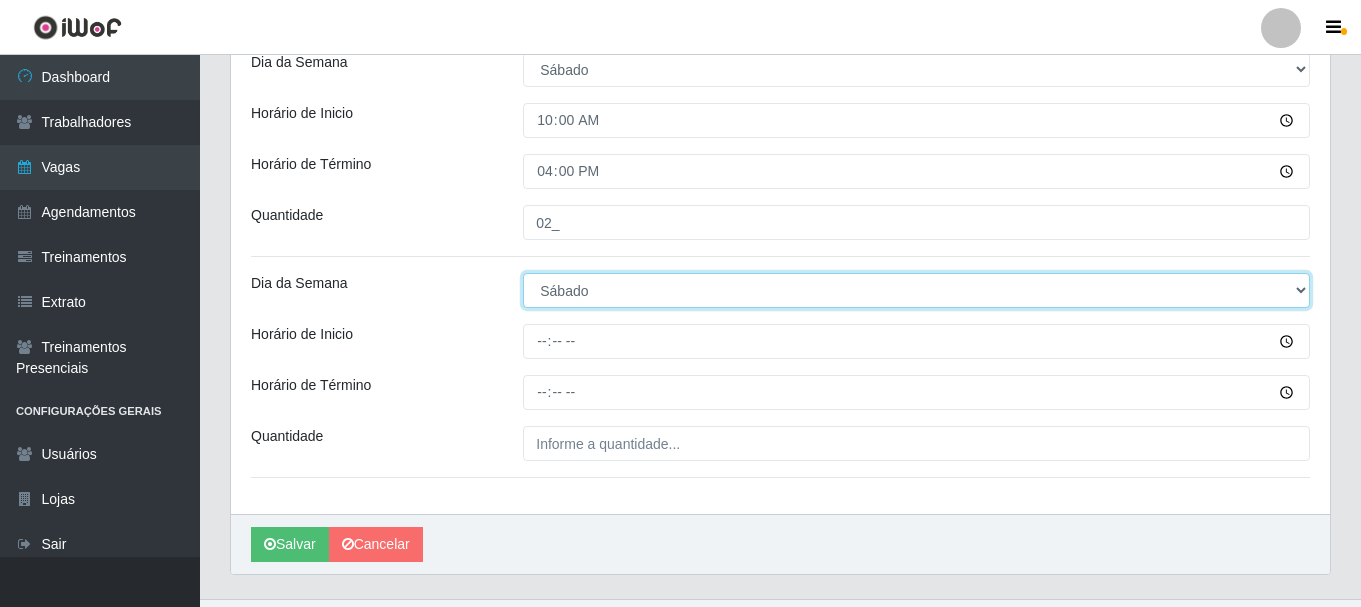 click on "[Selecione...] Segunda Terça Quarta Quinta Sexta Sábado Domingo" at bounding box center (916, 290) 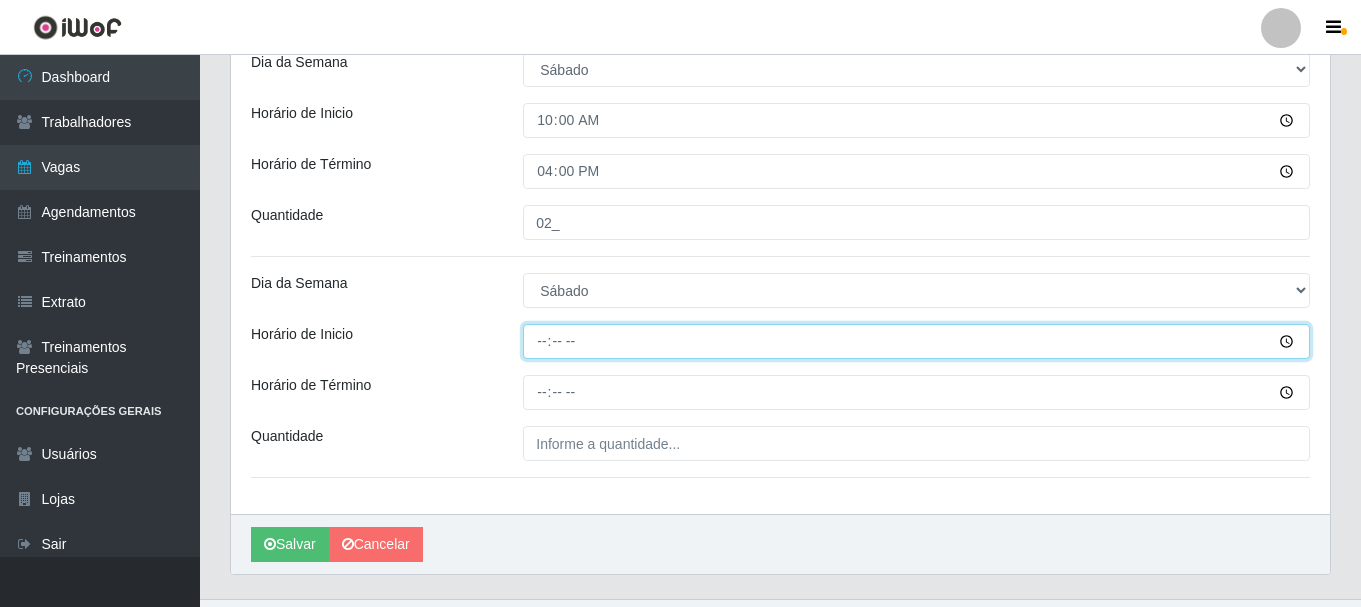 click on "Horário de Inicio" at bounding box center (916, 341) 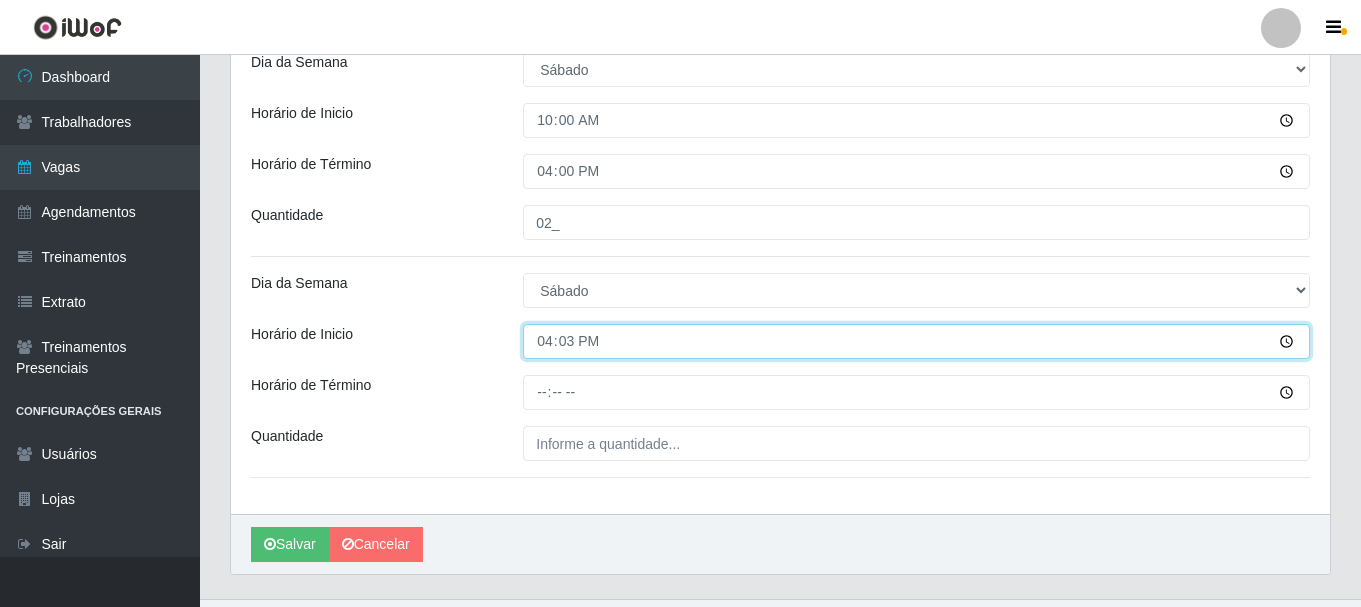 type on "16:30" 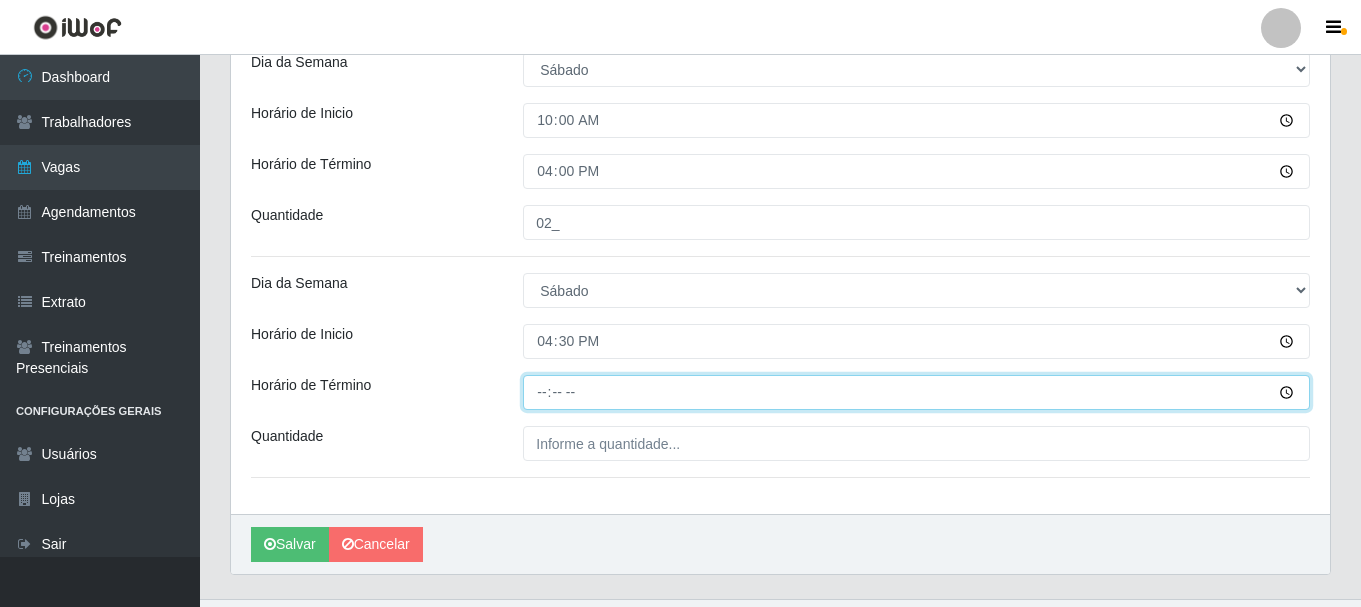 click on "Horário de Término" at bounding box center [916, 392] 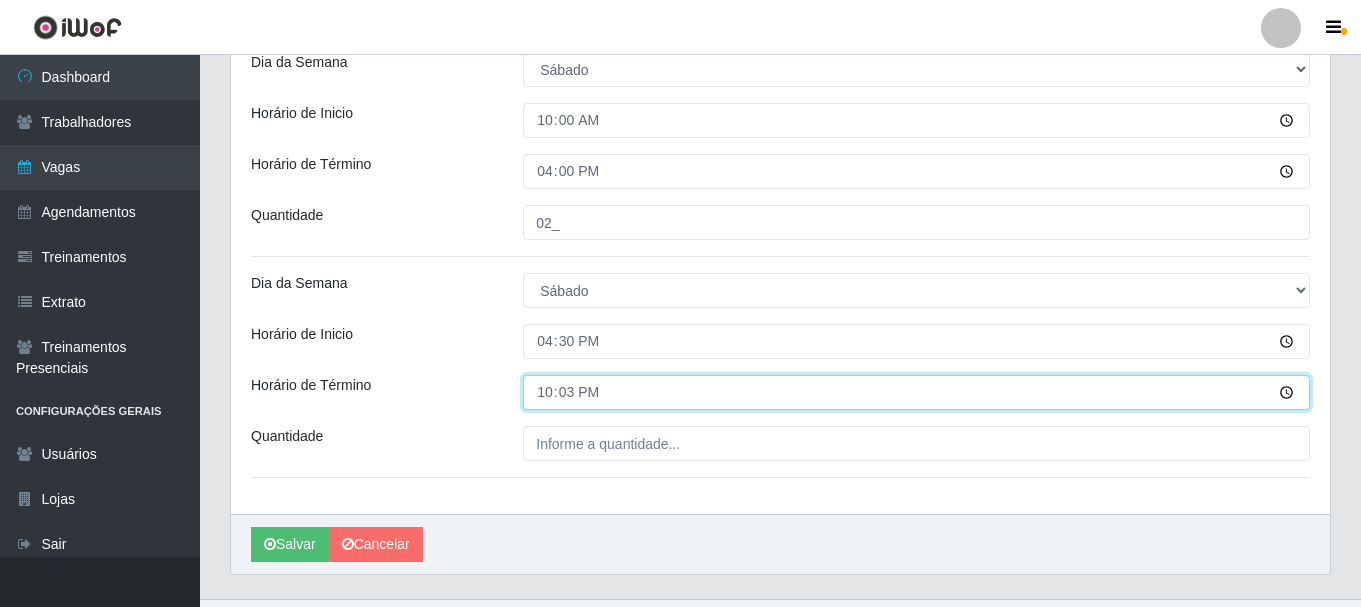 type on "22:30" 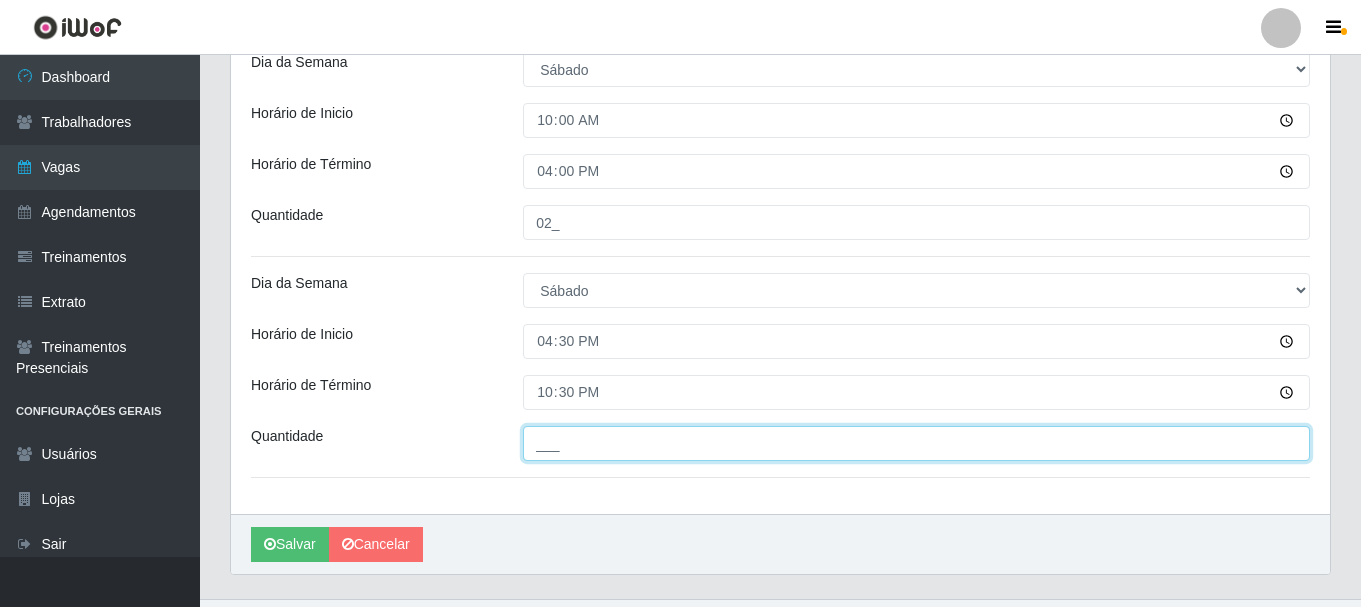 drag, startPoint x: 553, startPoint y: 444, endPoint x: 566, endPoint y: 444, distance: 13 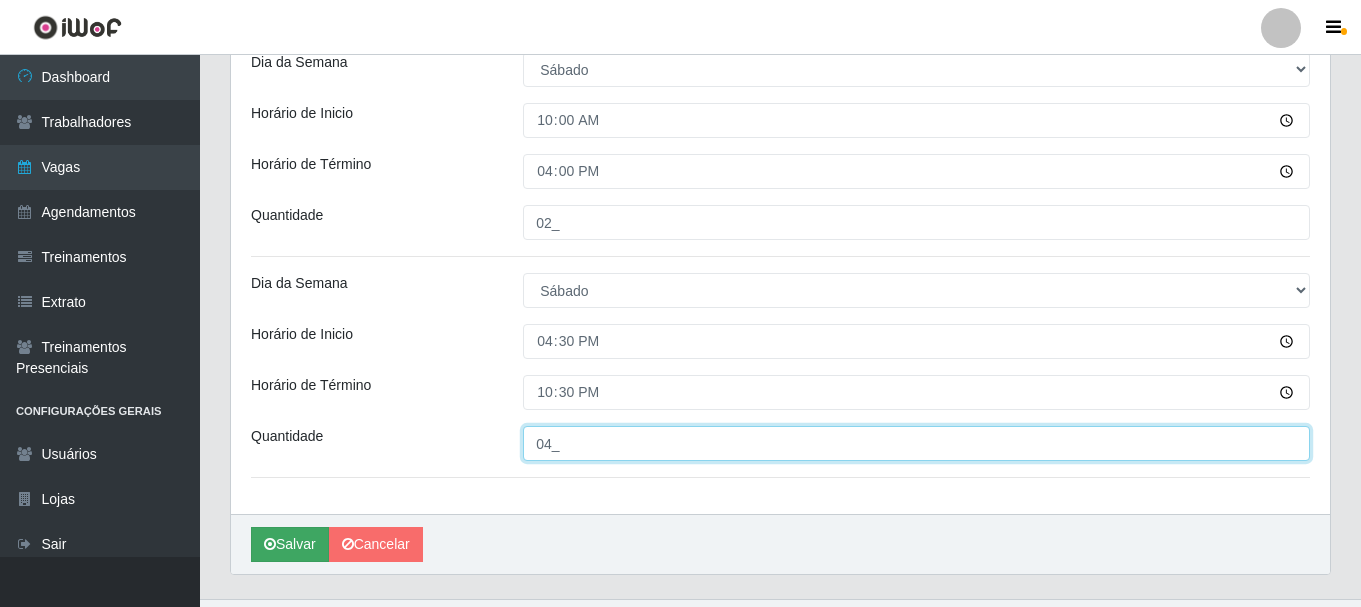 type on "04_" 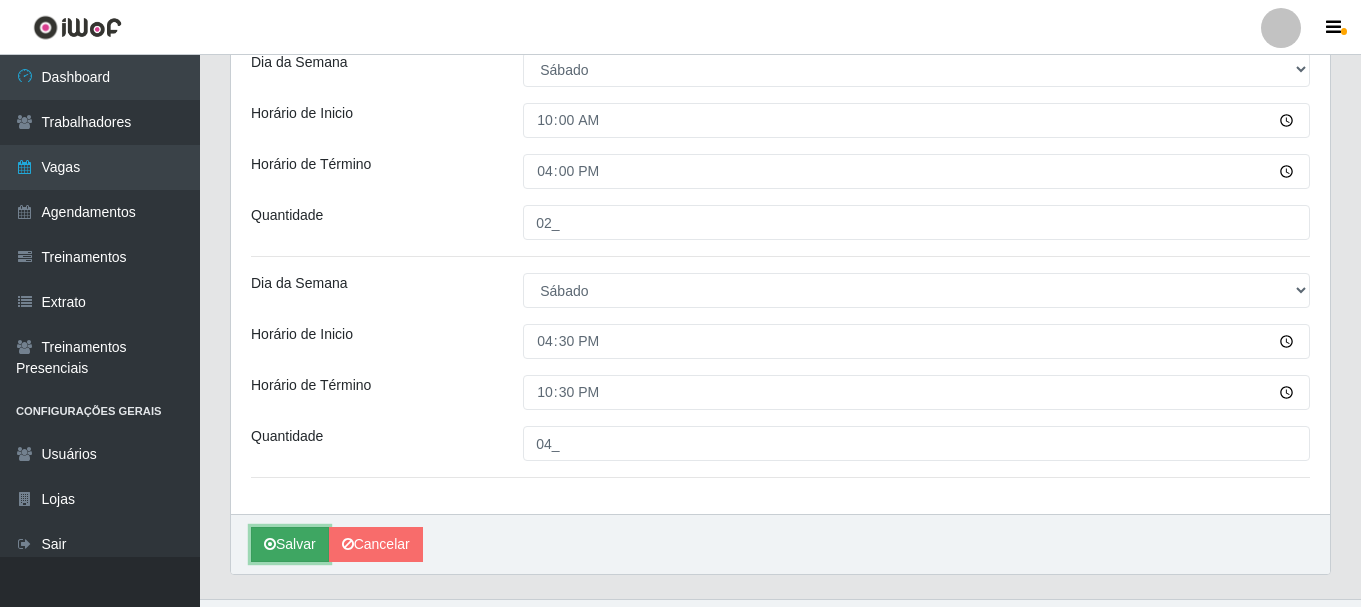 click on "Salvar" at bounding box center (290, 544) 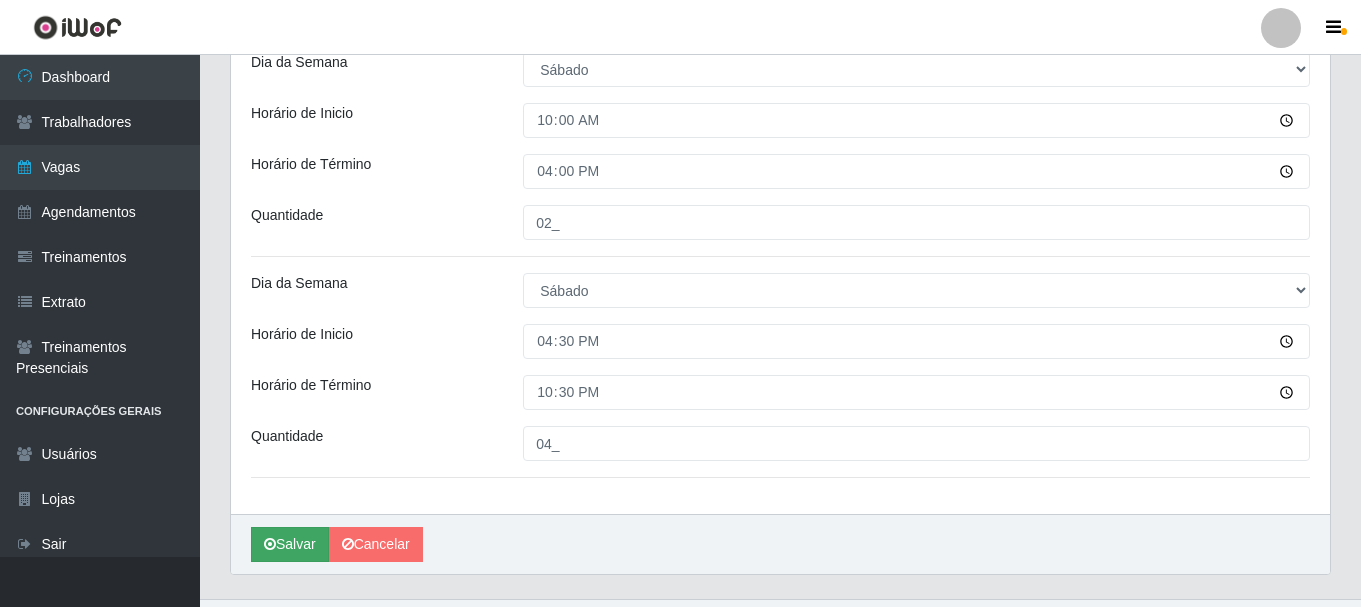 scroll, scrollTop: 0, scrollLeft: 0, axis: both 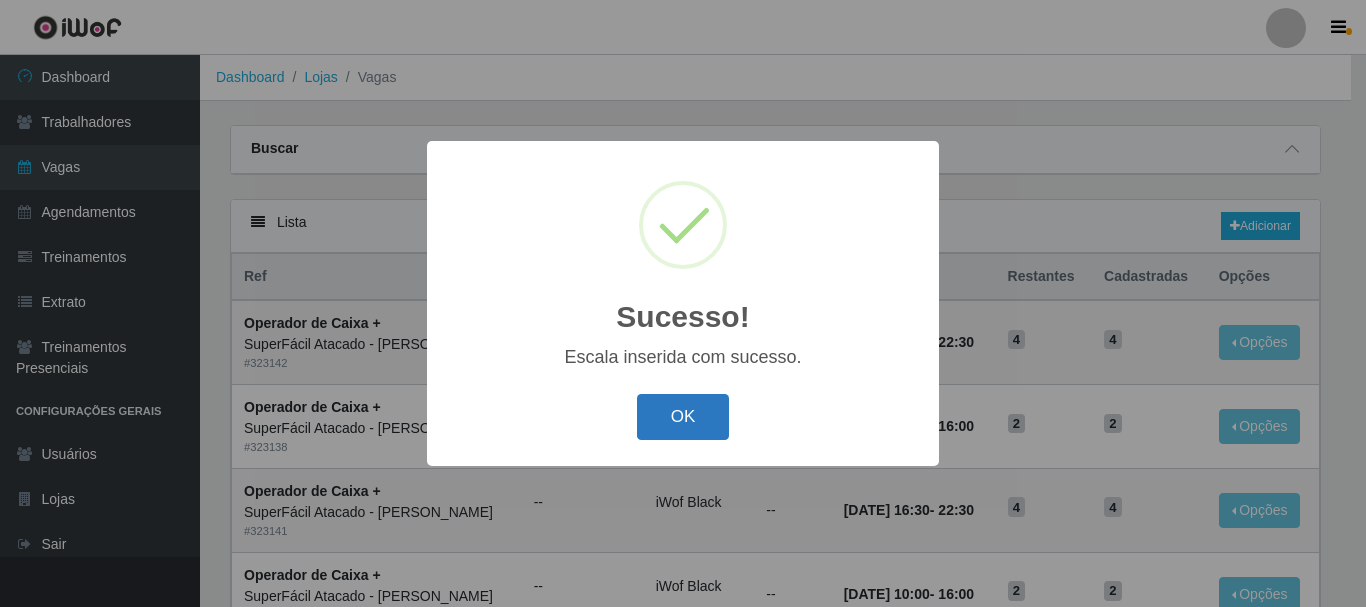 click on "OK" at bounding box center [683, 417] 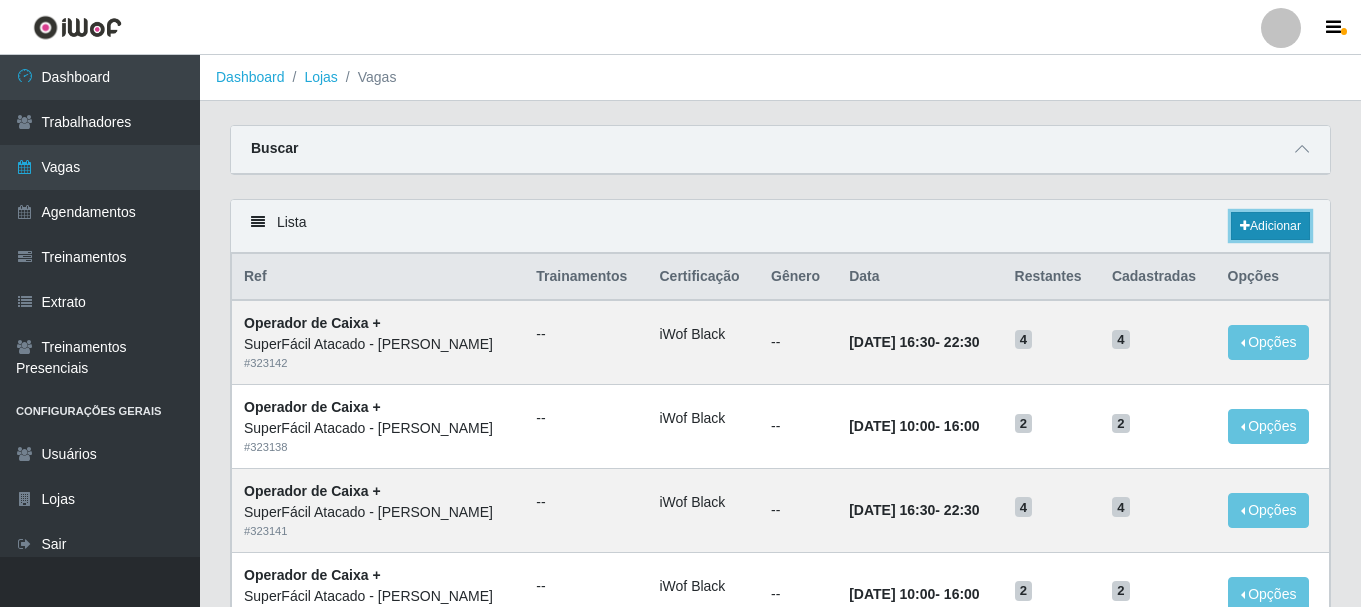 click on "Adicionar" at bounding box center (1270, 226) 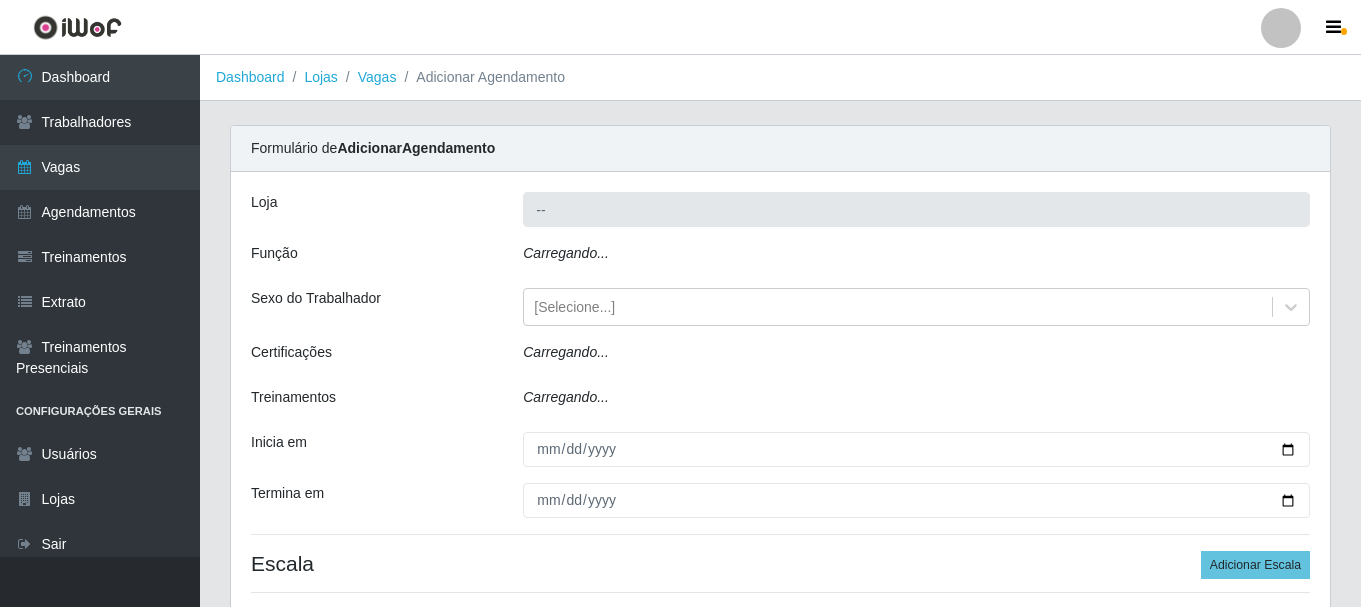 type on "SuperFácil Atacado - [PERSON_NAME]" 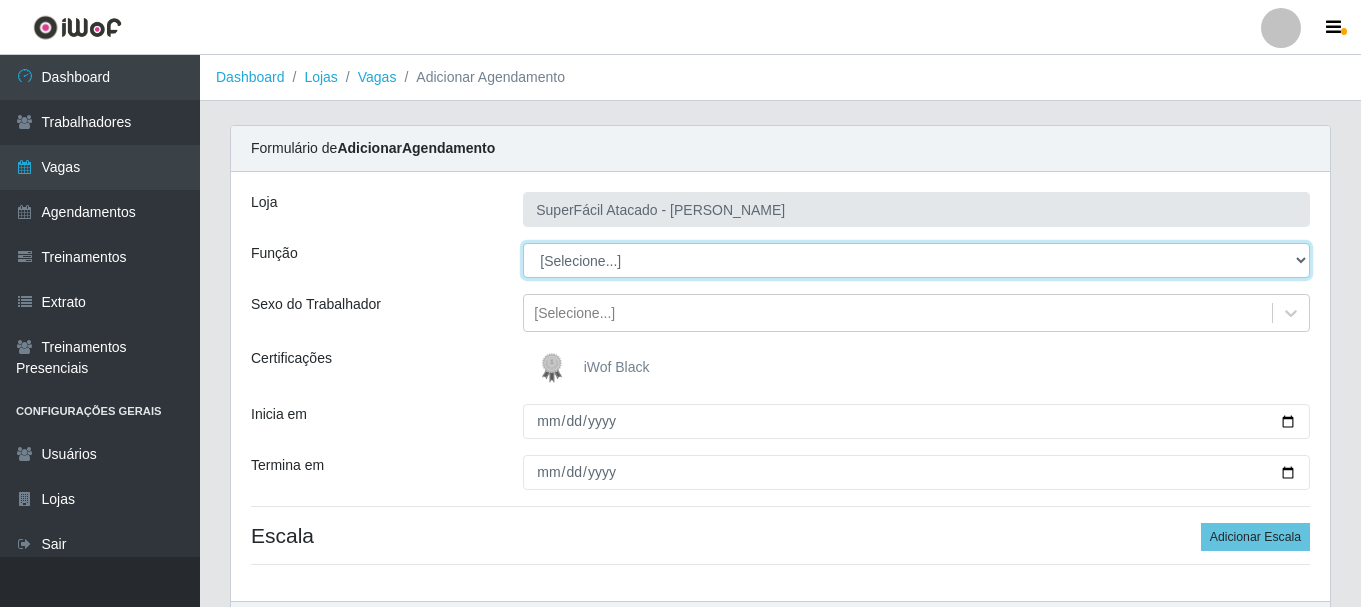 click on "[Selecione...] Embalador Embalador + Embalador ++ Operador de Caixa Operador de Caixa + Operador de Caixa ++ Repositor  Repositor + Repositor ++ Repositor de Frios Repositor de Frios + Repositor de Frios ++ Repositor de Hortifruti Repositor de Hortifruti + Repositor de Hortifruti ++" at bounding box center (916, 260) 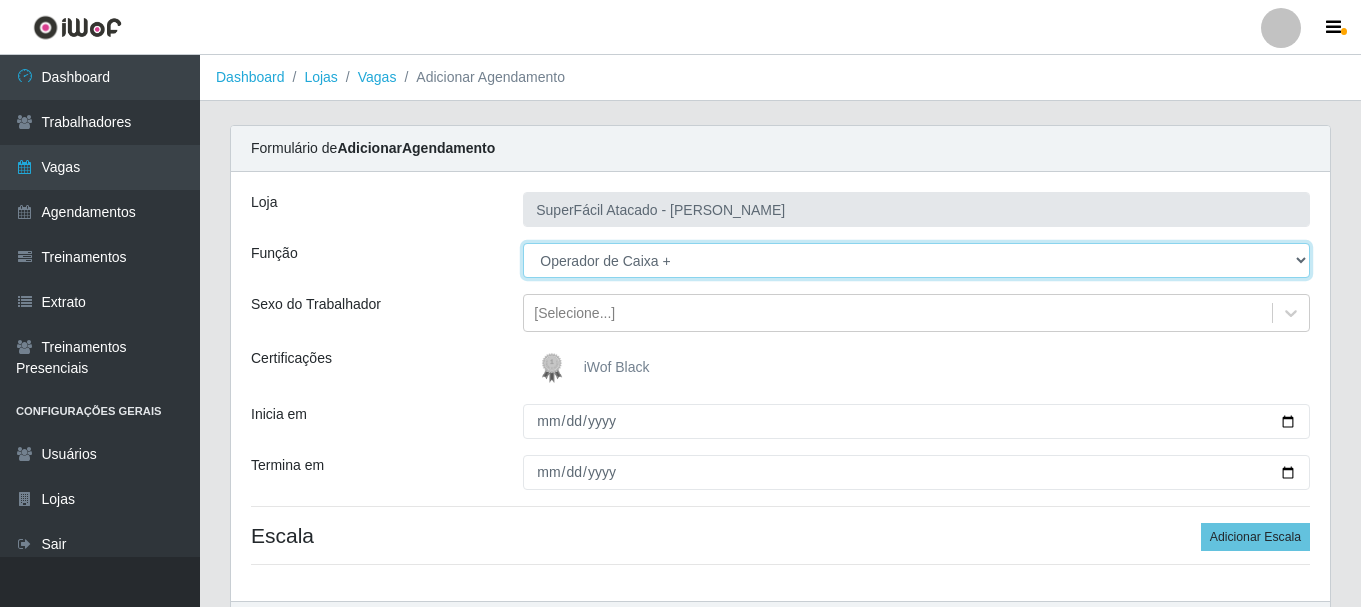 click on "[Selecione...] Embalador Embalador + Embalador ++ Operador de Caixa Operador de Caixa + Operador de Caixa ++ Repositor  Repositor + Repositor ++ Repositor de Frios Repositor de Frios + Repositor de Frios ++ Repositor de Hortifruti Repositor de Hortifruti + Repositor de Hortifruti ++" at bounding box center [916, 260] 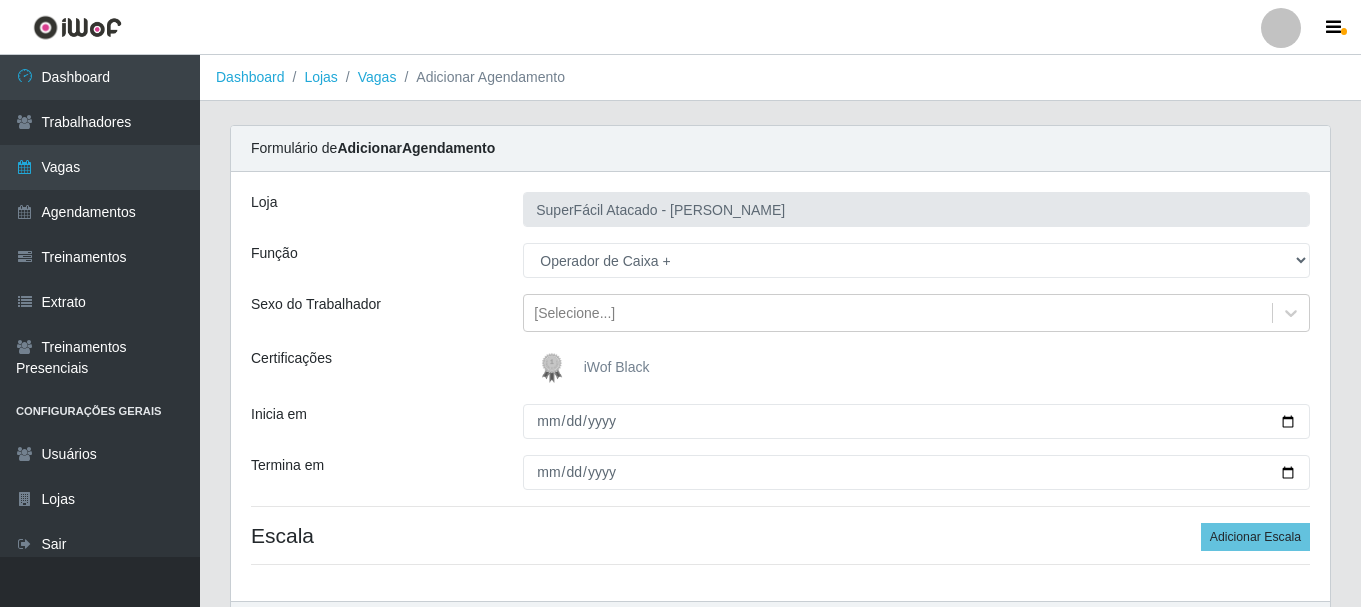 click on "iWof Black" at bounding box center [617, 367] 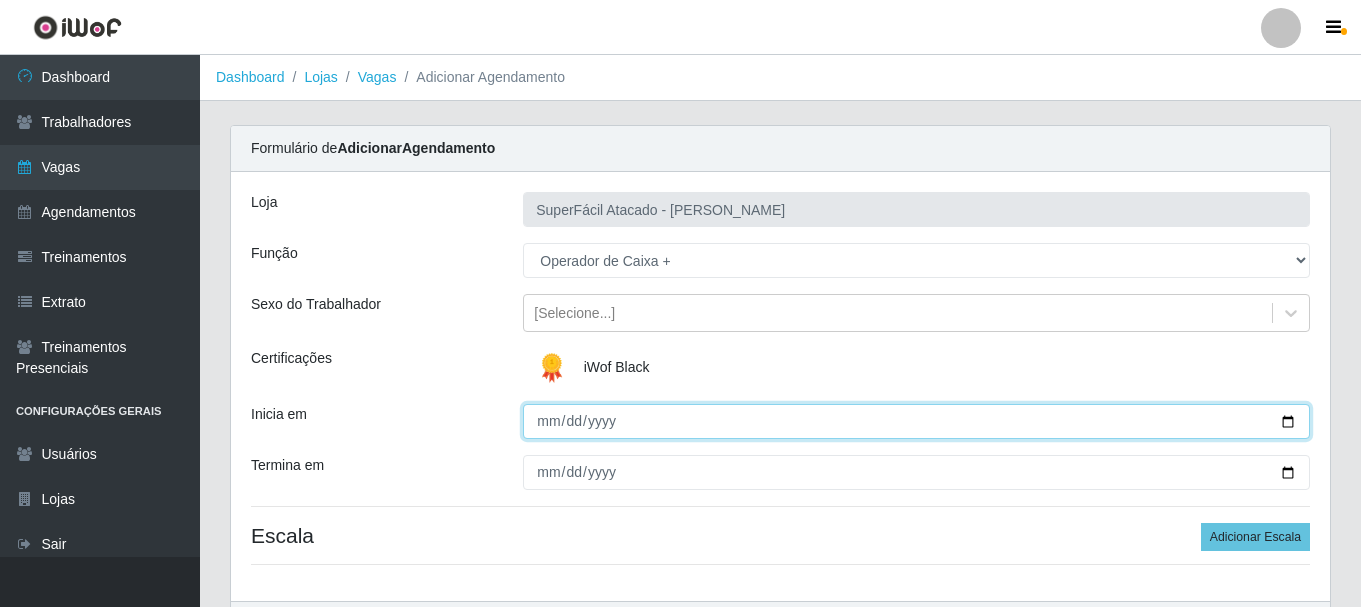 click on "Inicia em" at bounding box center [916, 421] 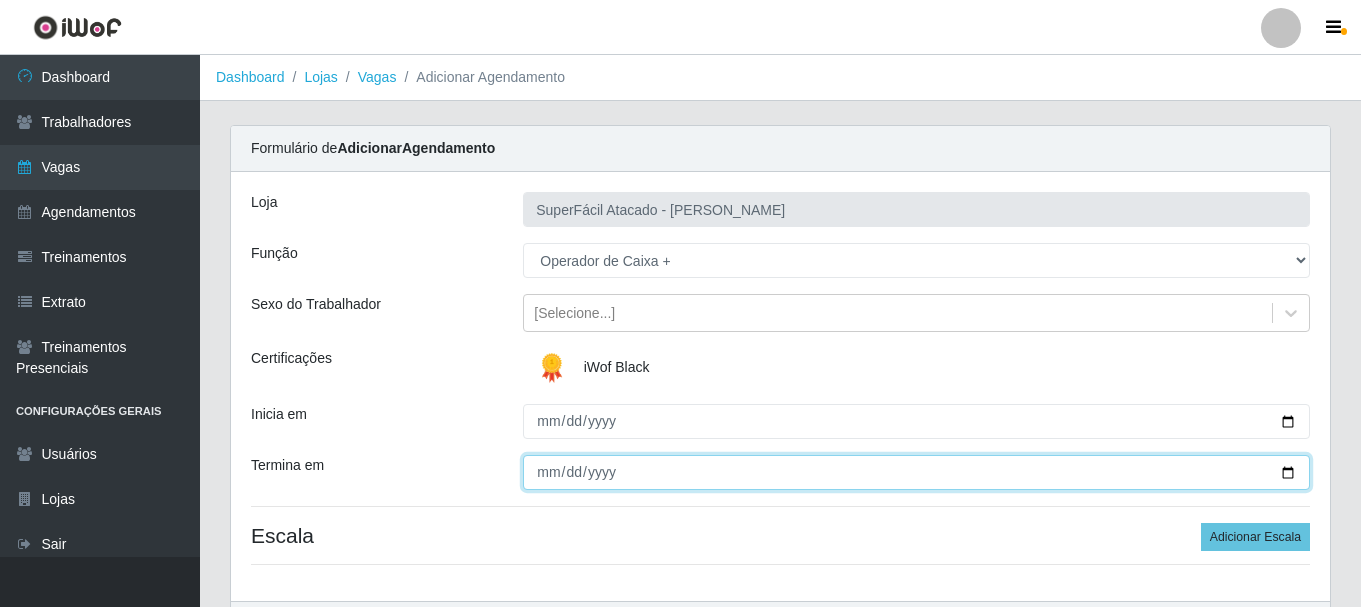 click on "Termina em" at bounding box center (916, 472) 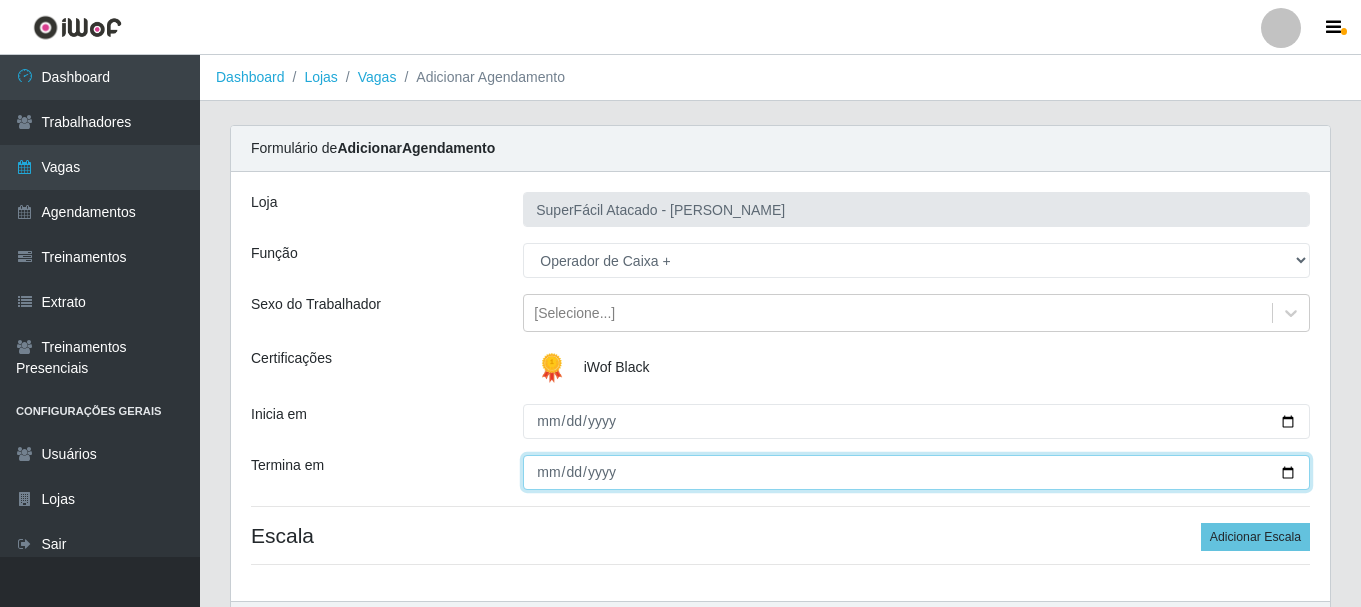 type on "[DATE]" 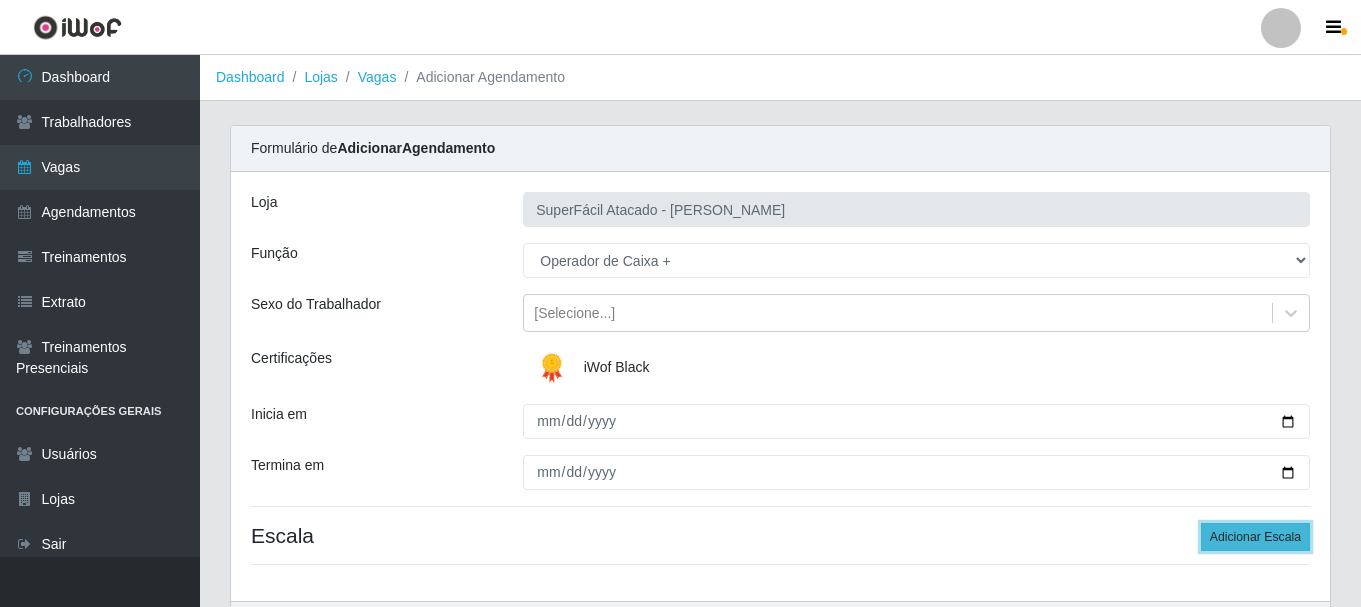 click on "Adicionar Escala" at bounding box center [1255, 537] 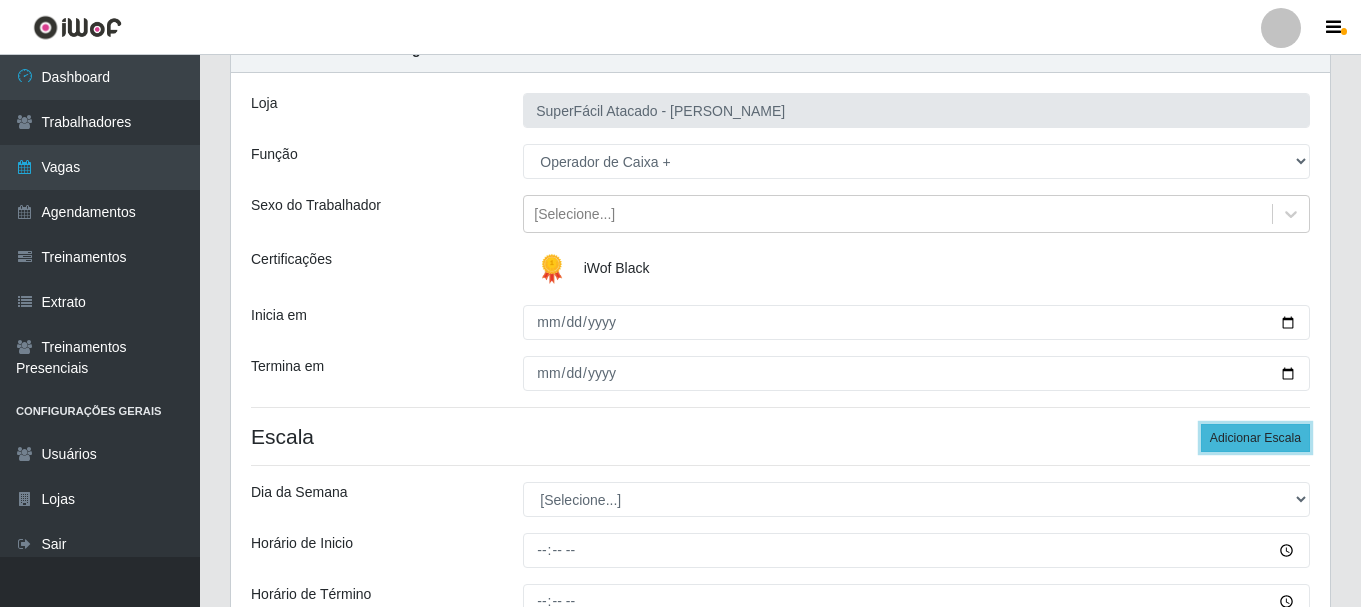 scroll, scrollTop: 100, scrollLeft: 0, axis: vertical 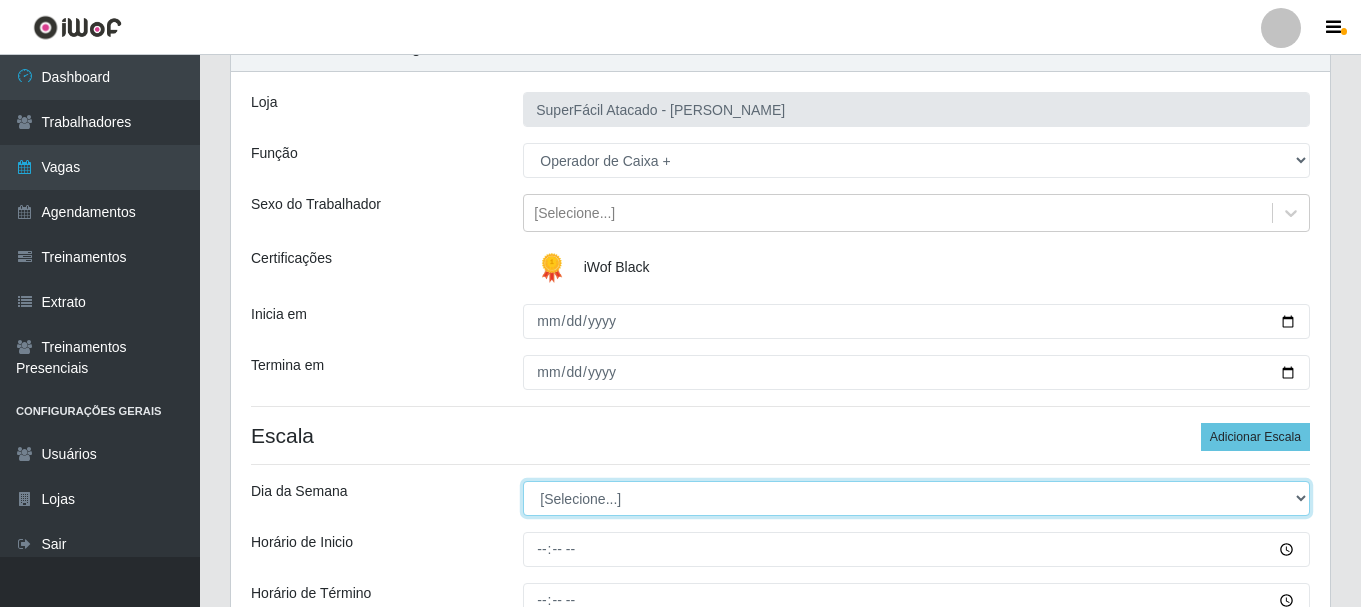 click on "[Selecione...] Segunda Terça Quarta Quinta Sexta Sábado Domingo" at bounding box center (916, 498) 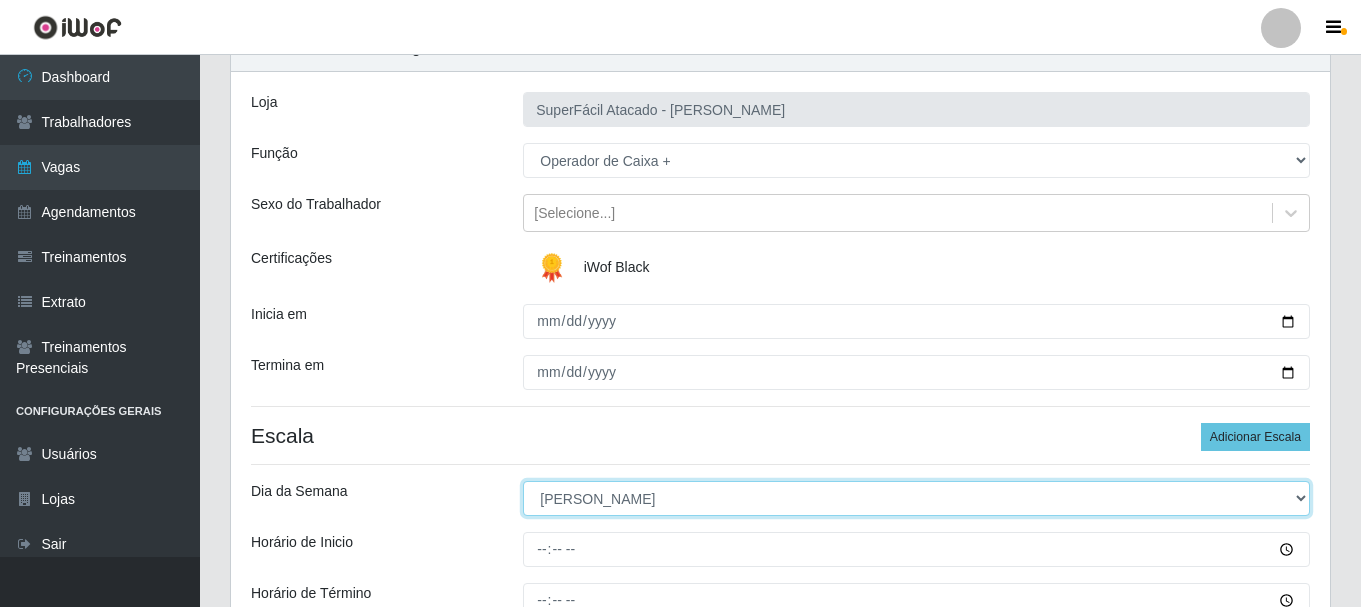 click on "[Selecione...] Segunda Terça Quarta Quinta Sexta Sábado Domingo" at bounding box center [916, 498] 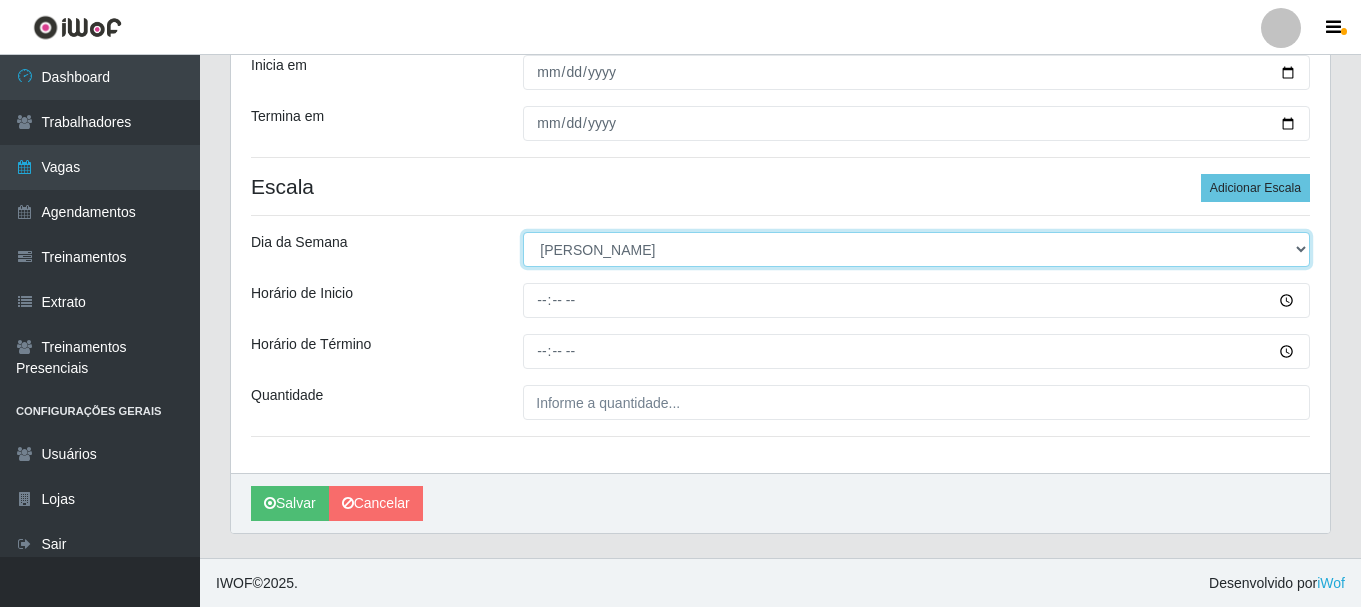 scroll, scrollTop: 350, scrollLeft: 0, axis: vertical 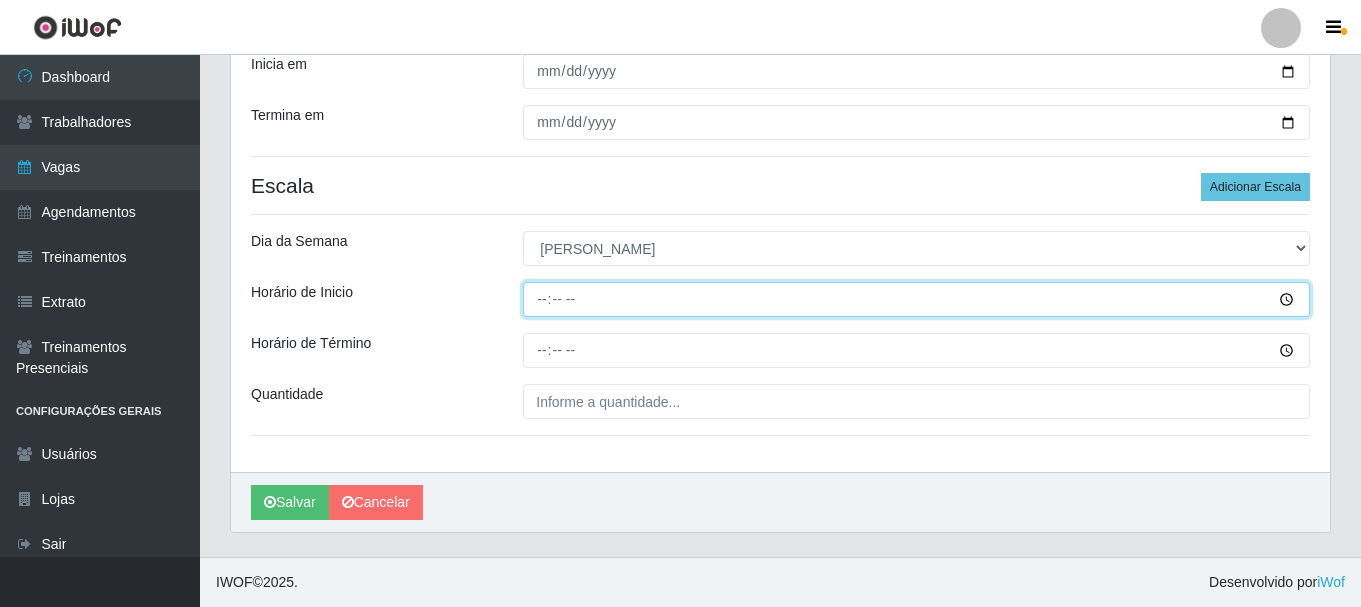 click on "Horário de Inicio" at bounding box center (916, 299) 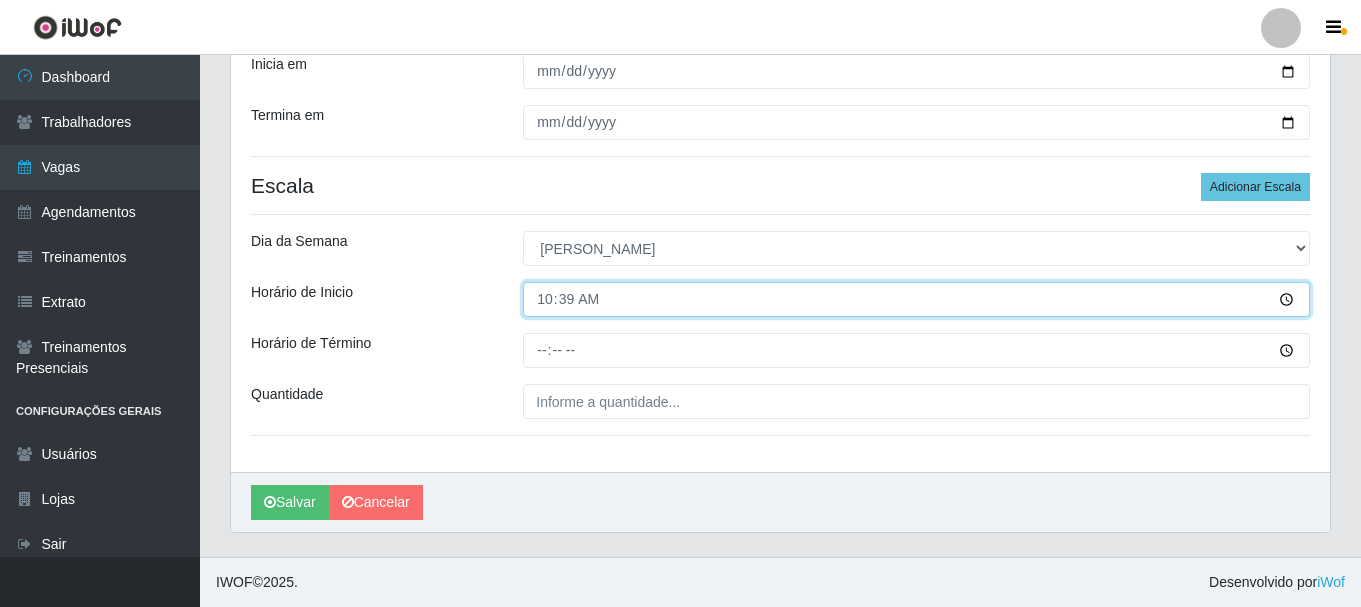 click on "10:39" at bounding box center (916, 299) 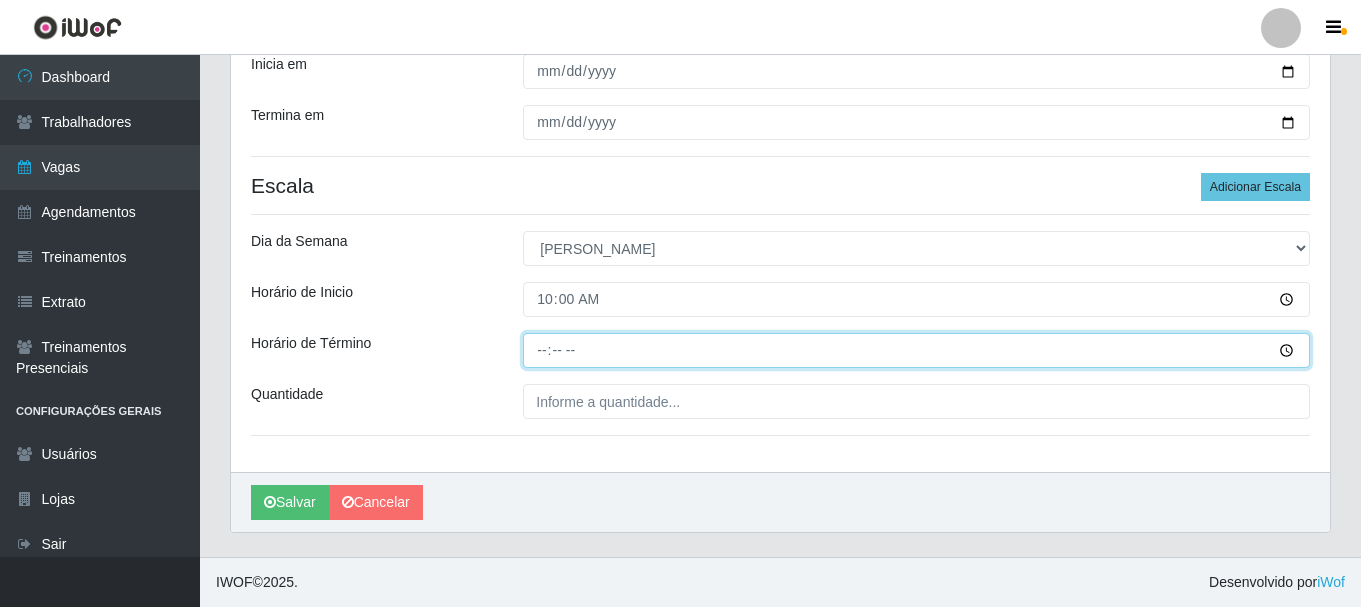 drag, startPoint x: 539, startPoint y: 347, endPoint x: 1043, endPoint y: 381, distance: 505.14554 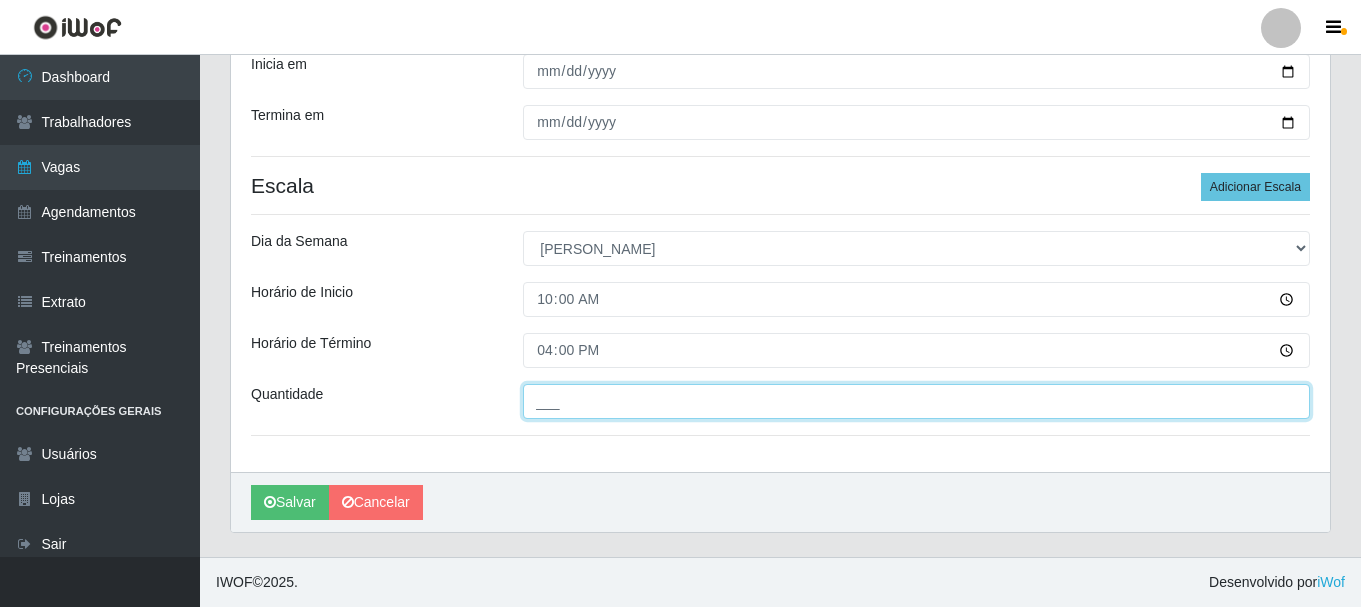 click on "___" at bounding box center (916, 401) 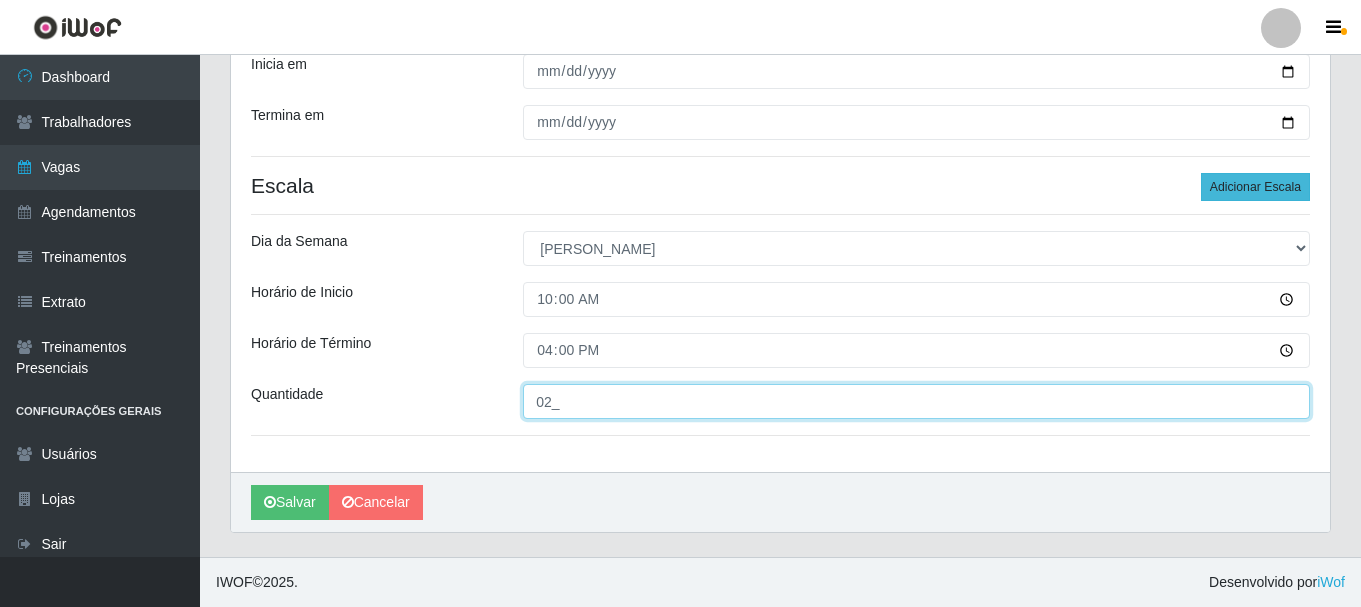 type on "02_" 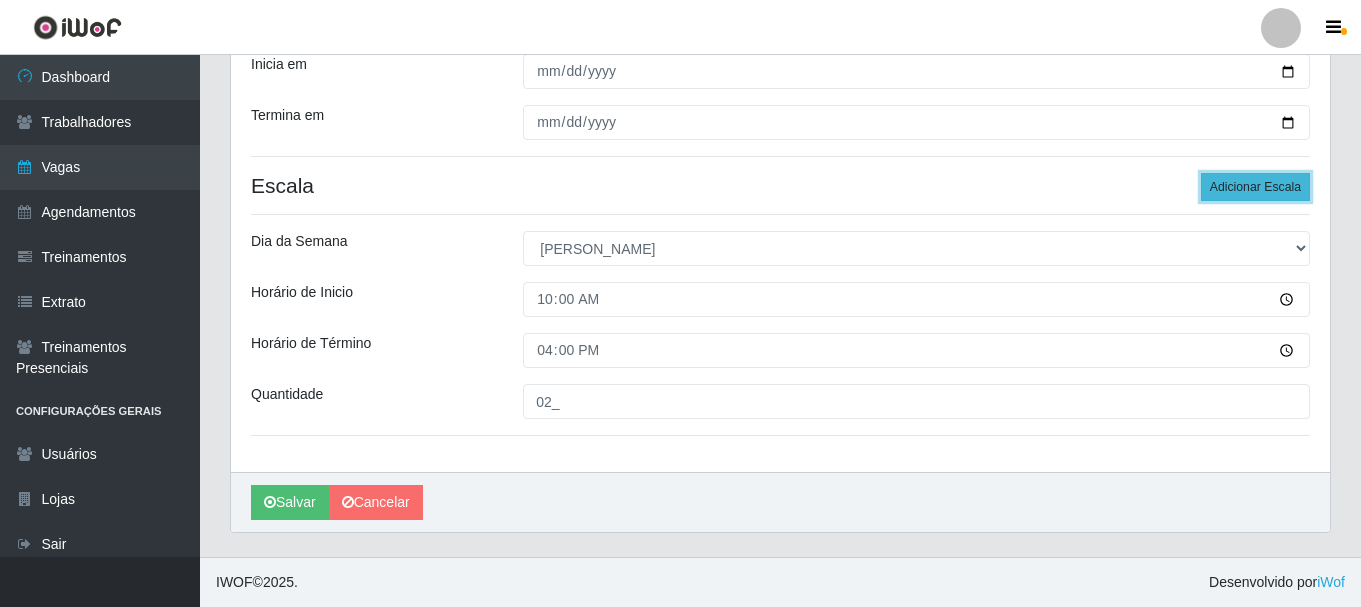 click on "Adicionar Escala" at bounding box center (1255, 187) 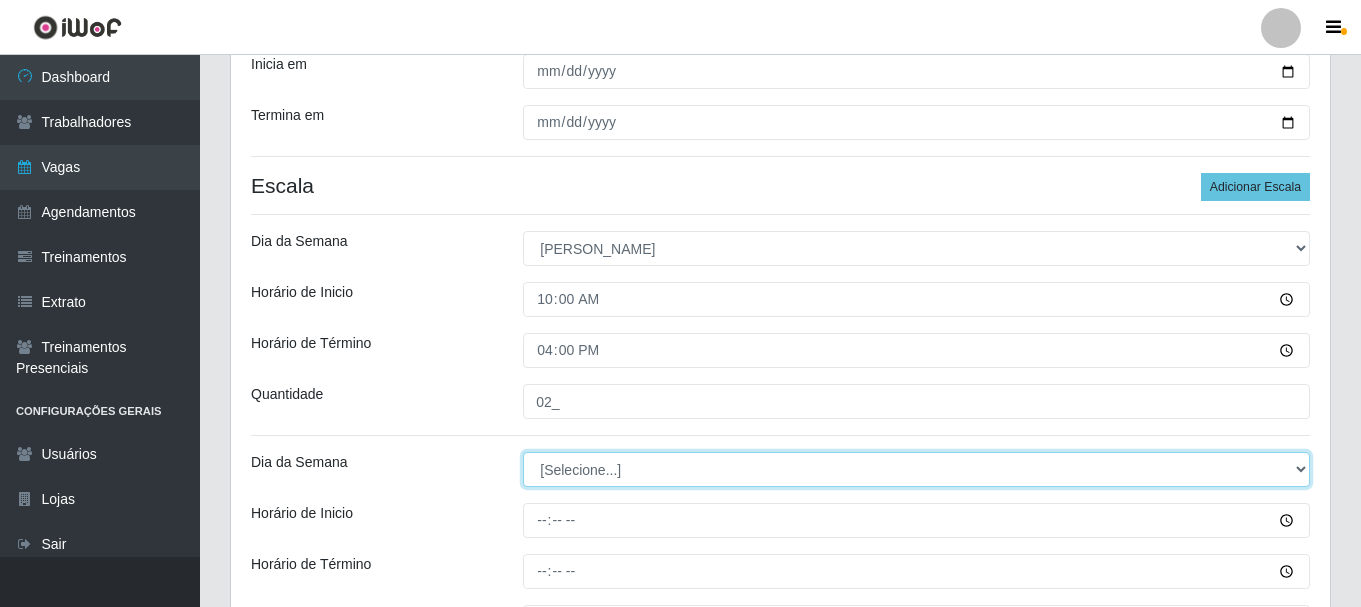 click on "[Selecione...] Segunda Terça Quarta Quinta Sexta Sábado Domingo" at bounding box center (916, 469) 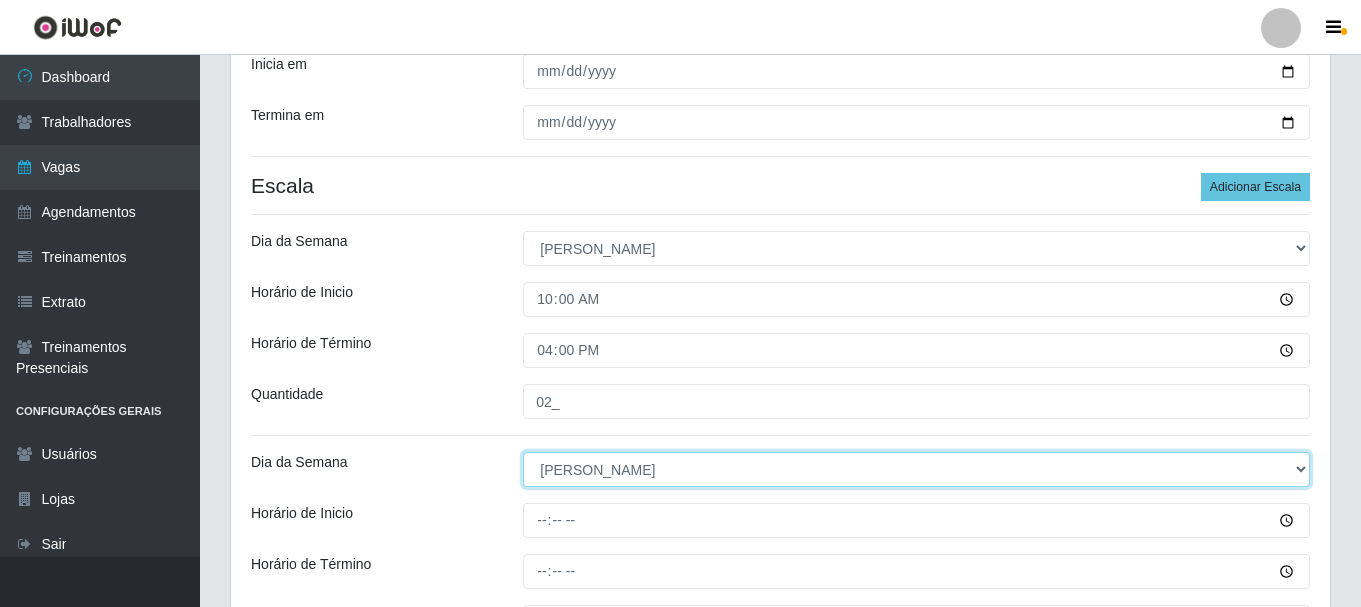 click on "[Selecione...] Segunda Terça Quarta Quinta Sexta Sábado Domingo" at bounding box center (916, 469) 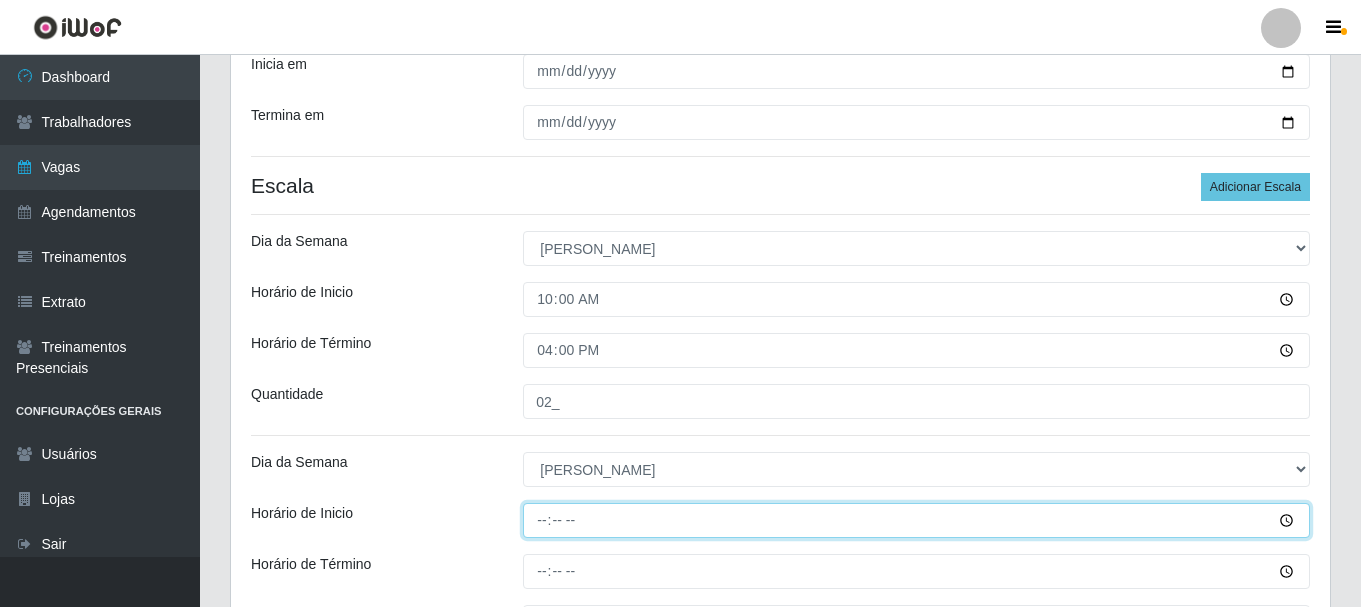 click on "Horário de Inicio" at bounding box center (916, 520) 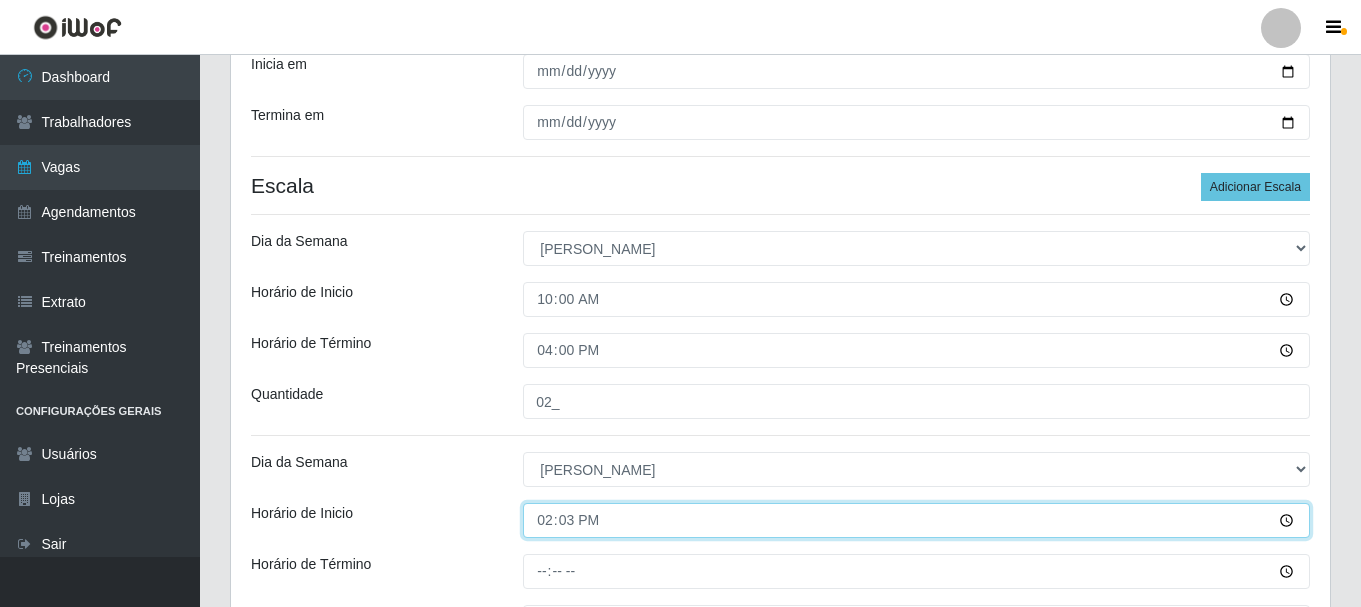 type on "14:30" 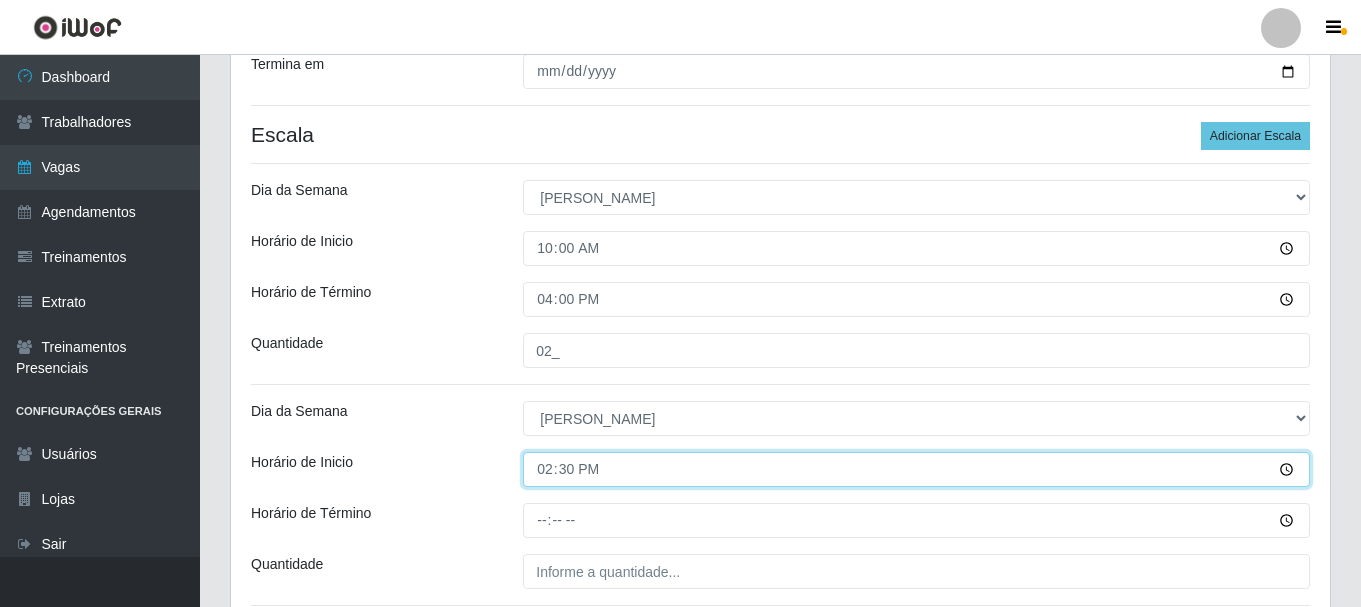 scroll, scrollTop: 450, scrollLeft: 0, axis: vertical 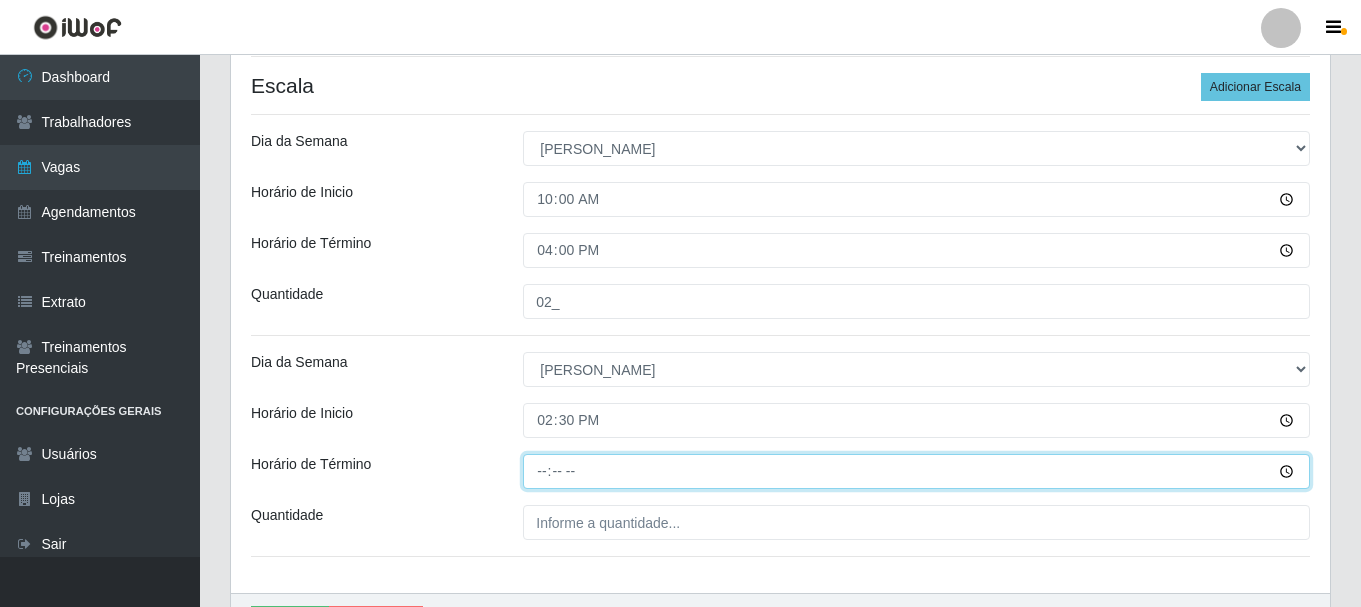 drag, startPoint x: 536, startPoint y: 470, endPoint x: 548, endPoint y: 478, distance: 14.422205 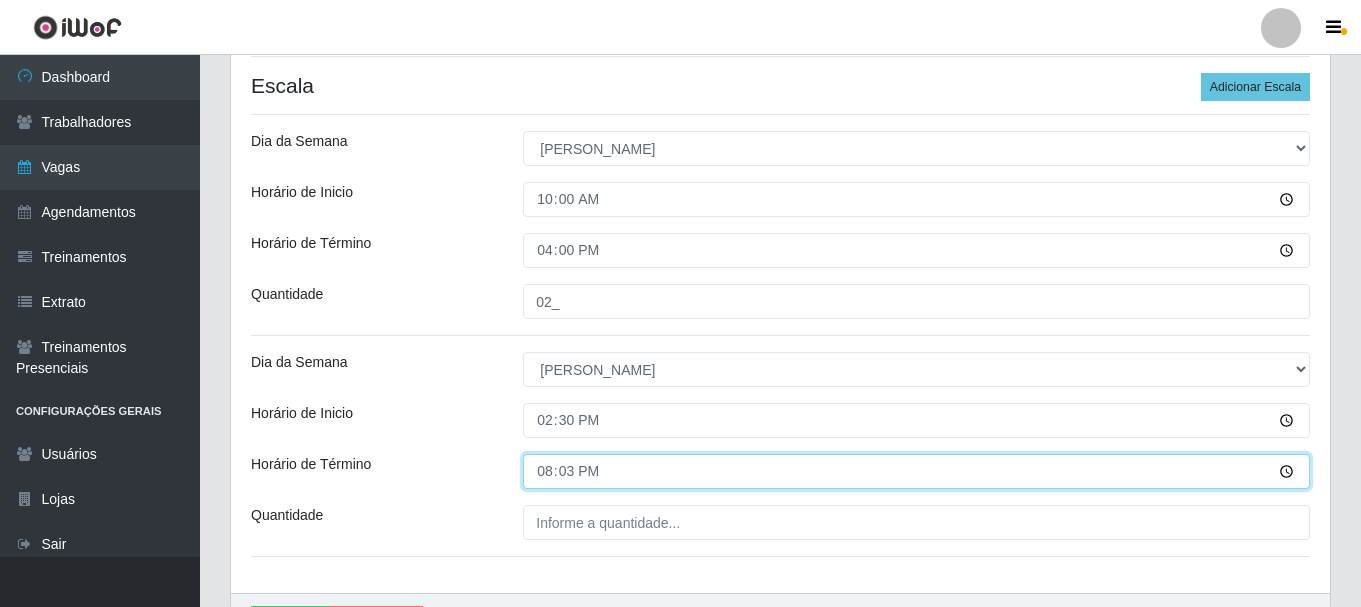 type on "20:30" 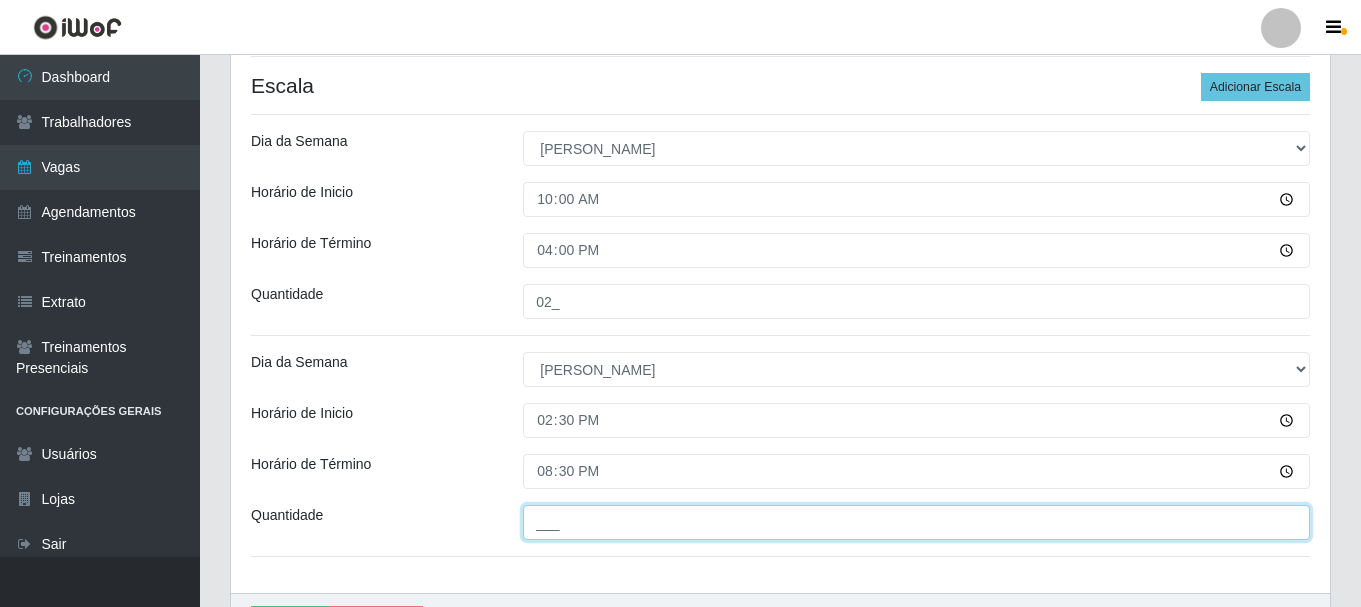 drag, startPoint x: 627, startPoint y: 528, endPoint x: 670, endPoint y: 527, distance: 43.011627 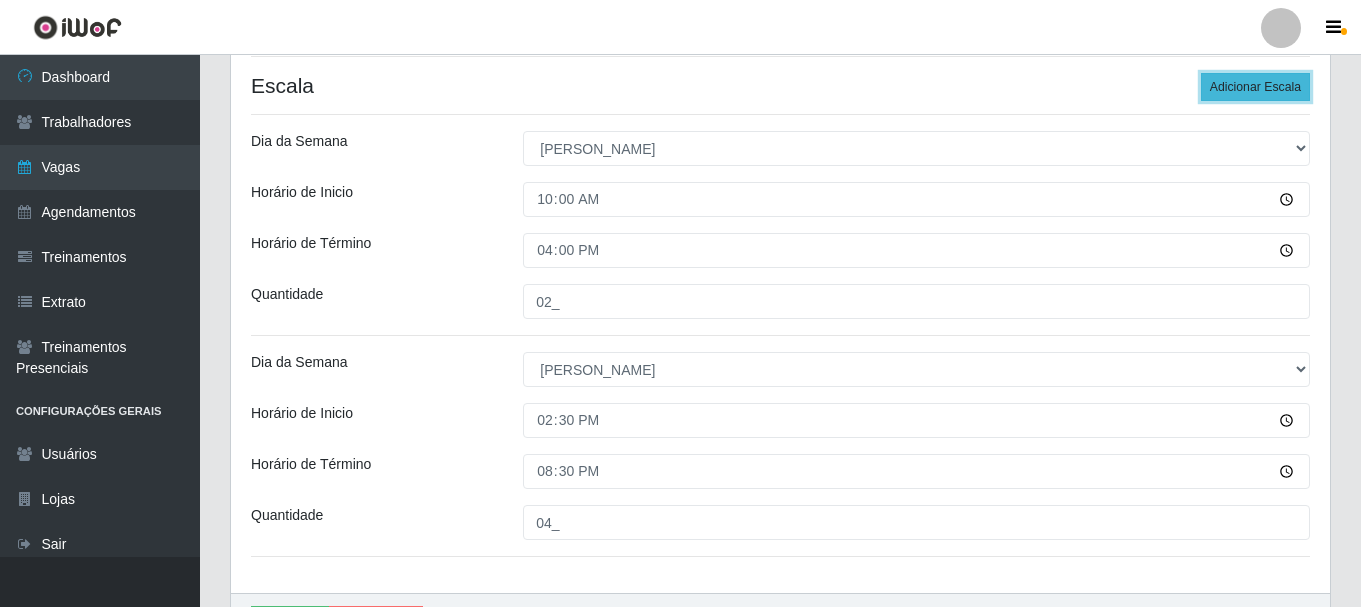 click on "Adicionar Escala" at bounding box center (1255, 87) 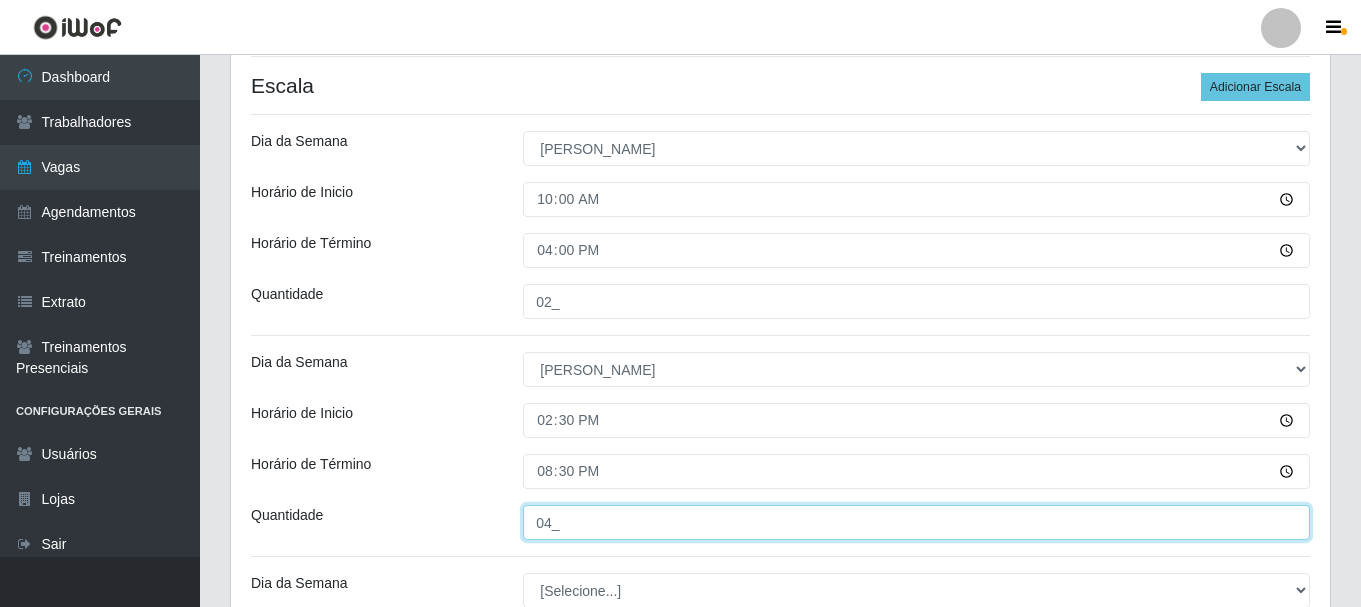 click on "04_" at bounding box center (916, 522) 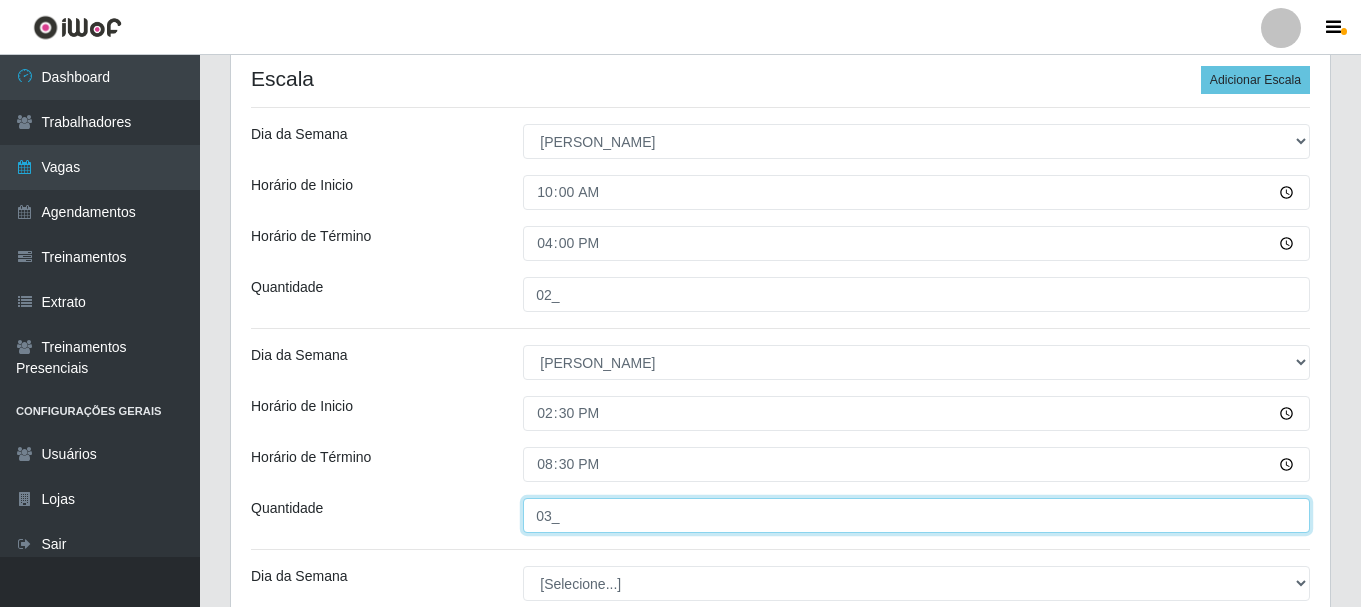 scroll, scrollTop: 550, scrollLeft: 0, axis: vertical 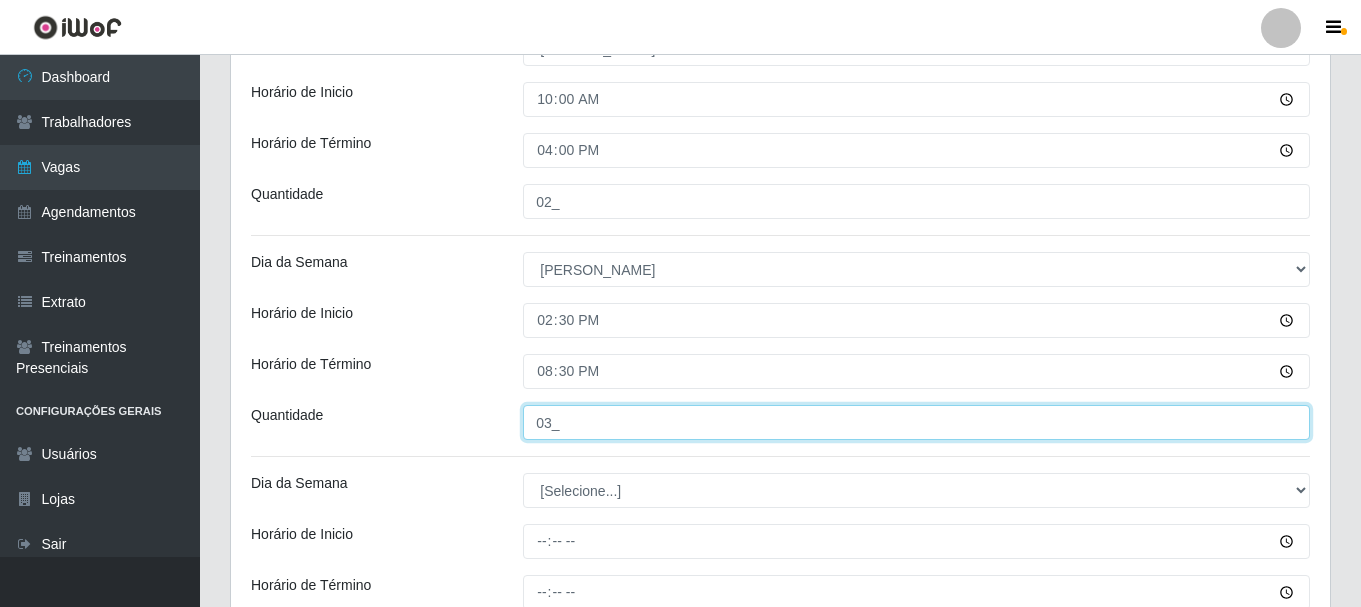 type on "03_" 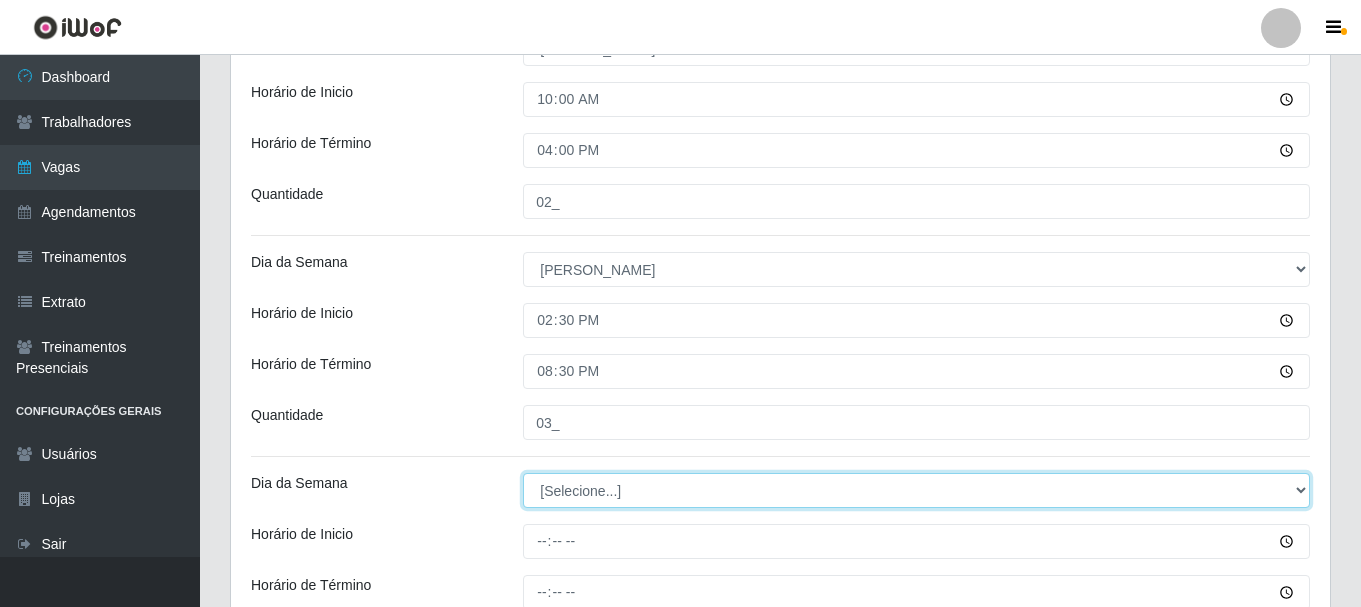 click on "[Selecione...] Segunda Terça Quarta Quinta Sexta Sábado Domingo" at bounding box center (916, 490) 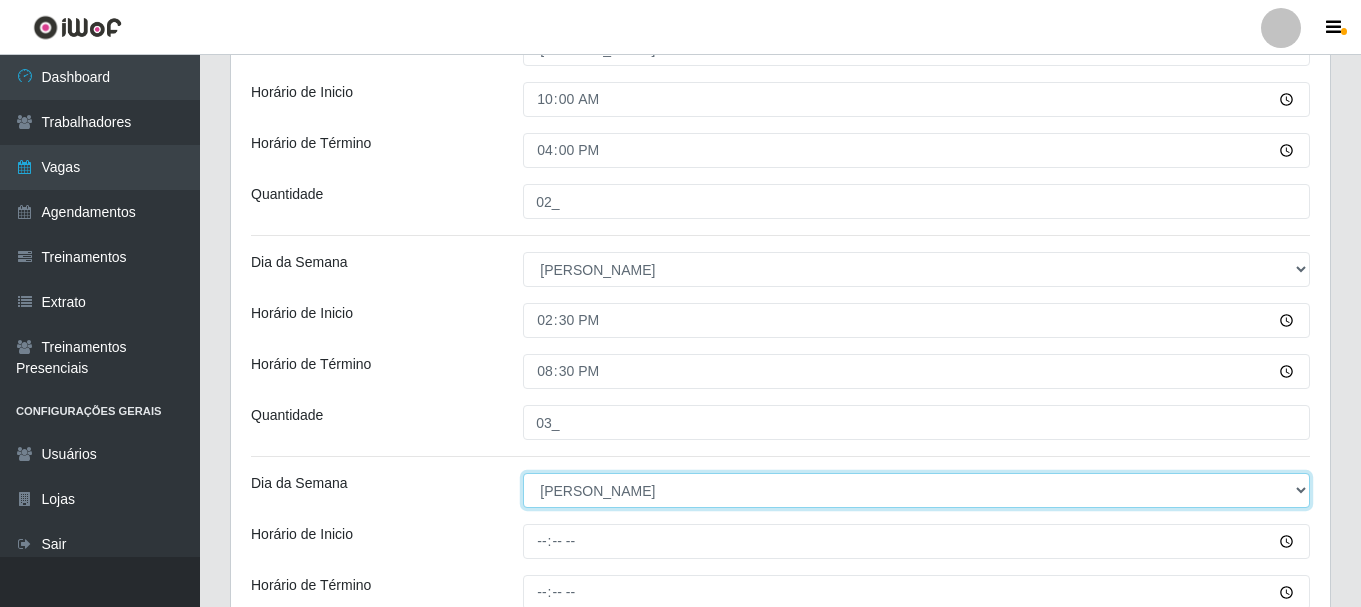 click on "[Selecione...] Segunda Terça Quarta Quinta Sexta Sábado Domingo" at bounding box center [916, 490] 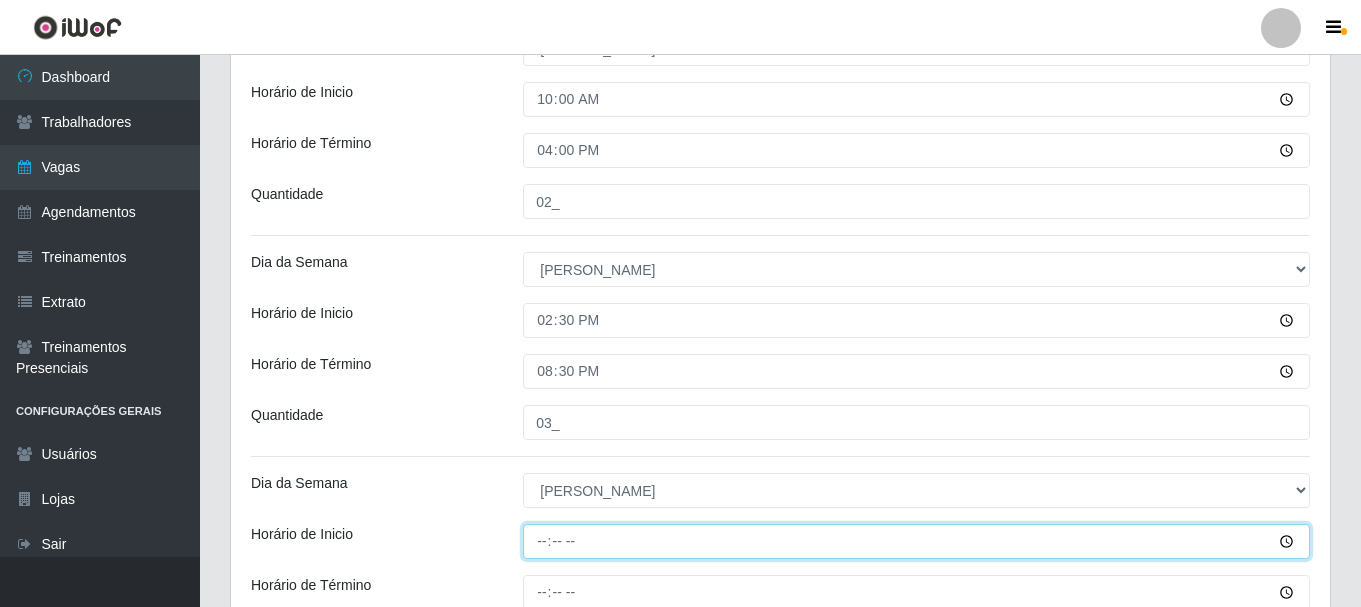click on "Horário de Inicio" at bounding box center (916, 541) 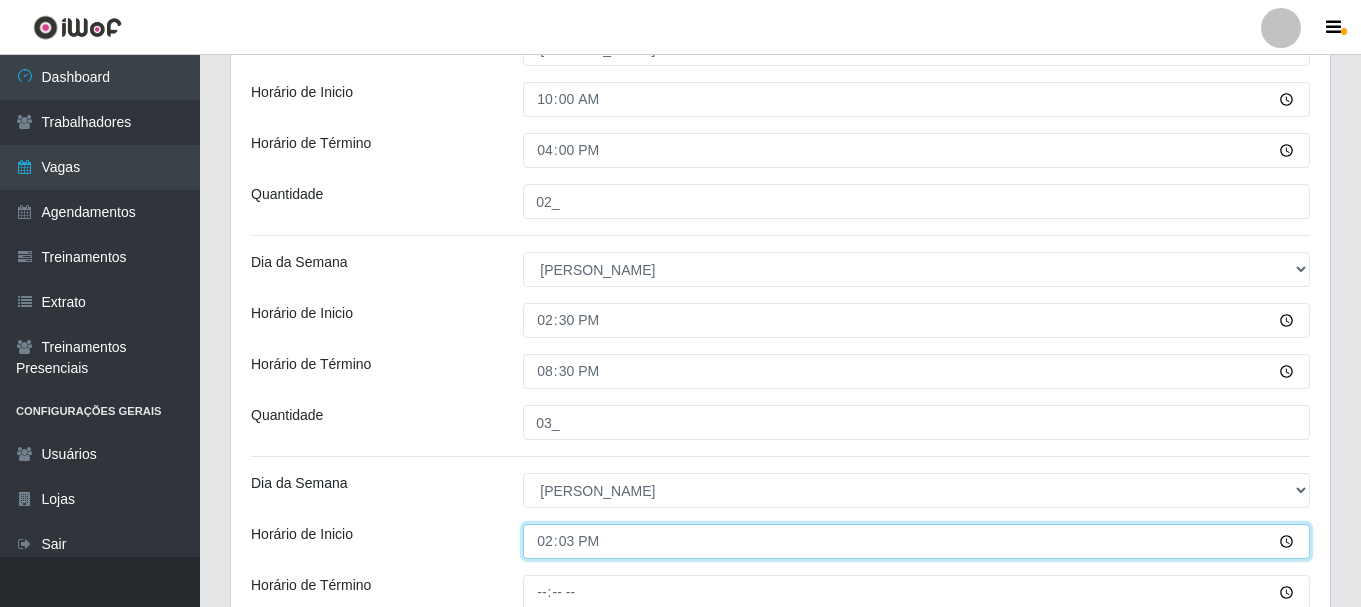 type on "14:30" 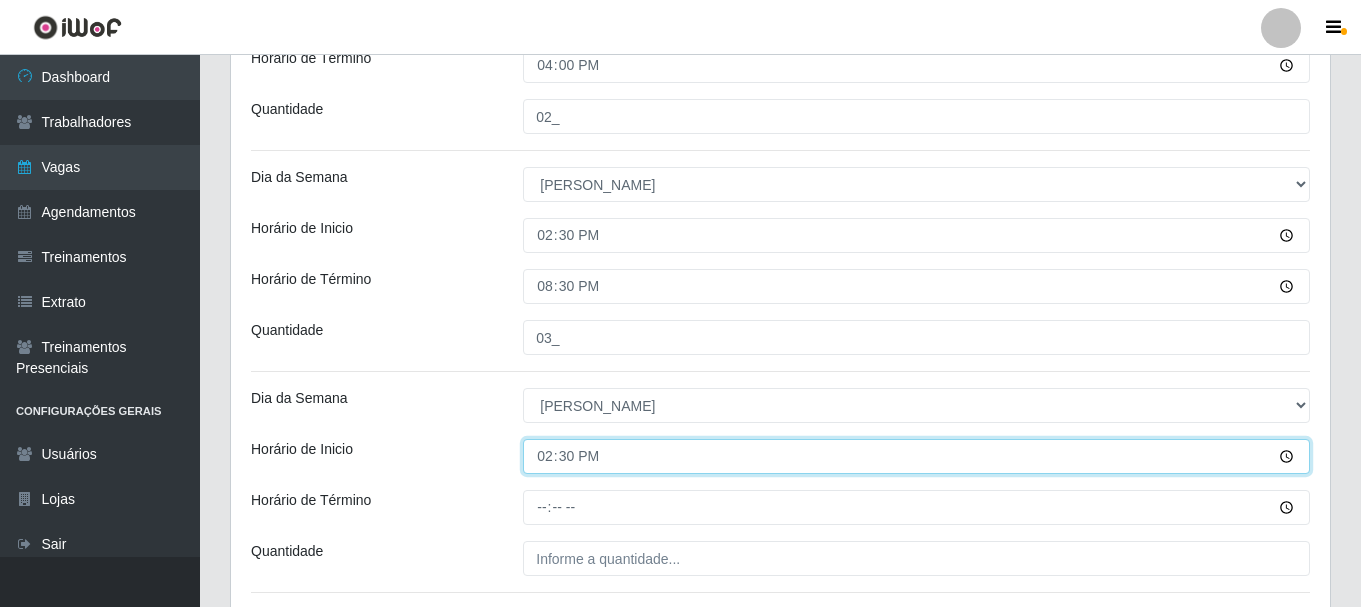 scroll, scrollTop: 750, scrollLeft: 0, axis: vertical 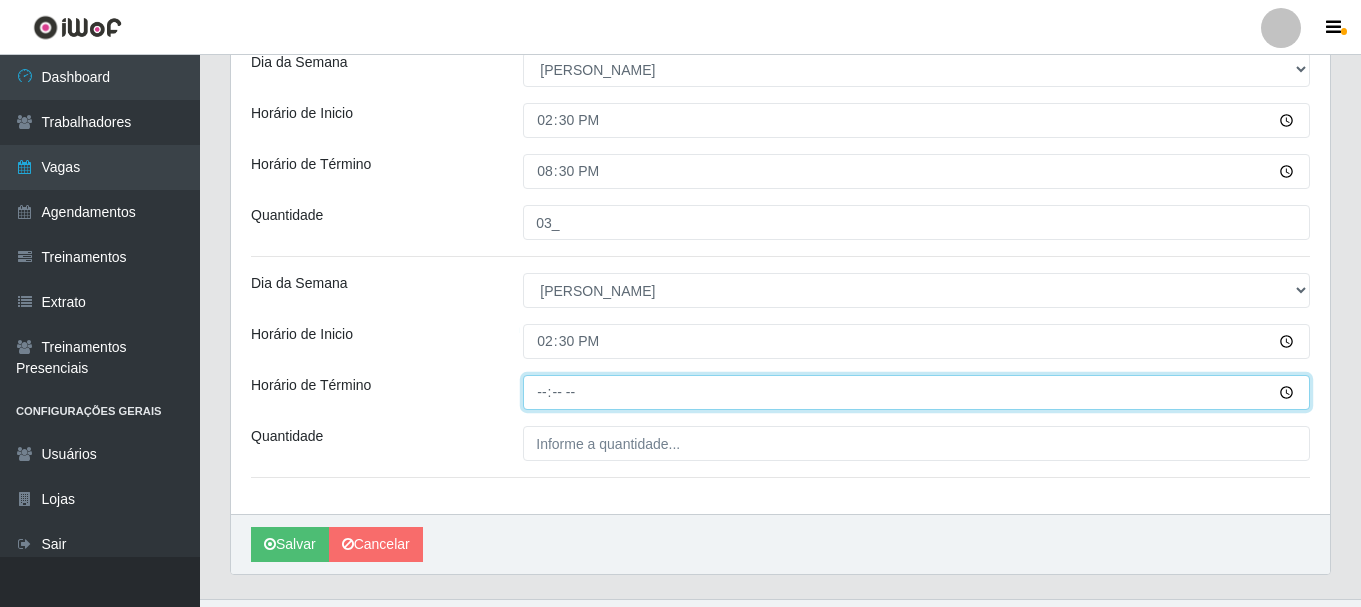 click on "Horário de Término" at bounding box center (916, 392) 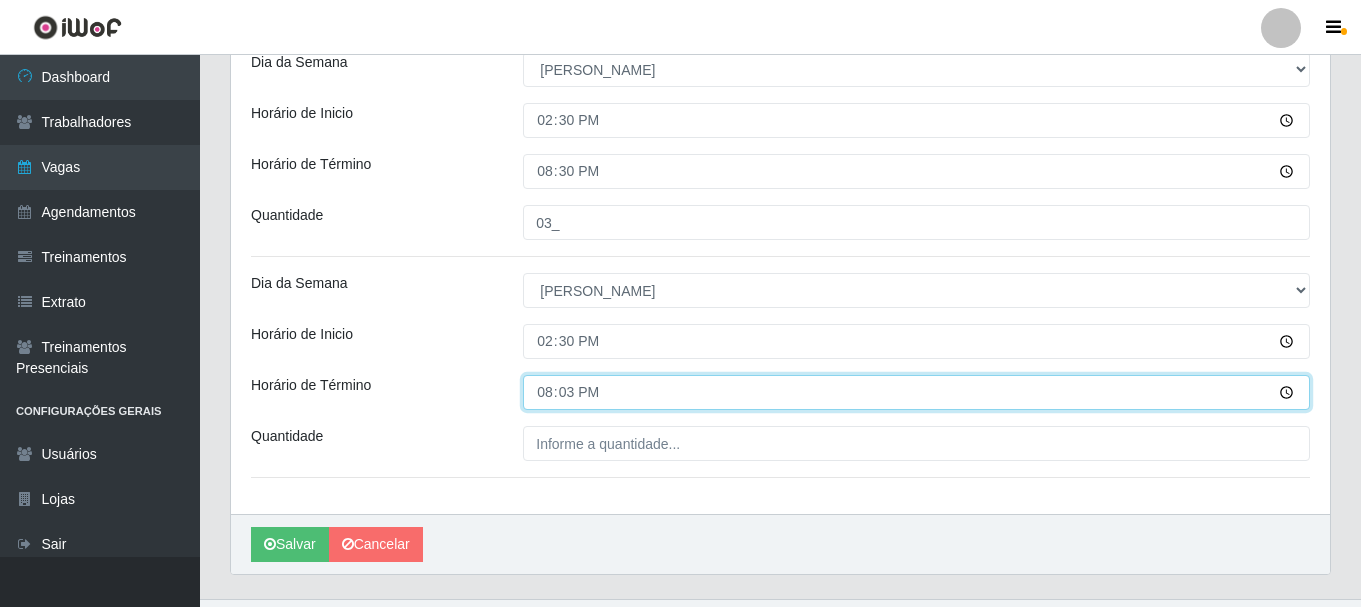 type on "20:30" 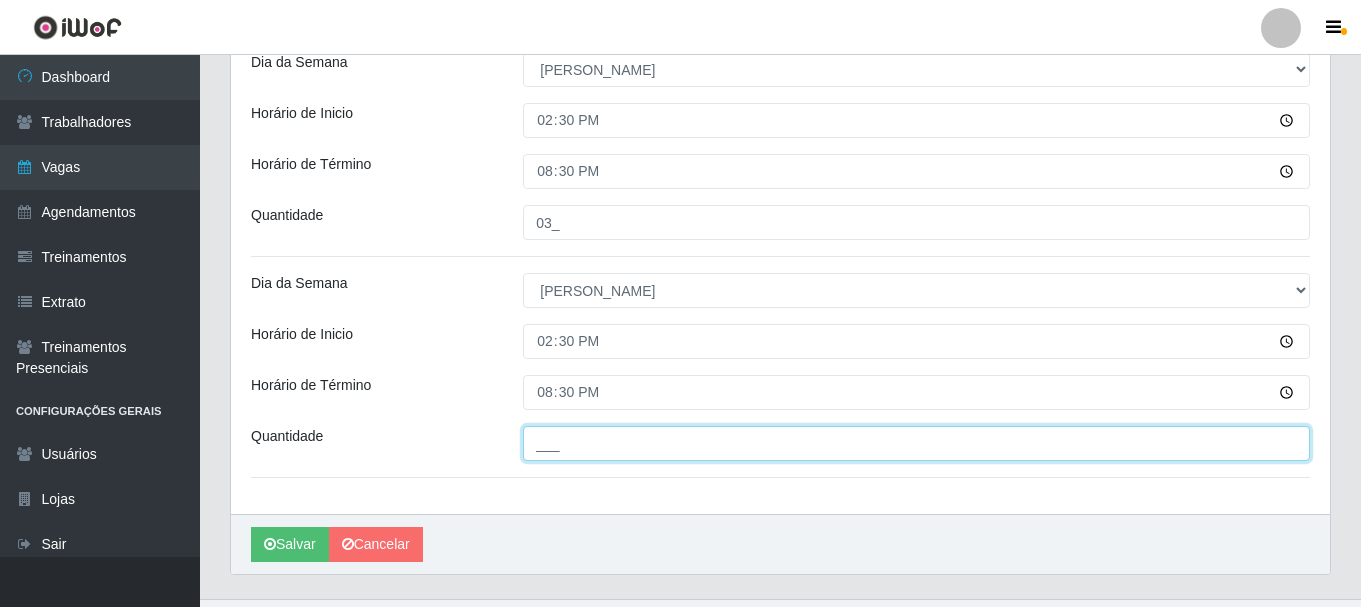 click on "___" at bounding box center [916, 443] 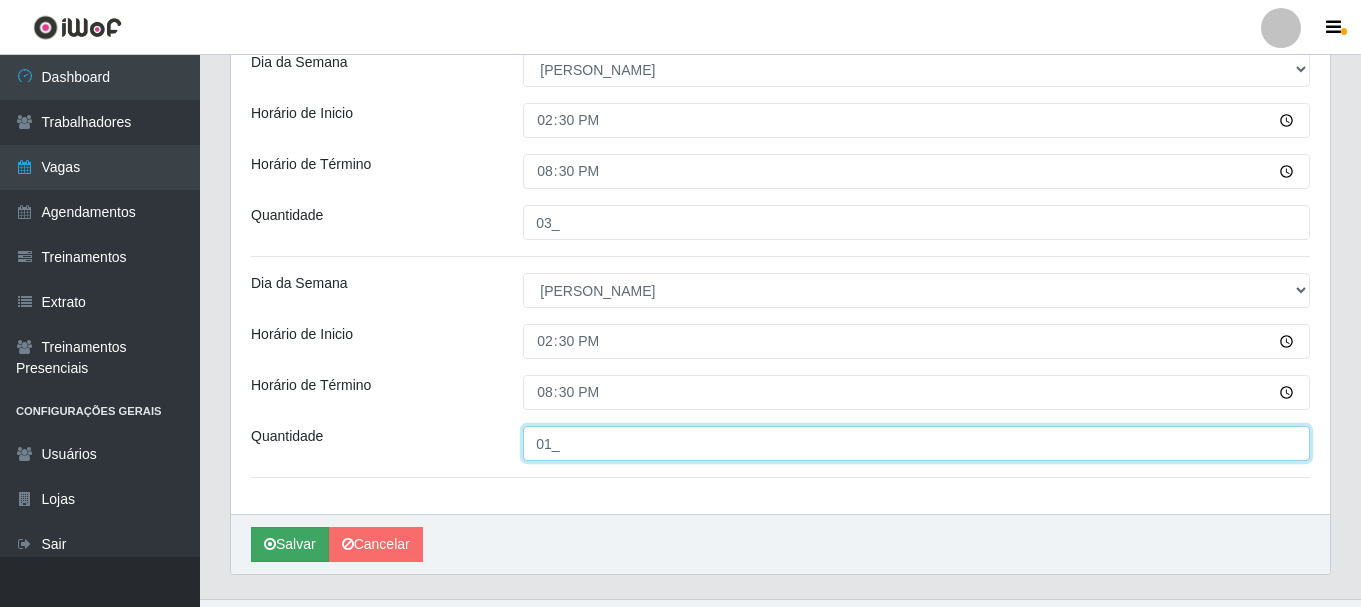 type on "01_" 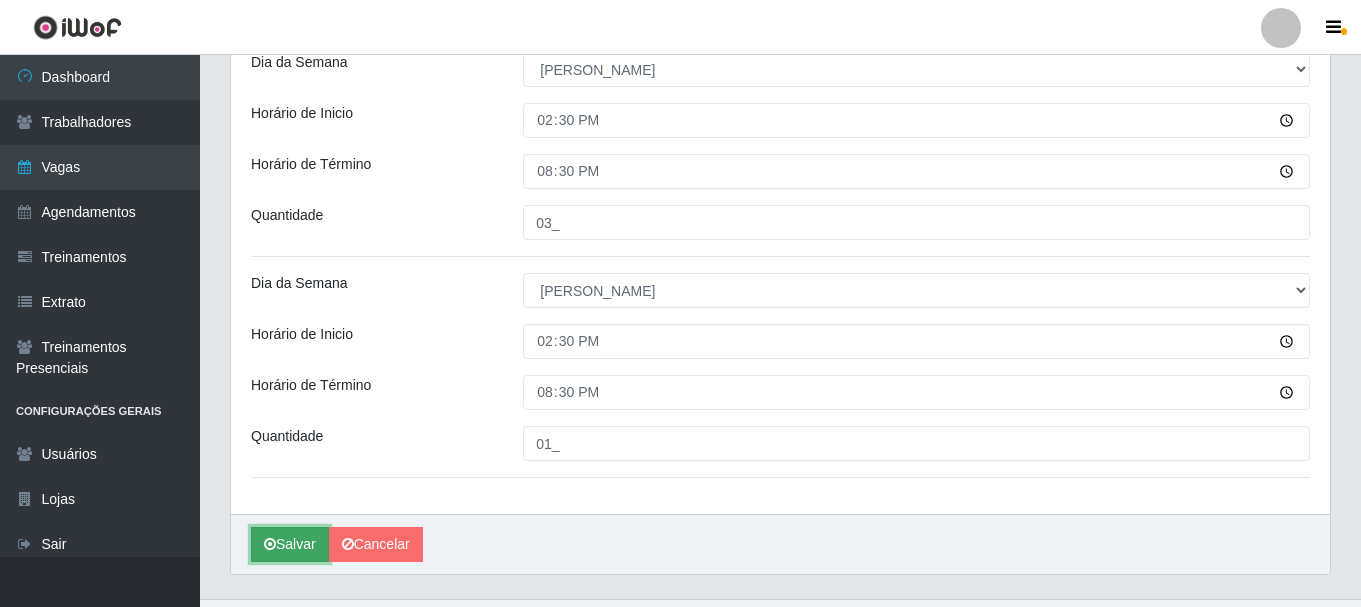 click on "Salvar" at bounding box center [290, 544] 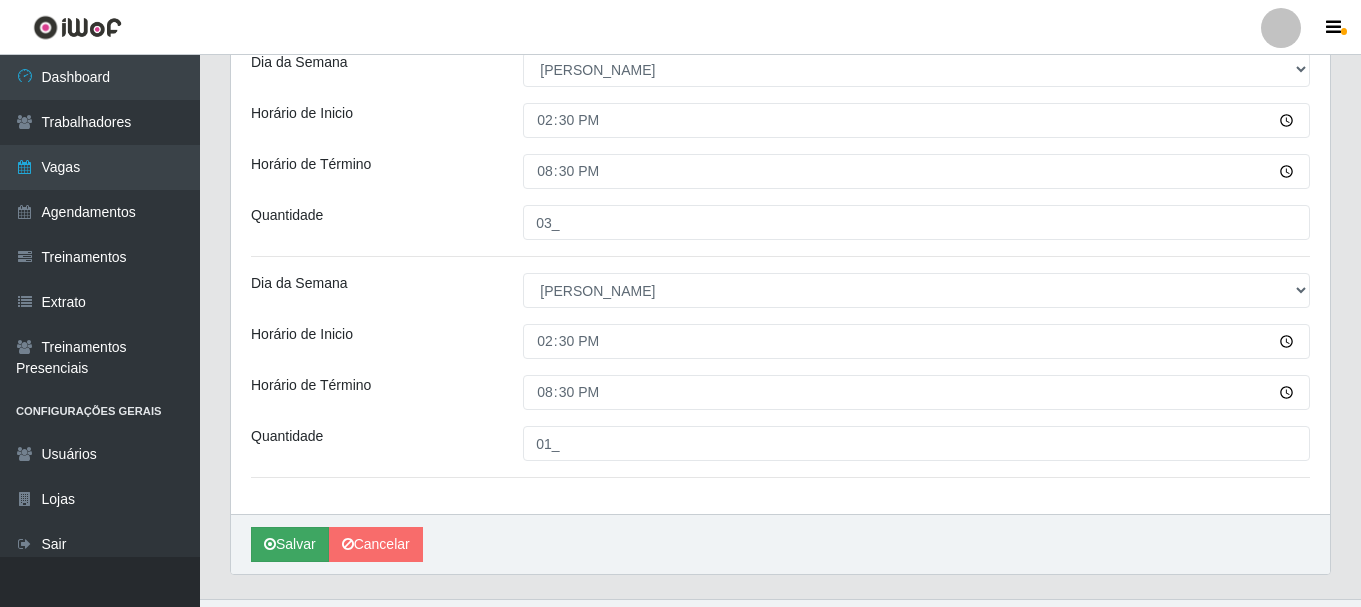scroll, scrollTop: 0, scrollLeft: 0, axis: both 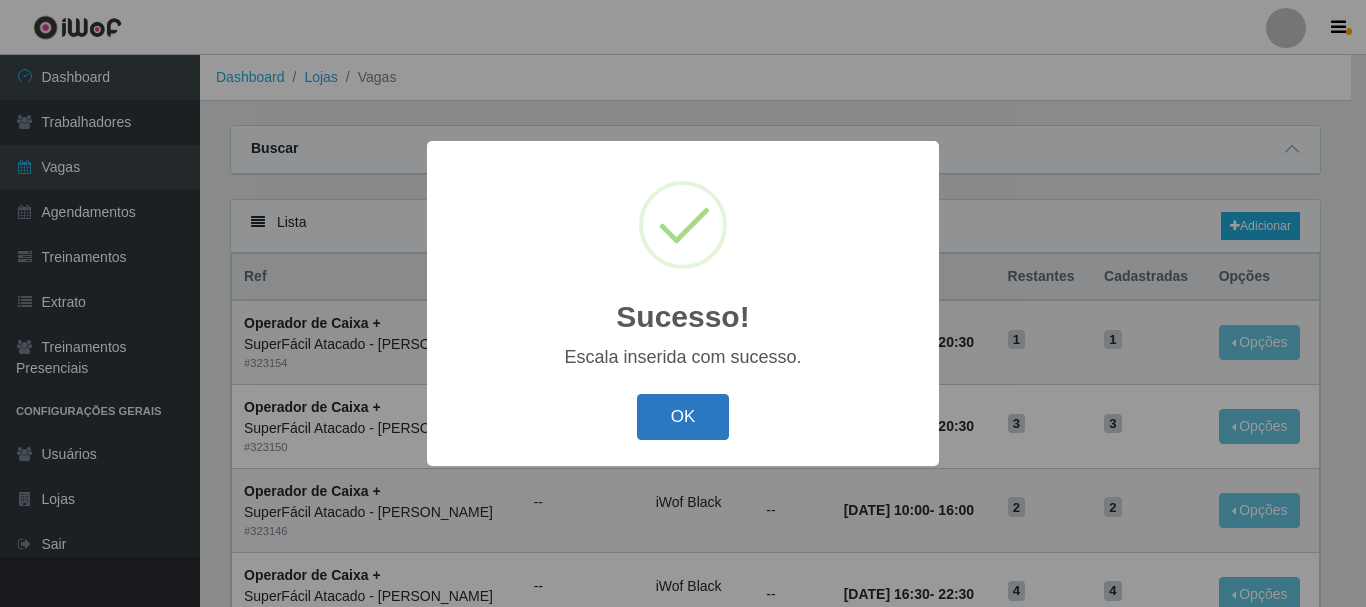 click on "OK" at bounding box center [683, 417] 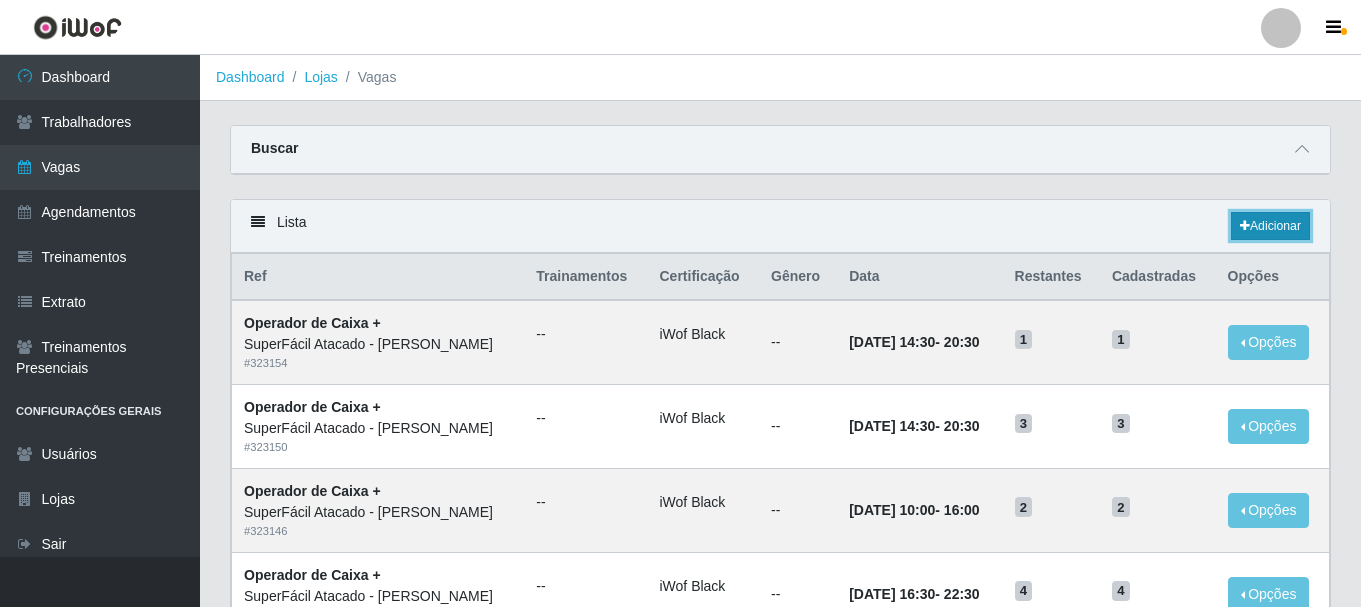 click at bounding box center [1245, 226] 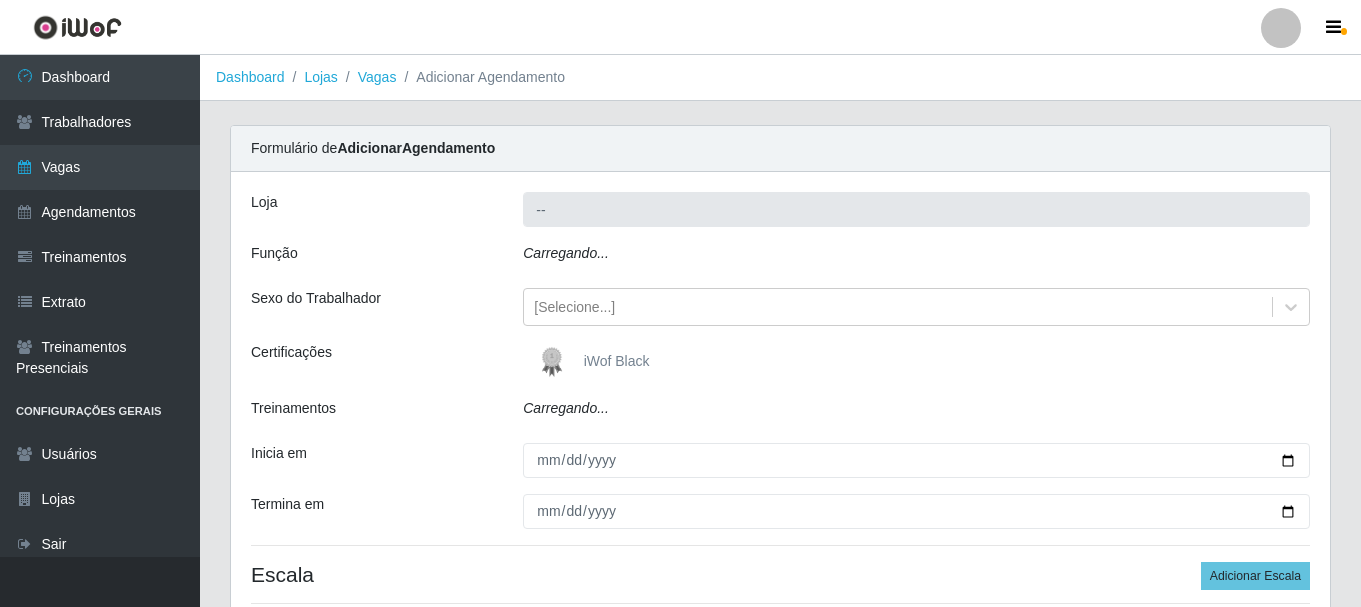 type on "SuperFácil Atacado - [PERSON_NAME]" 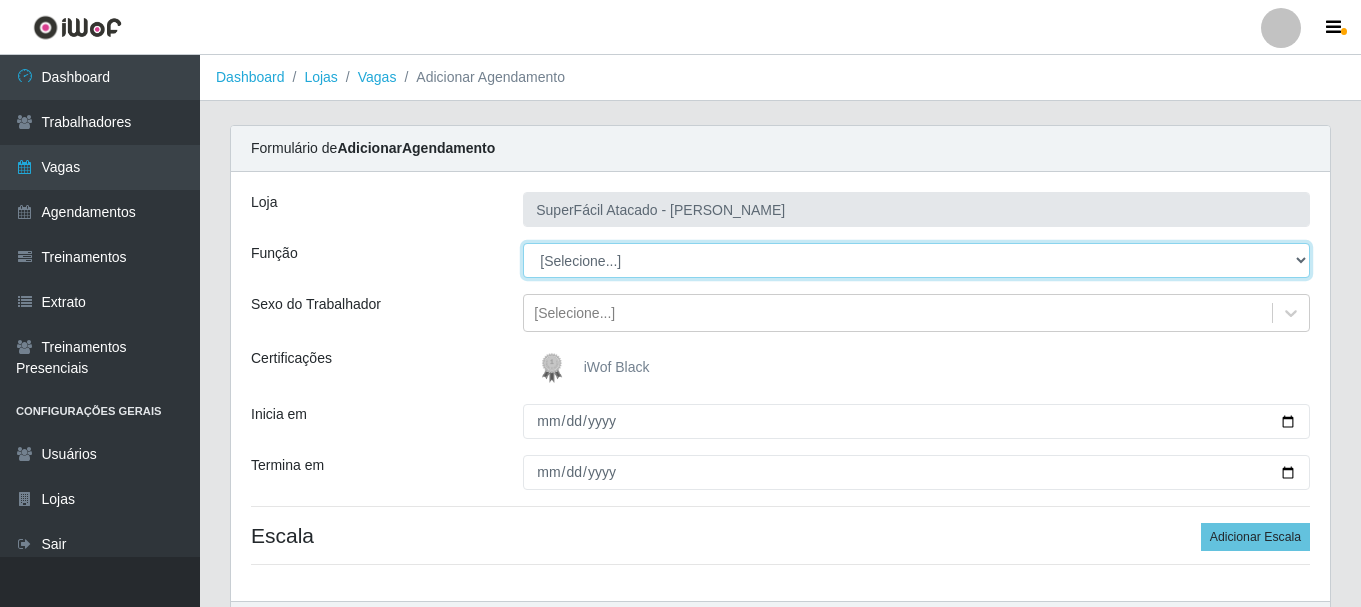 click on "[Selecione...] Embalador Embalador + Embalador ++ Operador de Caixa Operador de Caixa + Operador de Caixa ++ Repositor  Repositor + Repositor ++ Repositor de Frios Repositor de Frios + Repositor de Frios ++ Repositor de Hortifruti Repositor de Hortifruti + Repositor de Hortifruti ++" at bounding box center [916, 260] 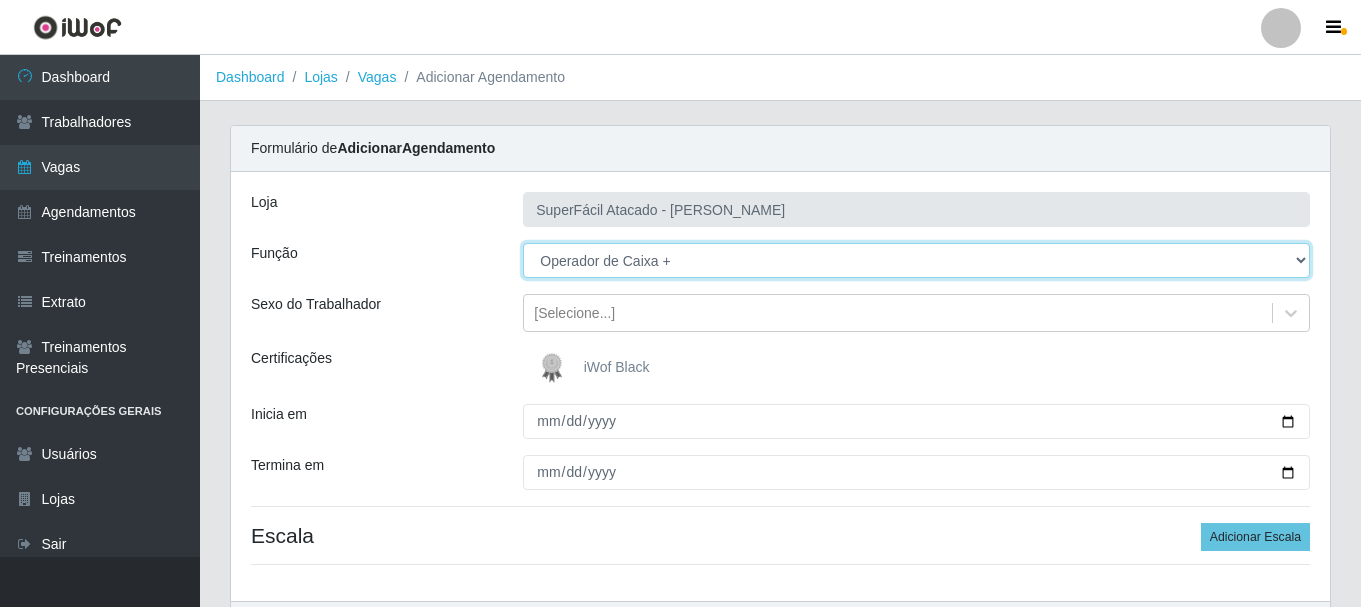 click on "[Selecione...] Embalador Embalador + Embalador ++ Operador de Caixa Operador de Caixa + Operador de Caixa ++ Repositor  Repositor + Repositor ++ Repositor de Frios Repositor de Frios + Repositor de Frios ++ Repositor de Hortifruti Repositor de Hortifruti + Repositor de Hortifruti ++" at bounding box center (916, 260) 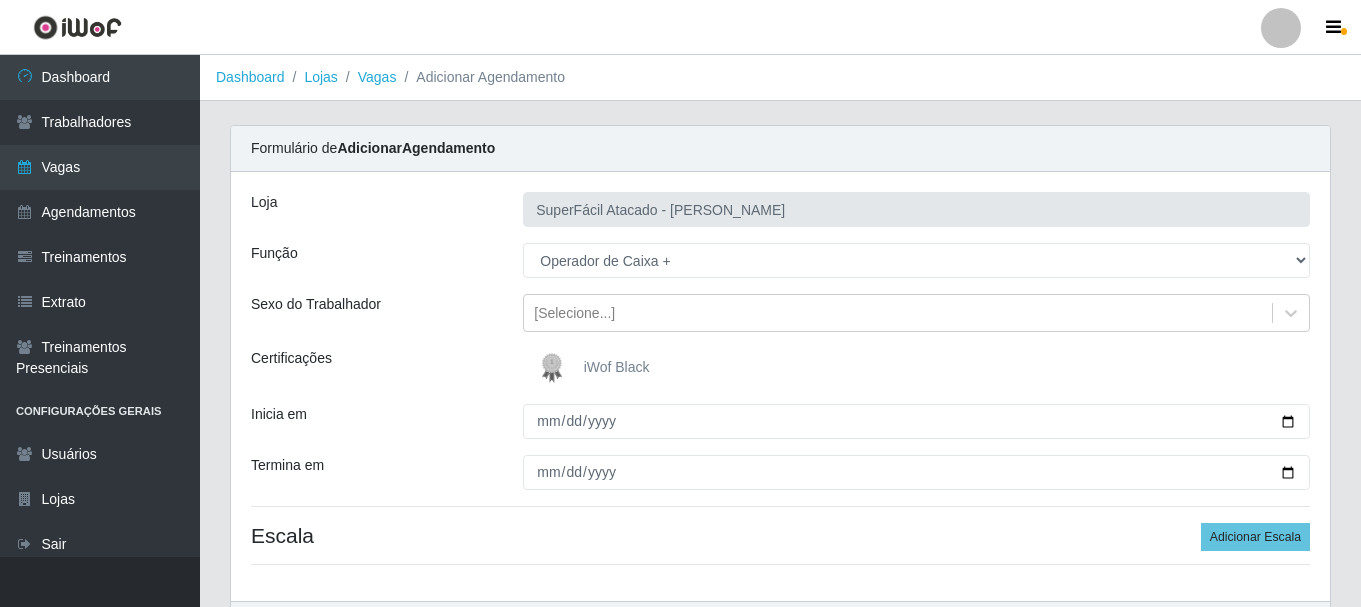 click on "iWof Black" at bounding box center [617, 367] 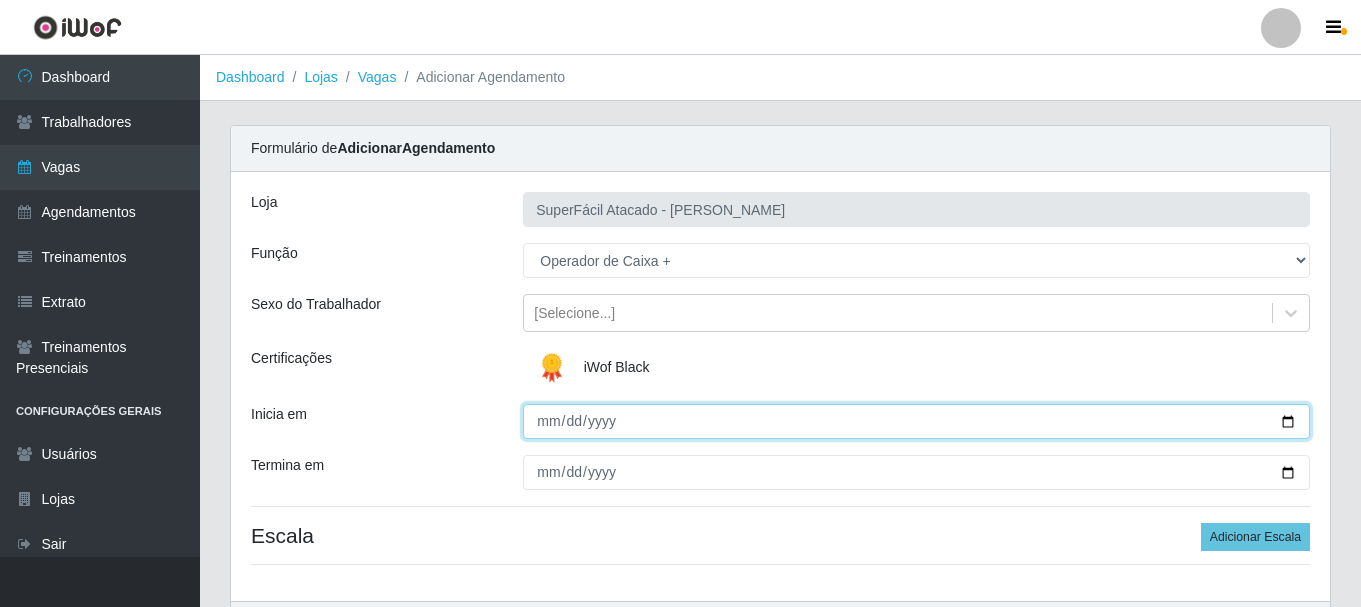 click on "Inicia em" at bounding box center (916, 421) 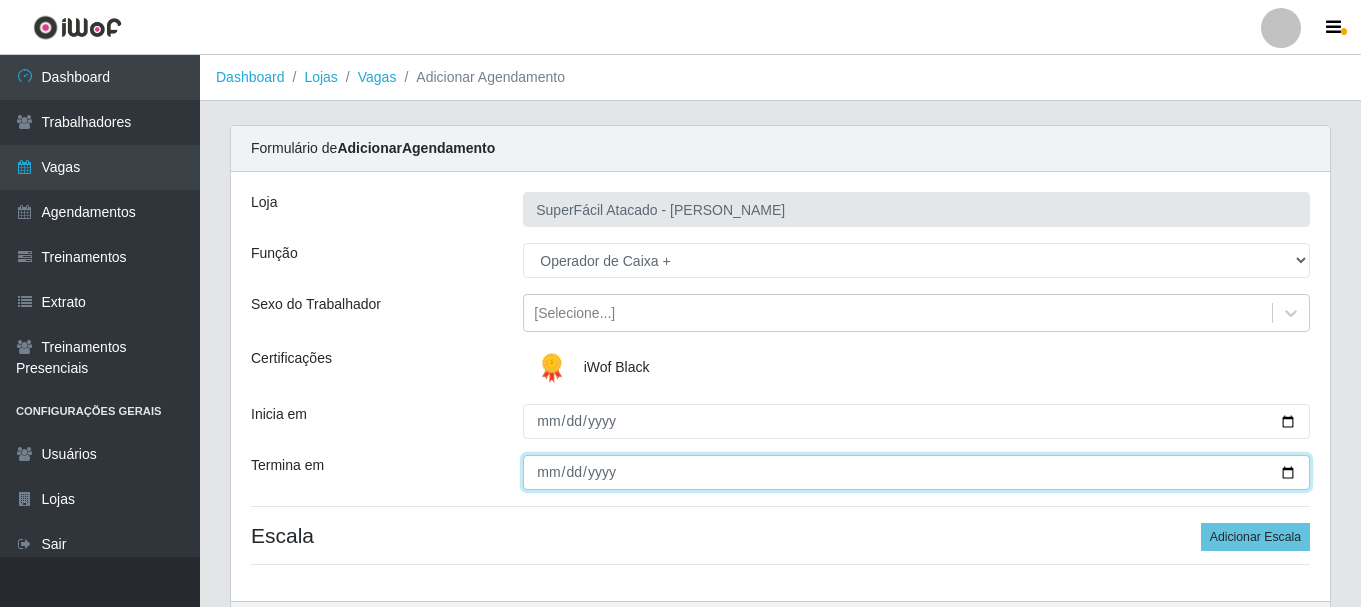 click on "Termina em" at bounding box center [916, 472] 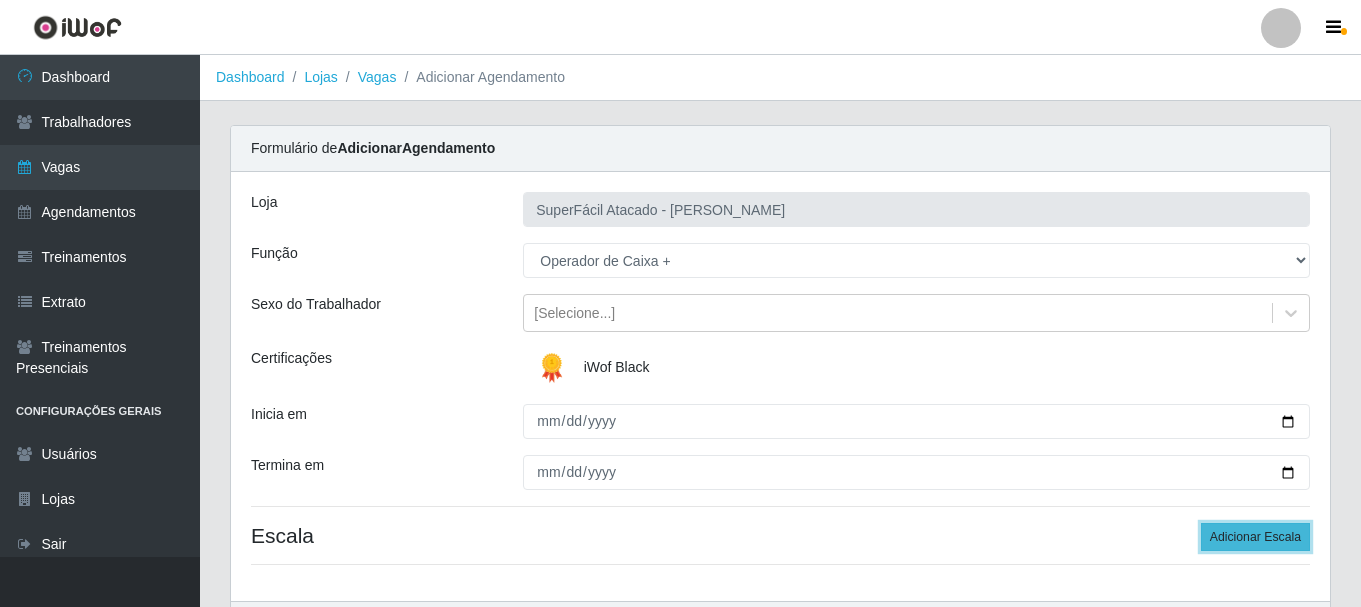 click on "Adicionar Escala" at bounding box center (1255, 537) 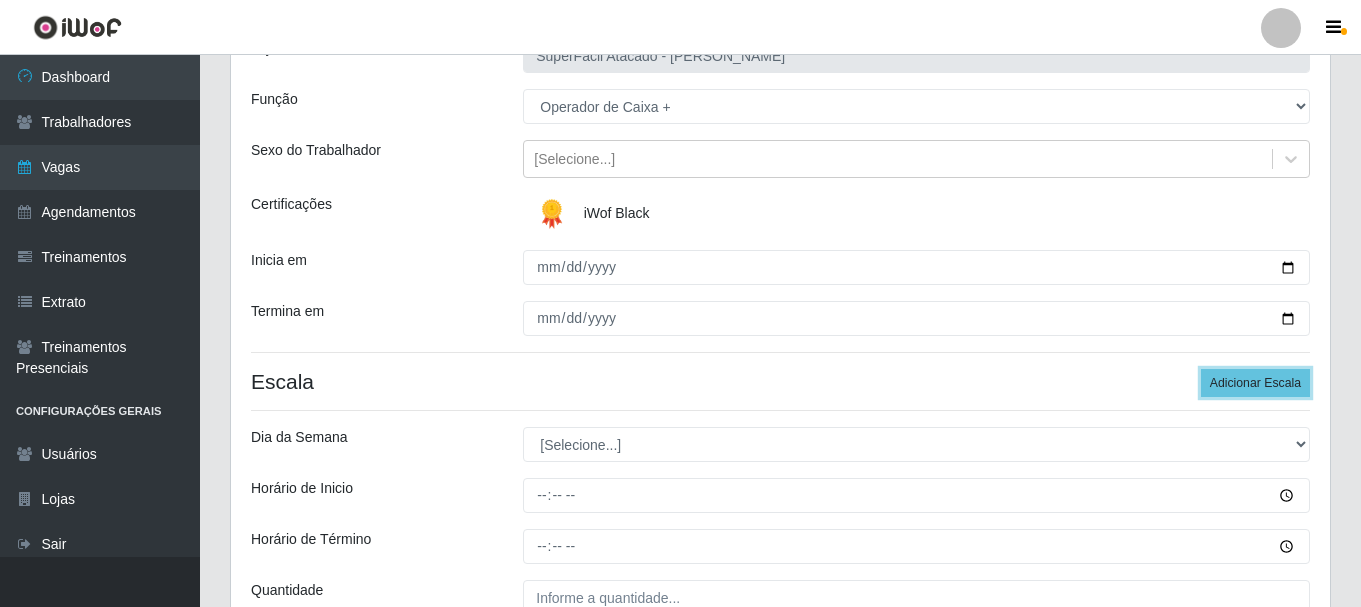 scroll, scrollTop: 200, scrollLeft: 0, axis: vertical 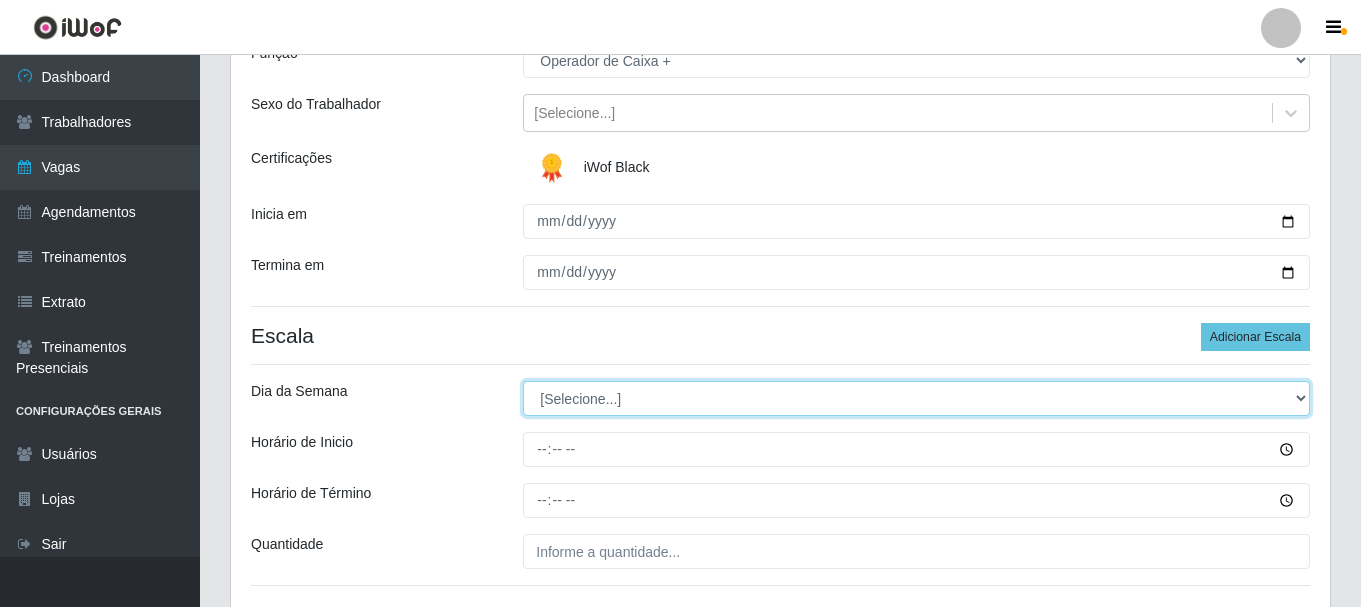 click on "[Selecione...] Segunda Terça Quarta Quinta Sexta Sábado Domingo" at bounding box center (916, 398) 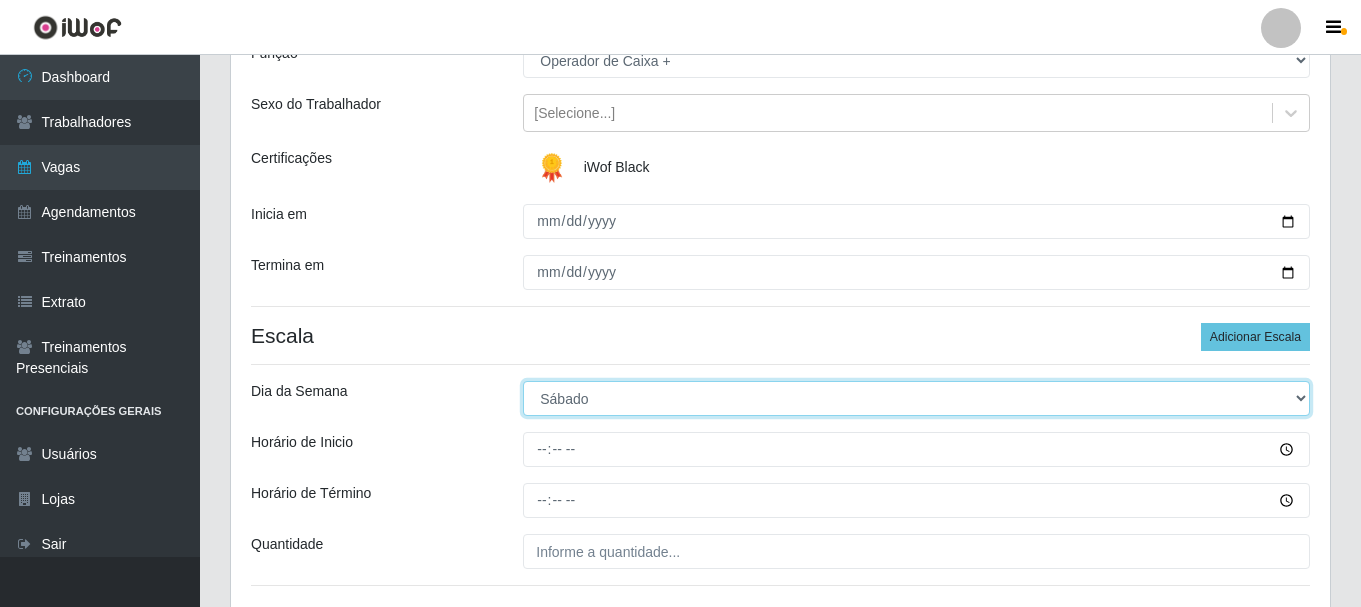 click on "[Selecione...] Segunda Terça Quarta Quinta Sexta Sábado Domingo" at bounding box center [916, 398] 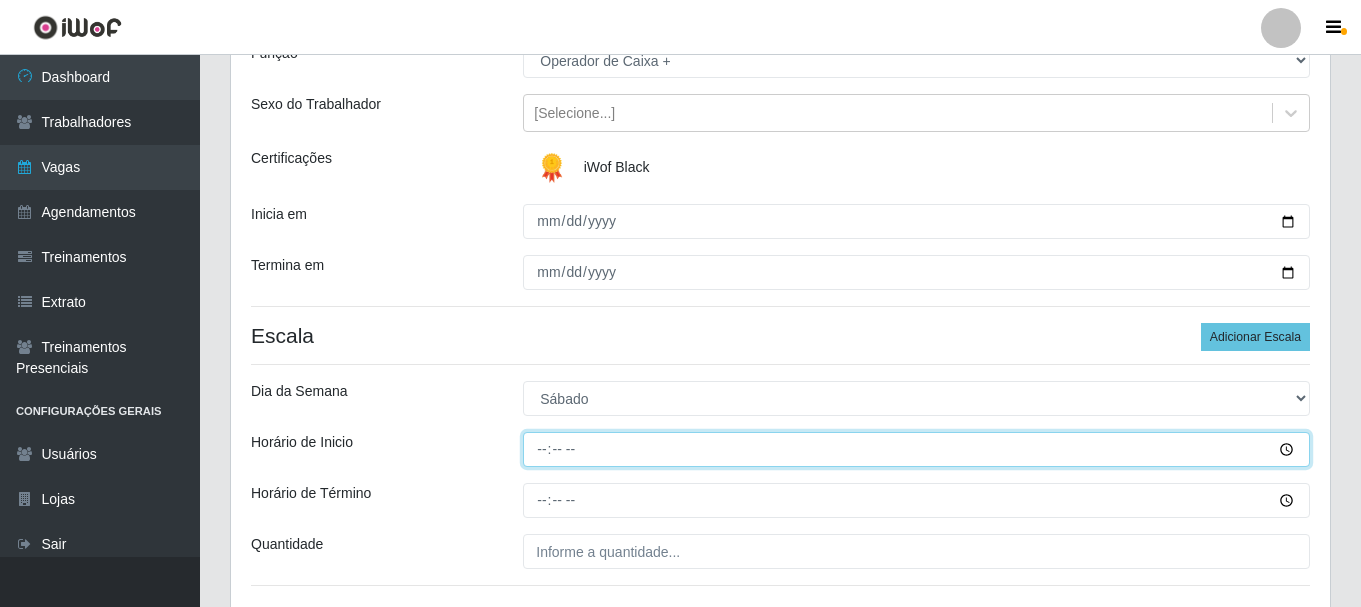 click on "Horário de Inicio" at bounding box center [916, 449] 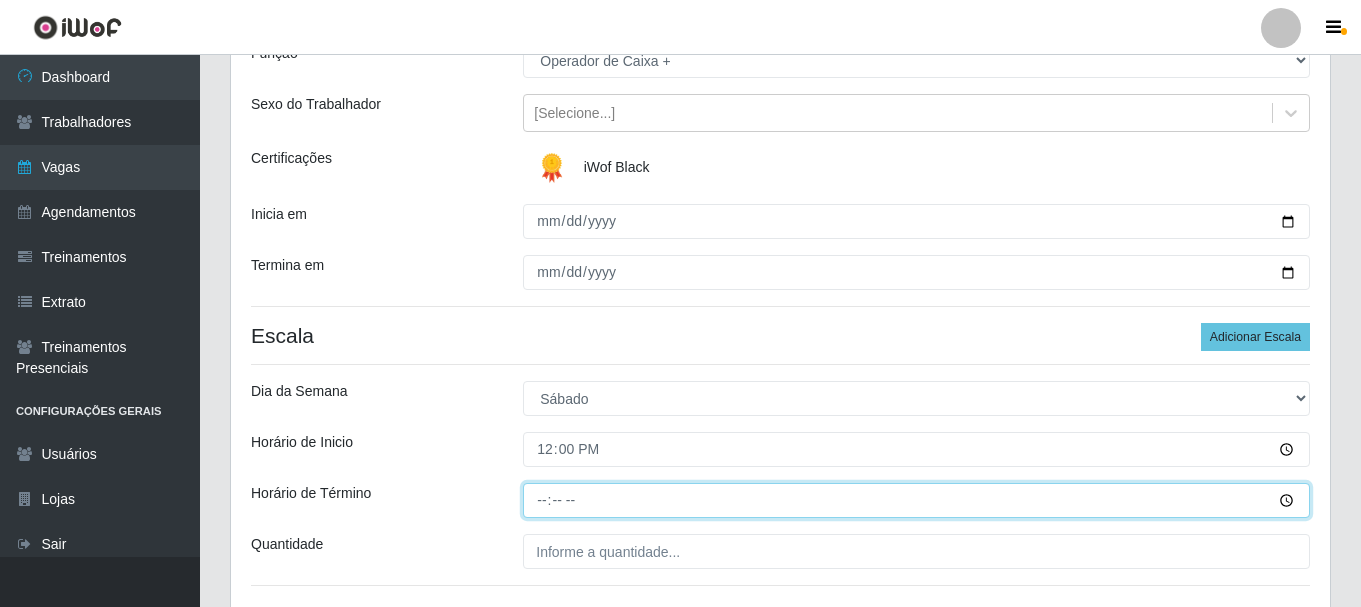 click on "Horário de Término" at bounding box center [916, 500] 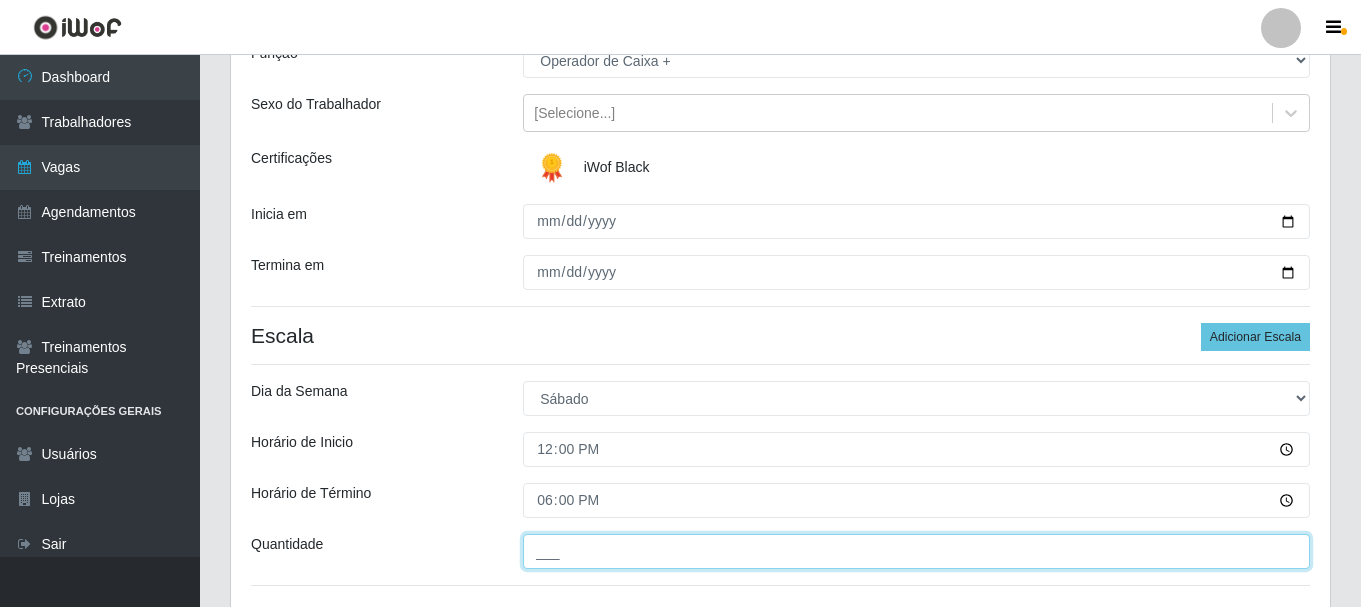 click on "___" at bounding box center [916, 551] 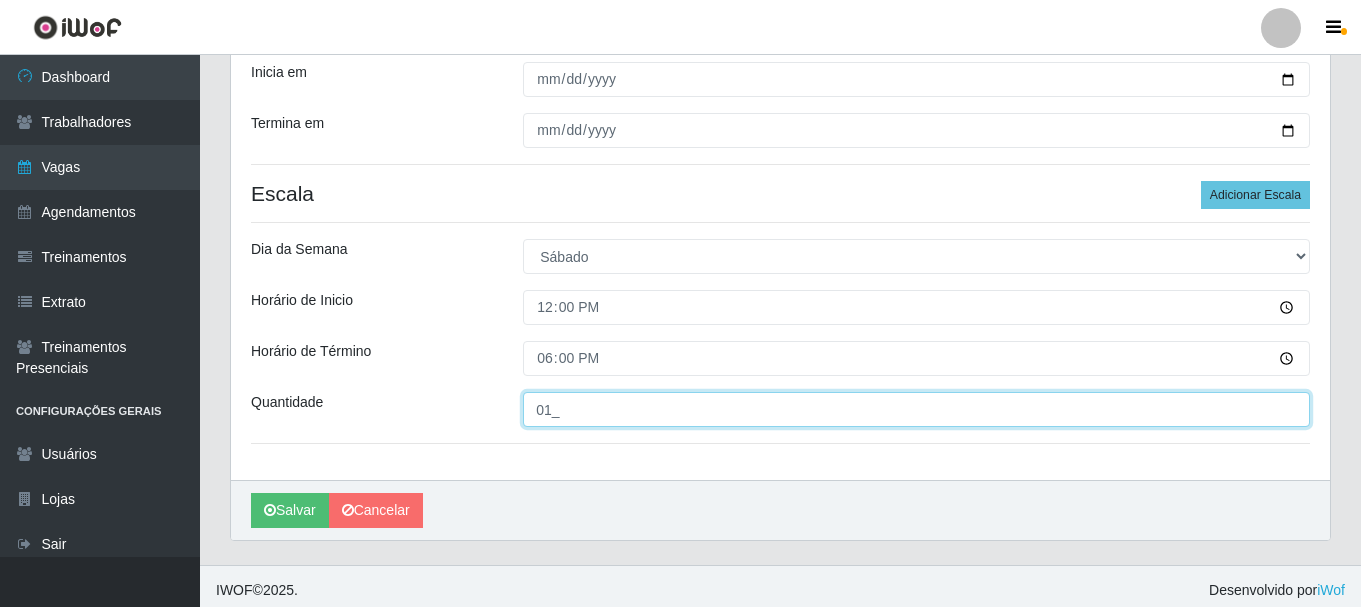 scroll, scrollTop: 350, scrollLeft: 0, axis: vertical 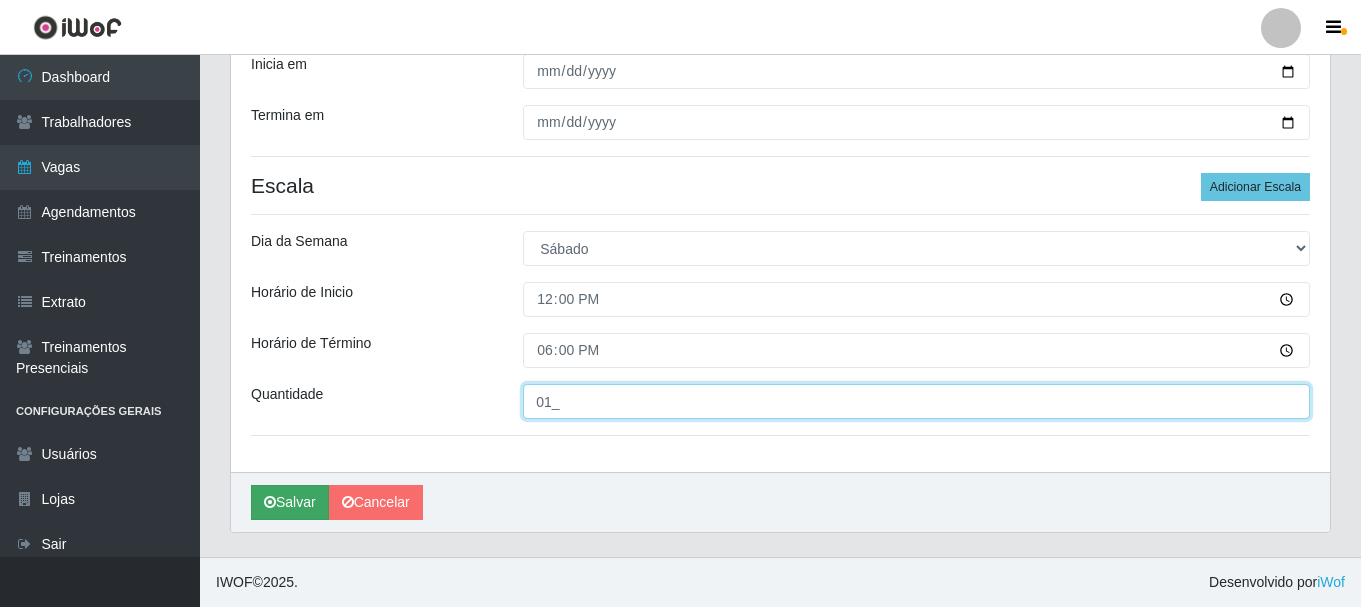 type on "01_" 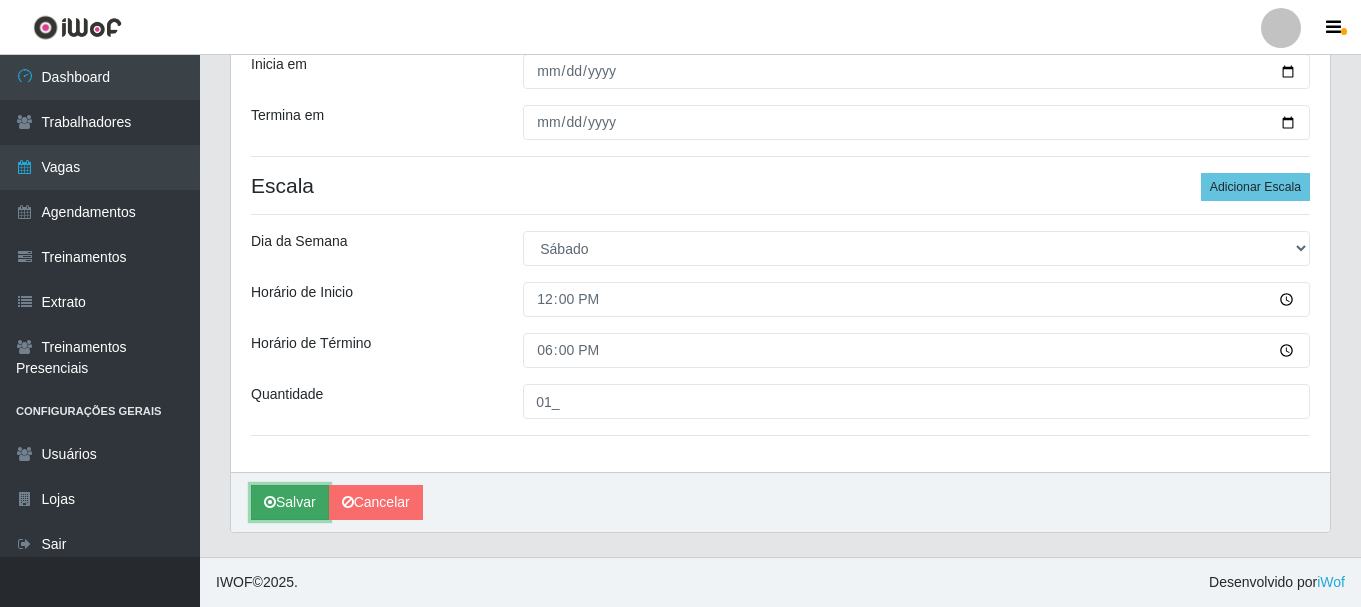 click on "Salvar" at bounding box center [290, 502] 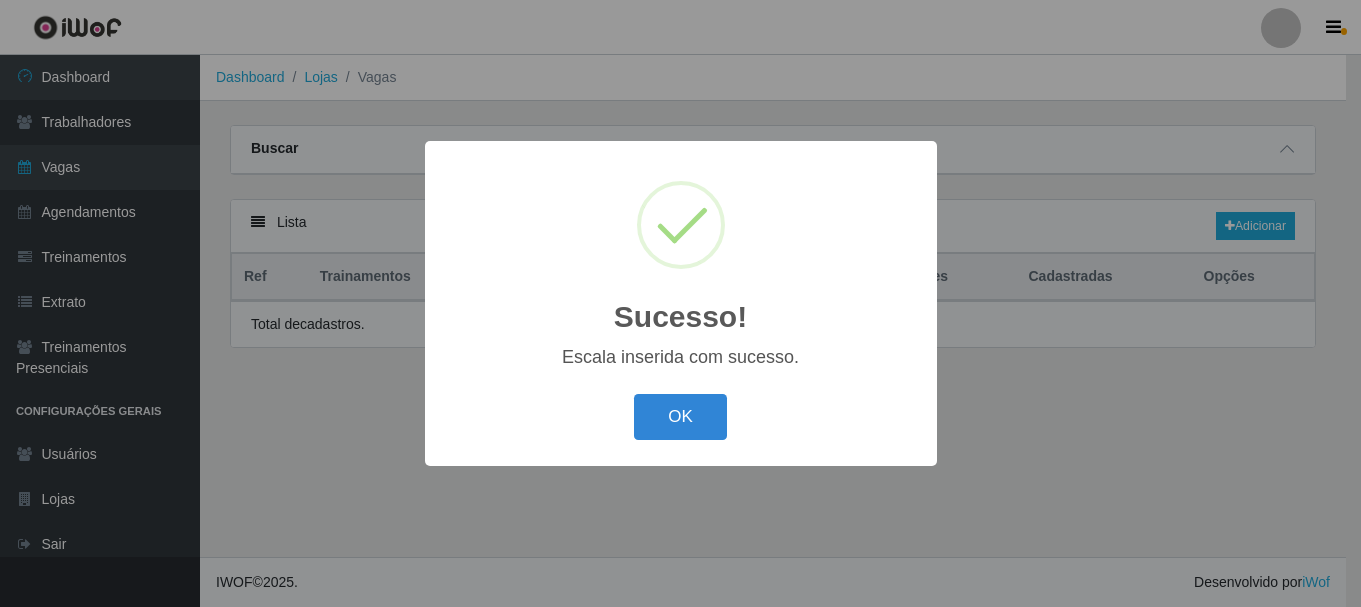 scroll, scrollTop: 0, scrollLeft: 0, axis: both 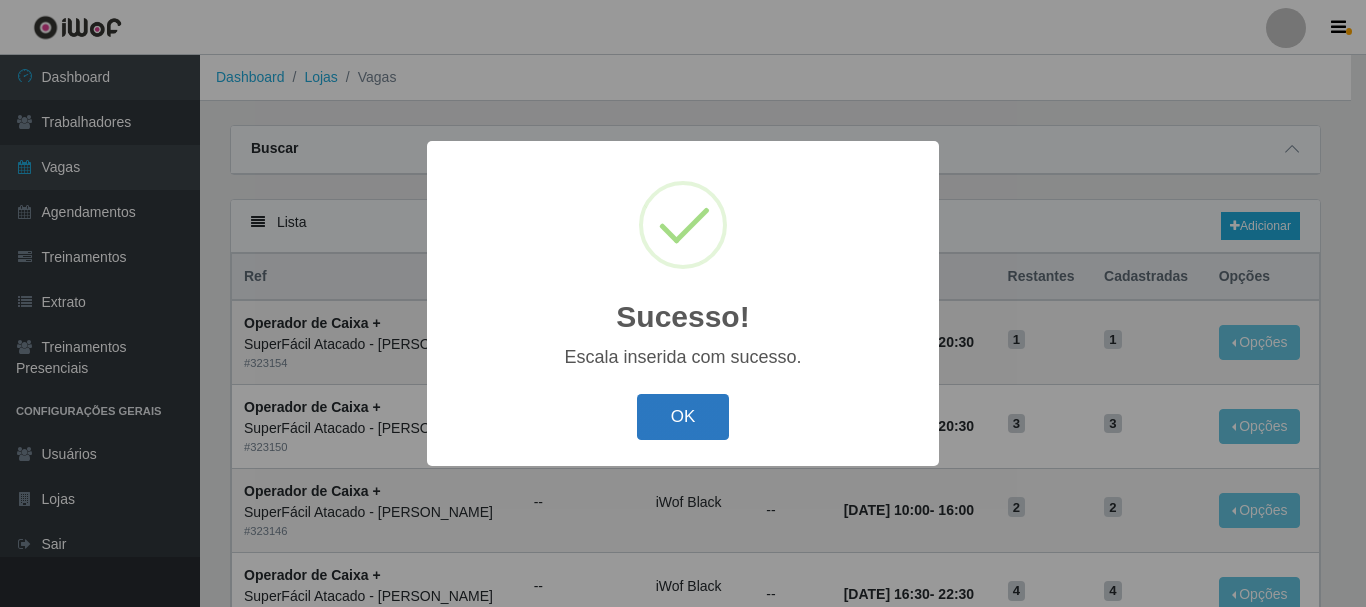 click on "OK" at bounding box center [683, 417] 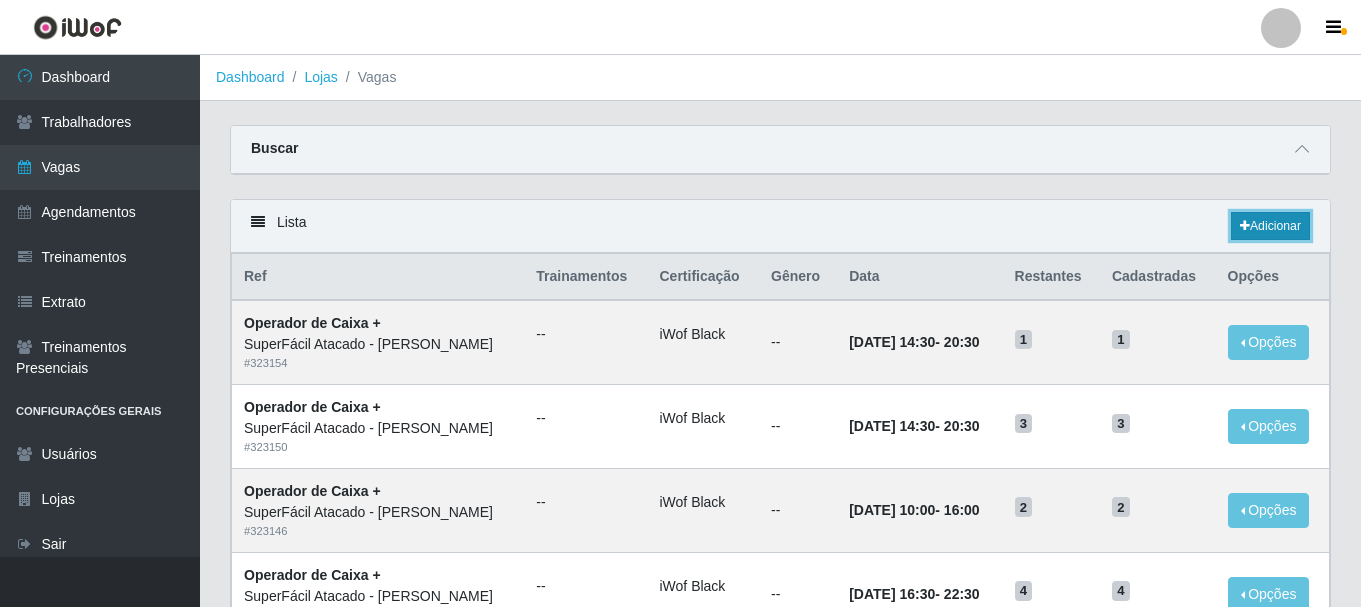 click on "Adicionar" at bounding box center (1270, 226) 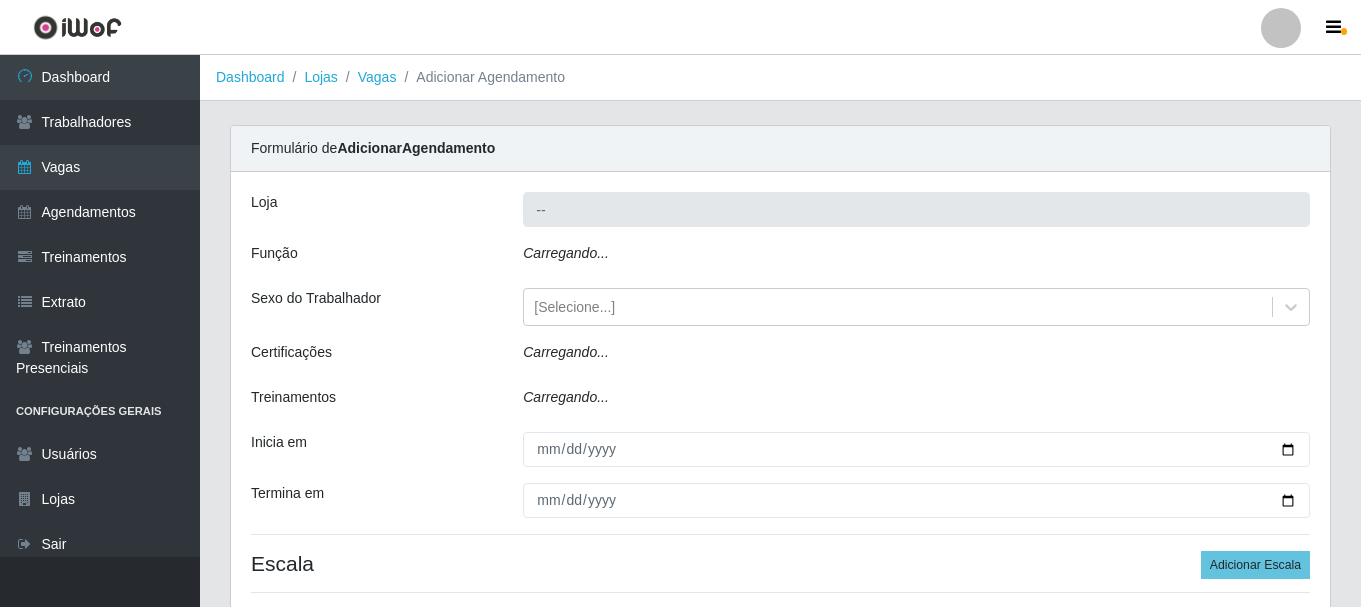 type on "SuperFácil Atacado - [PERSON_NAME]" 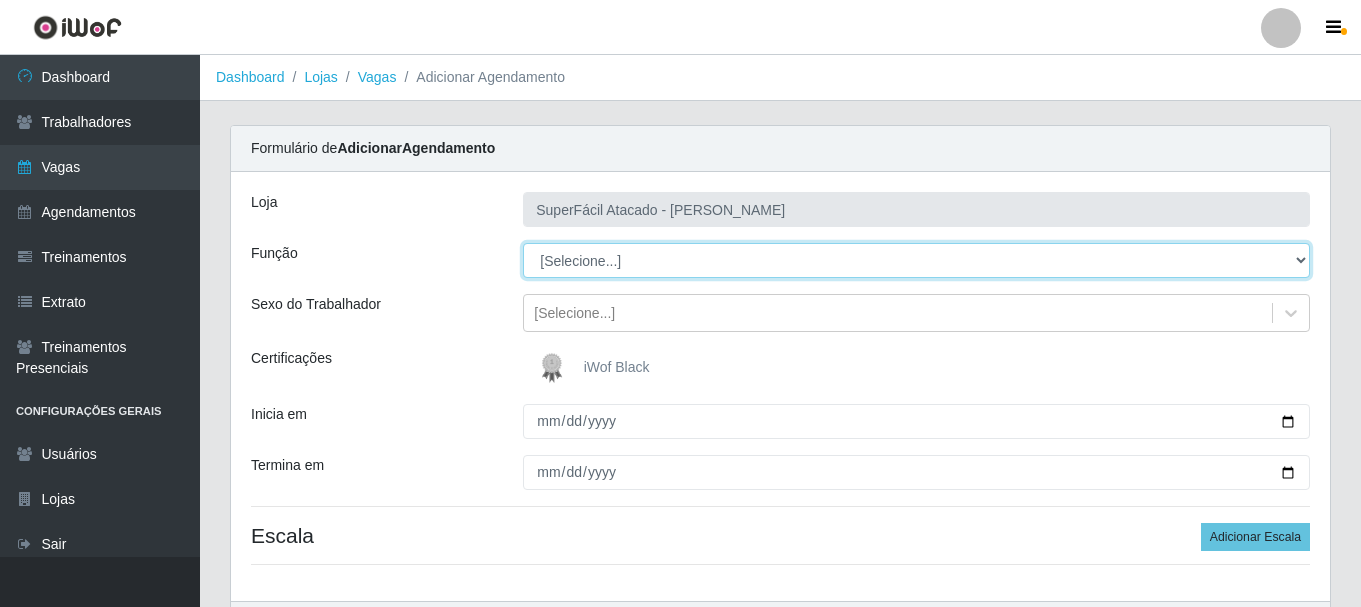 click on "[Selecione...] Embalador Embalador + Embalador ++ Operador de Caixa Operador de Caixa + Operador de Caixa ++ Repositor  Repositor + Repositor ++ Repositor de Frios Repositor de Frios + Repositor de Frios ++ Repositor de Hortifruti Repositor de Hortifruti + Repositor de Hortifruti ++" at bounding box center (916, 260) 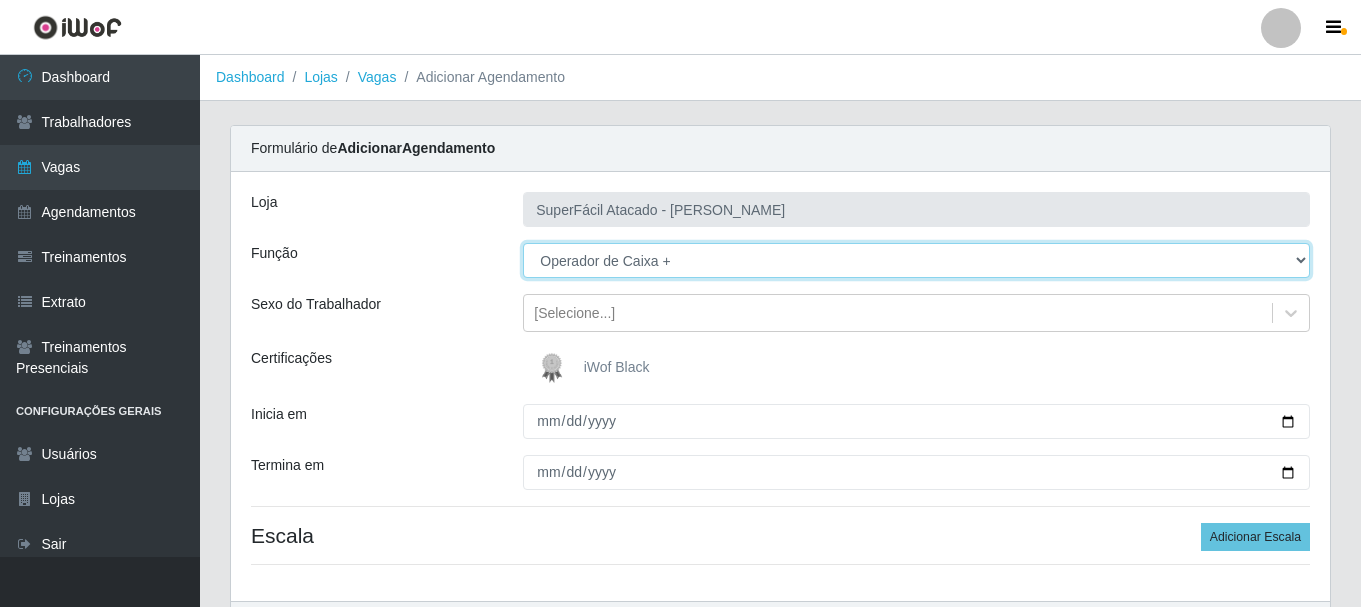 click on "[Selecione...] Embalador Embalador + Embalador ++ Operador de Caixa Operador de Caixa + Operador de Caixa ++ Repositor  Repositor + Repositor ++ Repositor de Frios Repositor de Frios + Repositor de Frios ++ Repositor de Hortifruti Repositor de Hortifruti + Repositor de Hortifruti ++" at bounding box center (916, 260) 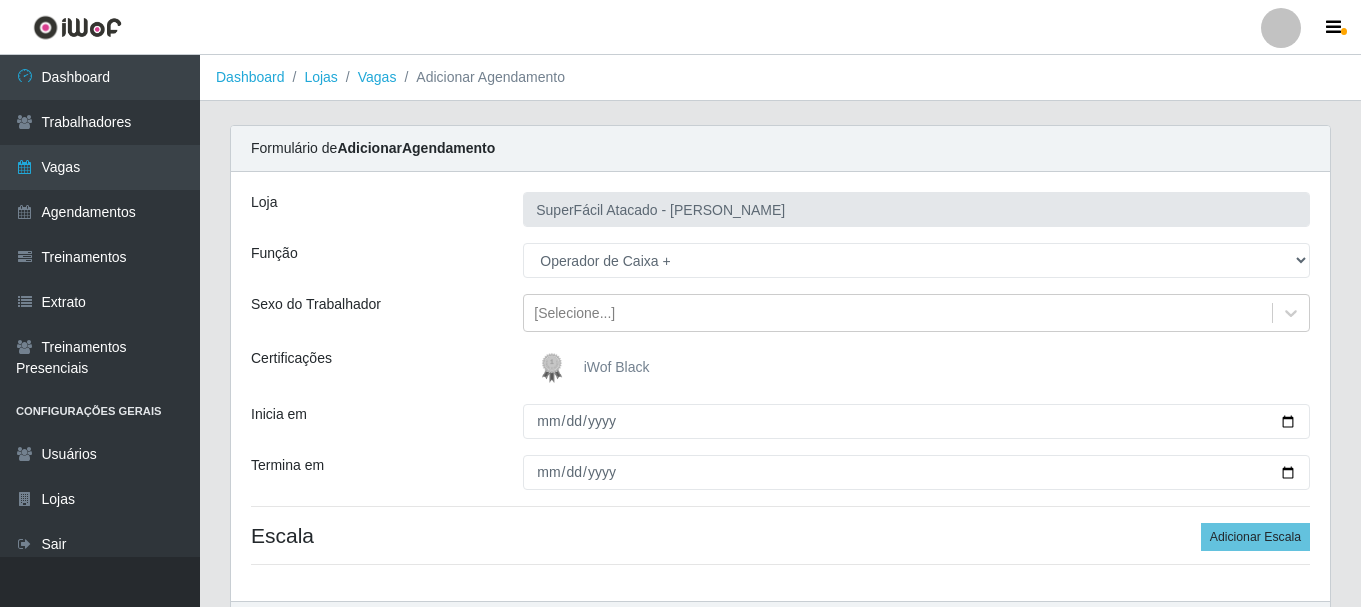 click on "iWof Black" at bounding box center (617, 367) 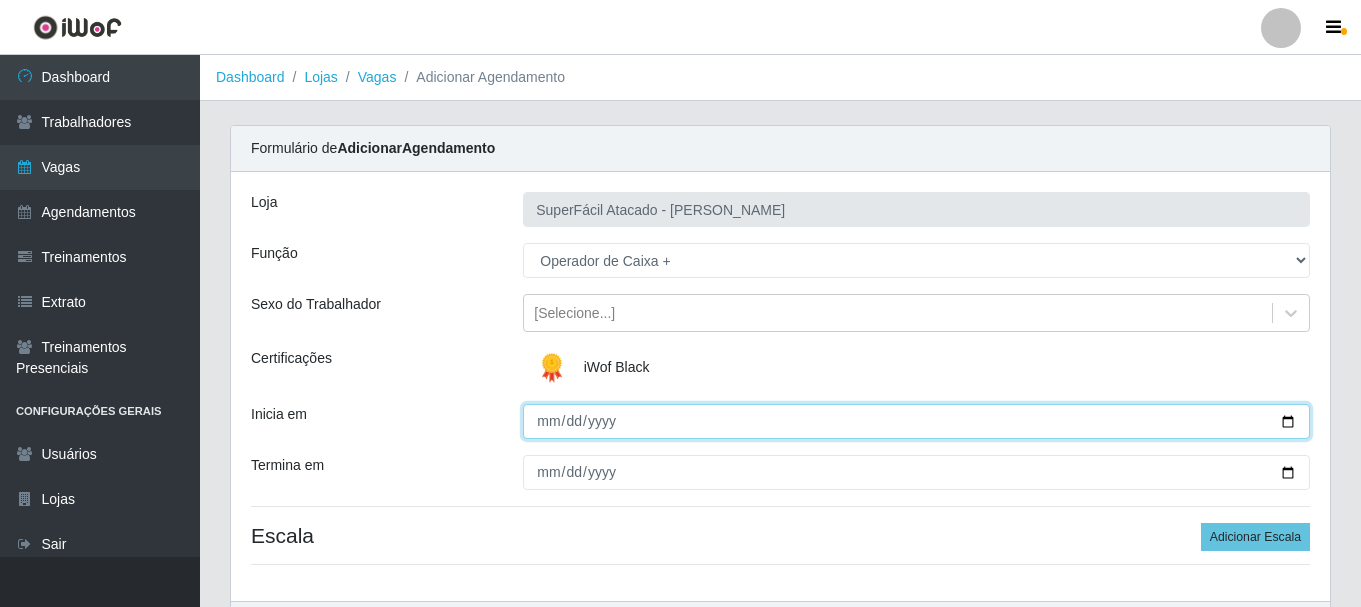 click on "Inicia em" at bounding box center [916, 421] 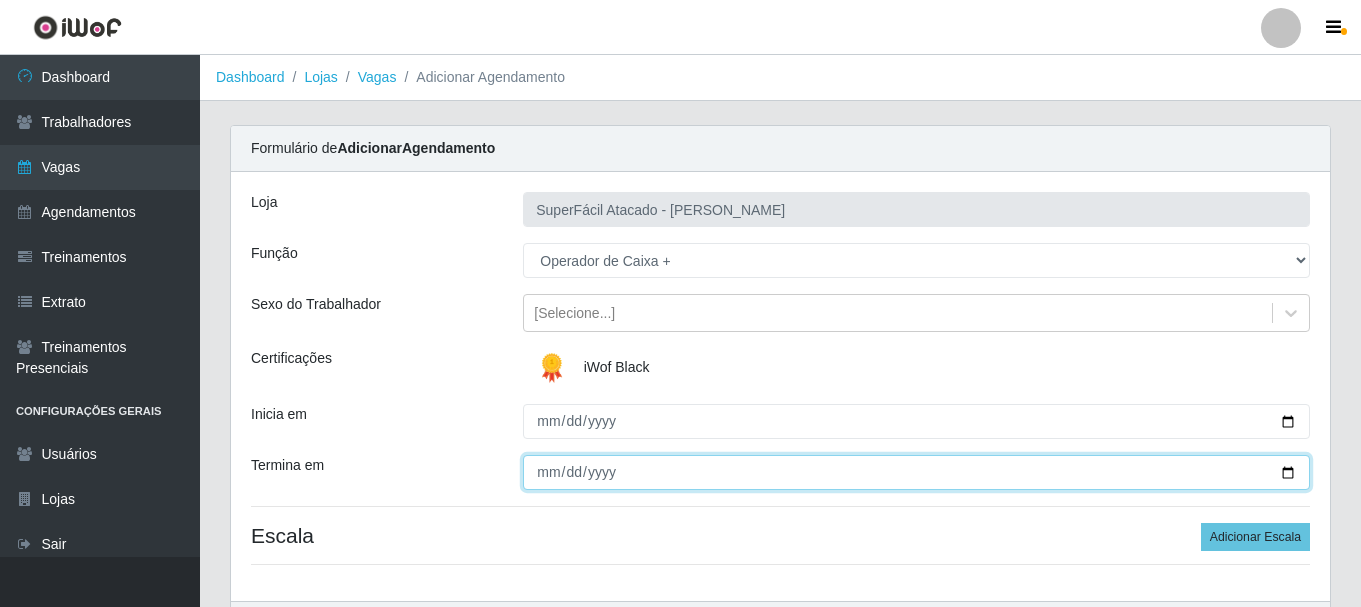 click on "Termina em" at bounding box center [916, 472] 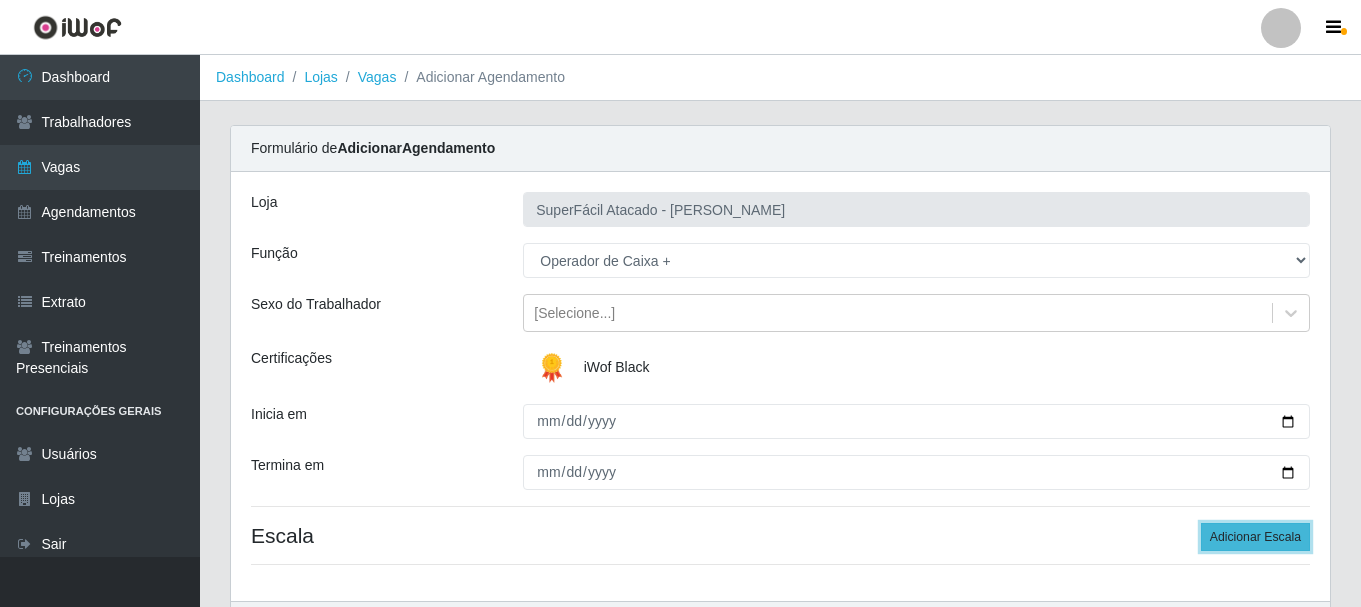click on "Adicionar Escala" at bounding box center [1255, 537] 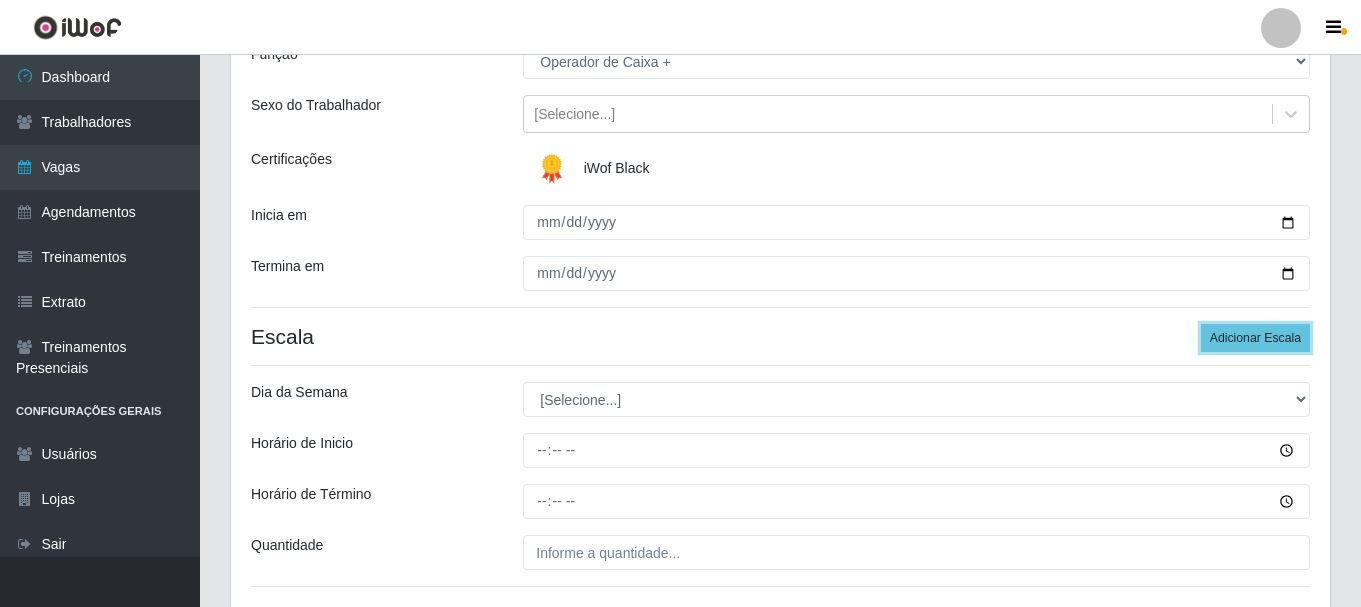 scroll, scrollTop: 200, scrollLeft: 0, axis: vertical 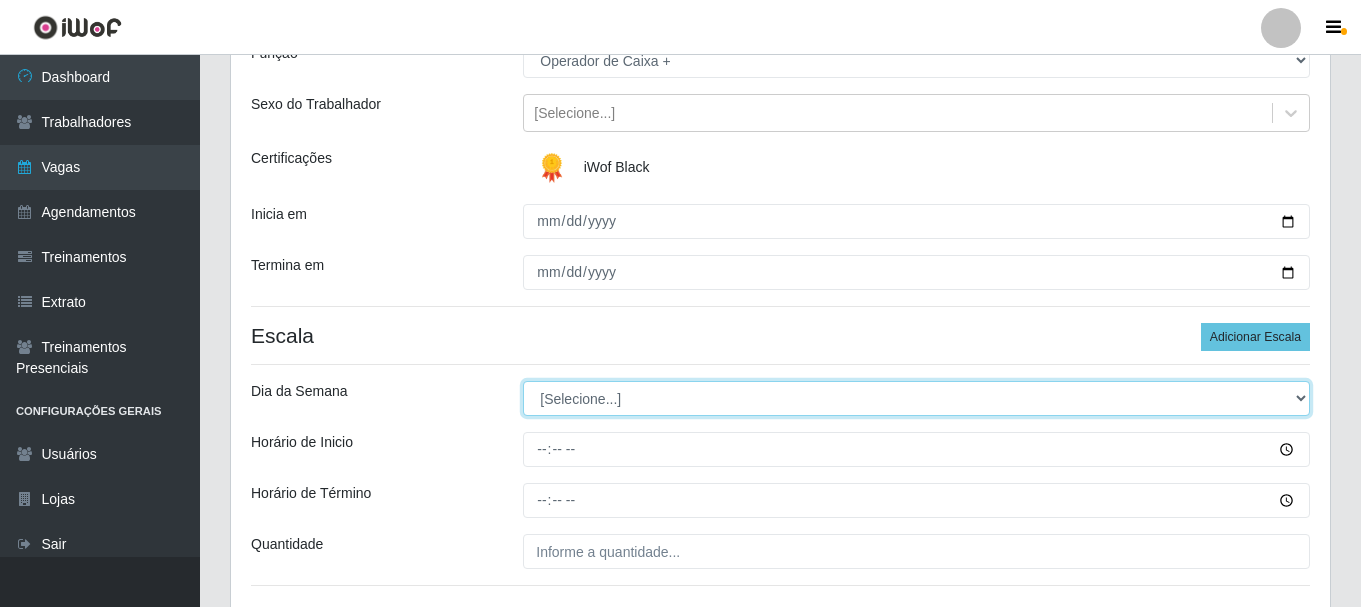 click on "[Selecione...] Segunda Terça Quarta Quinta Sexta Sábado Domingo" at bounding box center [916, 398] 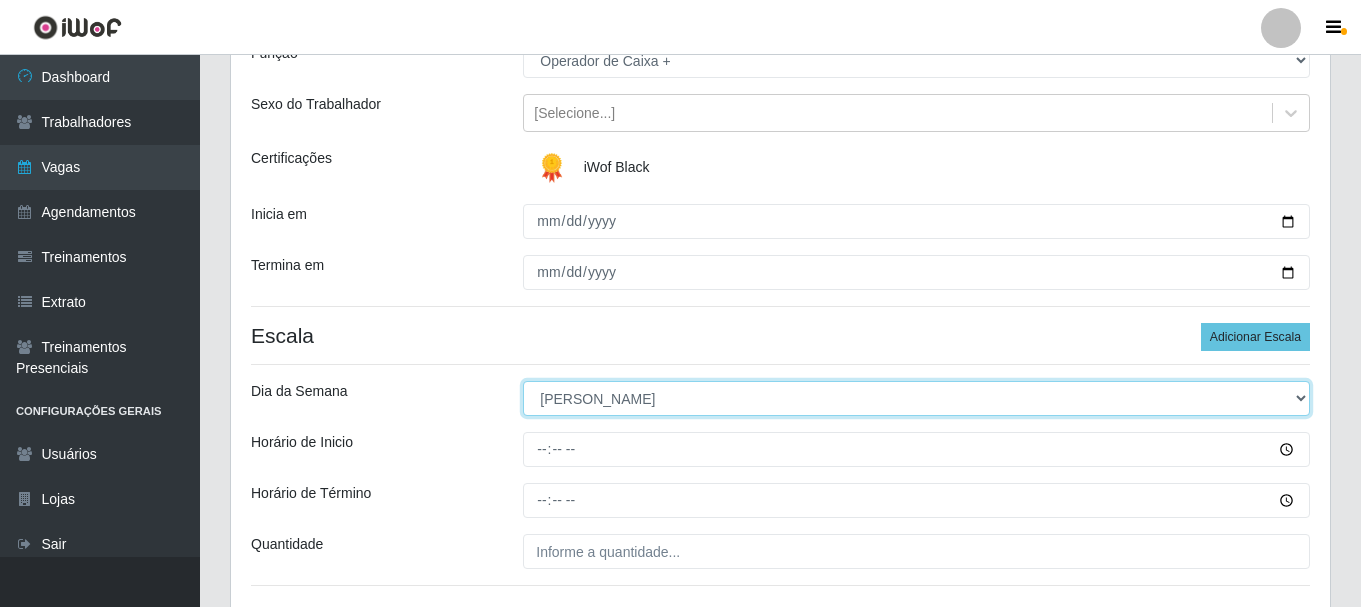 click on "[Selecione...] Segunda Terça Quarta Quinta Sexta Sábado Domingo" at bounding box center (916, 398) 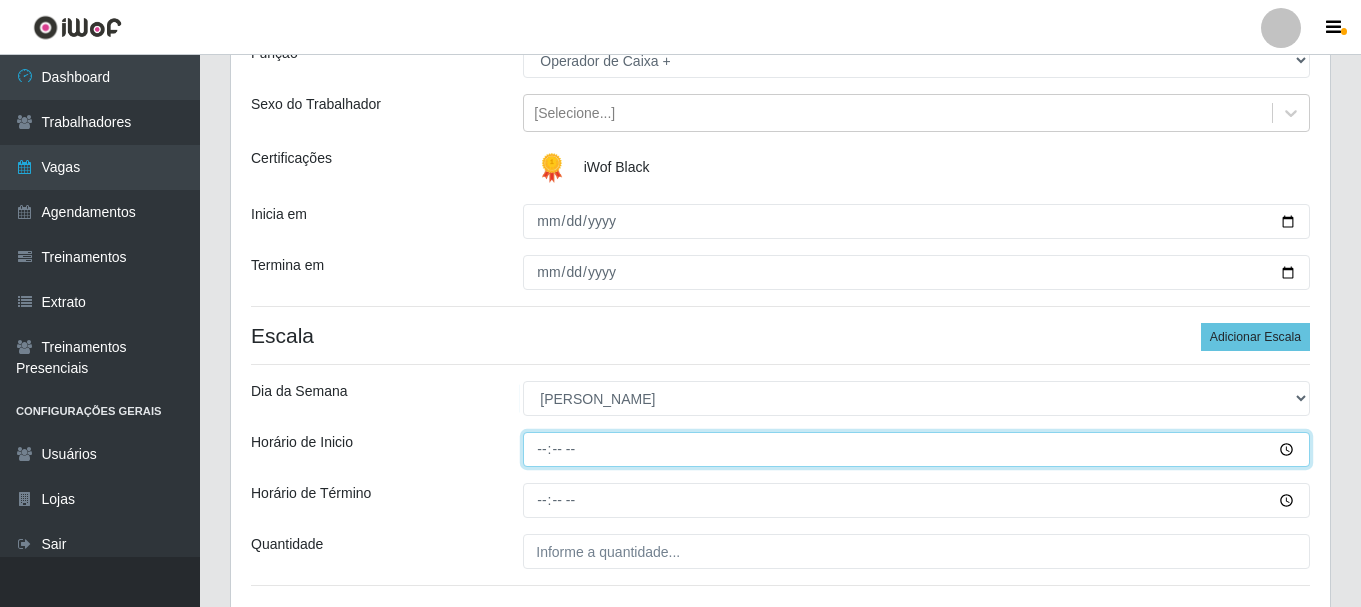 click on "Horário de Inicio" at bounding box center [916, 449] 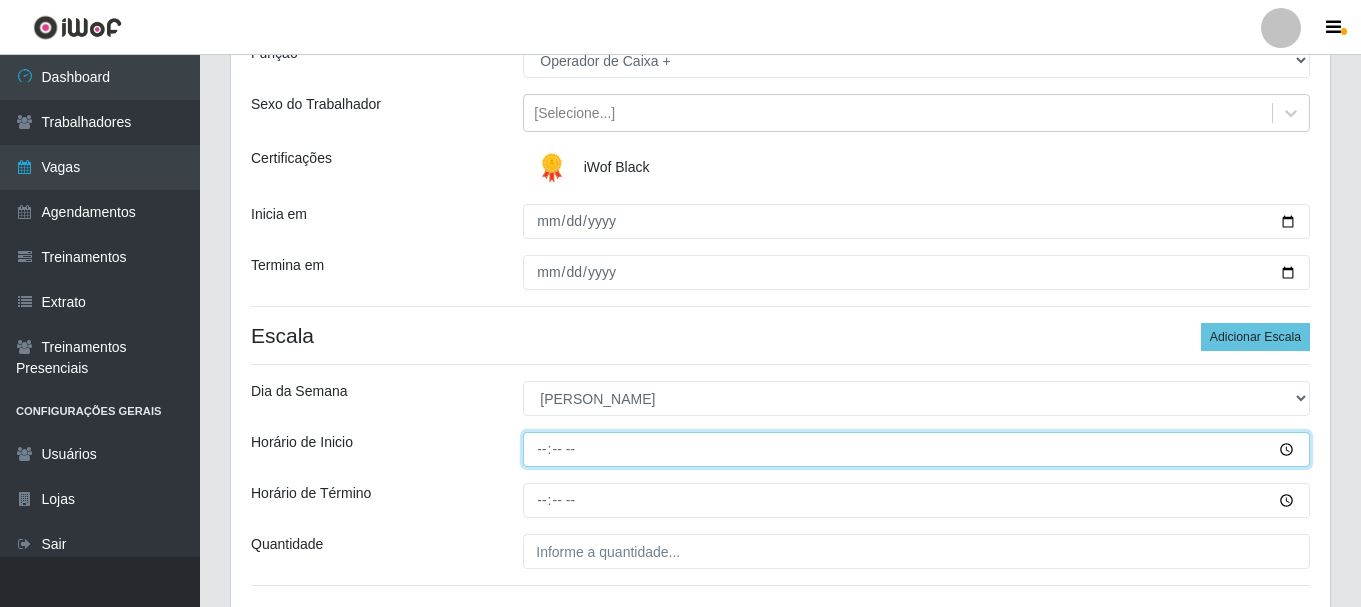 type on "08:00" 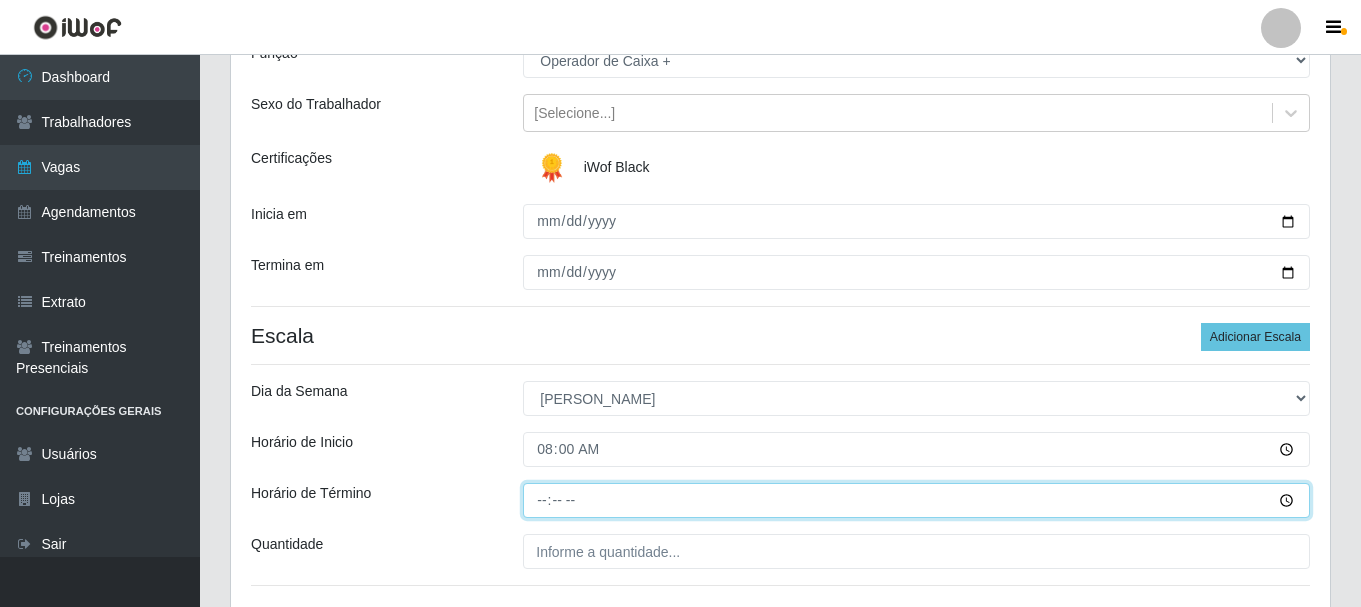 click on "Horário de Término" at bounding box center [916, 500] 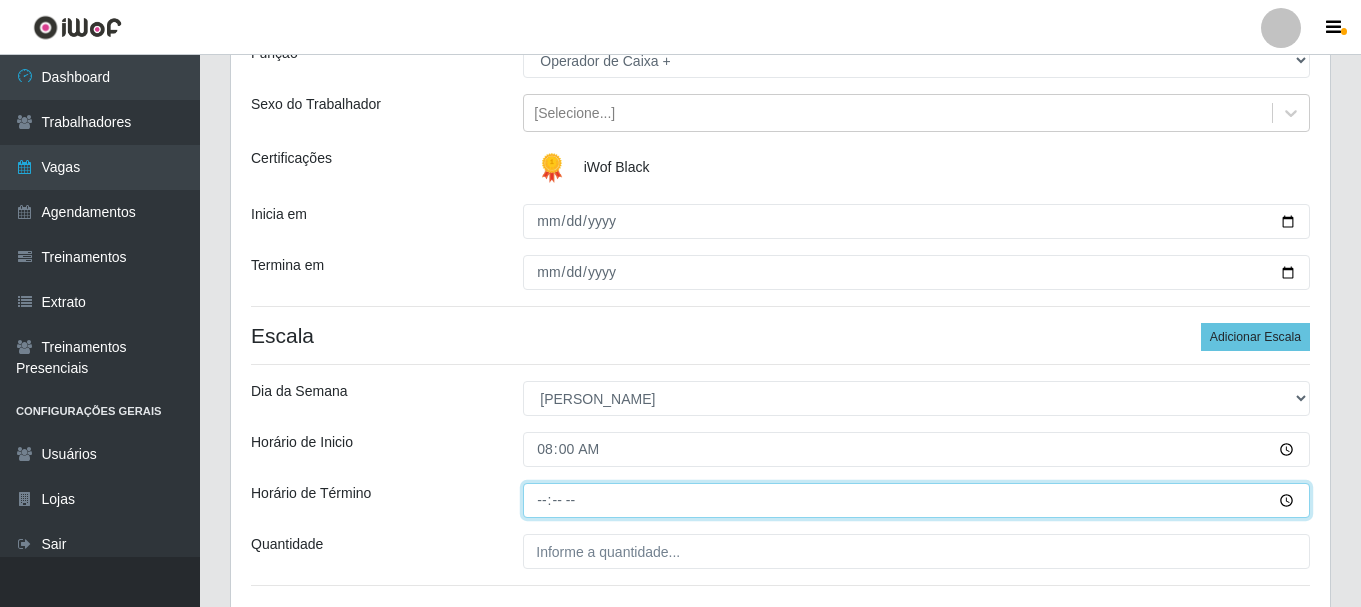 type on "14:00" 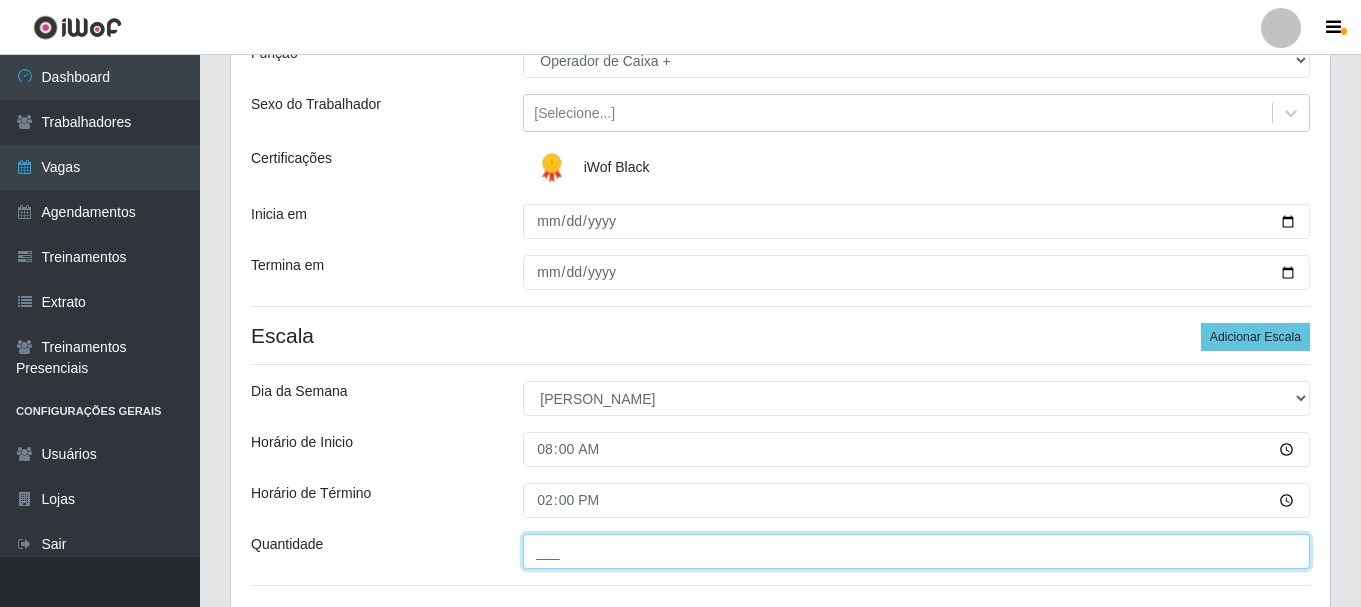 click on "___" at bounding box center (916, 551) 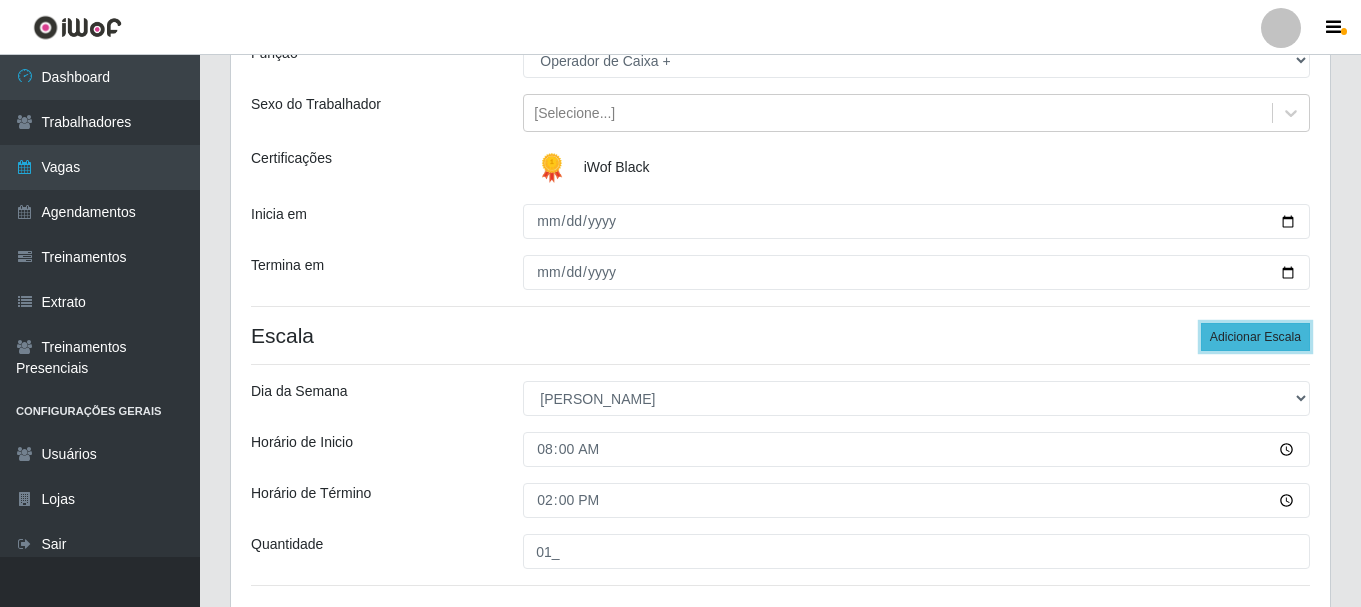 drag, startPoint x: 1224, startPoint y: 340, endPoint x: 1142, endPoint y: 344, distance: 82.0975 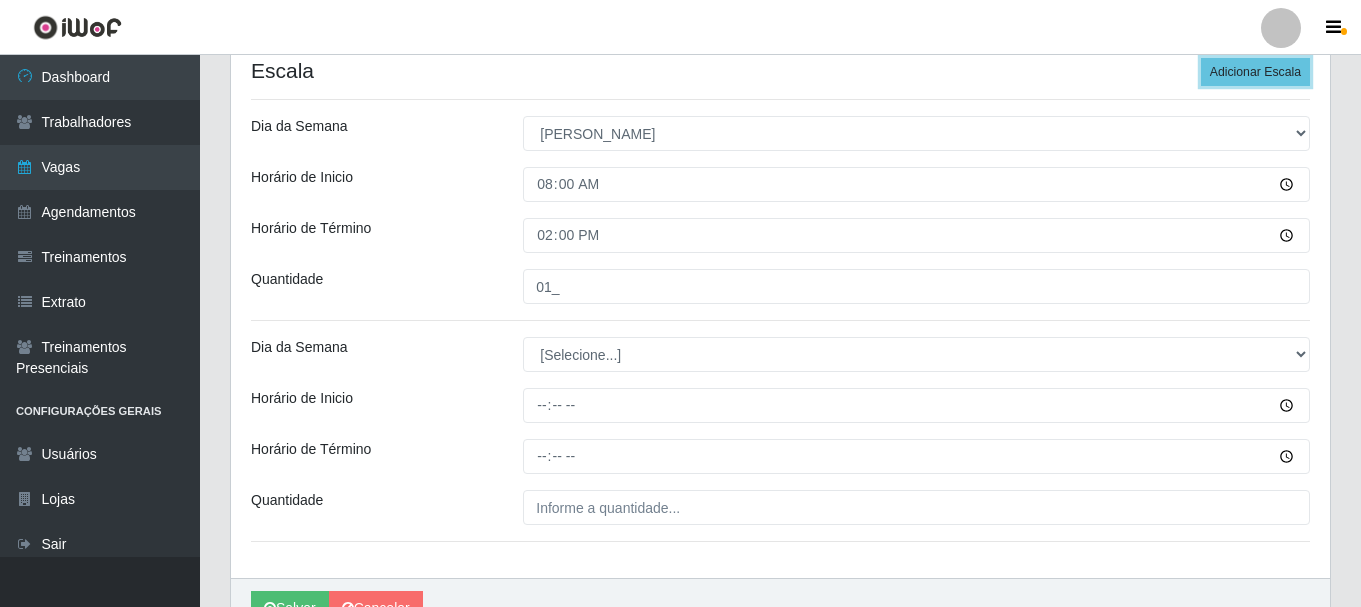 scroll, scrollTop: 500, scrollLeft: 0, axis: vertical 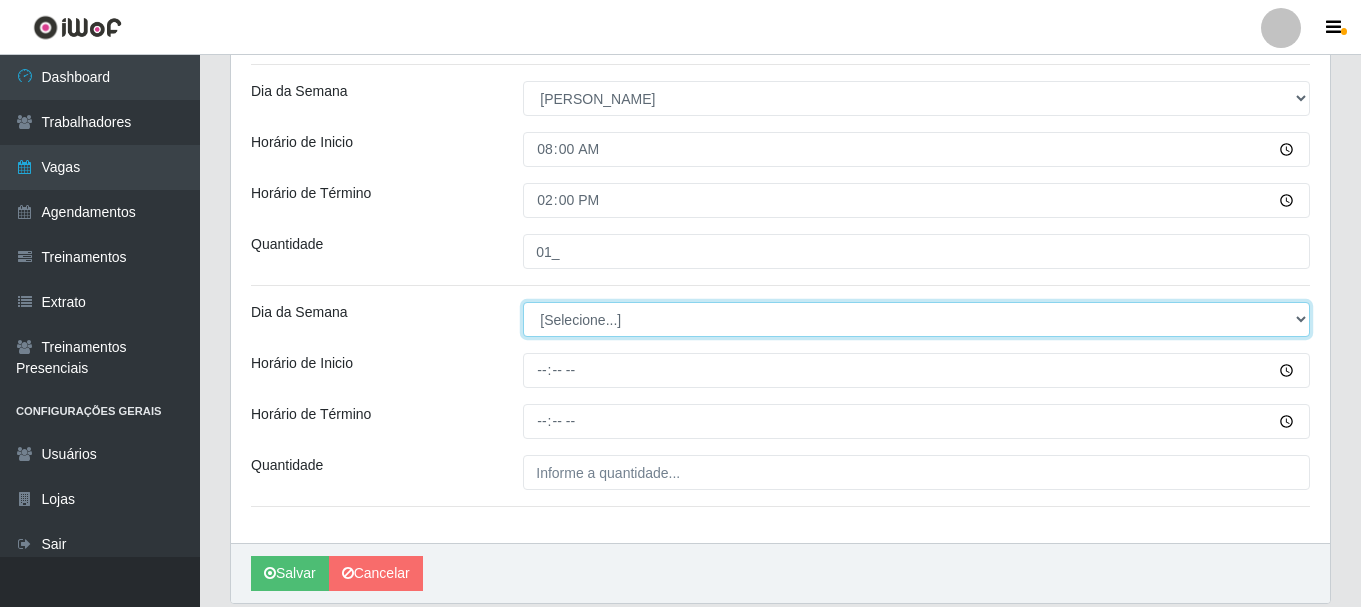 click on "[Selecione...] Segunda Terça Quarta Quinta Sexta Sábado Domingo" at bounding box center (916, 319) 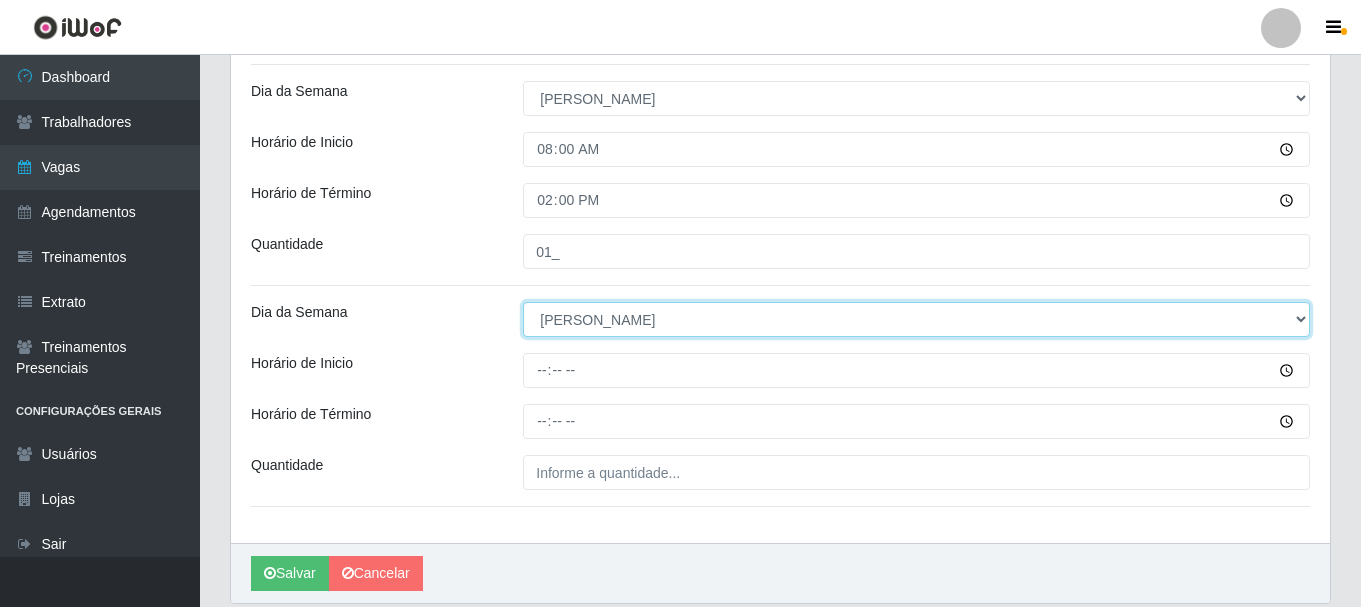click on "[Selecione...] Segunda Terça Quarta Quinta Sexta Sábado Domingo" at bounding box center [916, 319] 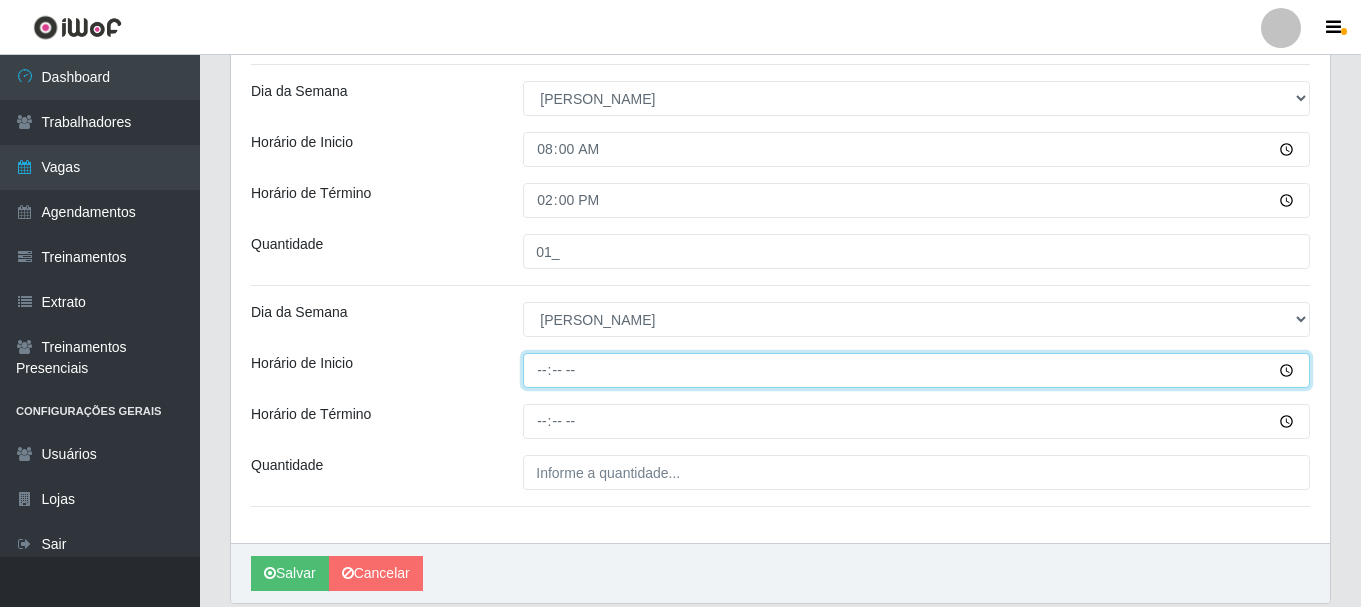 click on "Horário de Inicio" at bounding box center (916, 370) 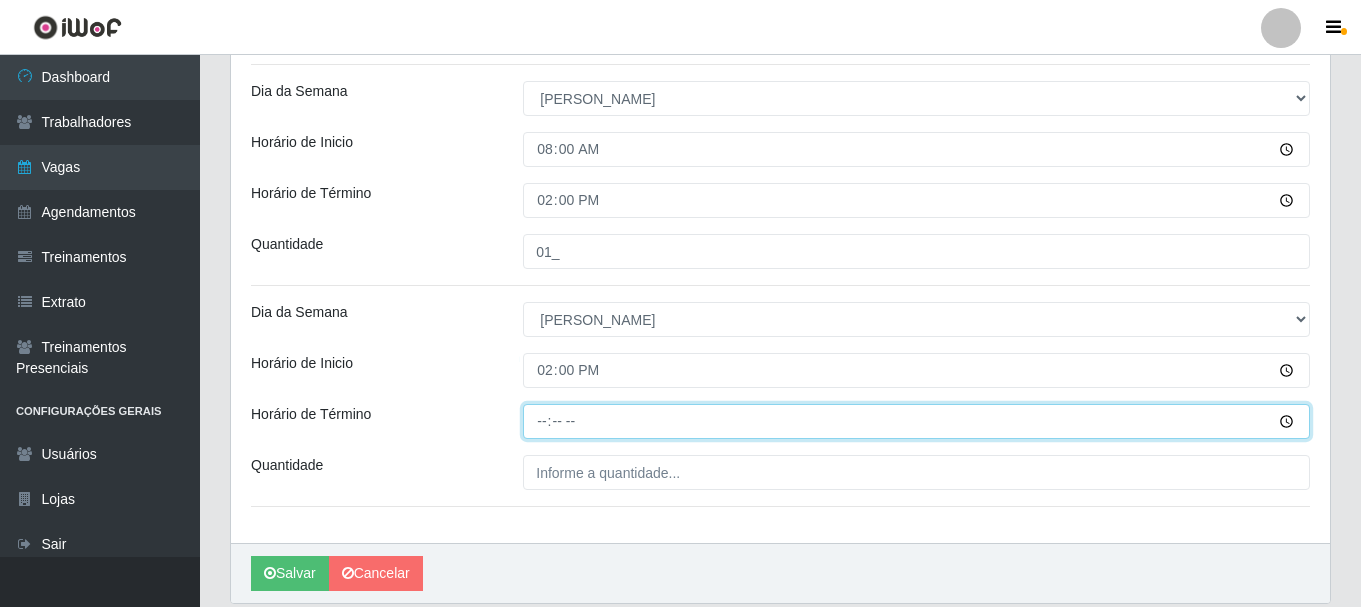 click on "Horário de Término" at bounding box center (916, 421) 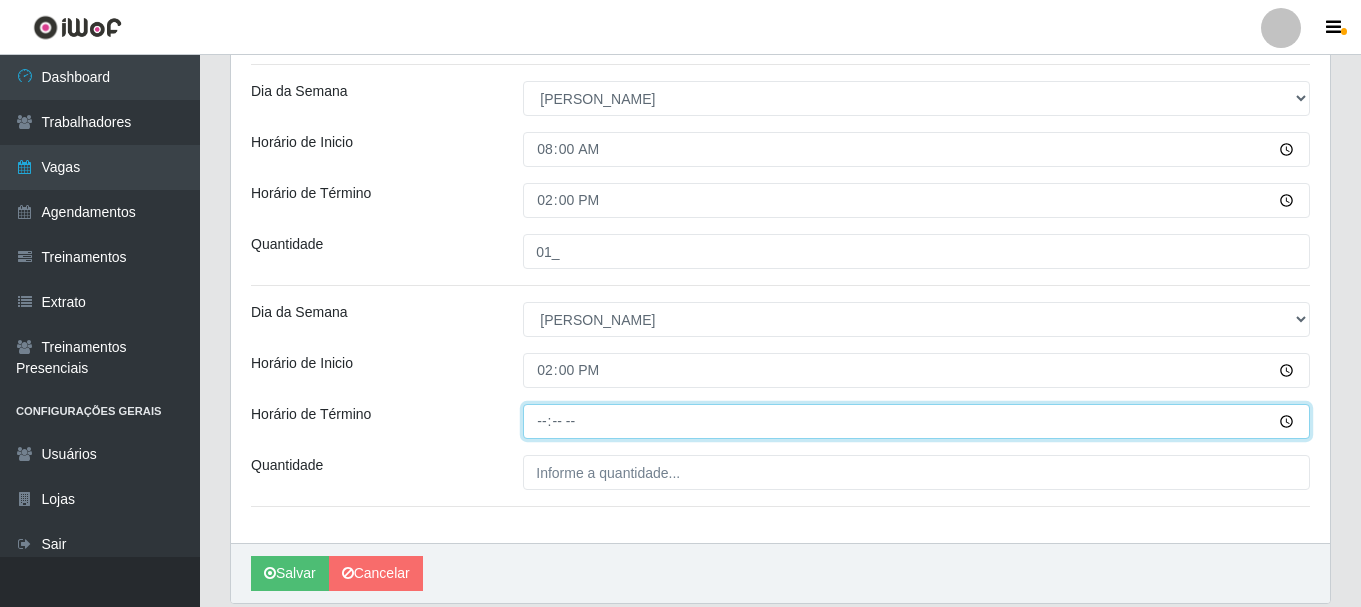 type on "20:00" 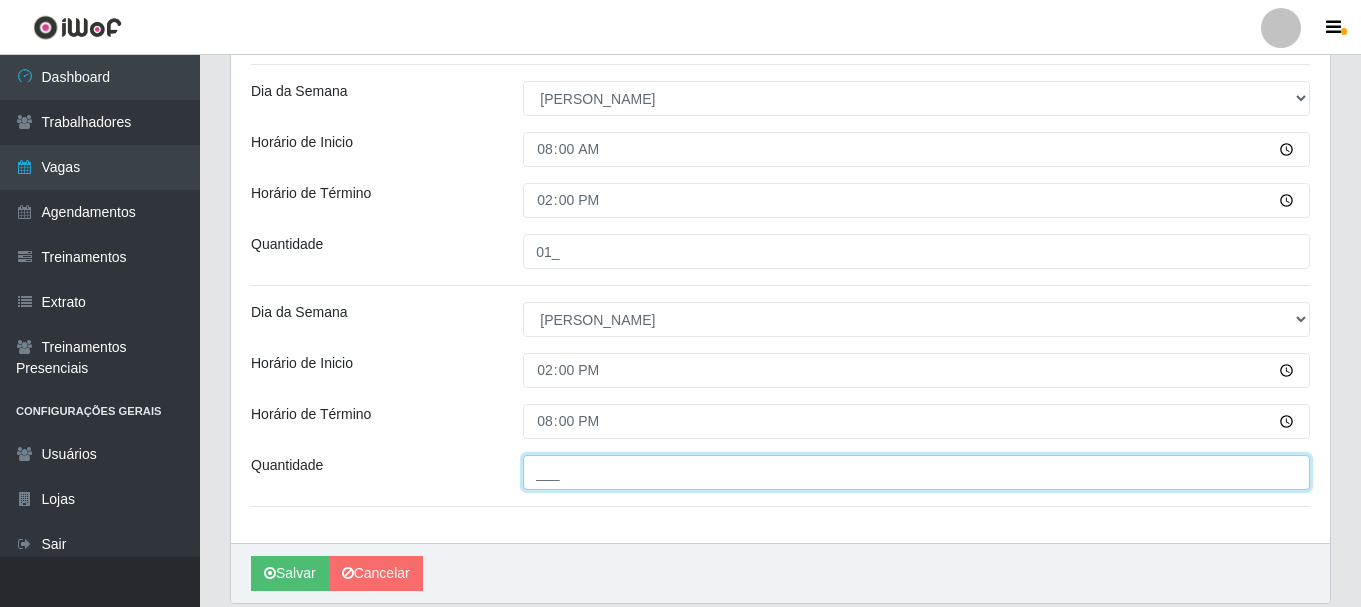 click on "___" at bounding box center [916, 472] 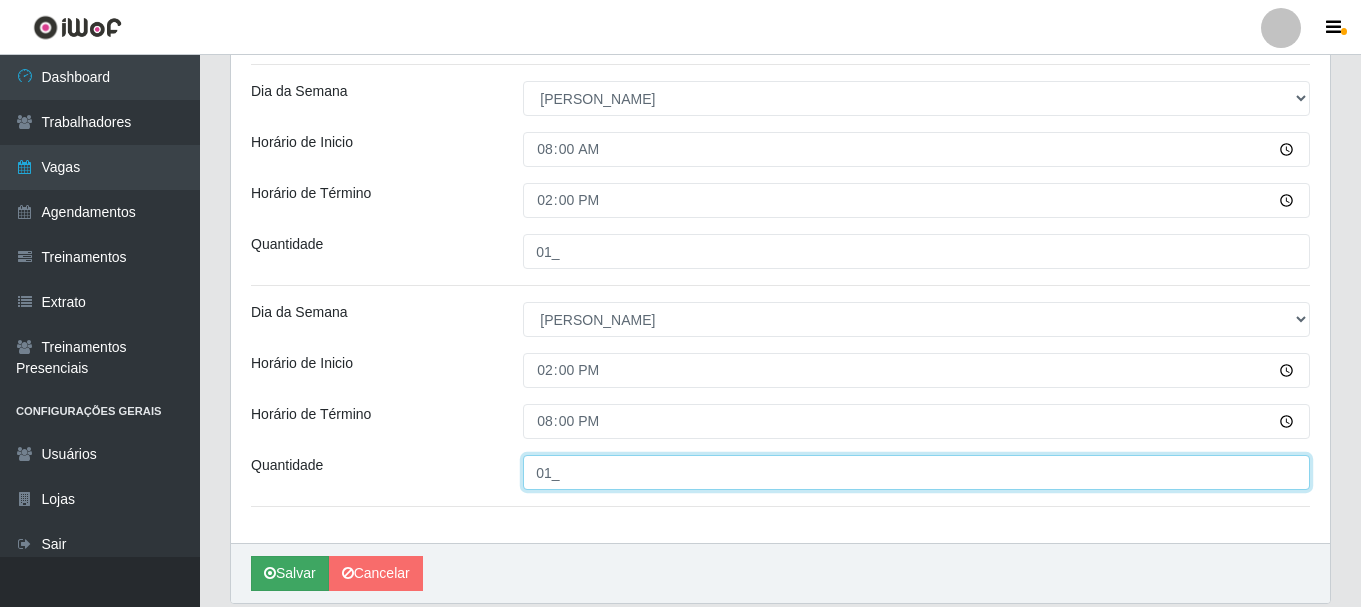 type on "01_" 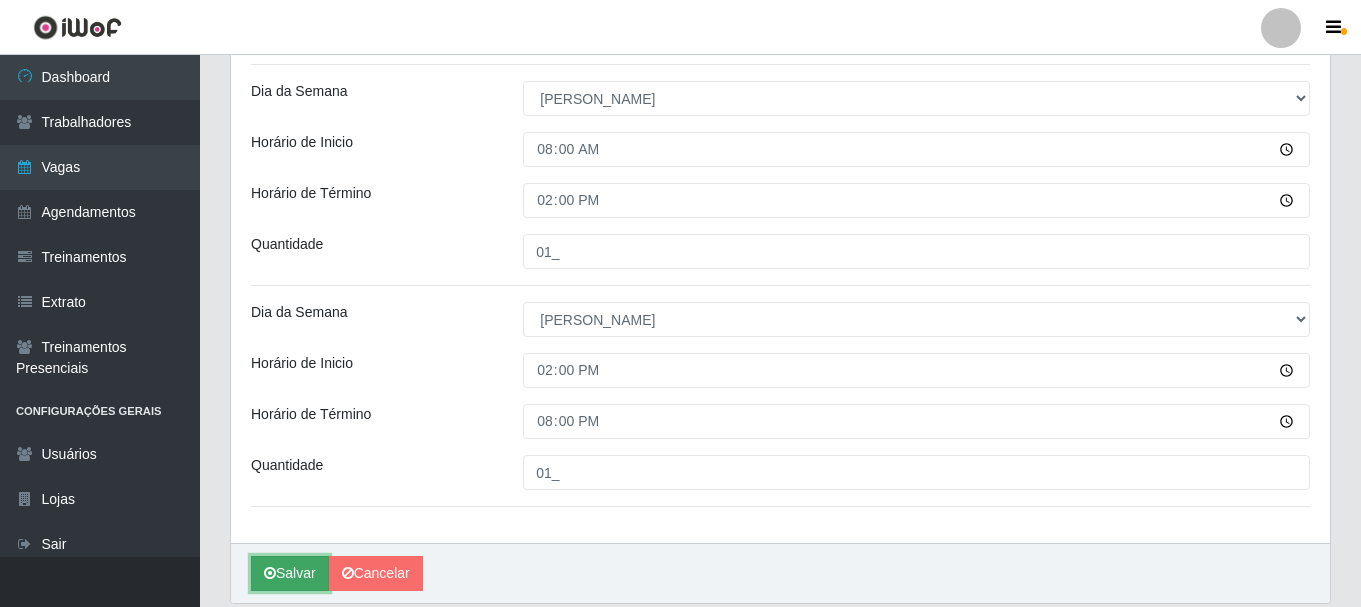click on "Salvar" at bounding box center [290, 573] 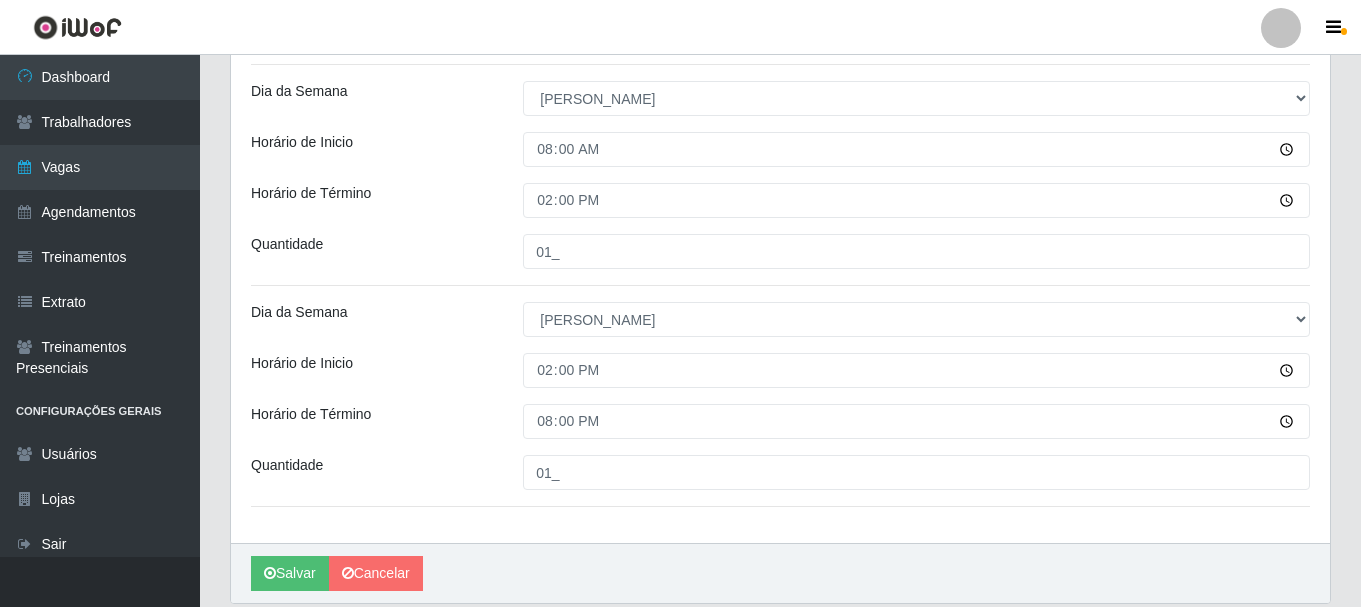 scroll, scrollTop: 0, scrollLeft: 0, axis: both 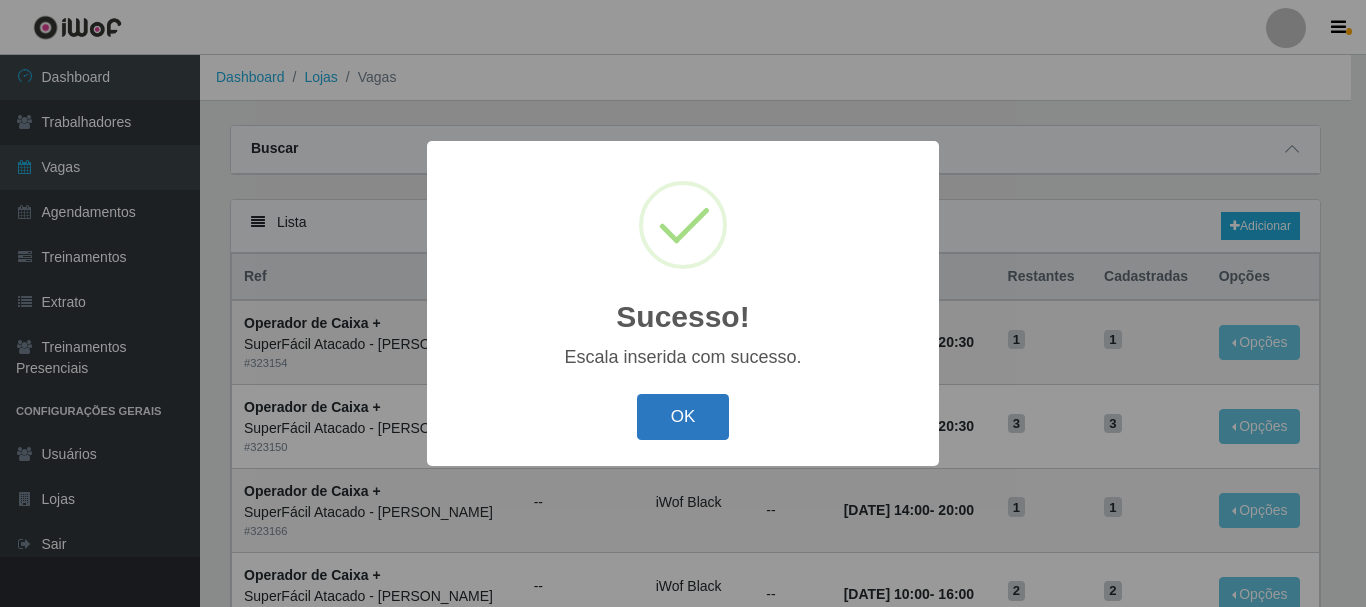 click on "OK" at bounding box center [683, 417] 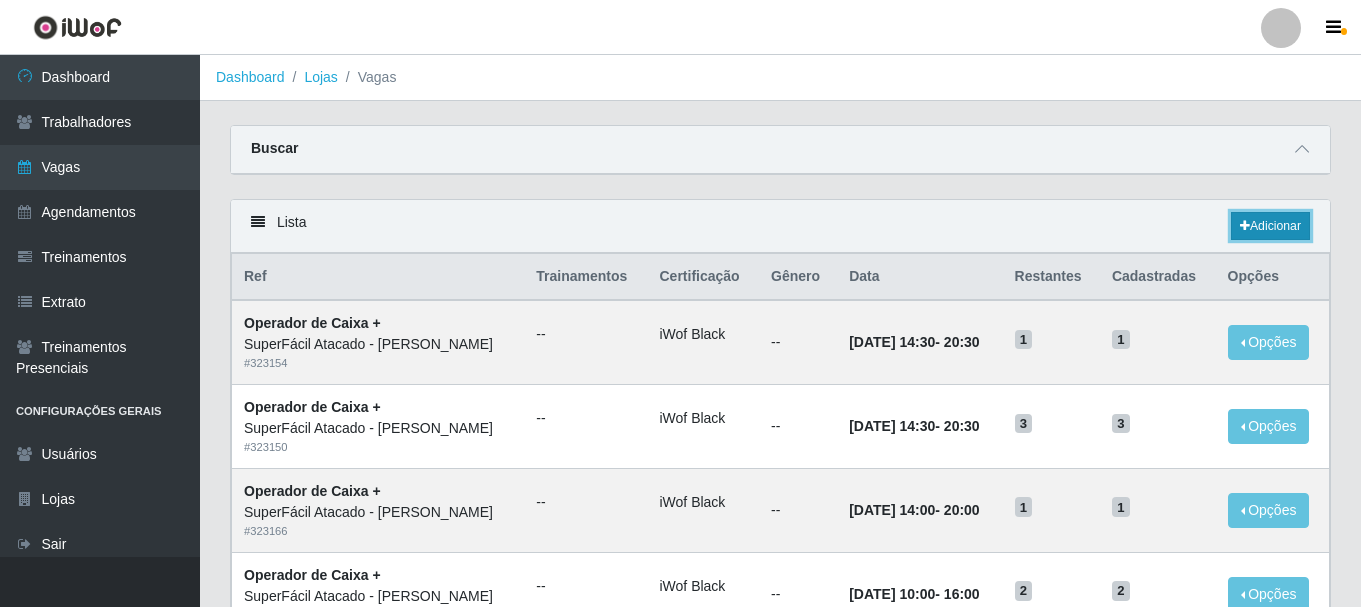 click at bounding box center (1245, 226) 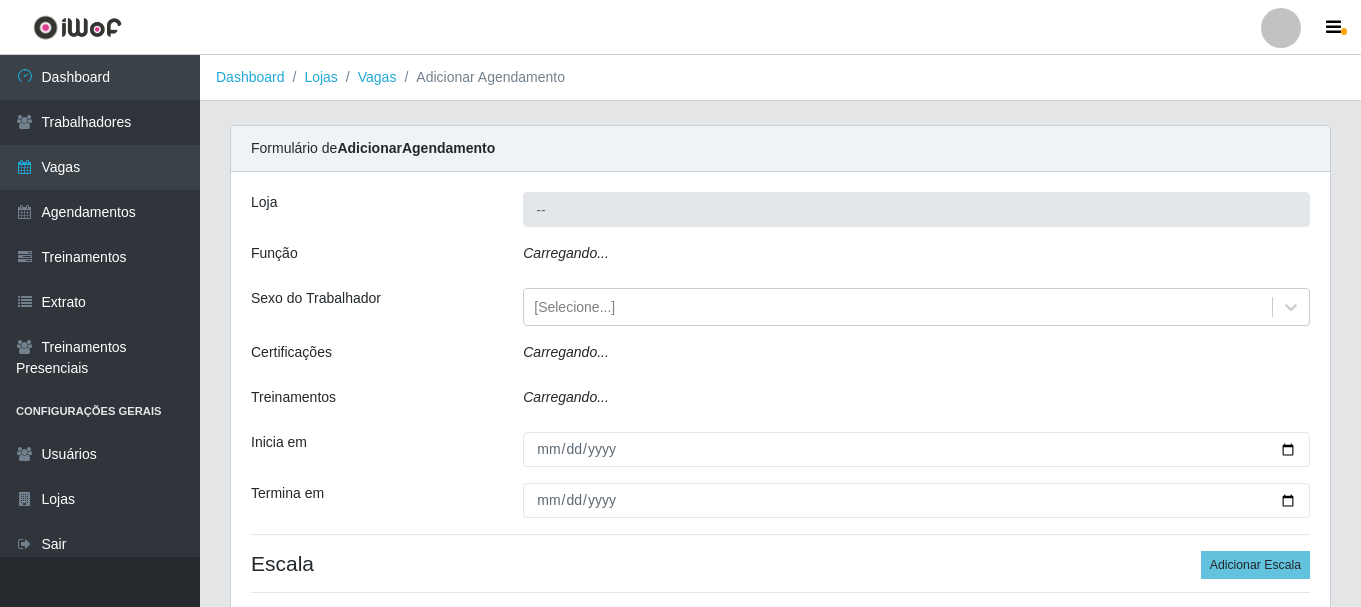 type on "SuperFácil Atacado - [PERSON_NAME]" 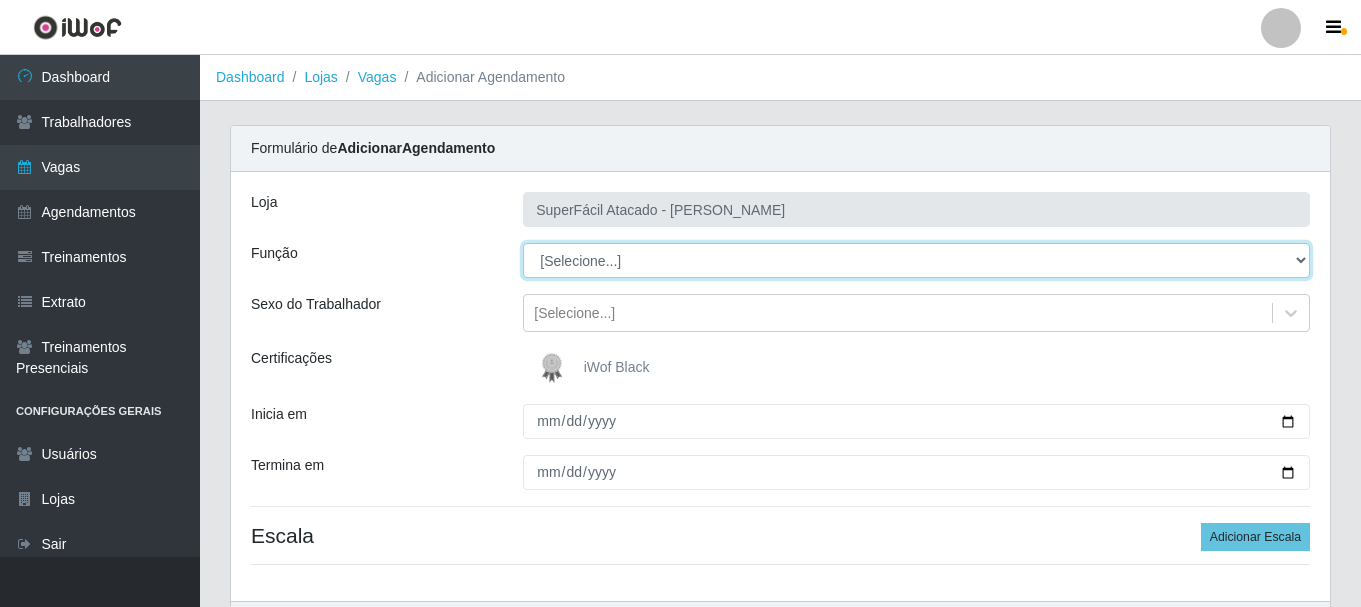 click on "[Selecione...] Embalador Embalador + Embalador ++ Operador de Caixa Operador de Caixa + Operador de Caixa ++ Repositor  Repositor + Repositor ++ Repositor de Frios Repositor de Frios + Repositor de Frios ++ Repositor de Hortifruti Repositor de Hortifruti + Repositor de Hortifruti ++" at bounding box center [916, 260] 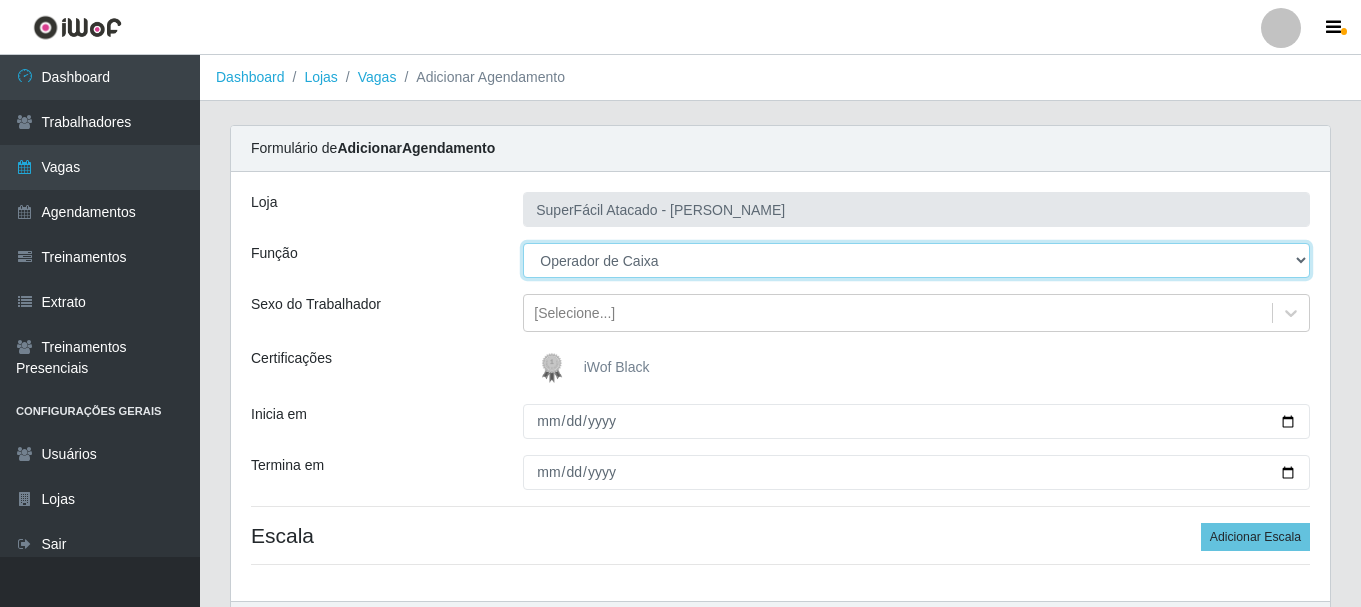 click on "[Selecione...] Embalador Embalador + Embalador ++ Operador de Caixa Operador de Caixa + Operador de Caixa ++ Repositor  Repositor + Repositor ++ Repositor de Frios Repositor de Frios + Repositor de Frios ++ Repositor de Hortifruti Repositor de Hortifruti + Repositor de Hortifruti ++" at bounding box center [916, 260] 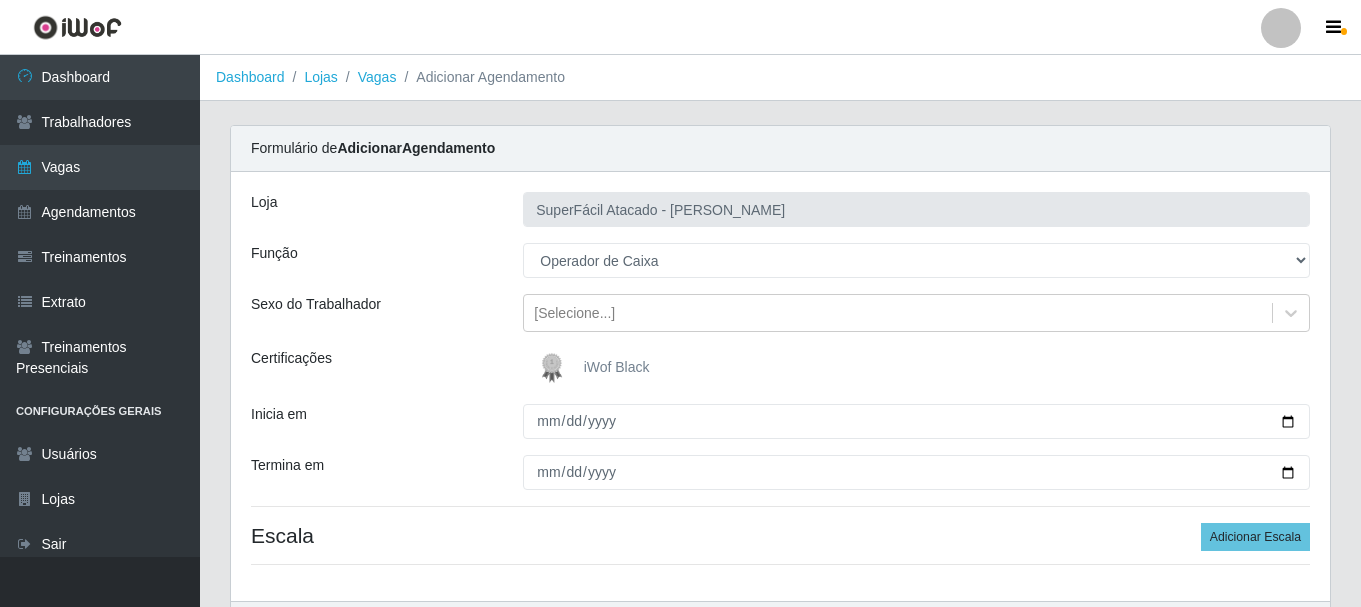 click on "iWof Black" at bounding box center [617, 367] 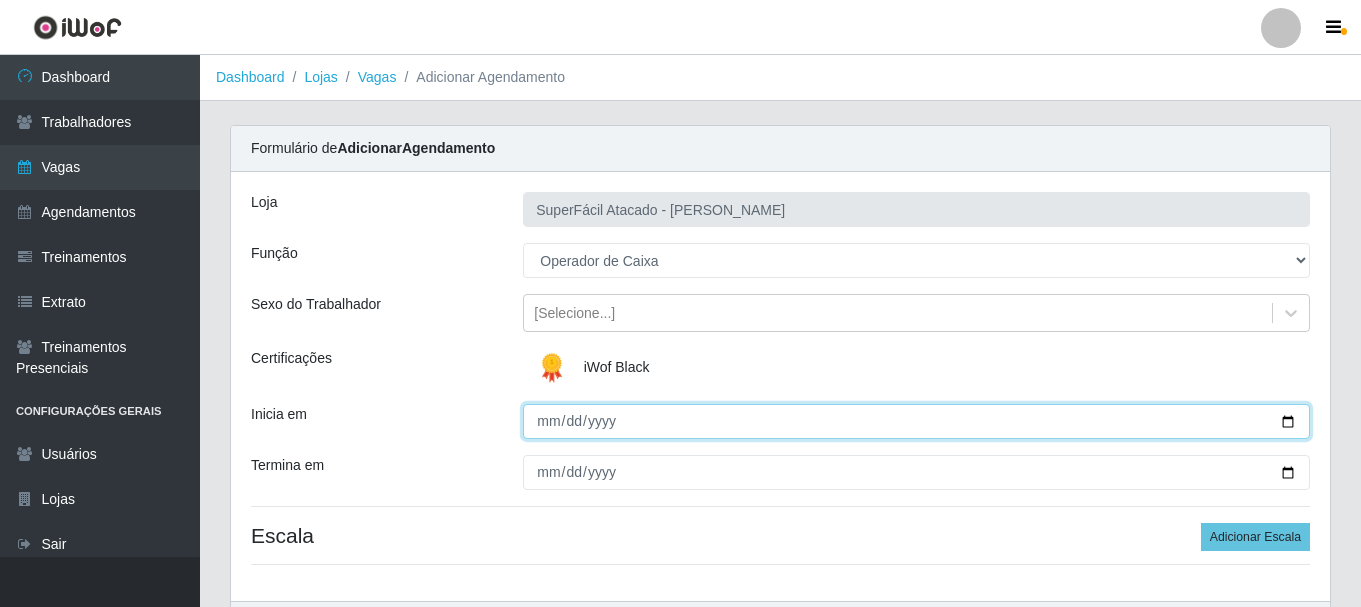 click on "Inicia em" at bounding box center [916, 421] 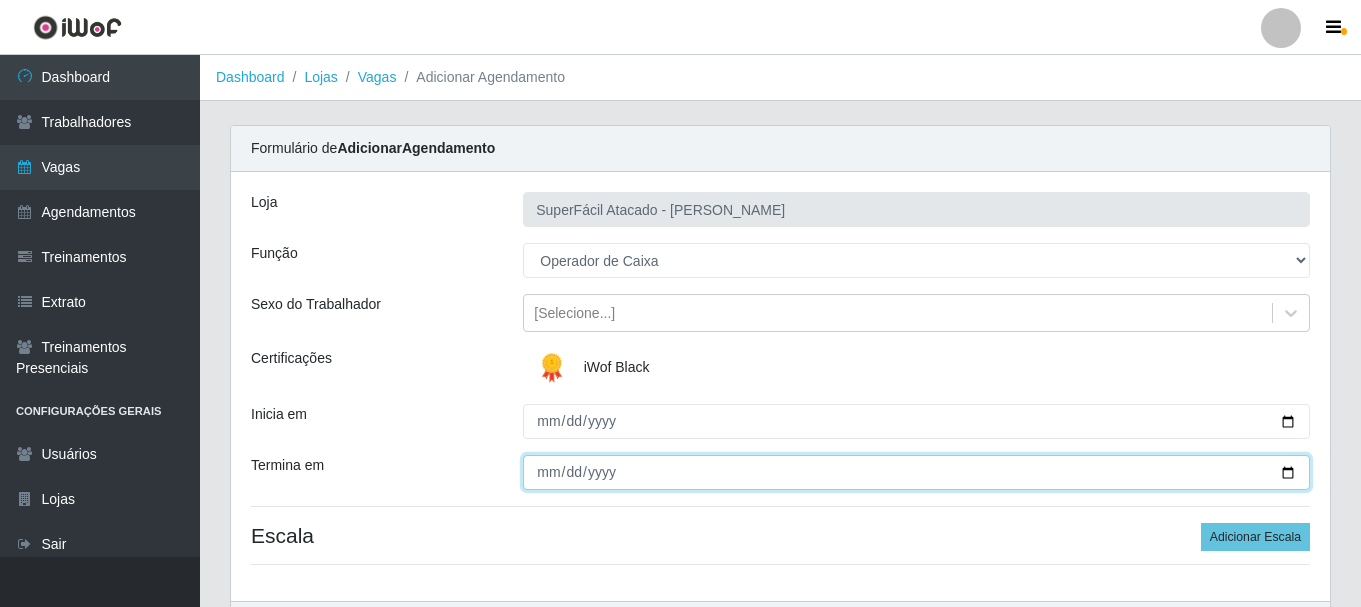click on "Termina em" at bounding box center [916, 472] 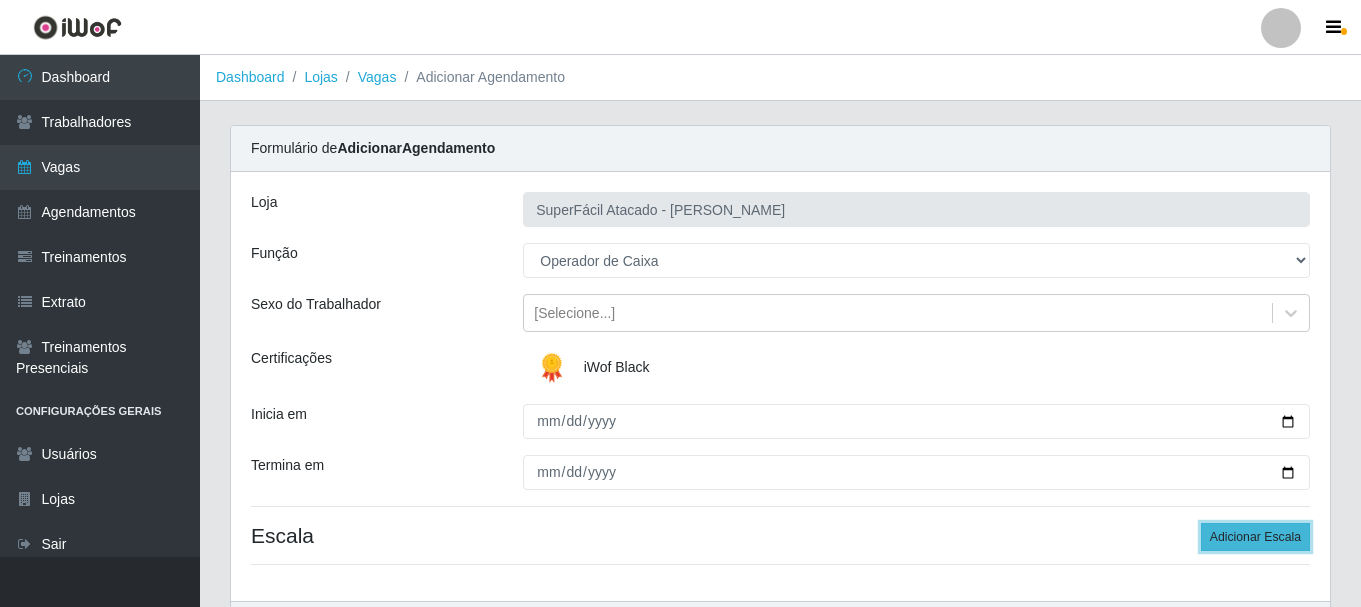 click on "Adicionar Escala" at bounding box center (1255, 537) 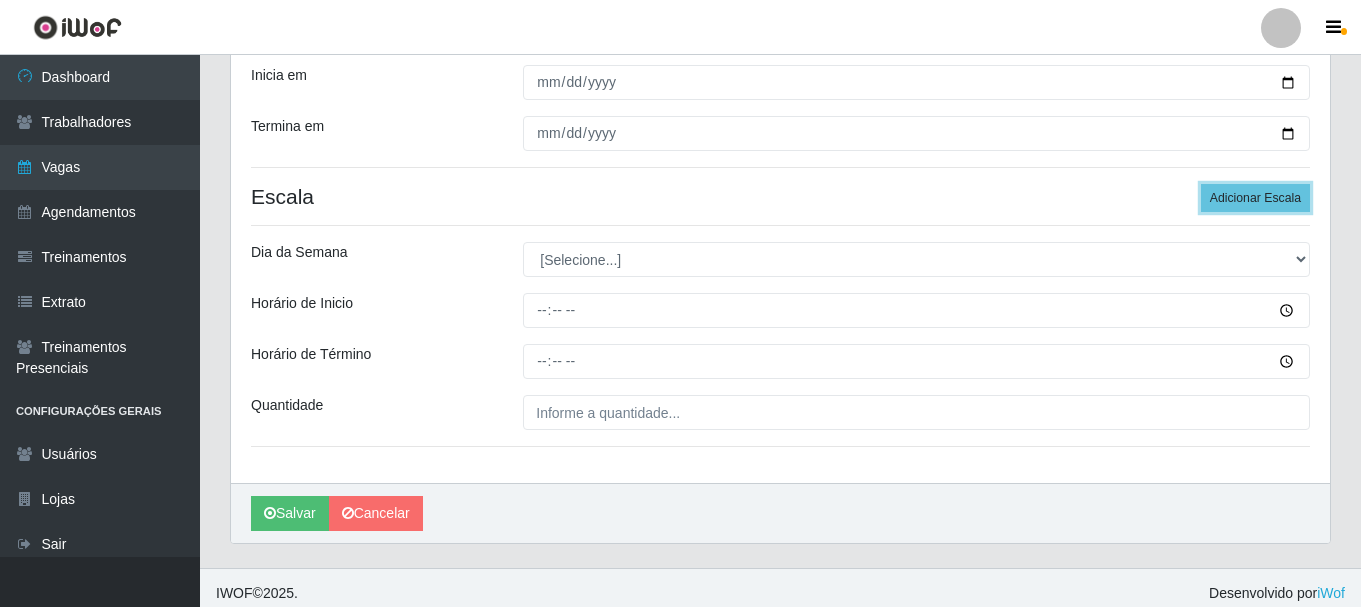 scroll, scrollTop: 350, scrollLeft: 0, axis: vertical 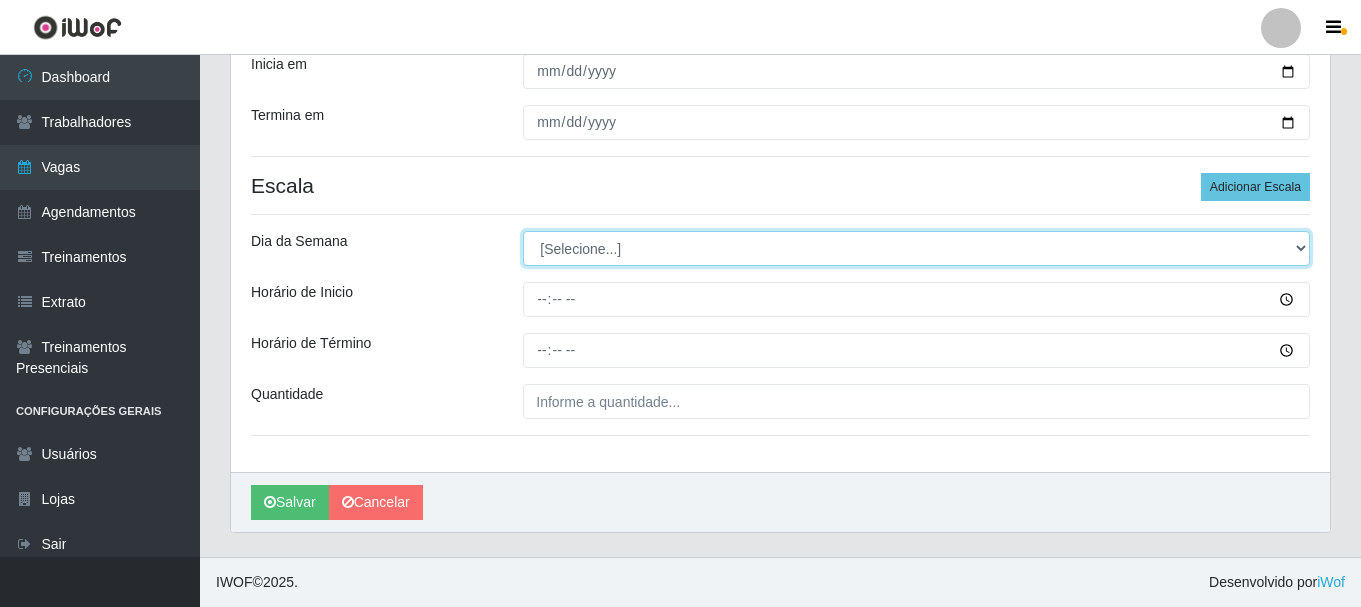 click on "[Selecione...] Segunda Terça Quarta Quinta Sexta Sábado Domingo" at bounding box center [916, 248] 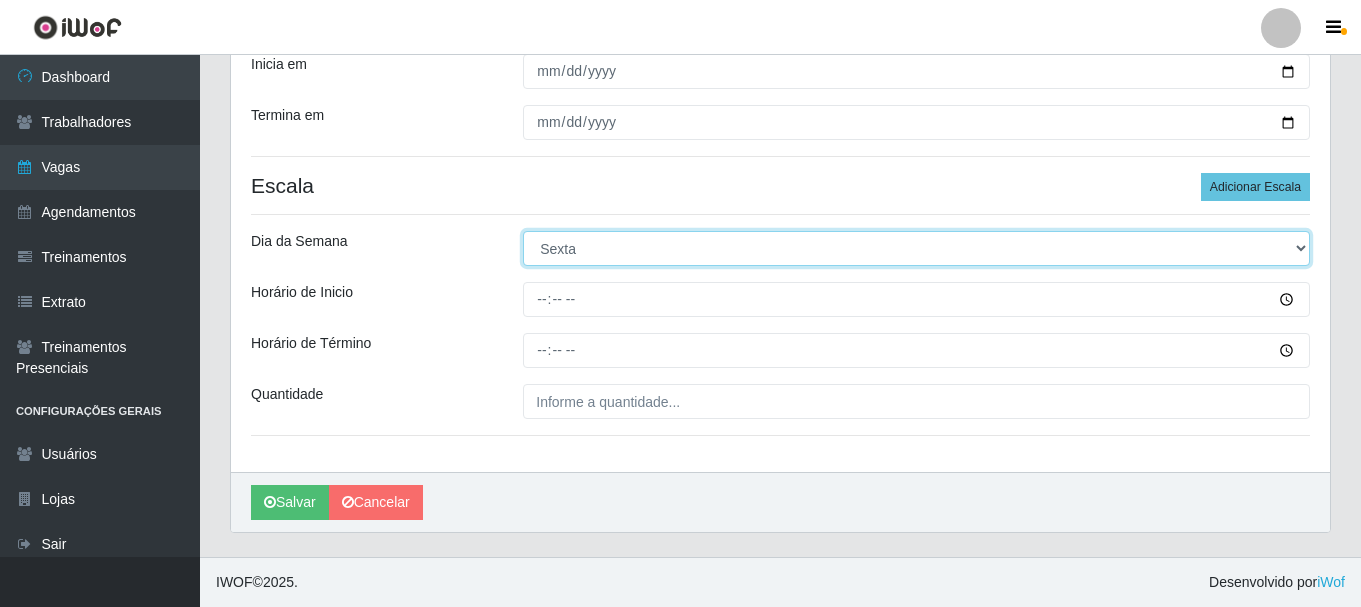 click on "[Selecione...] Segunda Terça Quarta Quinta Sexta Sábado Domingo" at bounding box center (916, 248) 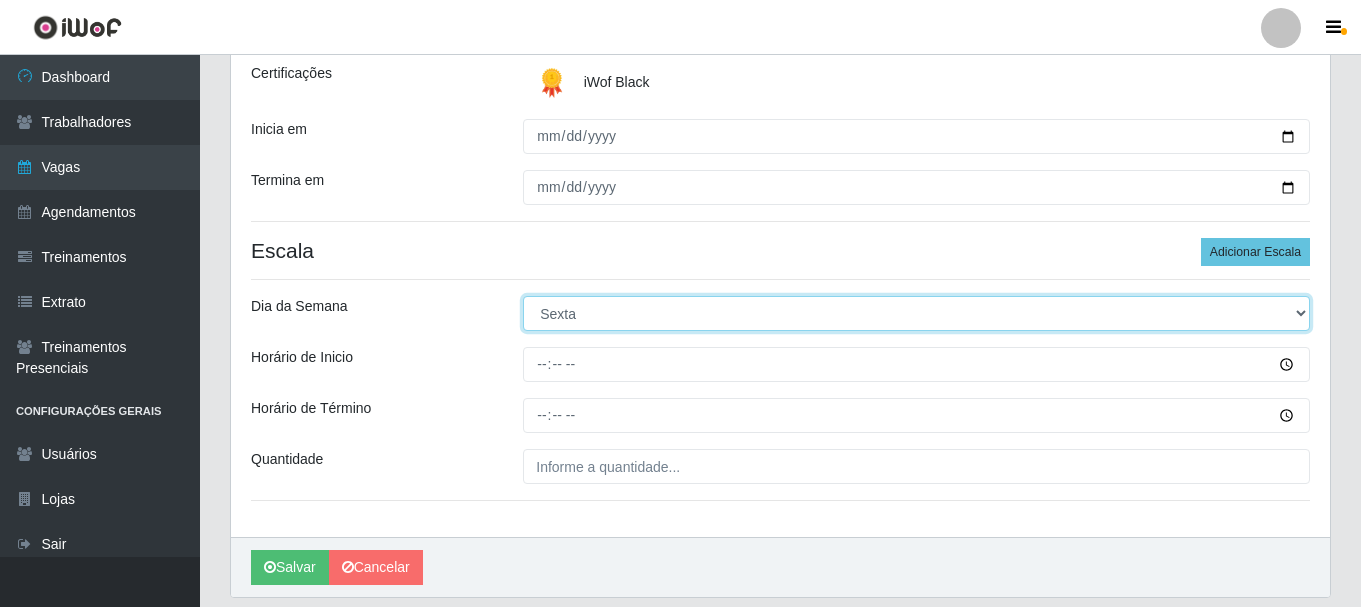 scroll, scrollTop: 250, scrollLeft: 0, axis: vertical 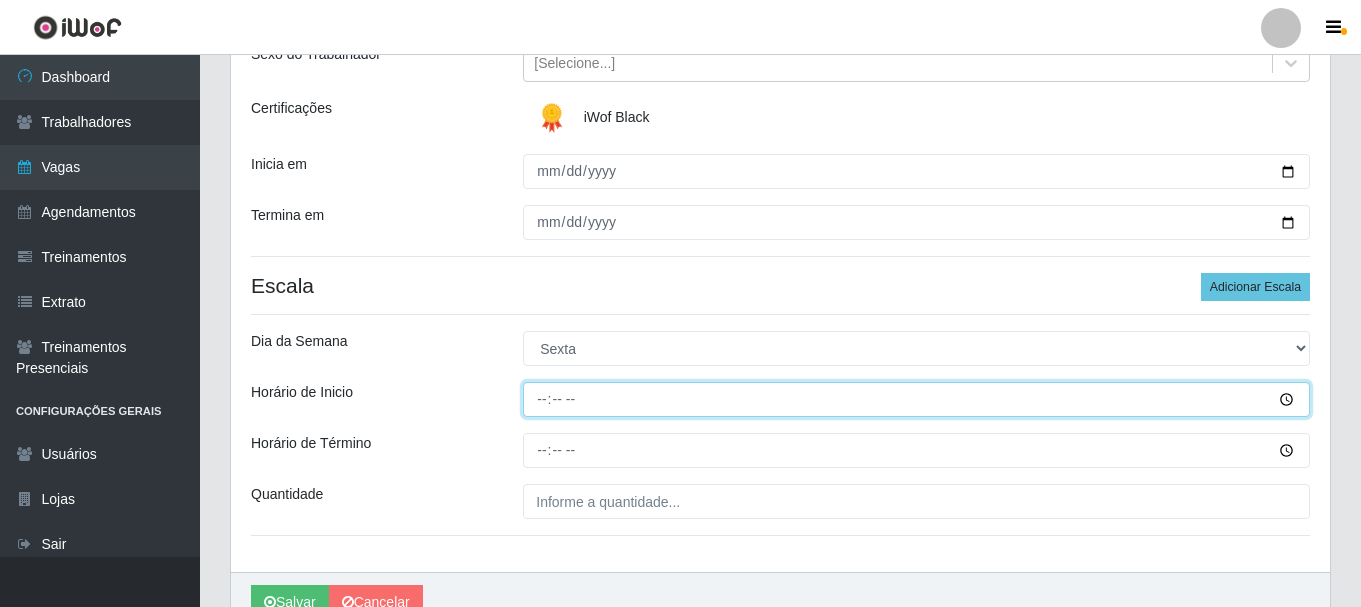 click on "Horário de Inicio" at bounding box center (916, 399) 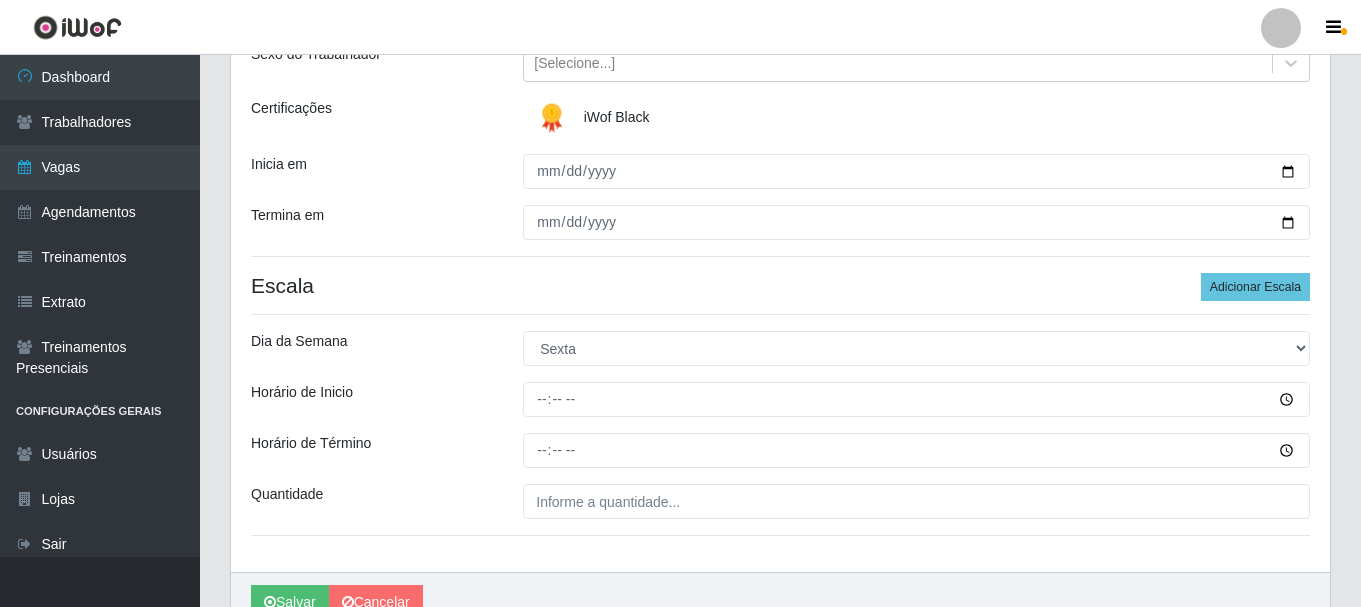click on "Horário de Término" at bounding box center (372, 450) 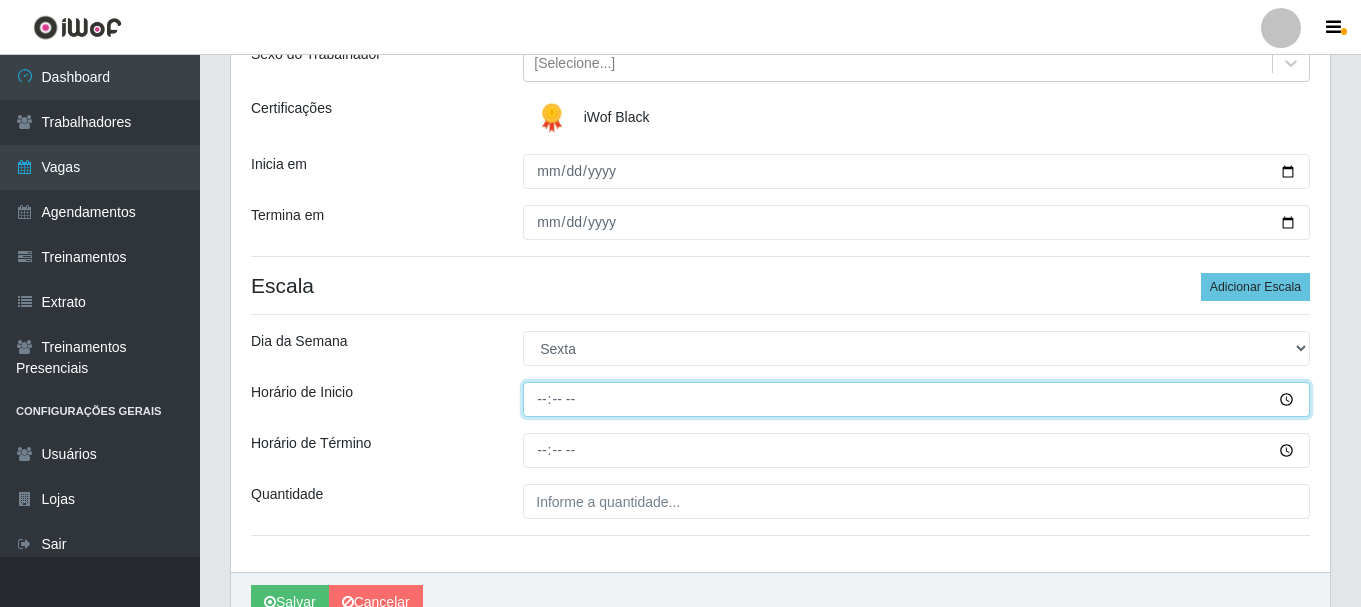 click on "Horário de Inicio" at bounding box center (916, 399) 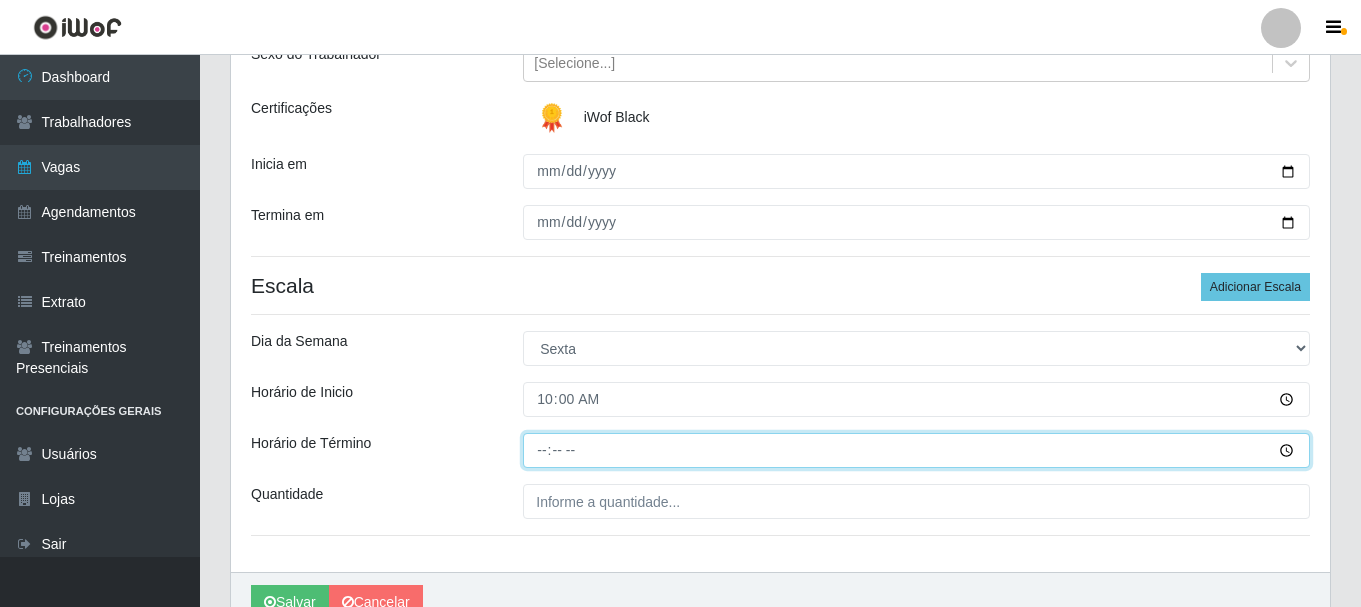 click on "Horário de Término" at bounding box center (916, 450) 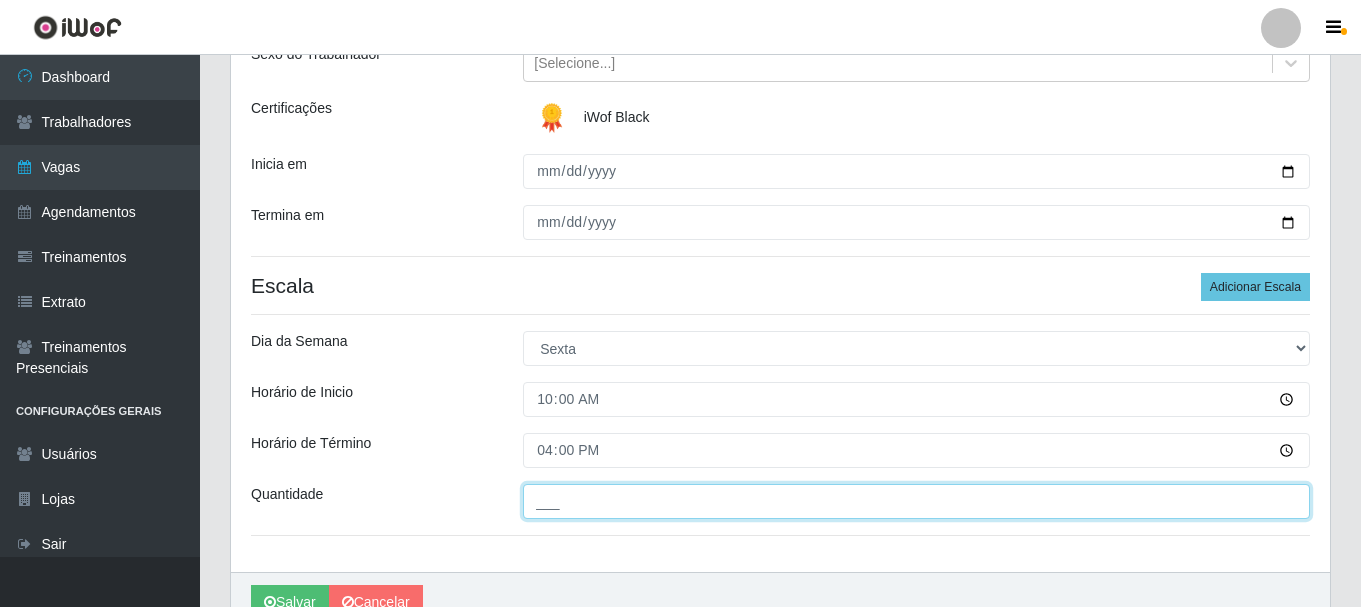 click on "___" at bounding box center [916, 501] 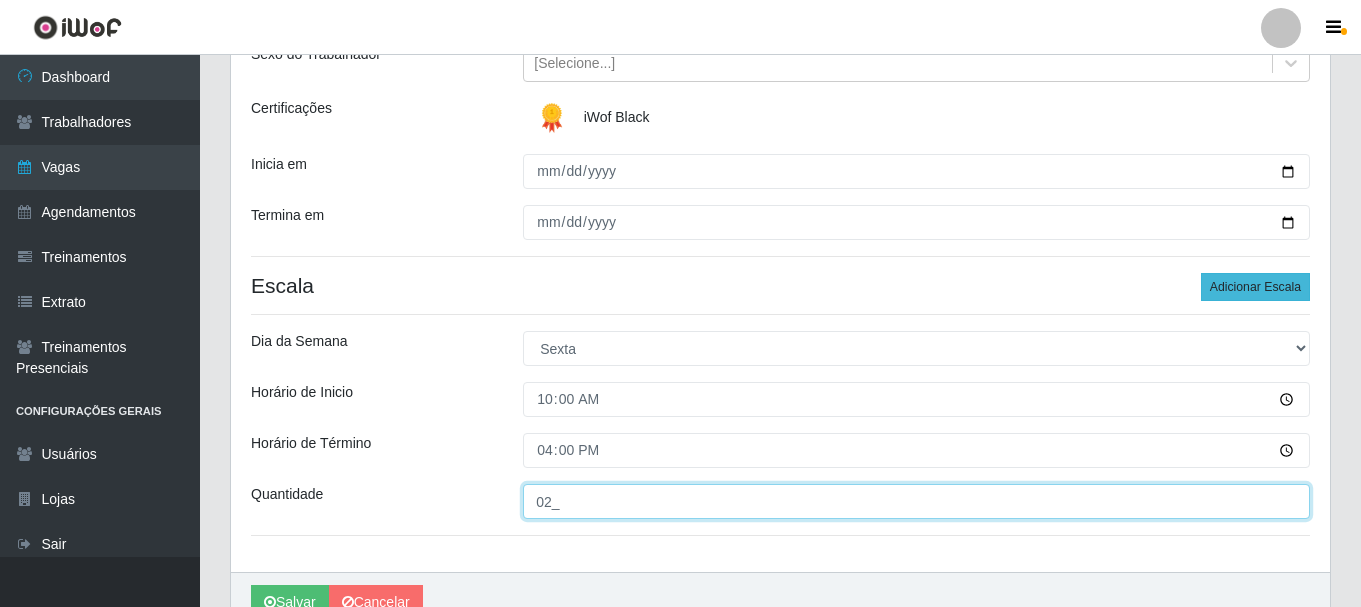 type on "02_" 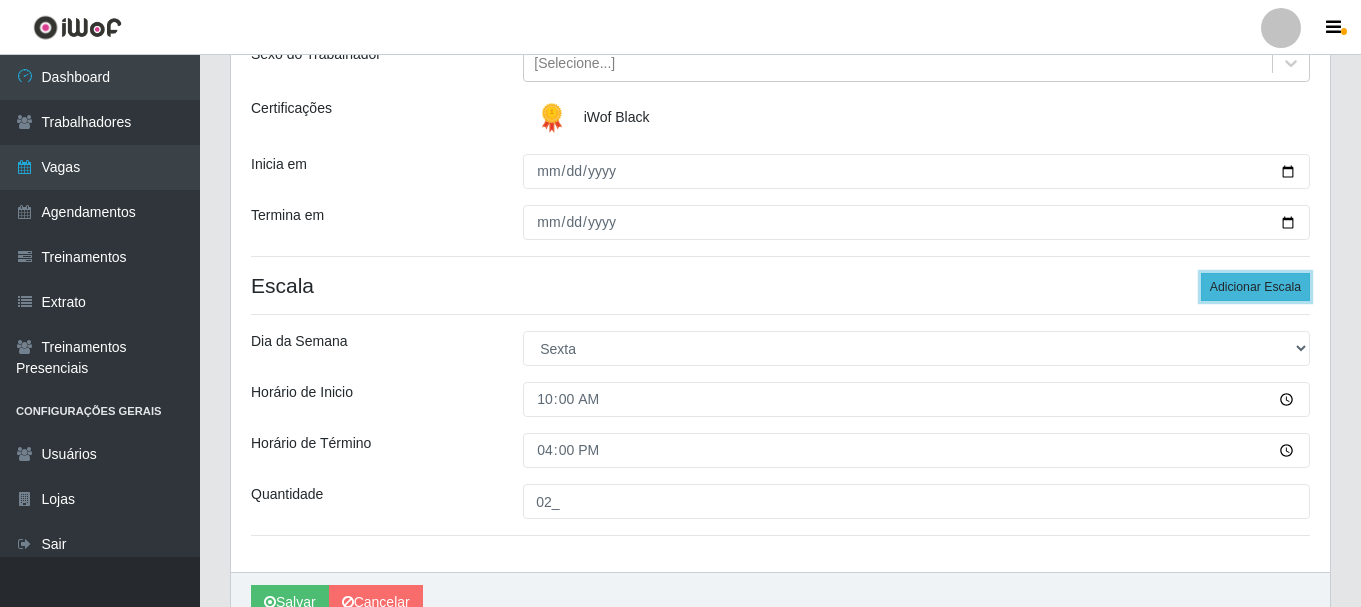 click on "Adicionar Escala" at bounding box center (1255, 287) 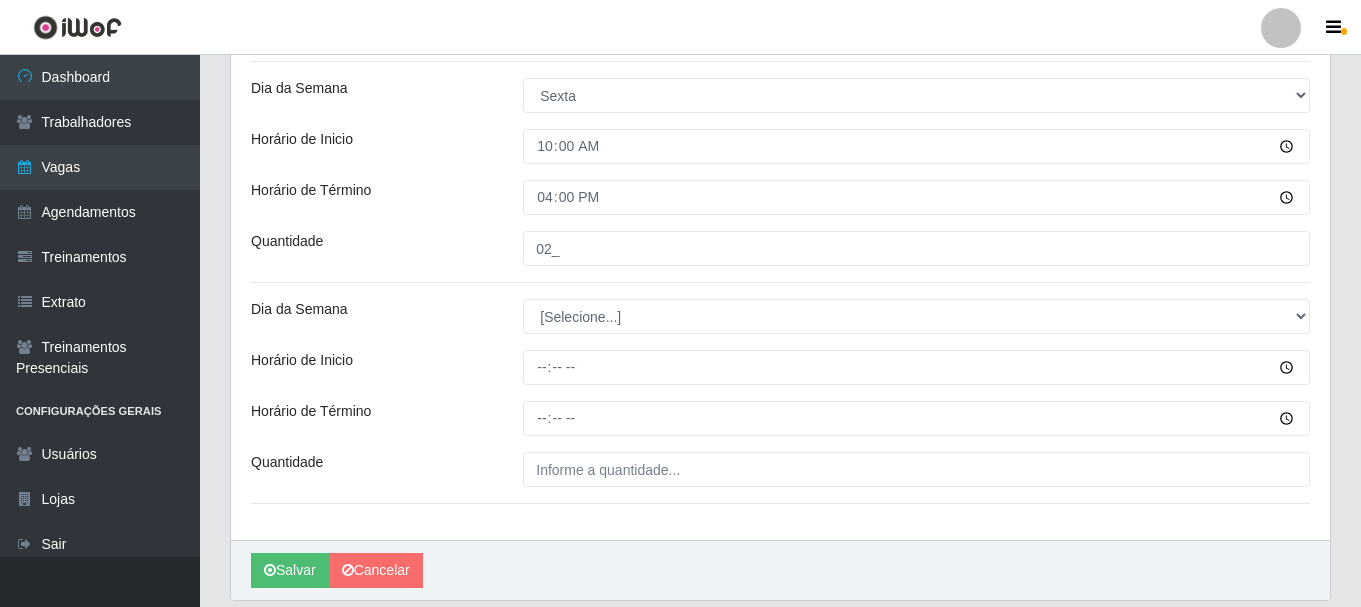 scroll, scrollTop: 550, scrollLeft: 0, axis: vertical 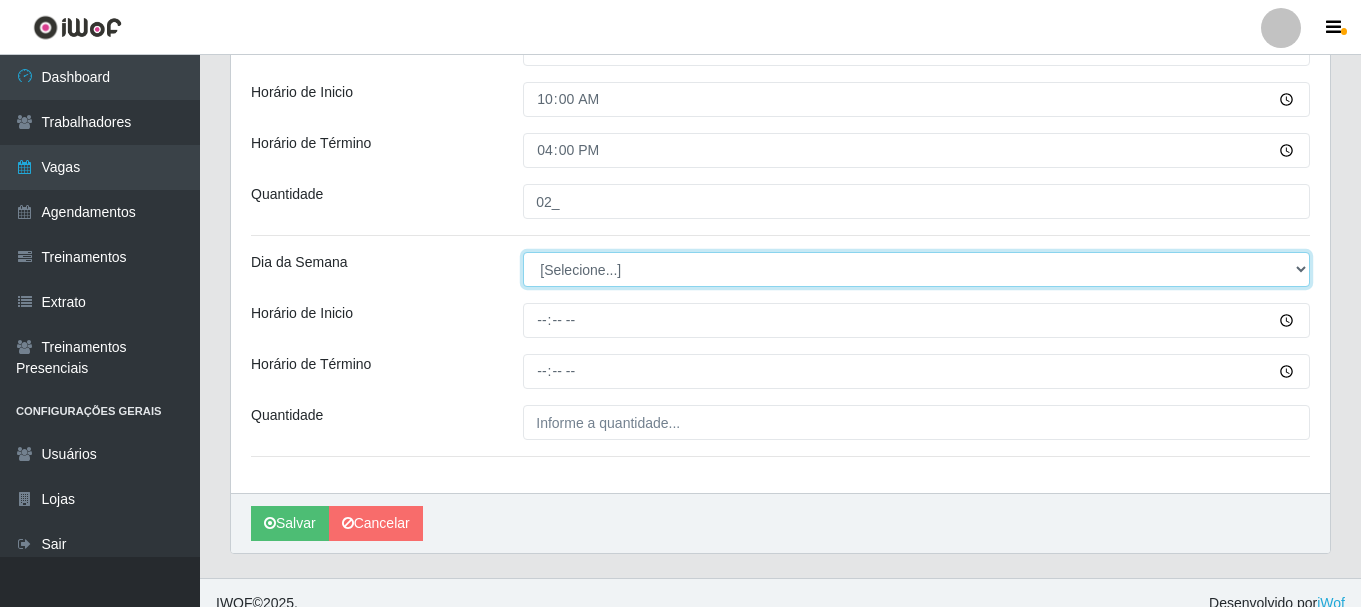 click on "[Selecione...] Segunda Terça Quarta Quinta Sexta Sábado Domingo" at bounding box center (916, 269) 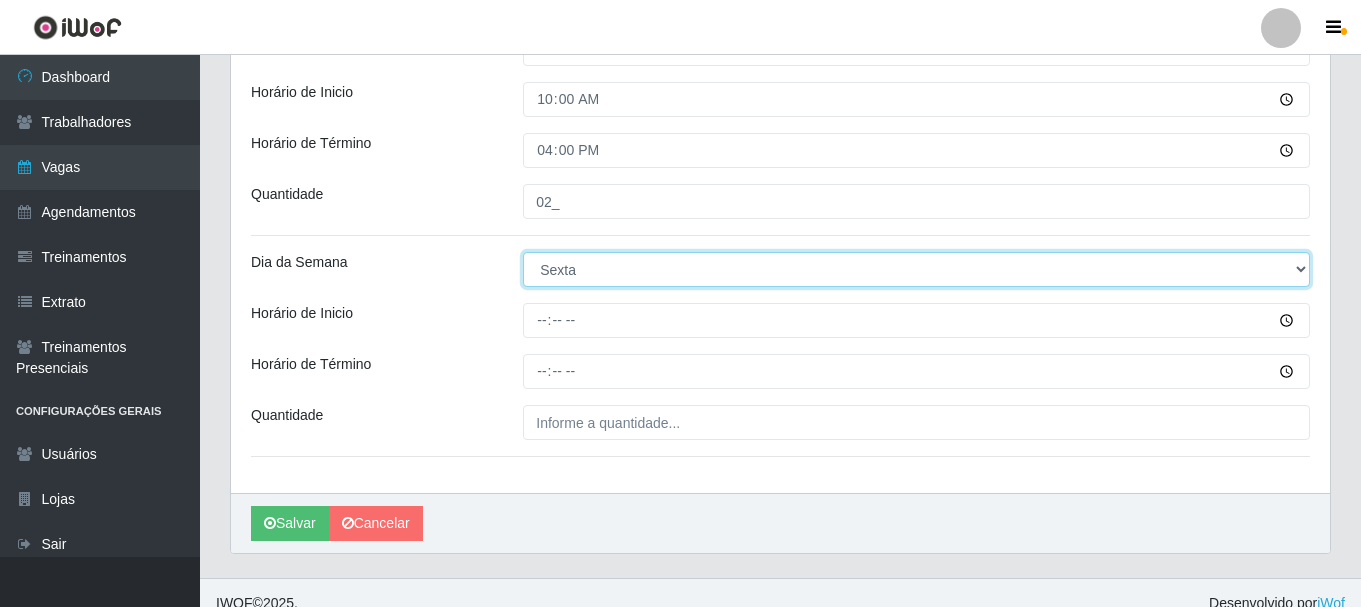 click on "[Selecione...] Segunda Terça Quarta Quinta Sexta Sábado Domingo" at bounding box center [916, 269] 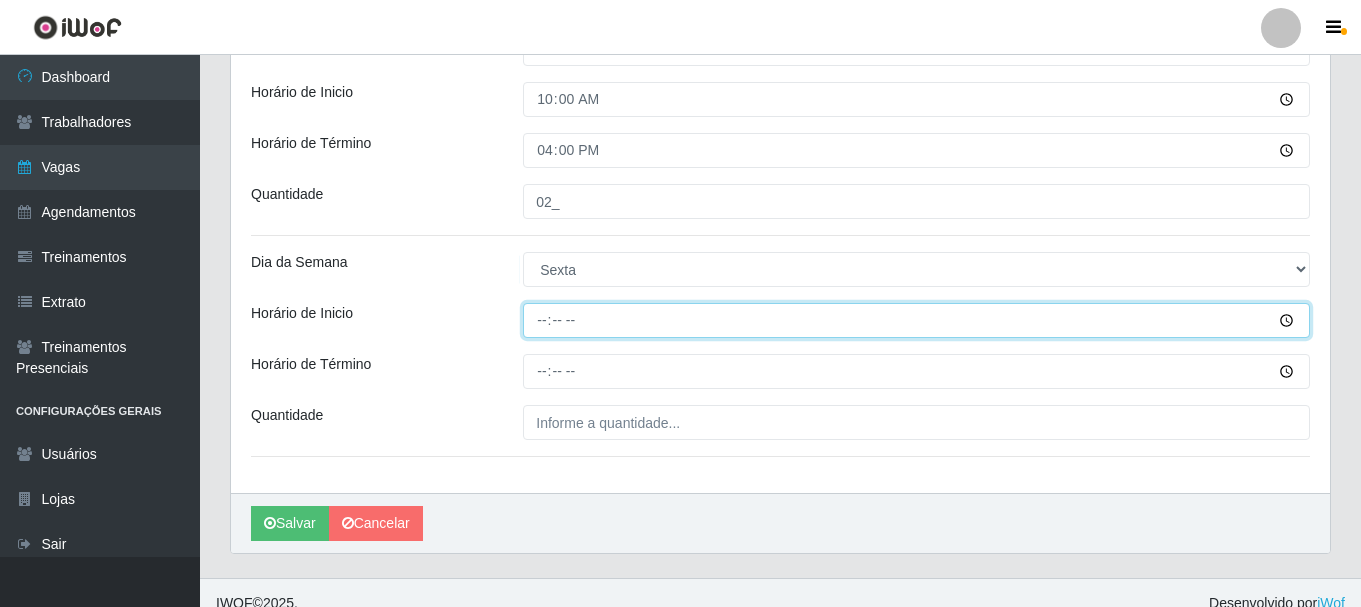 click on "Horário de Inicio" at bounding box center [916, 320] 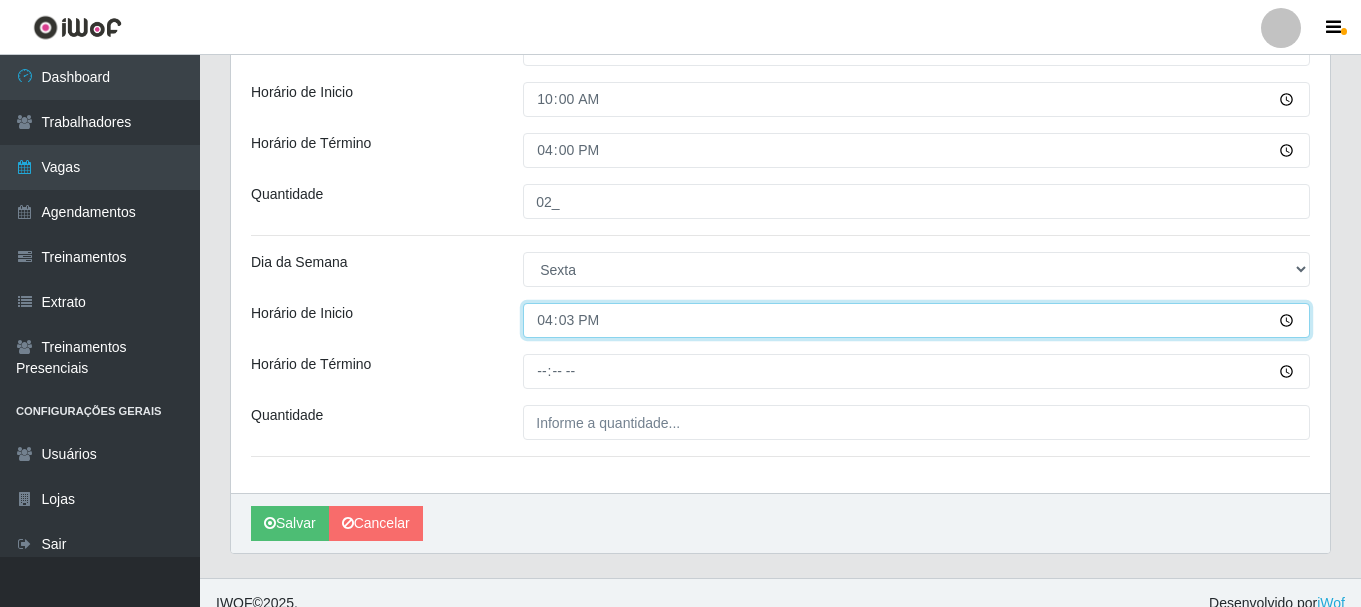 type on "16:30" 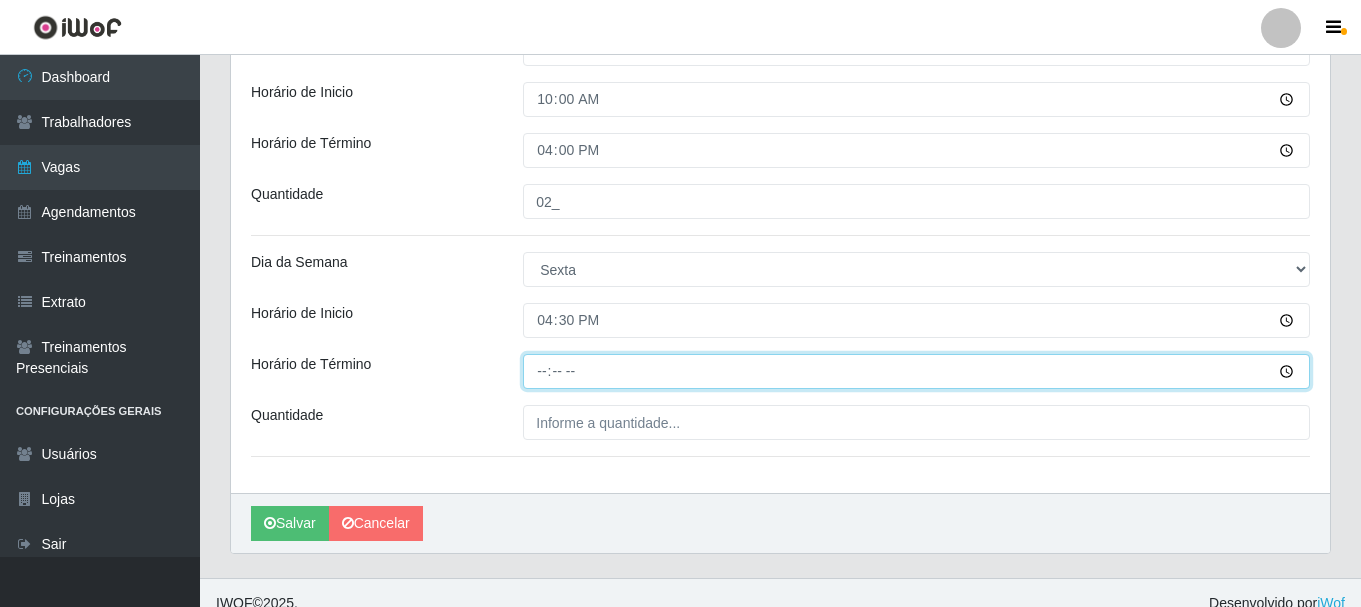 click on "Horário de Término" at bounding box center [916, 371] 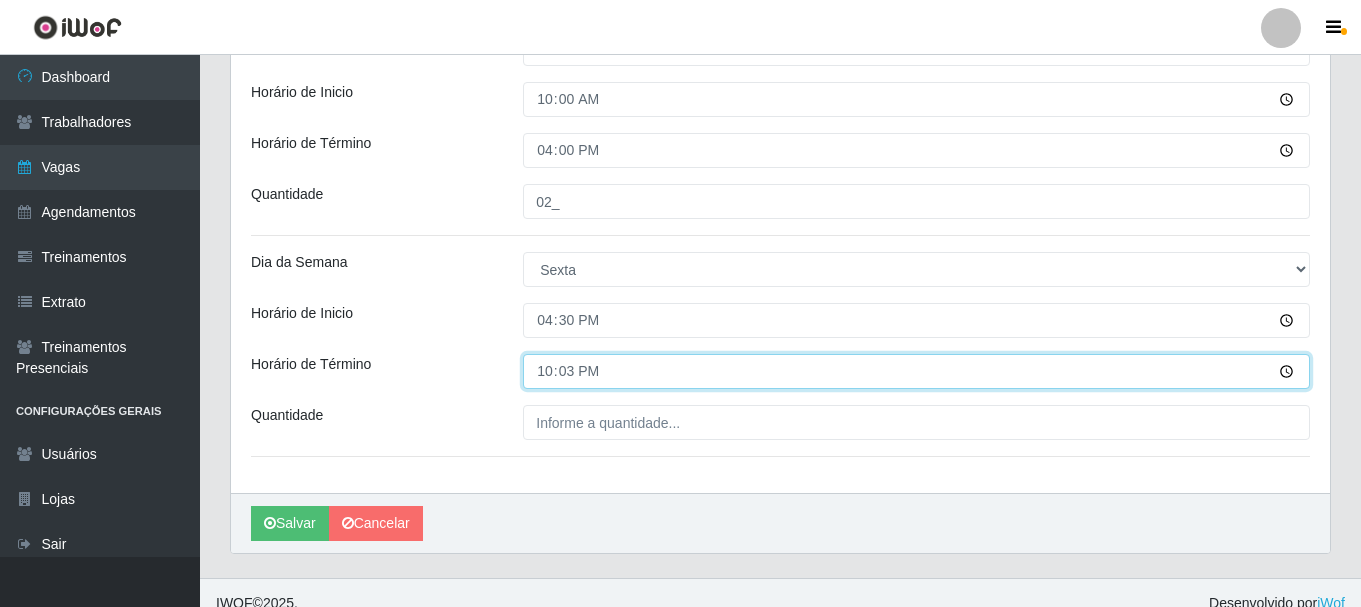 type on "22:30" 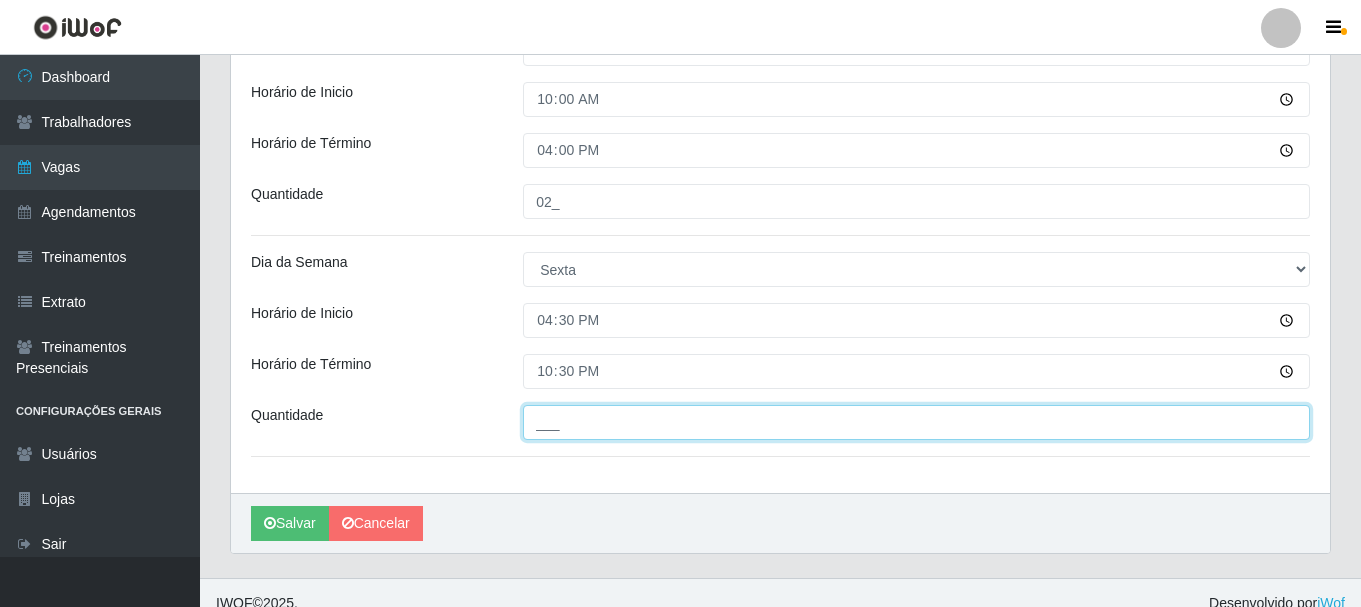 click on "___" at bounding box center [916, 422] 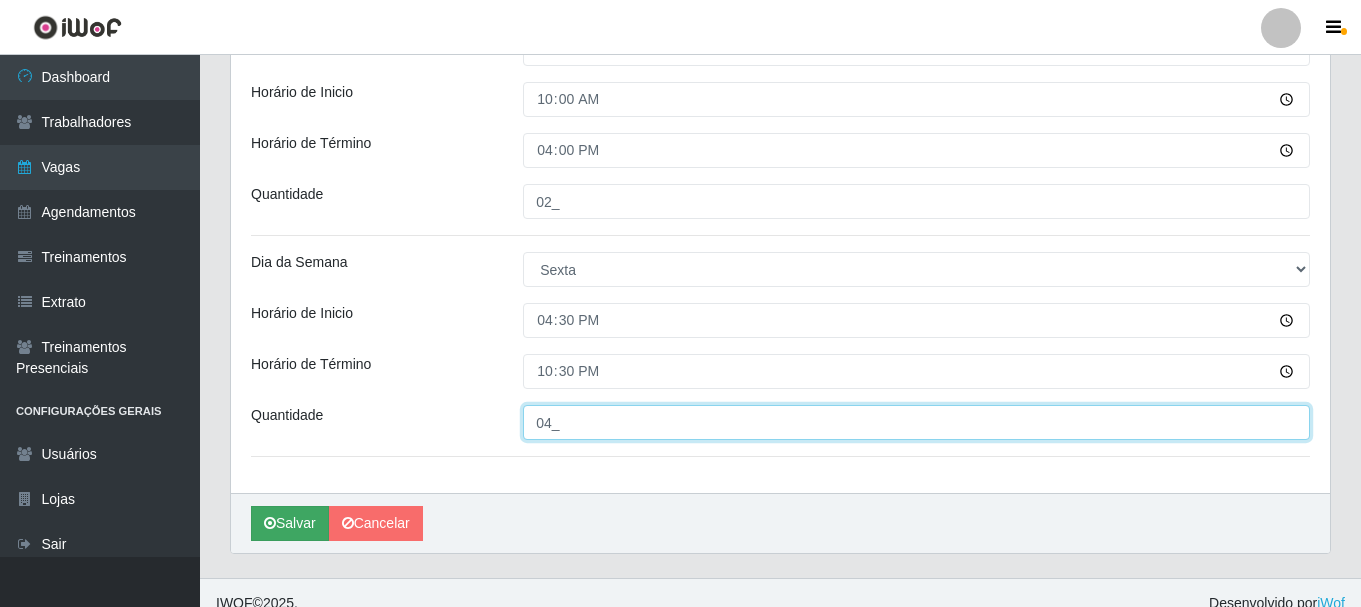 type on "04_" 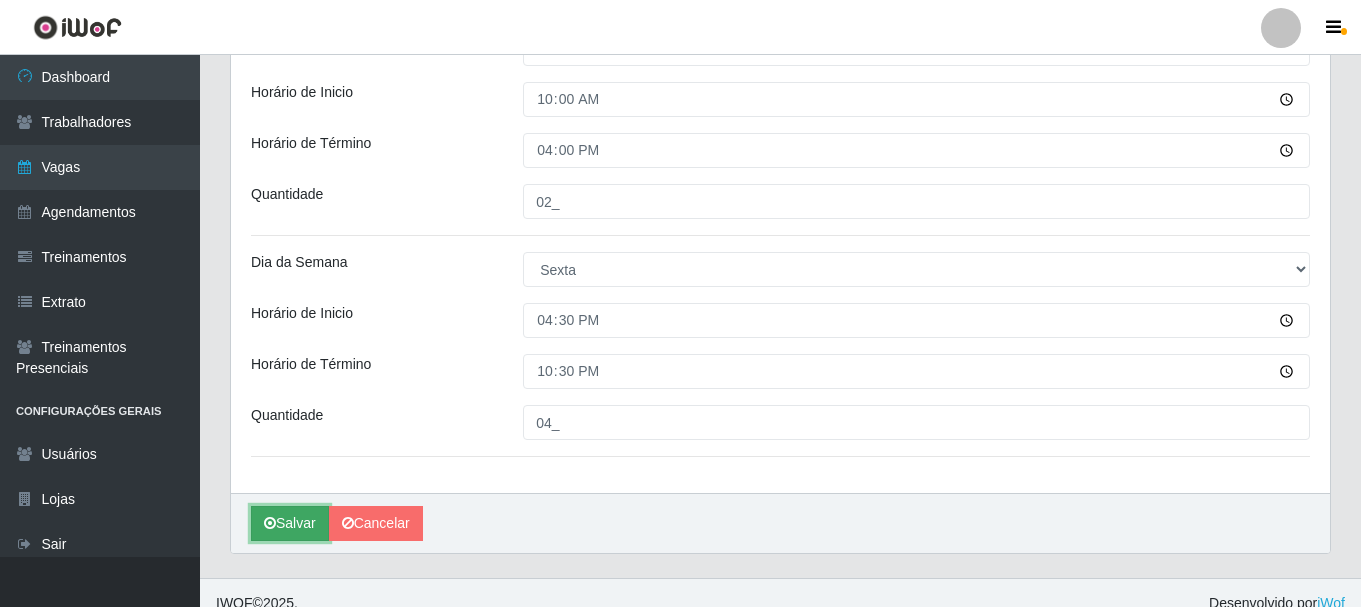 click on "Salvar" at bounding box center (290, 523) 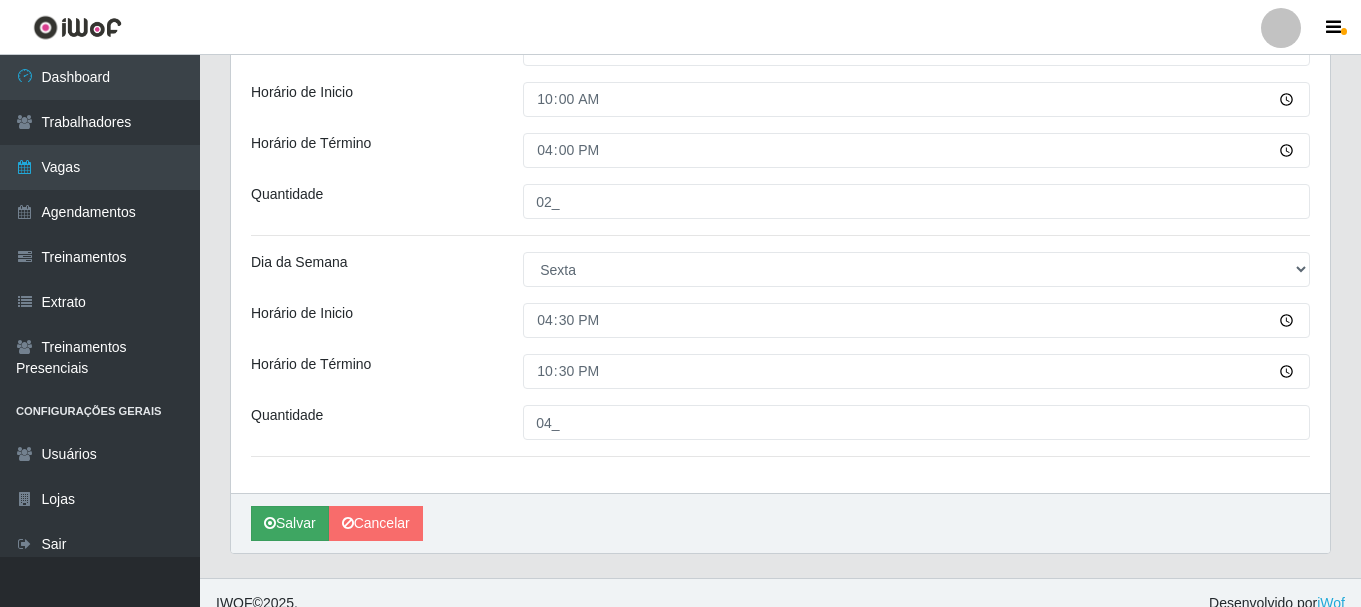 scroll, scrollTop: 0, scrollLeft: 0, axis: both 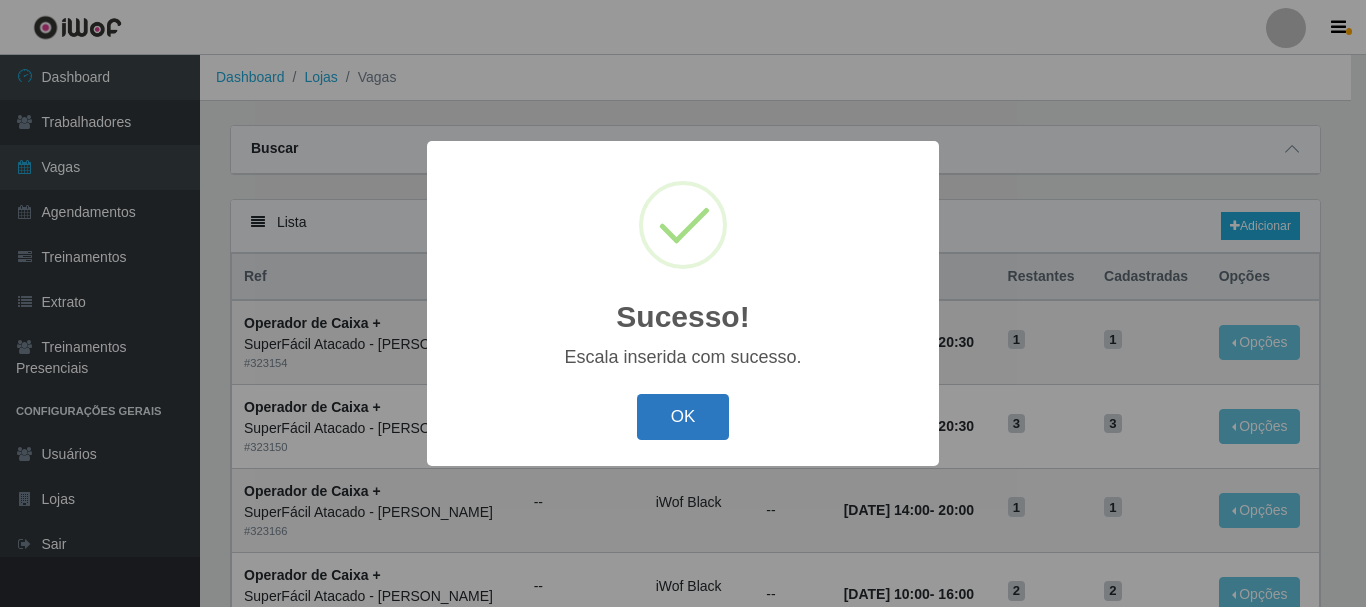 click on "OK" at bounding box center [683, 417] 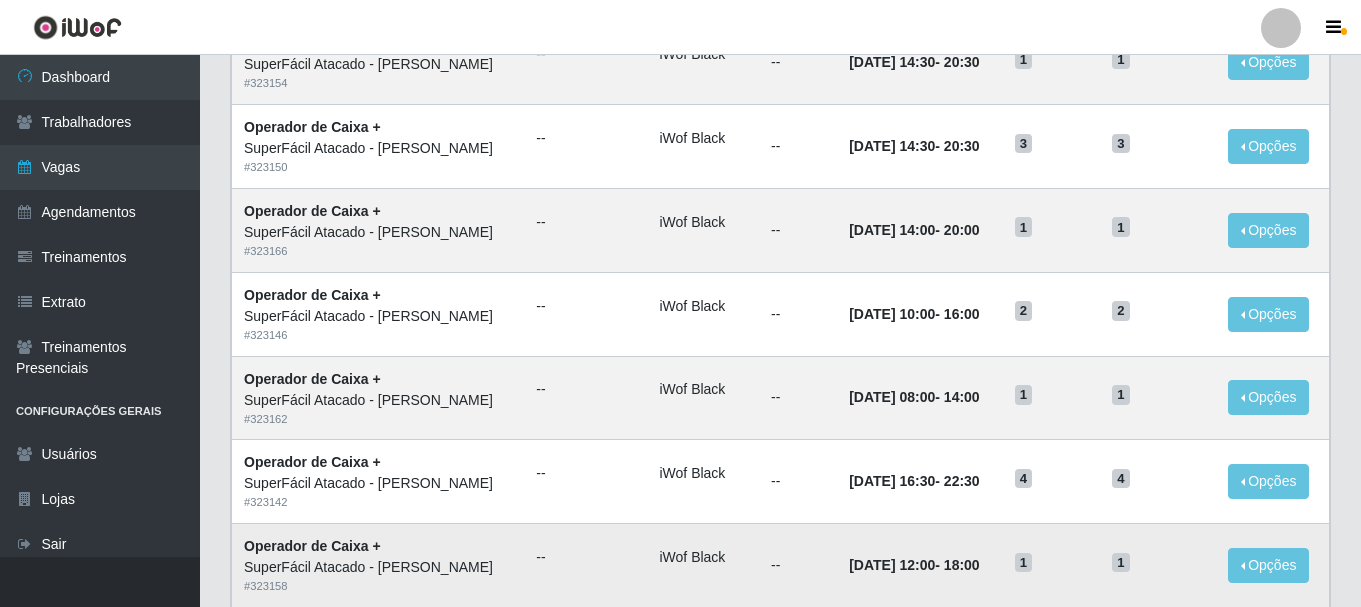scroll, scrollTop: 0, scrollLeft: 0, axis: both 